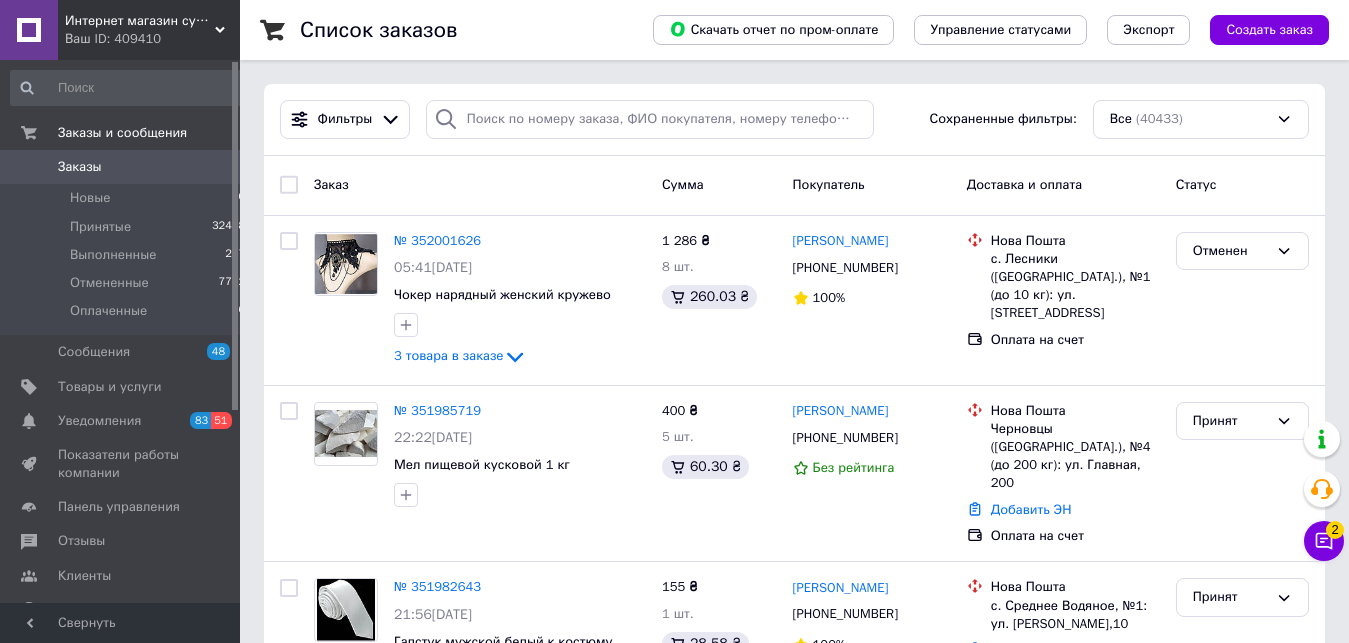 scroll, scrollTop: 0, scrollLeft: 0, axis: both 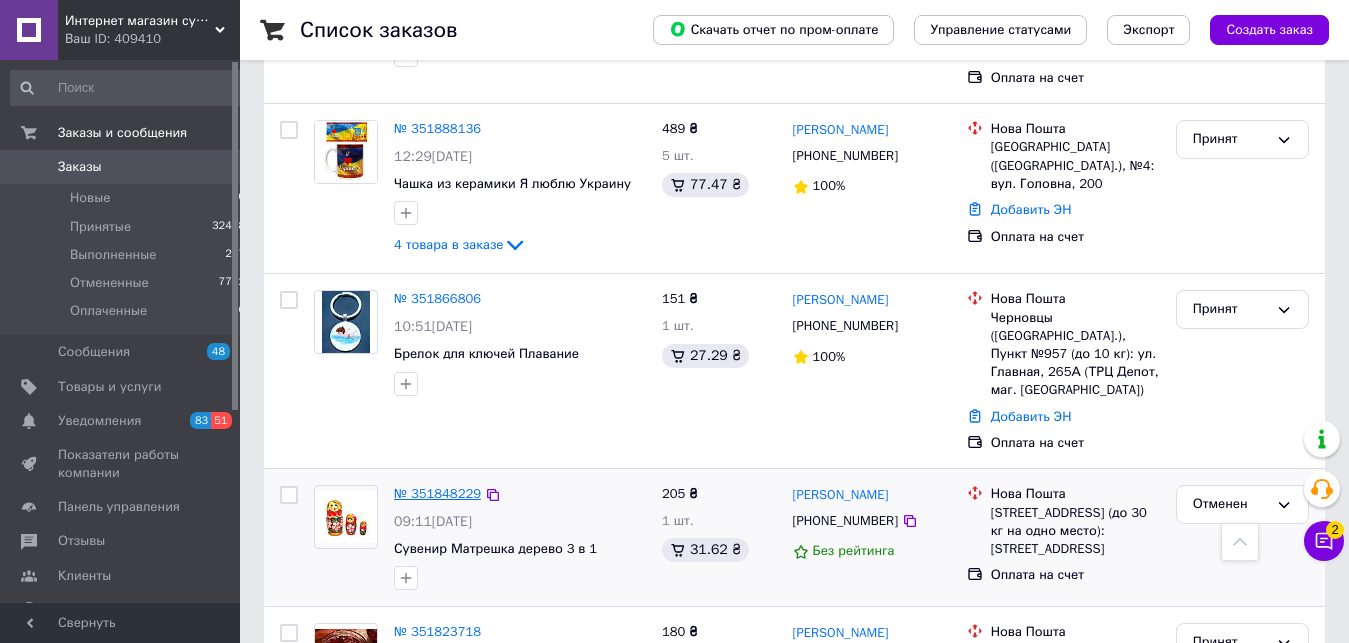 click on "№ 351848229" at bounding box center [437, 493] 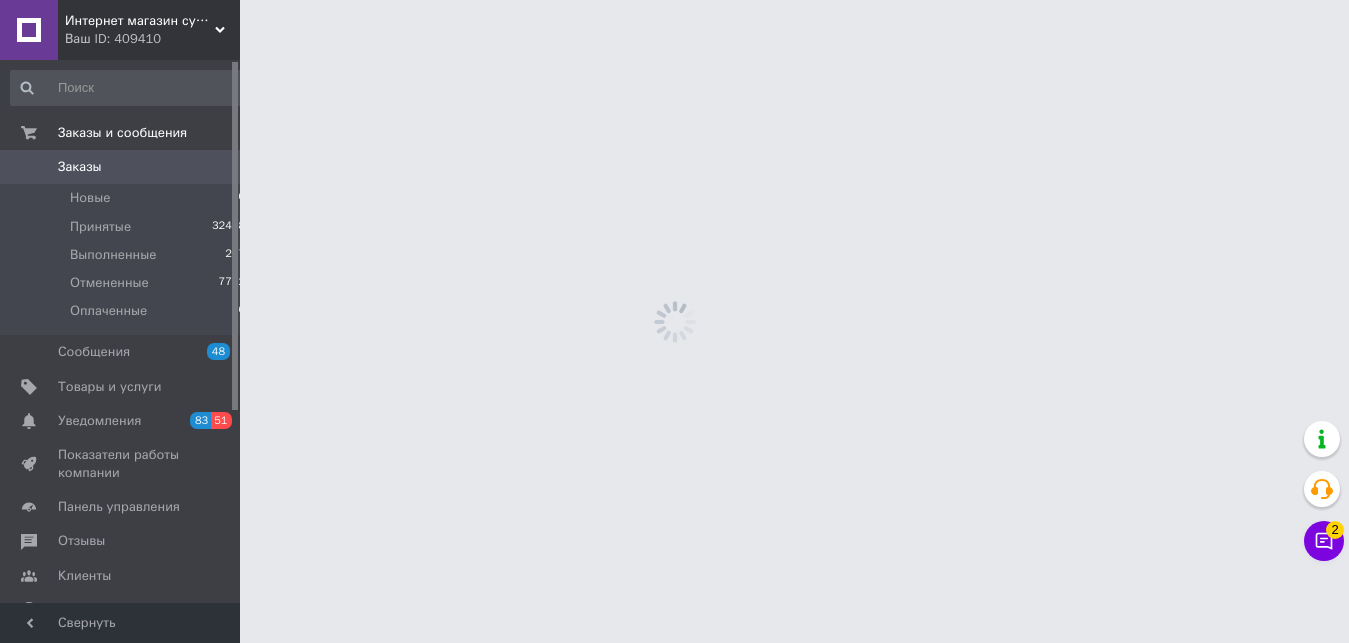 scroll, scrollTop: 0, scrollLeft: 0, axis: both 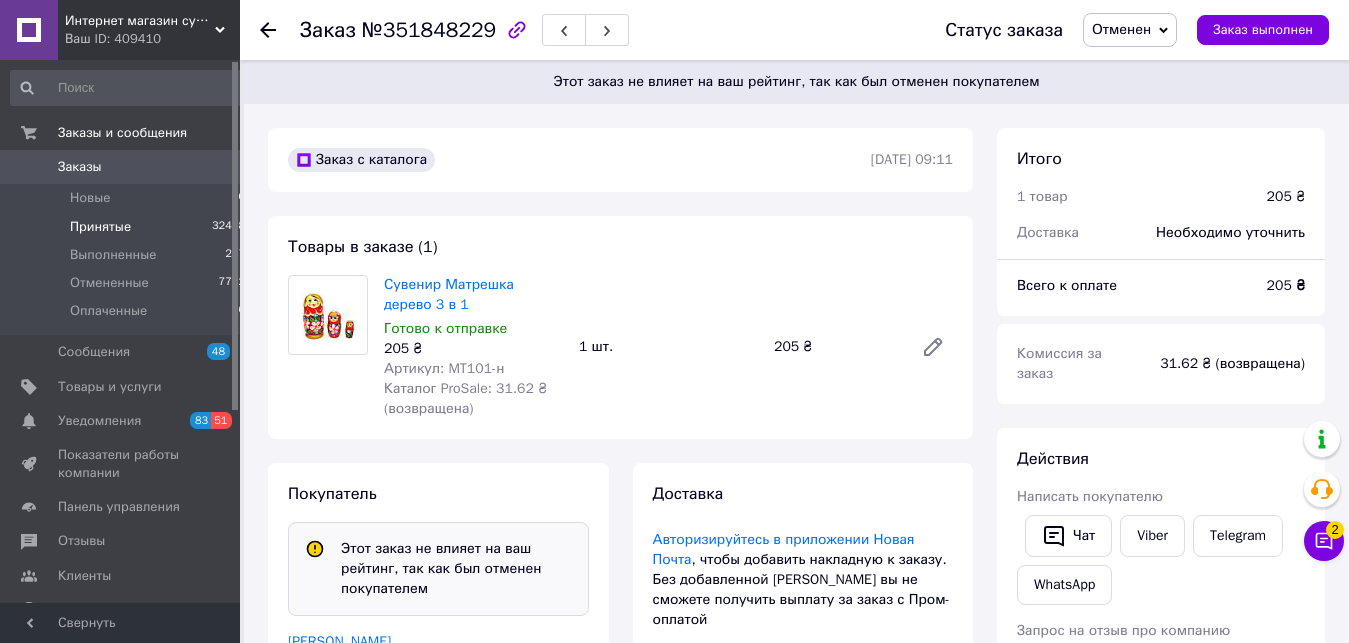 click on "Принятые 32448" at bounding box center (128, 227) 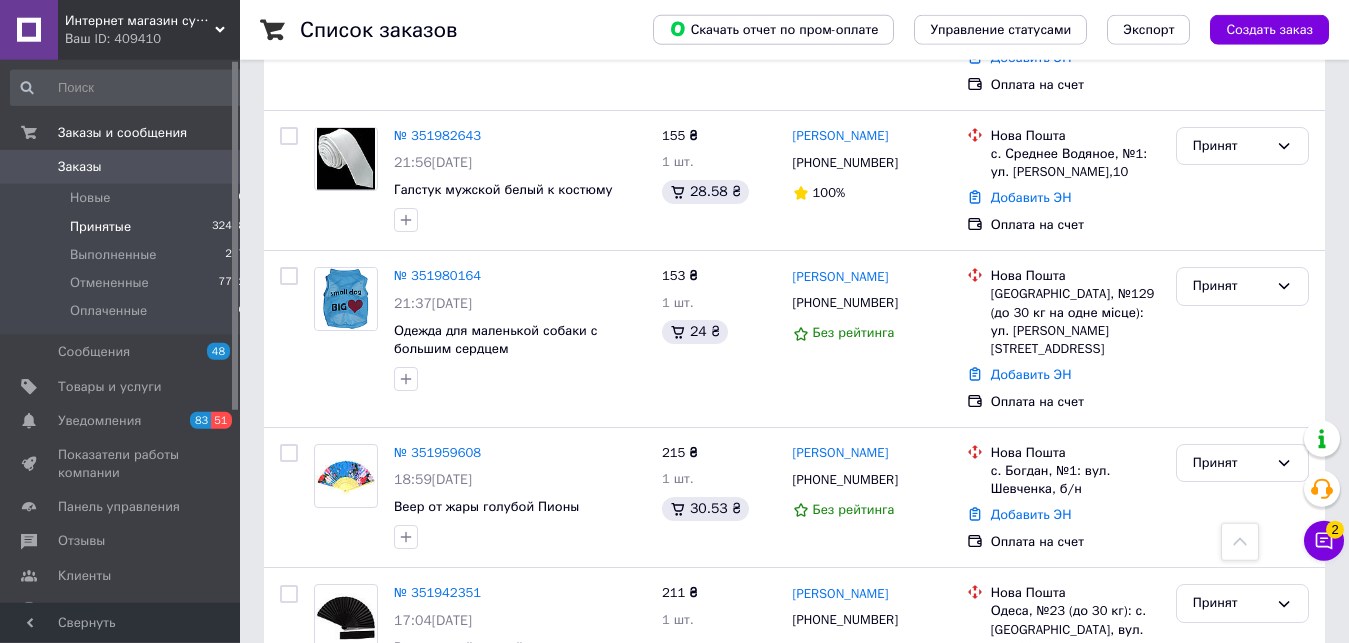 scroll, scrollTop: 306, scrollLeft: 0, axis: vertical 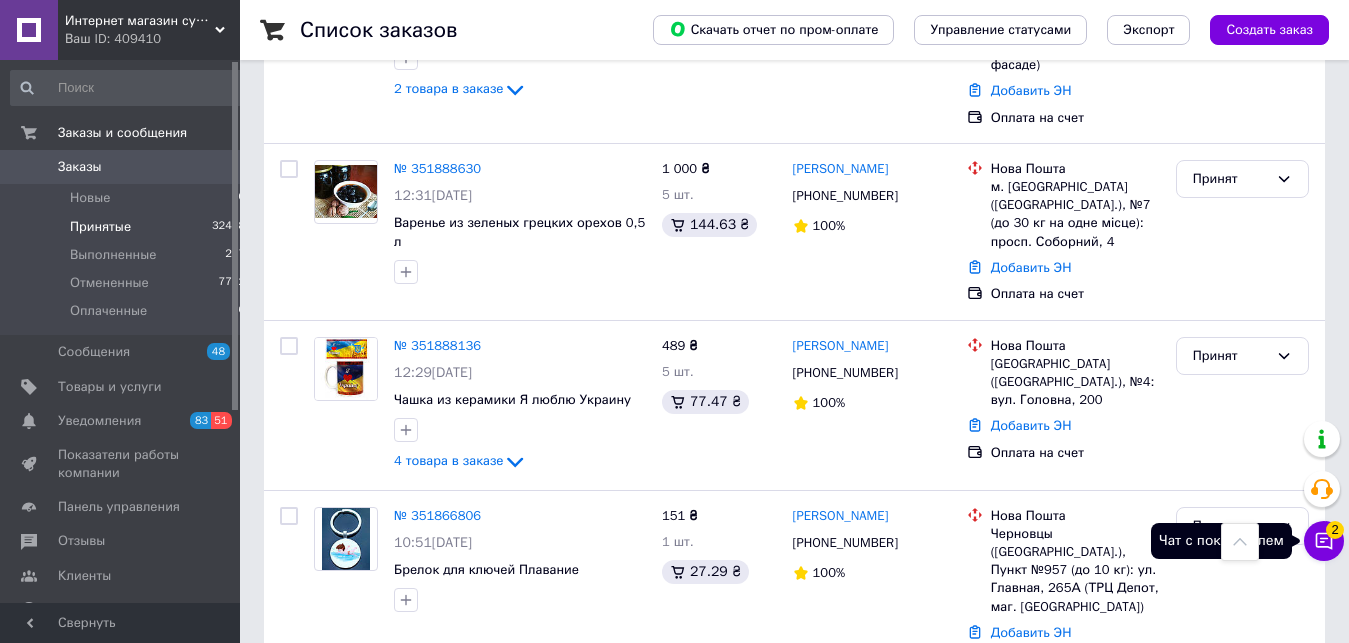 click 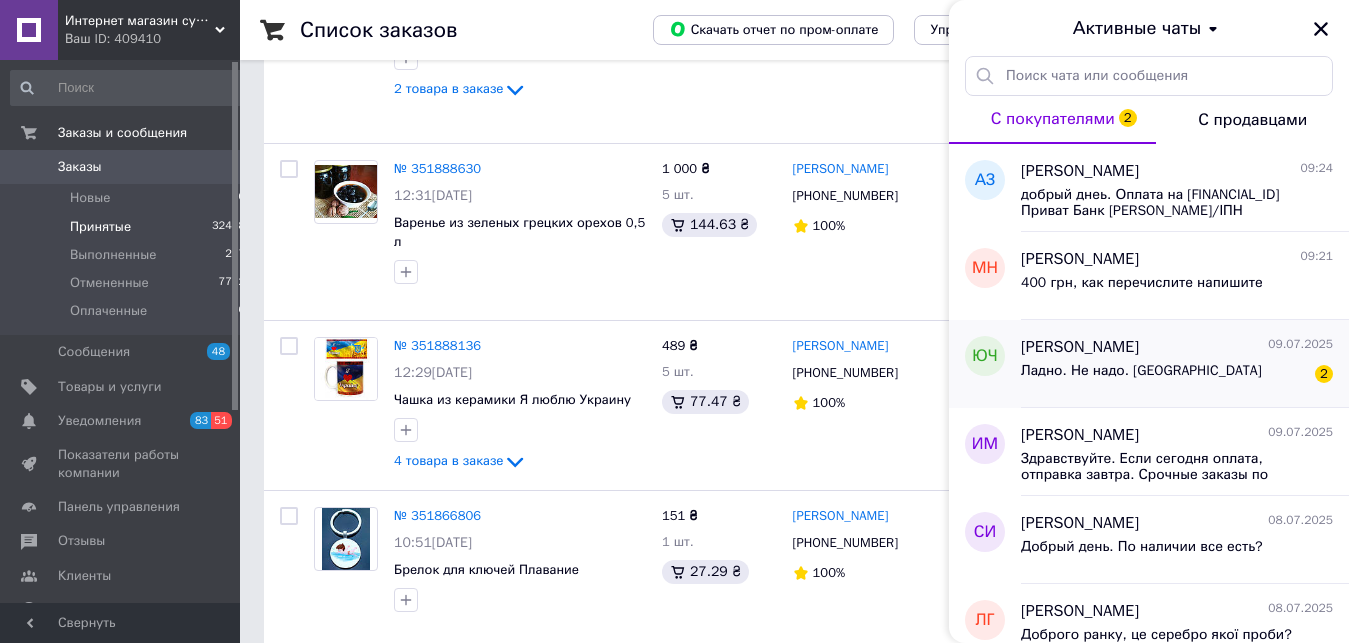 click on "Ладно. Не надо. [GEOGRAPHIC_DATA]" at bounding box center [1141, 371] 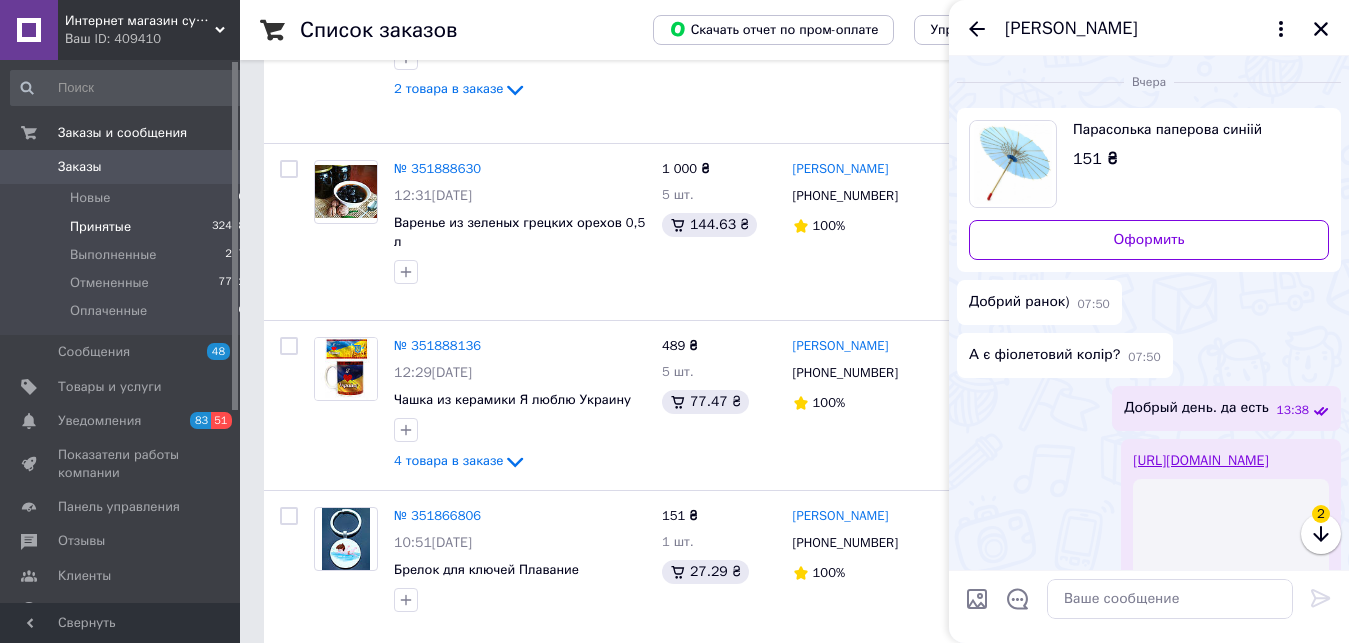 scroll, scrollTop: 744, scrollLeft: 0, axis: vertical 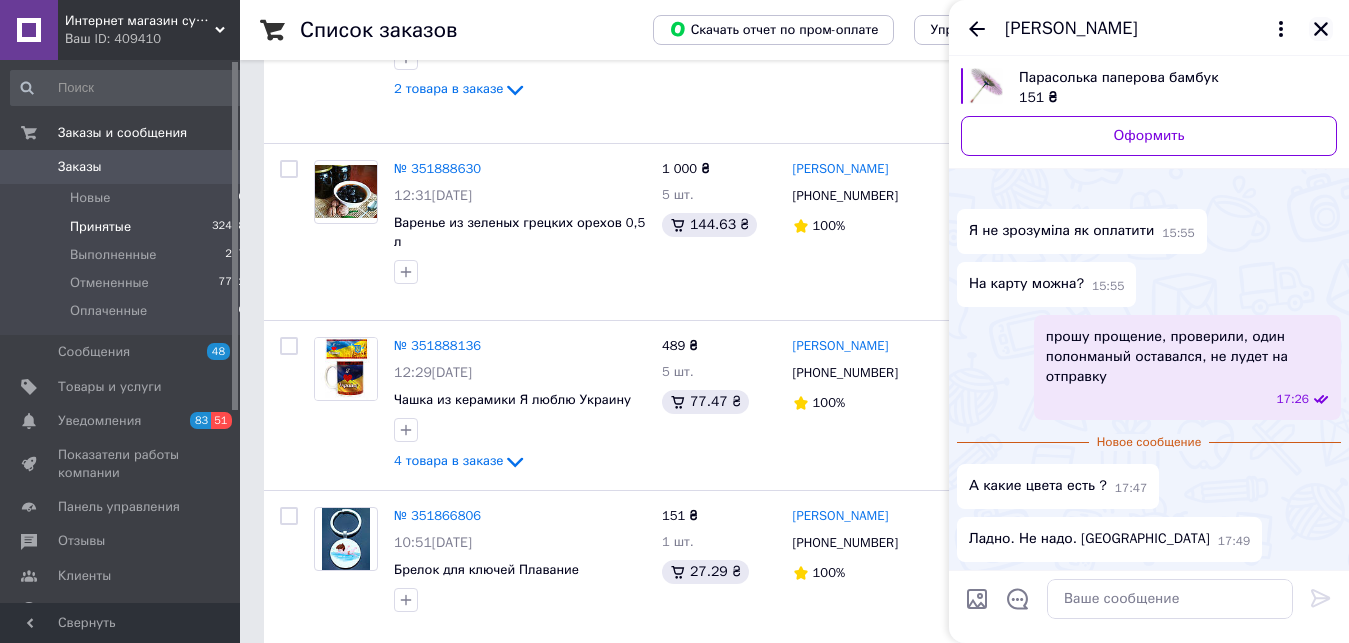 click at bounding box center [1321, 29] 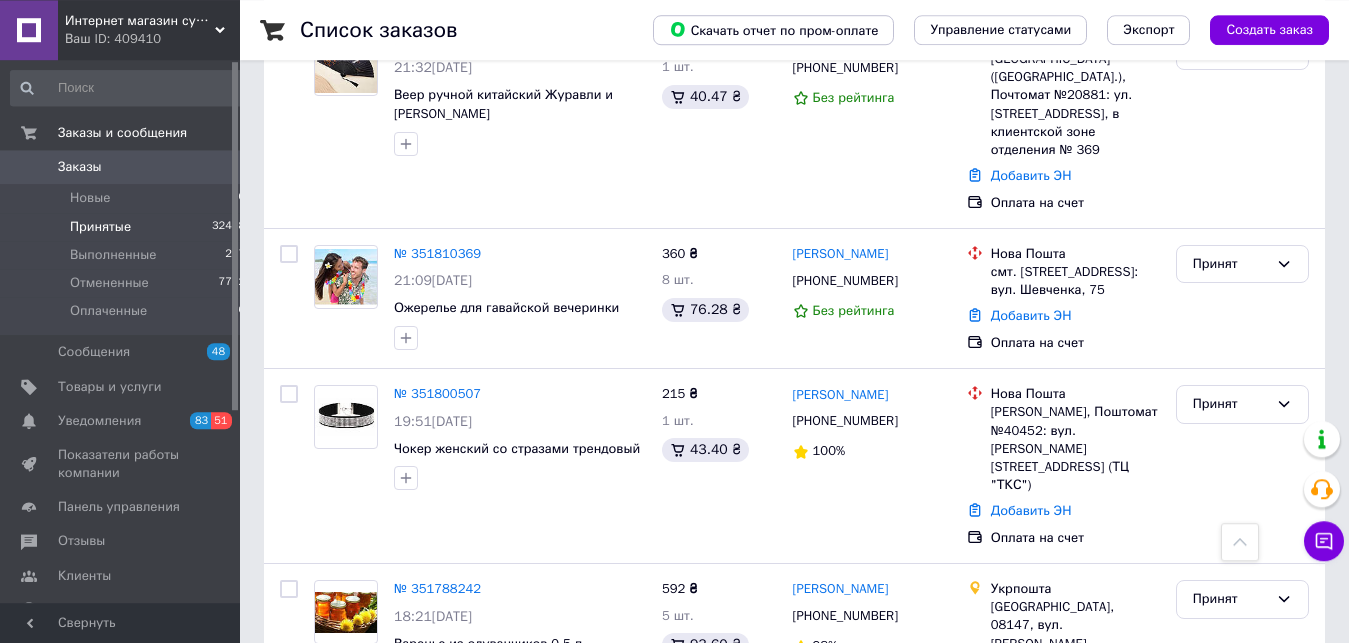 scroll, scrollTop: 3031, scrollLeft: 0, axis: vertical 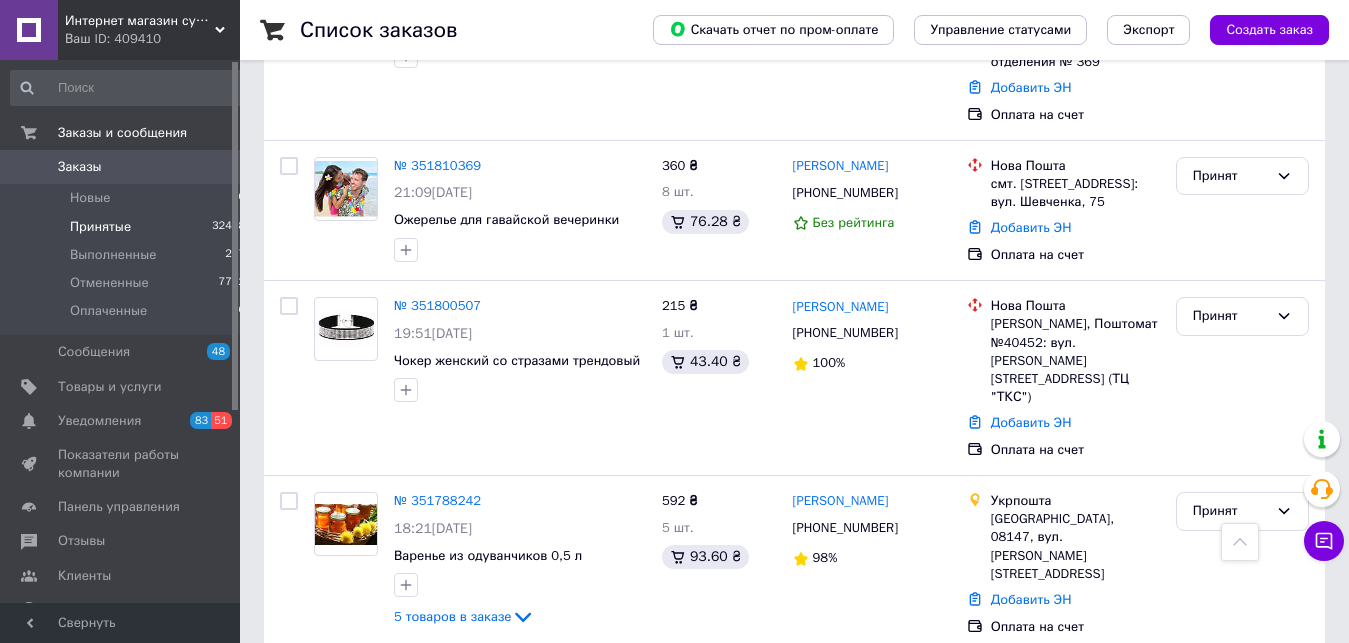 click on "2" at bounding box center (327, 886) 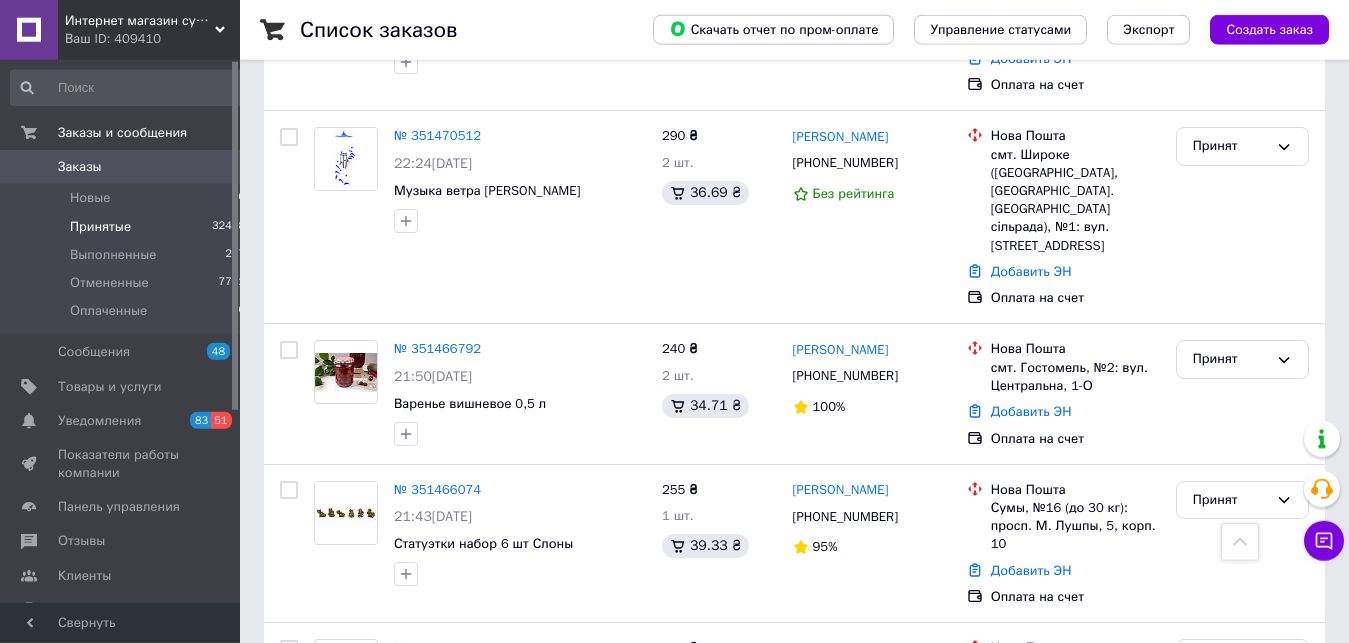 scroll, scrollTop: 3210, scrollLeft: 0, axis: vertical 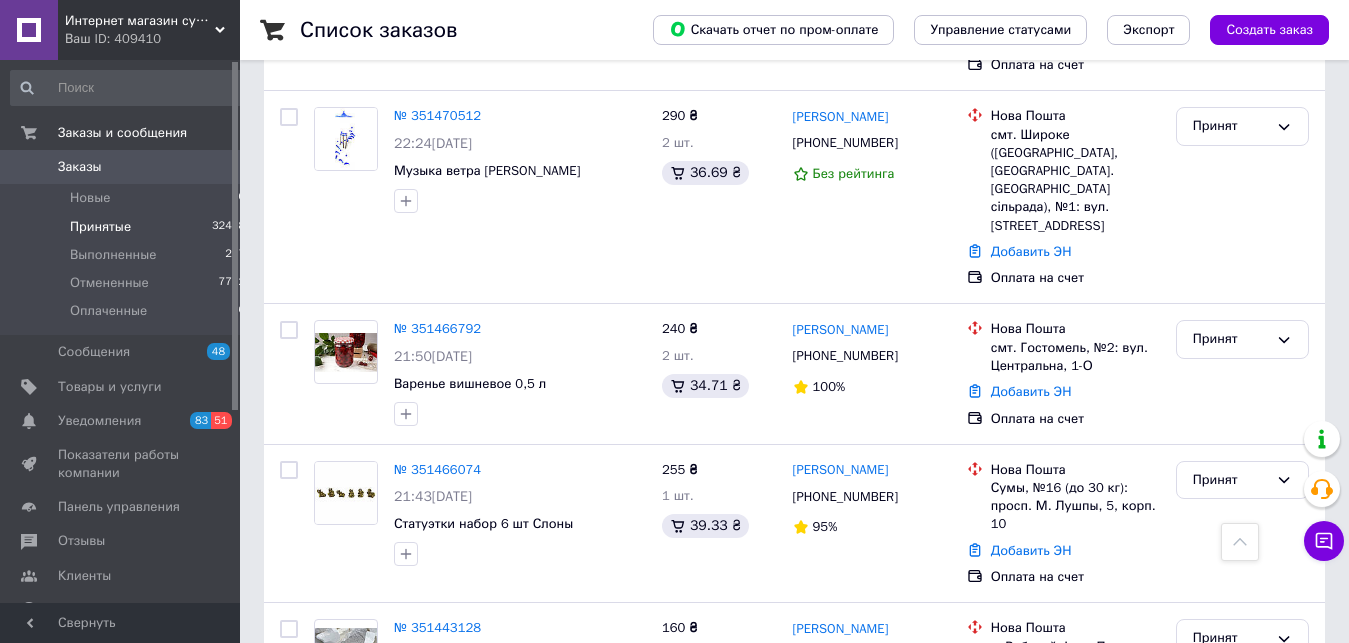 click on "3" at bounding box center (505, 806) 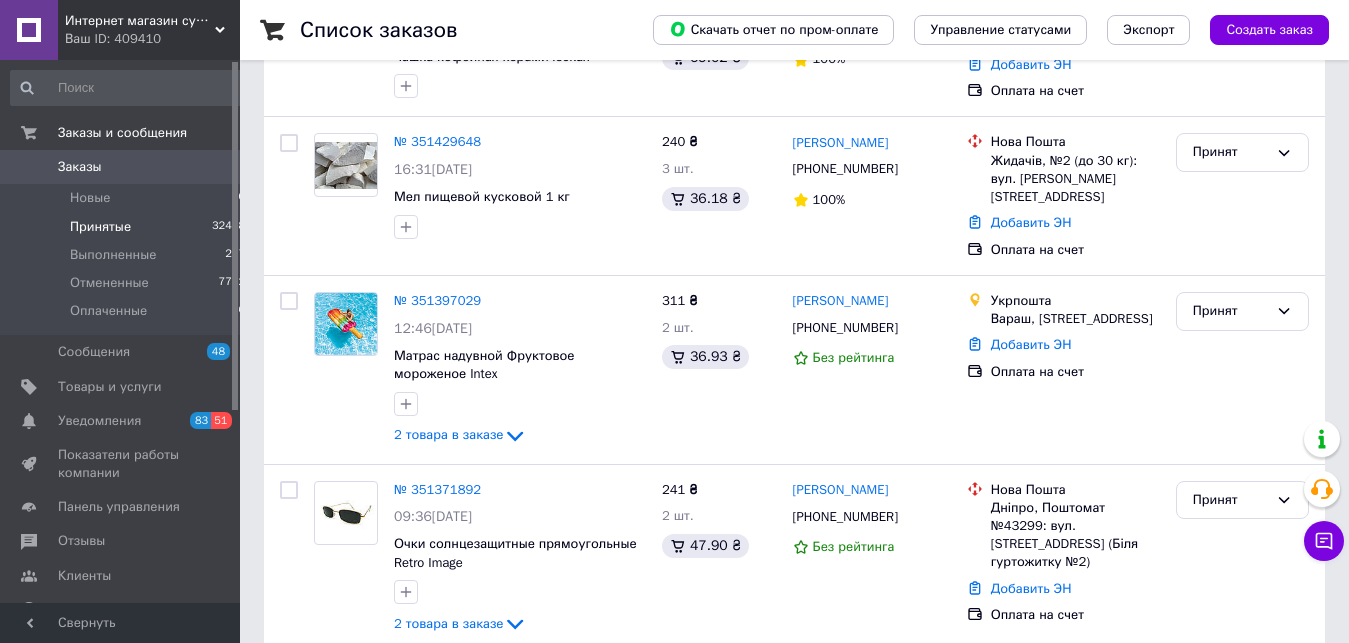 scroll, scrollTop: 0, scrollLeft: 0, axis: both 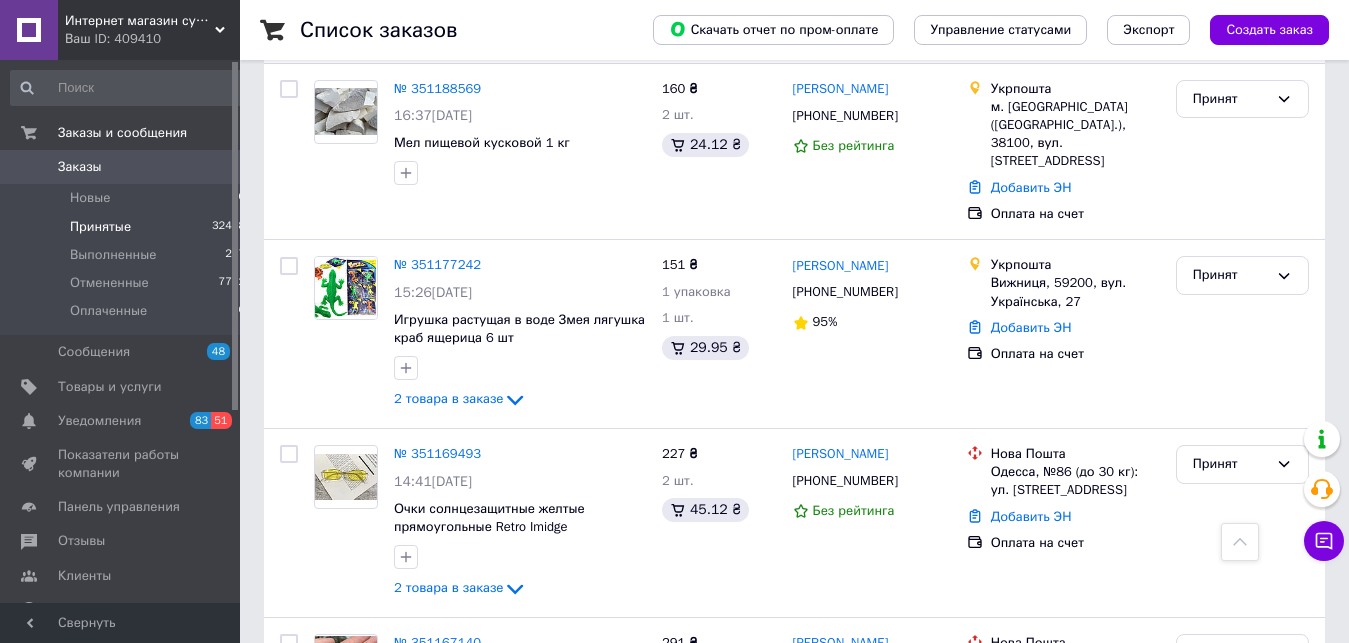 click on "2" at bounding box center [460, 820] 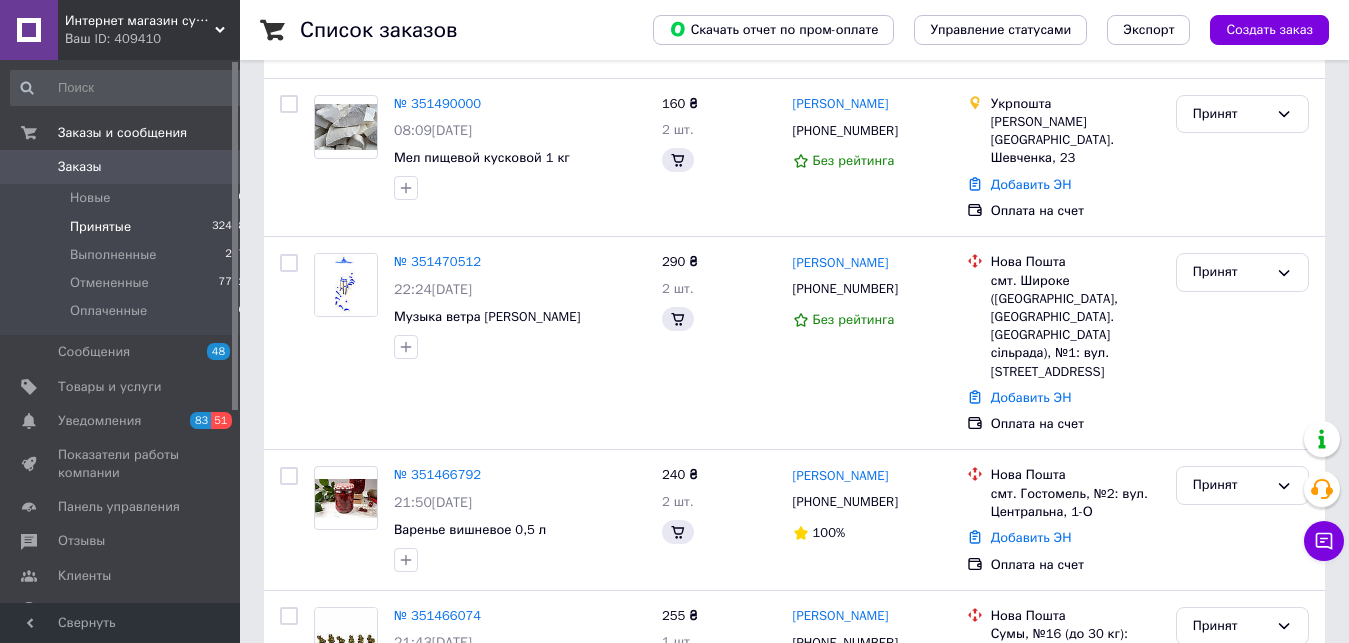 scroll, scrollTop: 0, scrollLeft: 0, axis: both 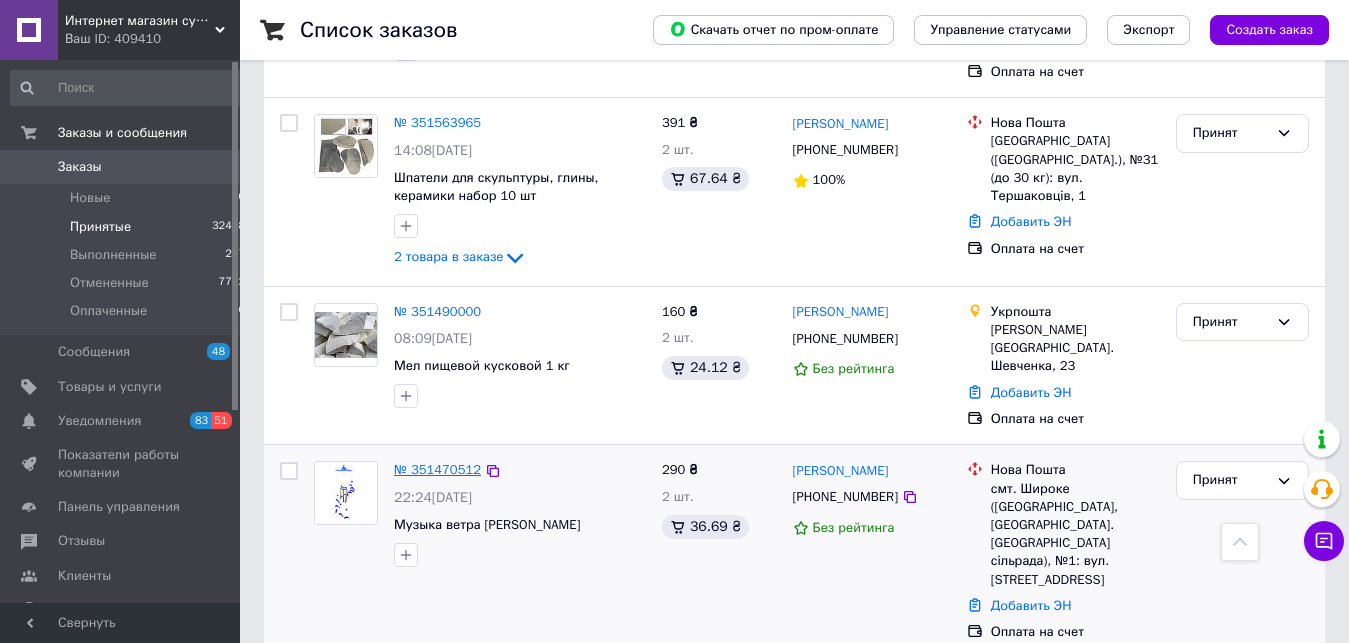 click on "№ 351470512" at bounding box center [437, 469] 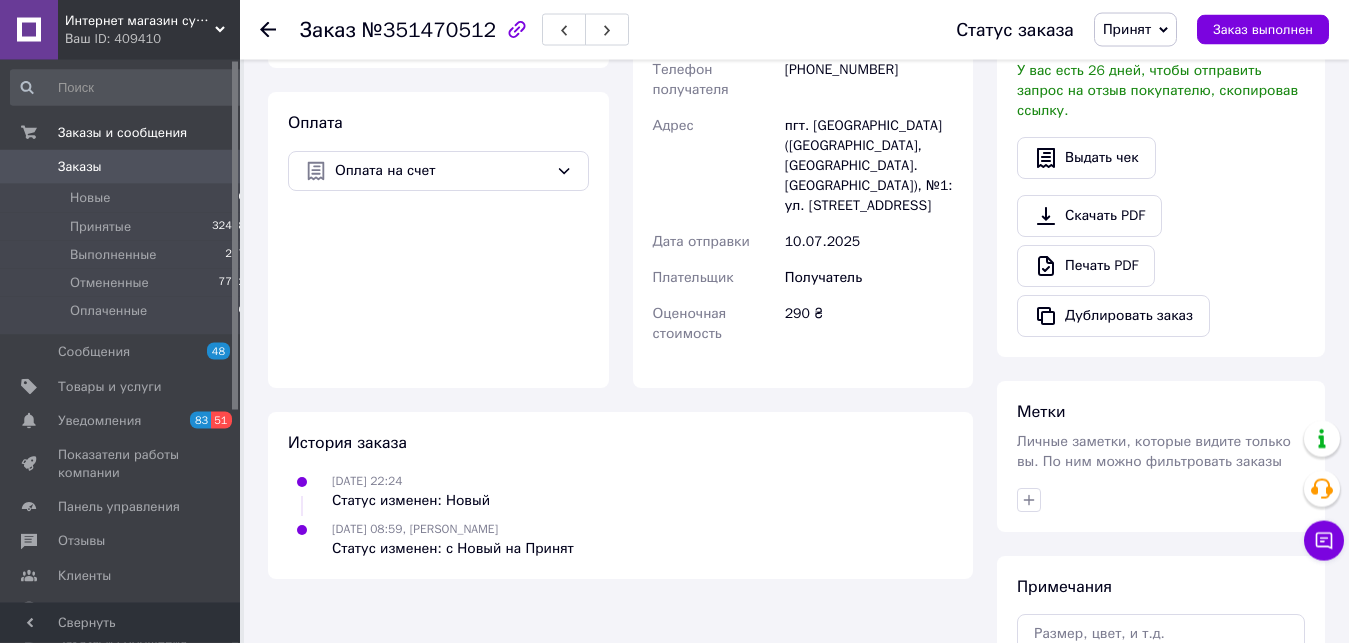 scroll, scrollTop: 792, scrollLeft: 0, axis: vertical 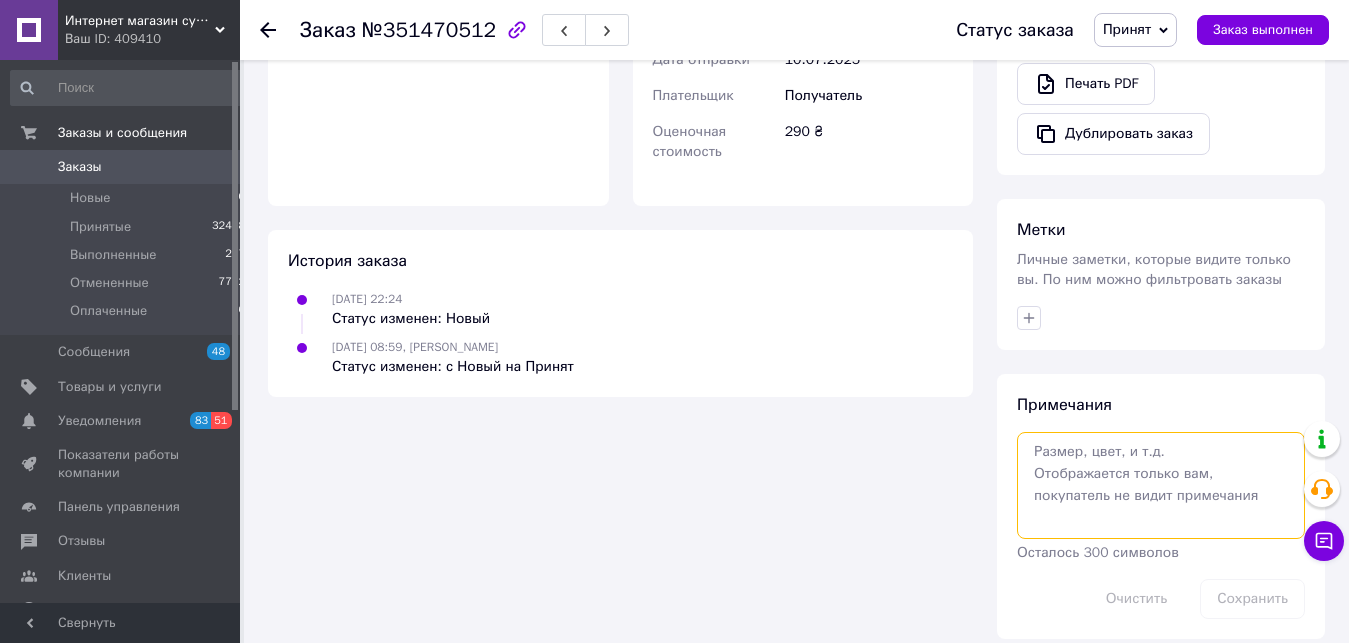 click at bounding box center (1161, 485) 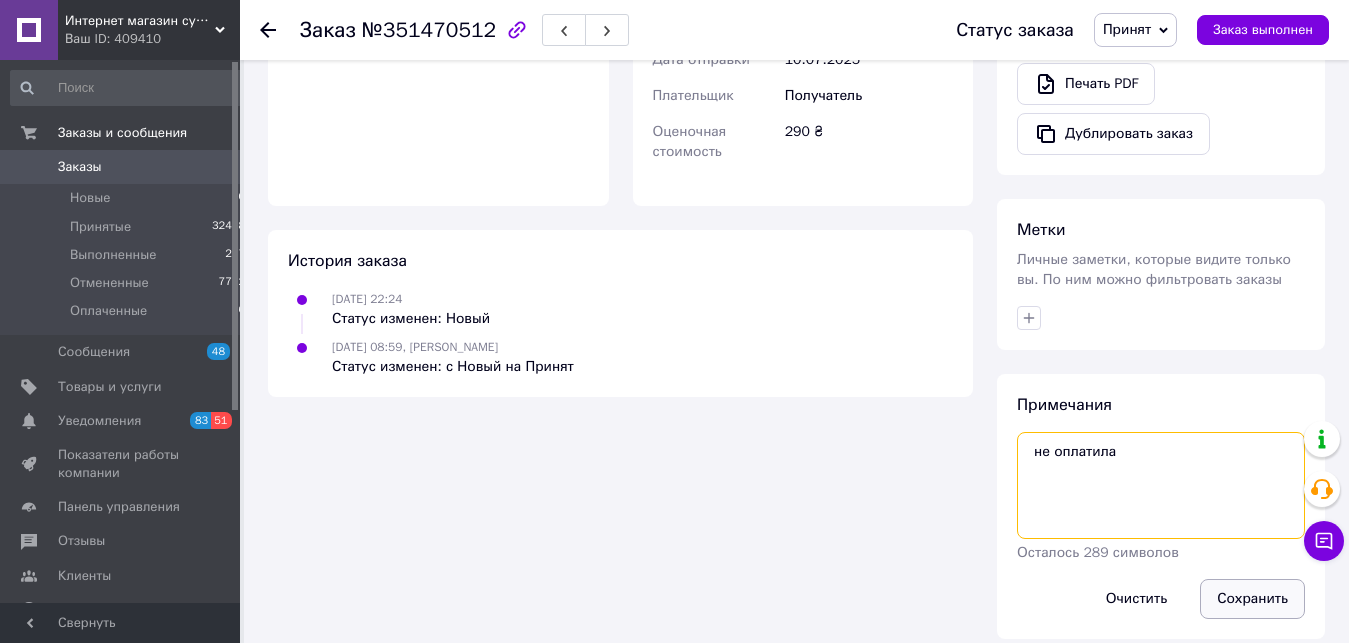 type on "не оплатила" 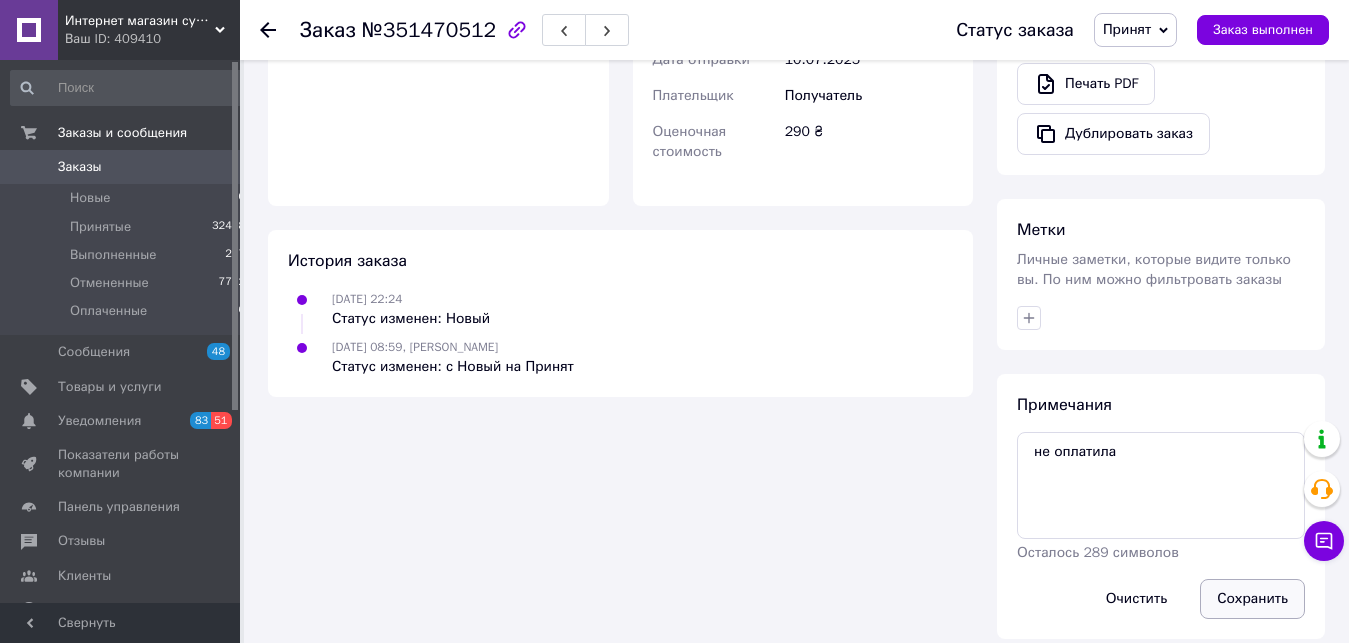 click on "Сохранить" at bounding box center (1252, 599) 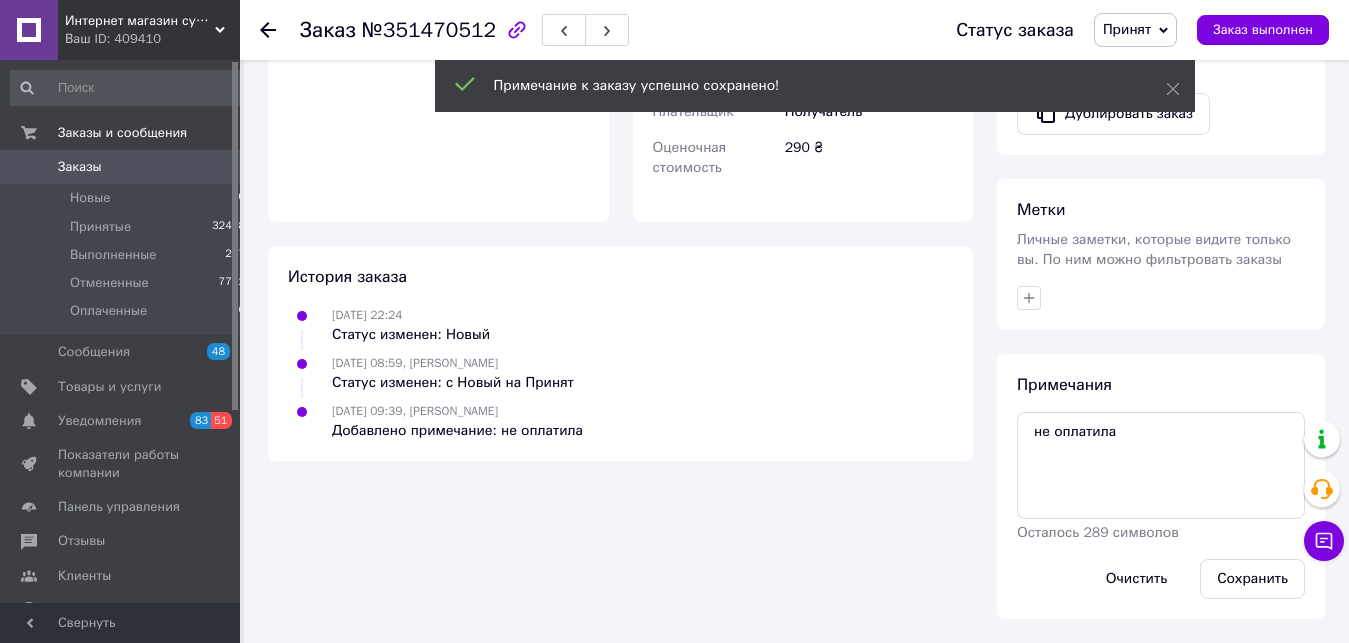 scroll, scrollTop: 756, scrollLeft: 0, axis: vertical 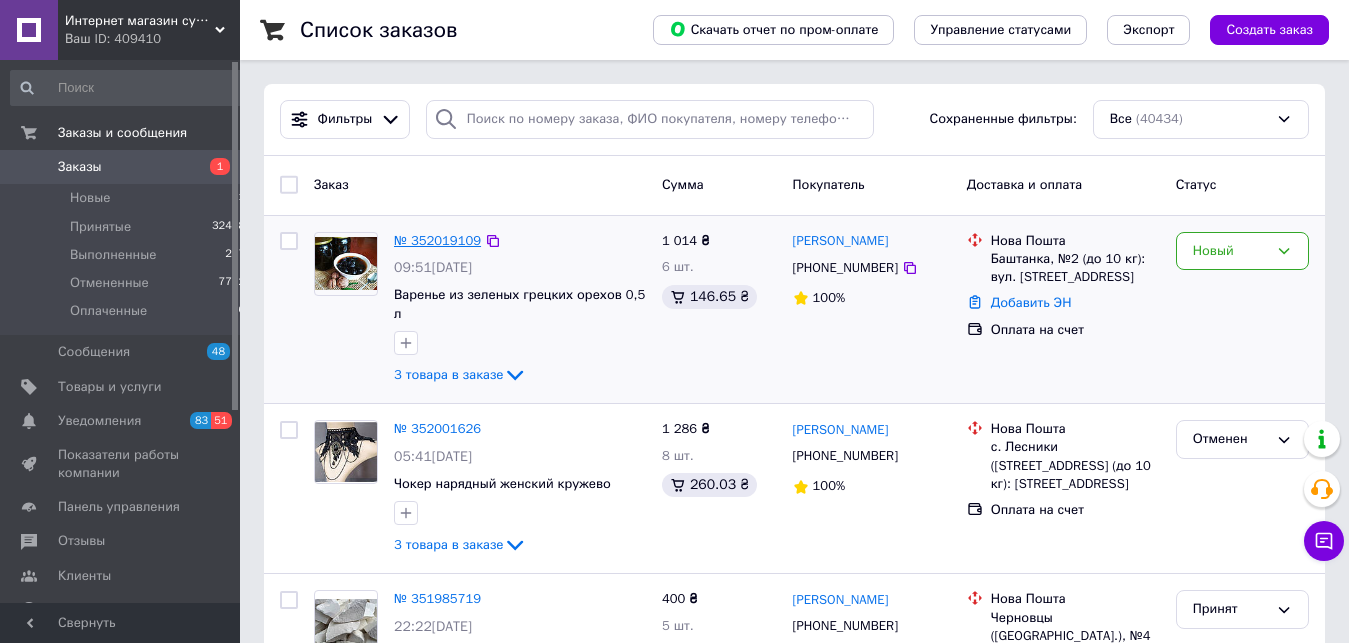 click on "№ 352019109" at bounding box center (437, 240) 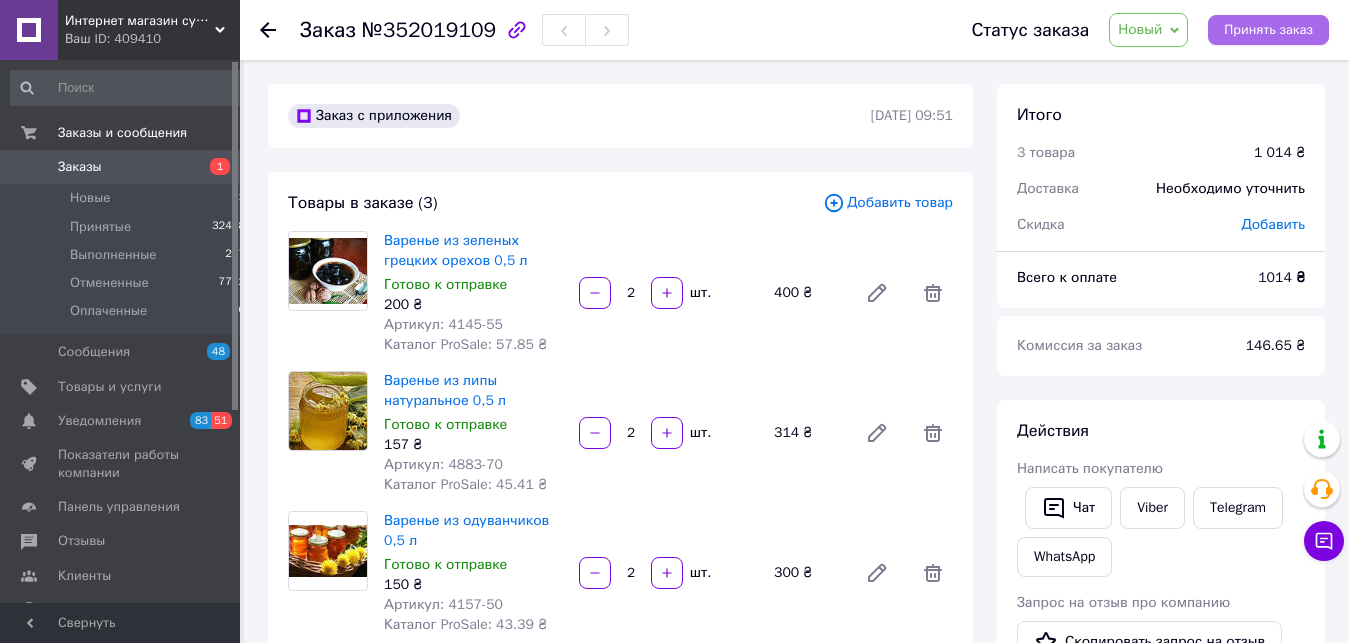click on "Принять заказ" at bounding box center [1268, 30] 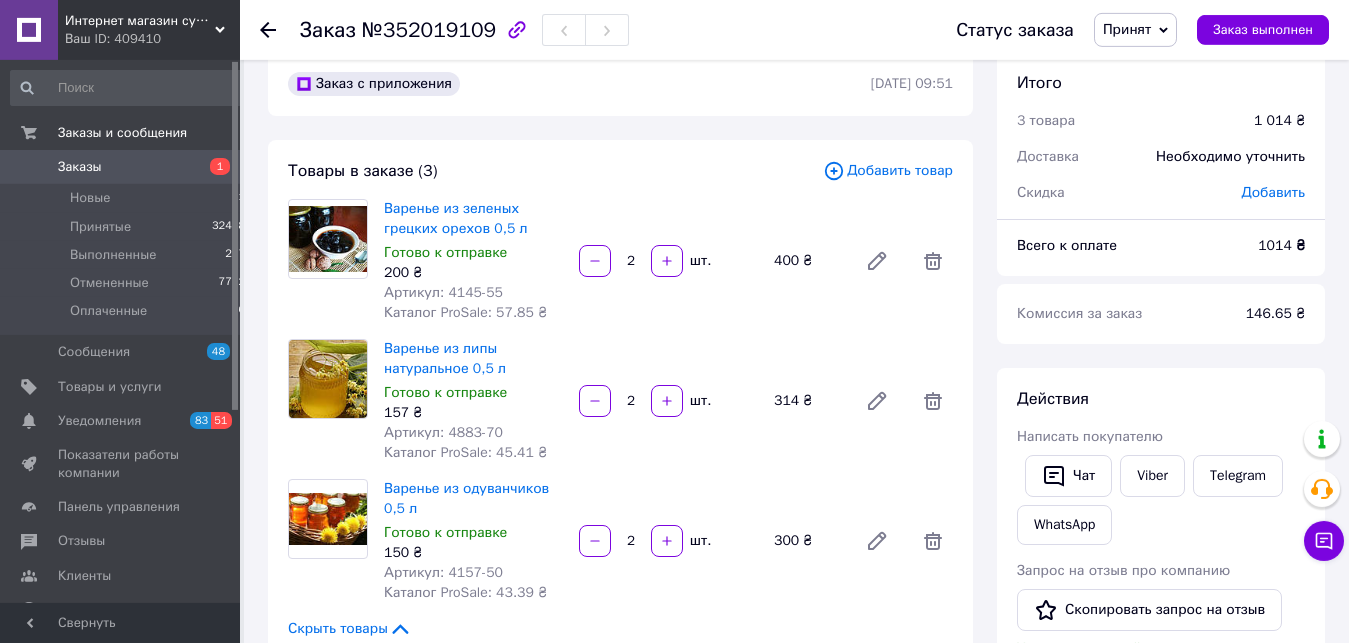 scroll, scrollTop: 0, scrollLeft: 0, axis: both 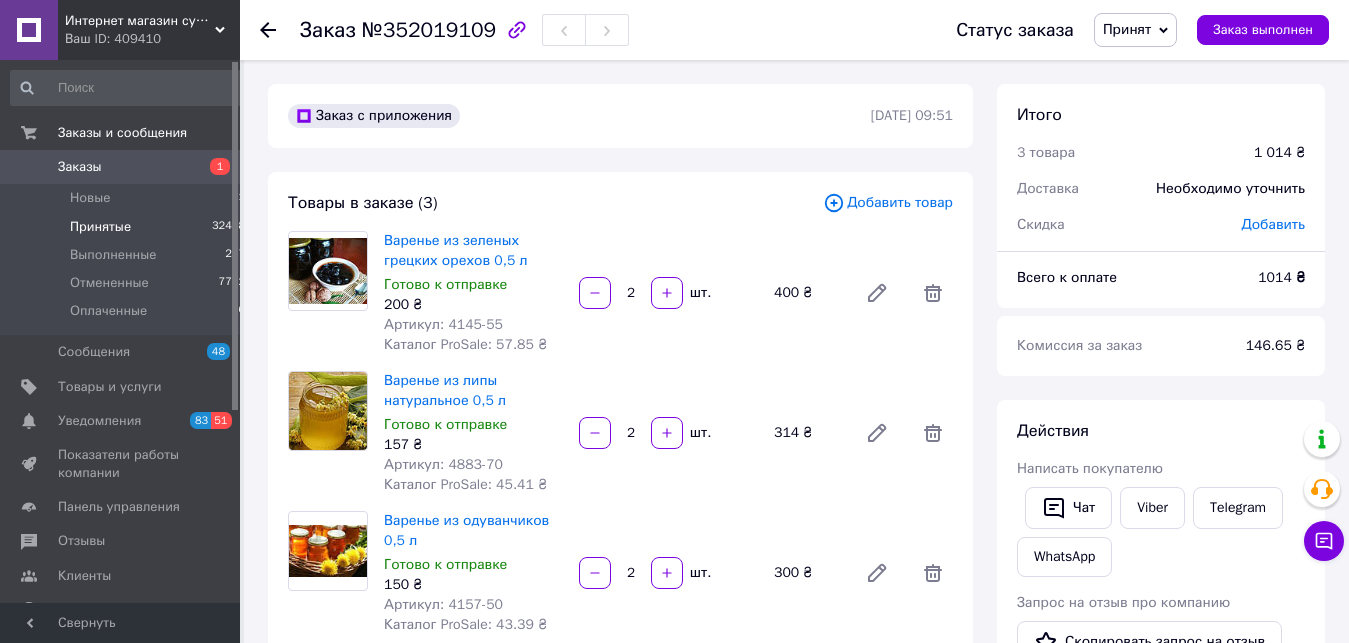 click on "Принятые" at bounding box center (100, 227) 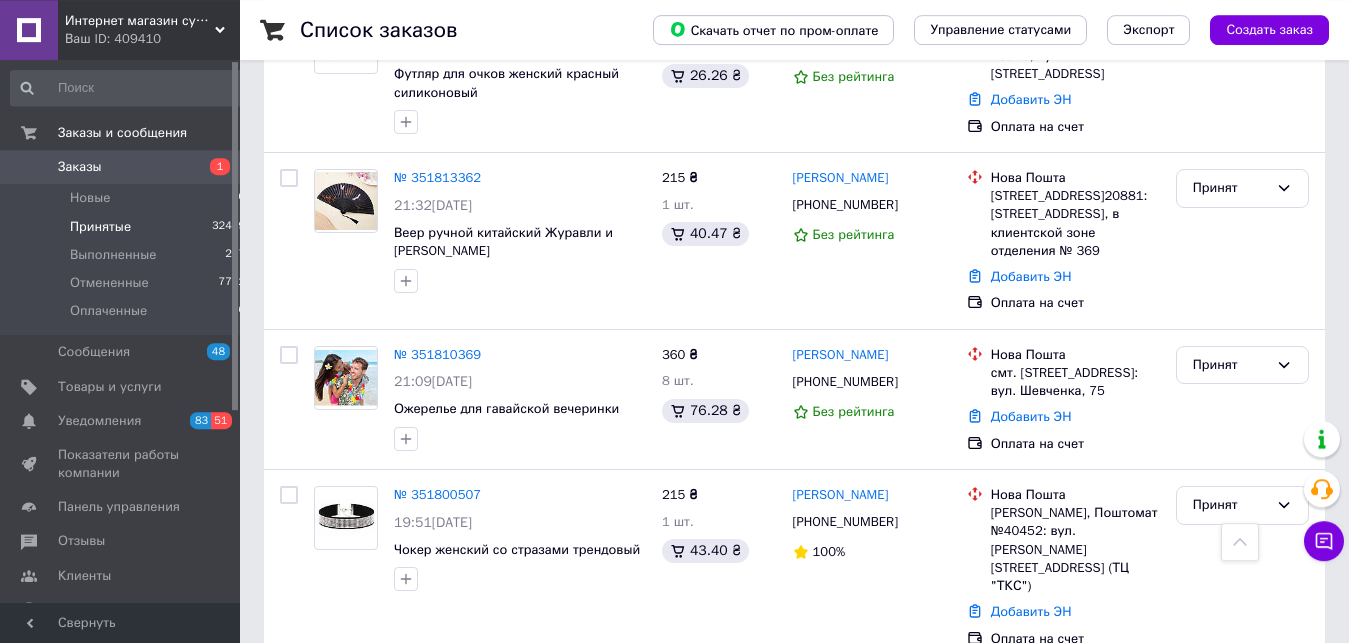 scroll, scrollTop: 3013, scrollLeft: 0, axis: vertical 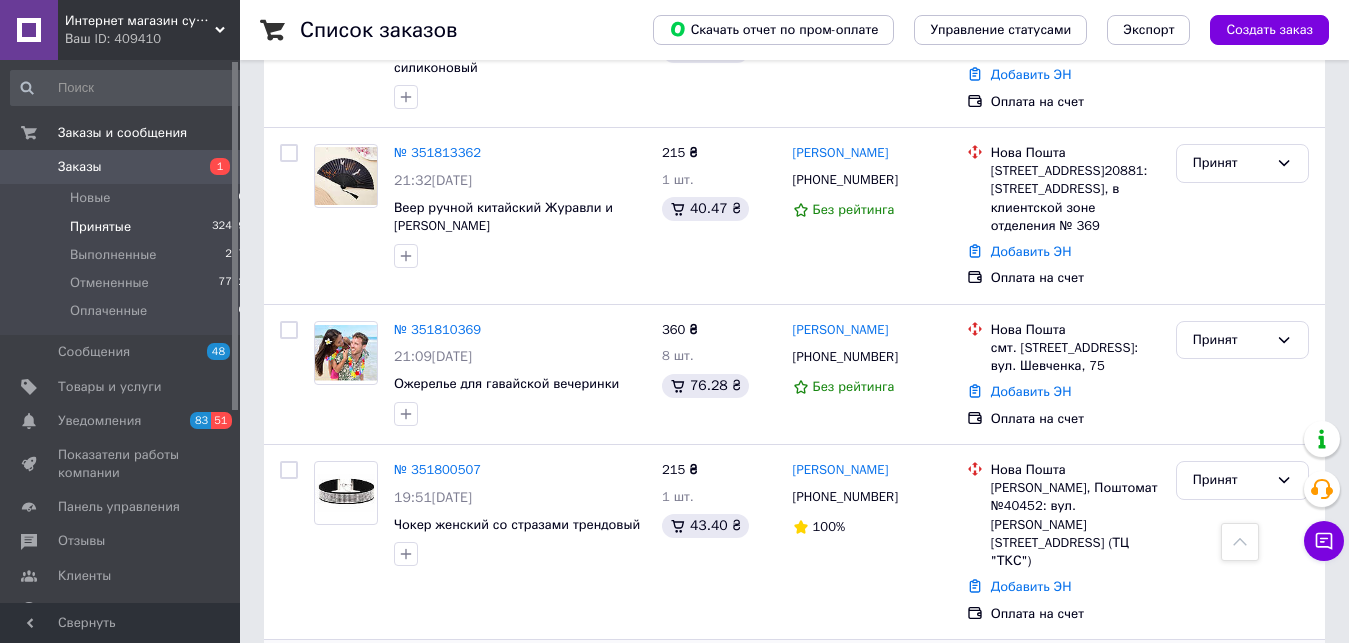click on "№ 351788242" at bounding box center [437, 664] 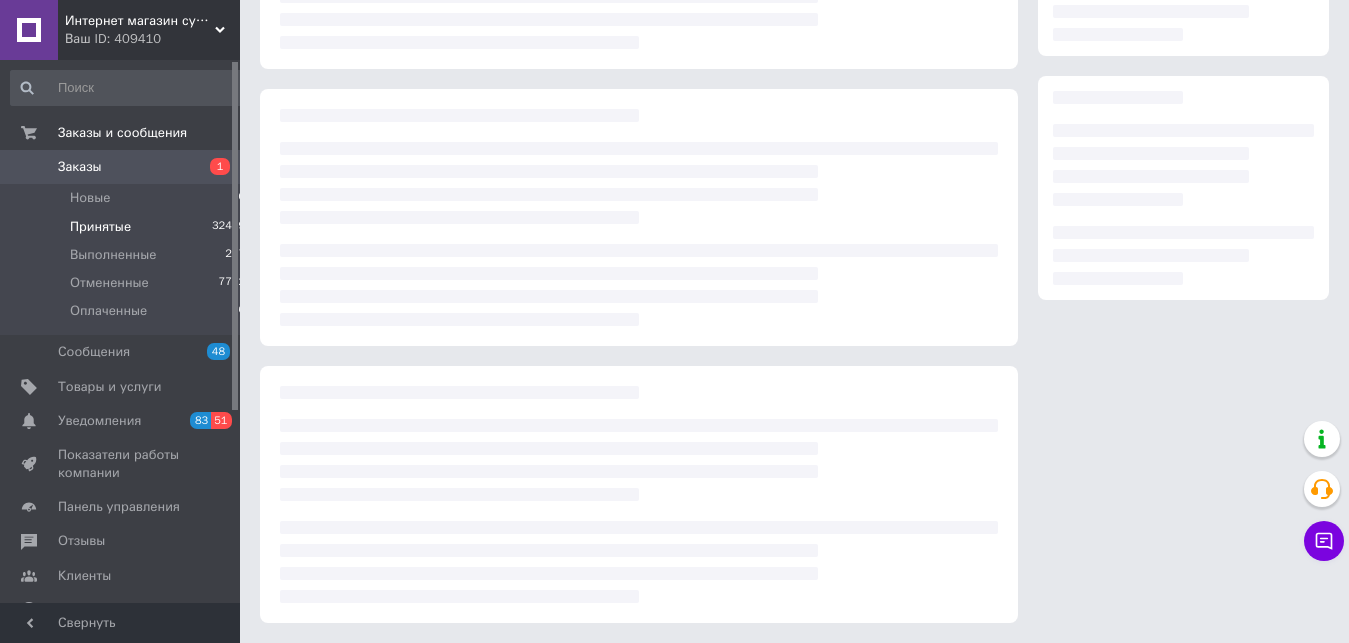 scroll, scrollTop: 271, scrollLeft: 0, axis: vertical 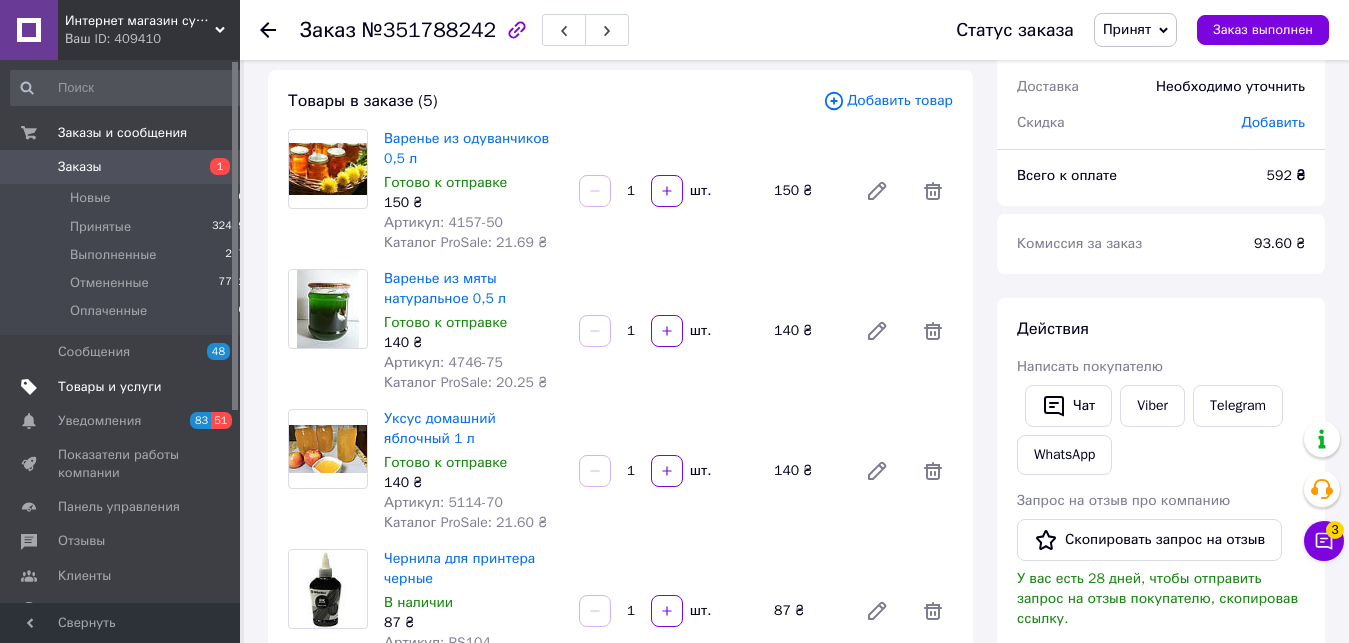 click on "Товары и услуги" at bounding box center (110, 387) 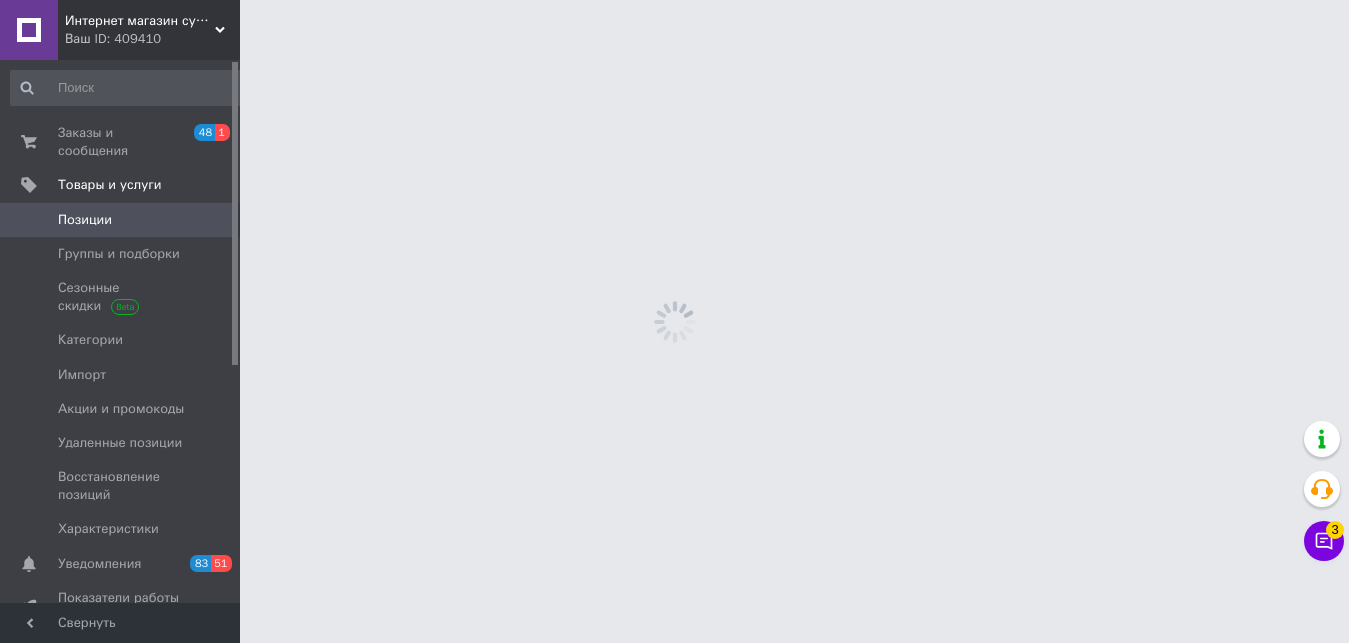 scroll, scrollTop: 0, scrollLeft: 0, axis: both 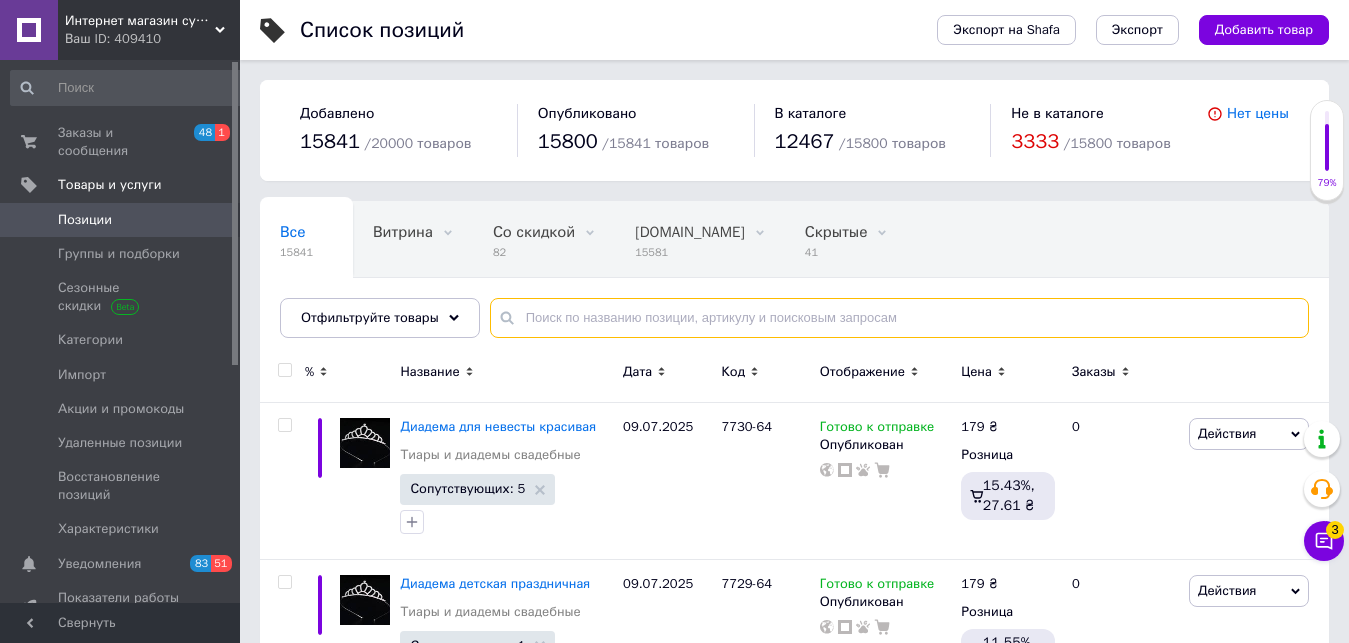 click at bounding box center (899, 318) 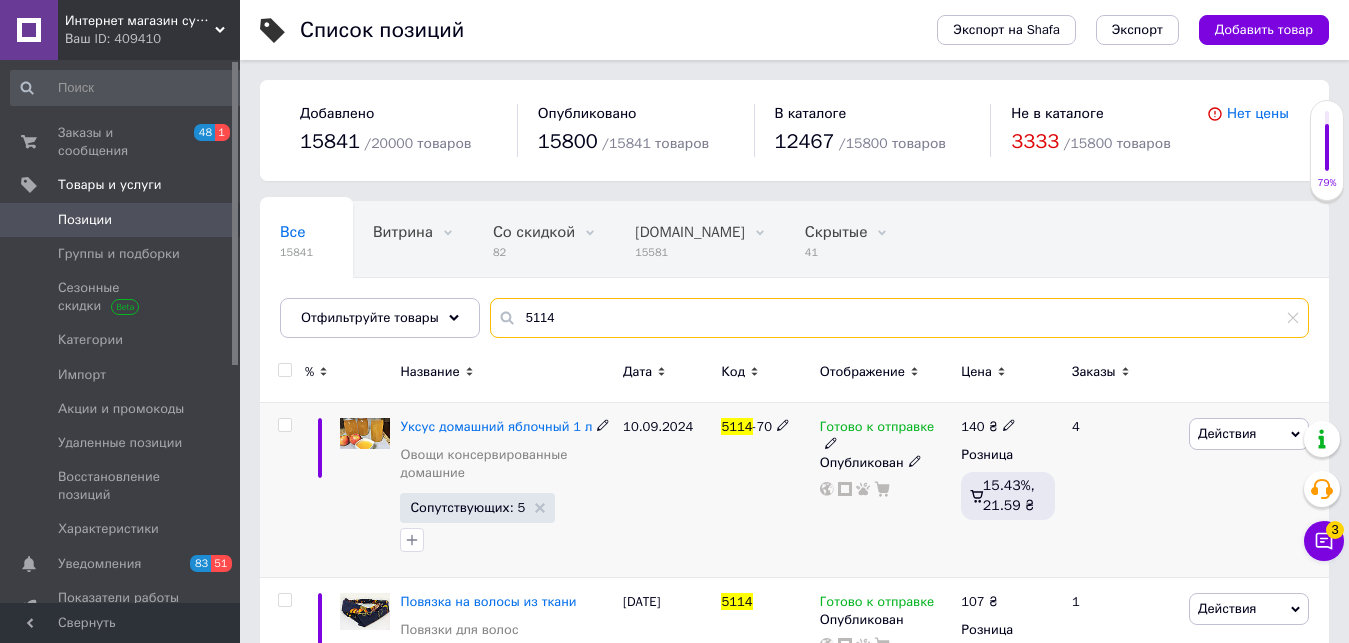 type on "5114" 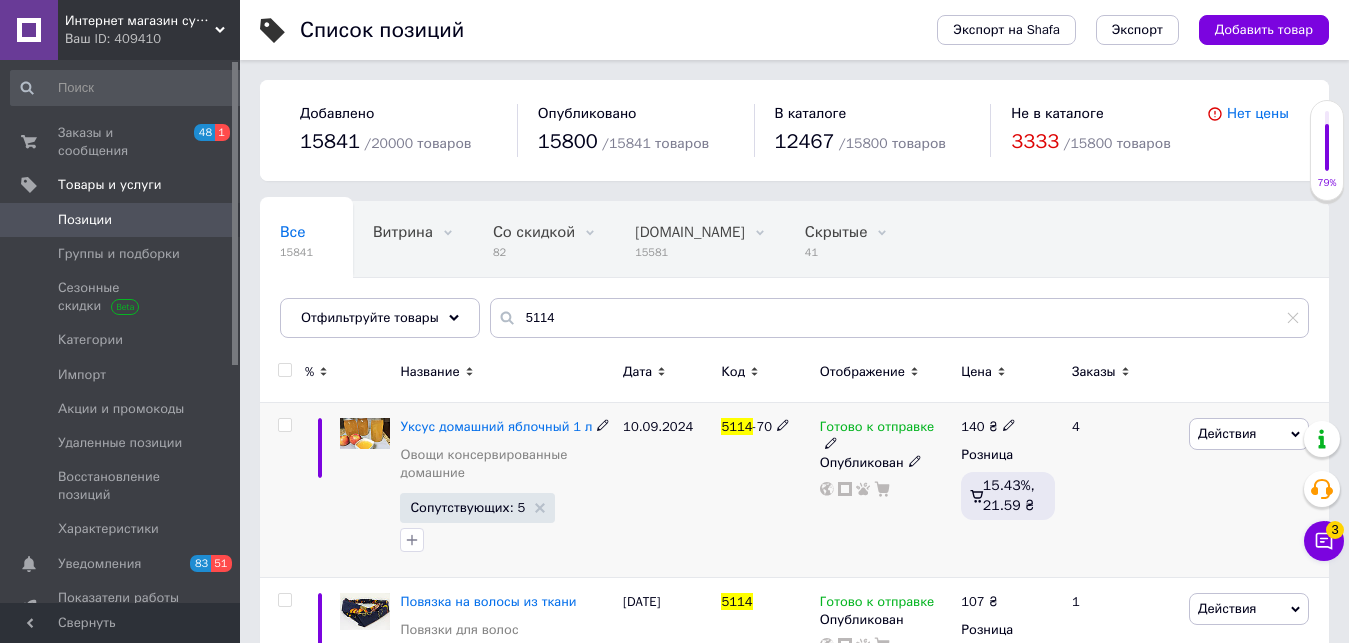 click 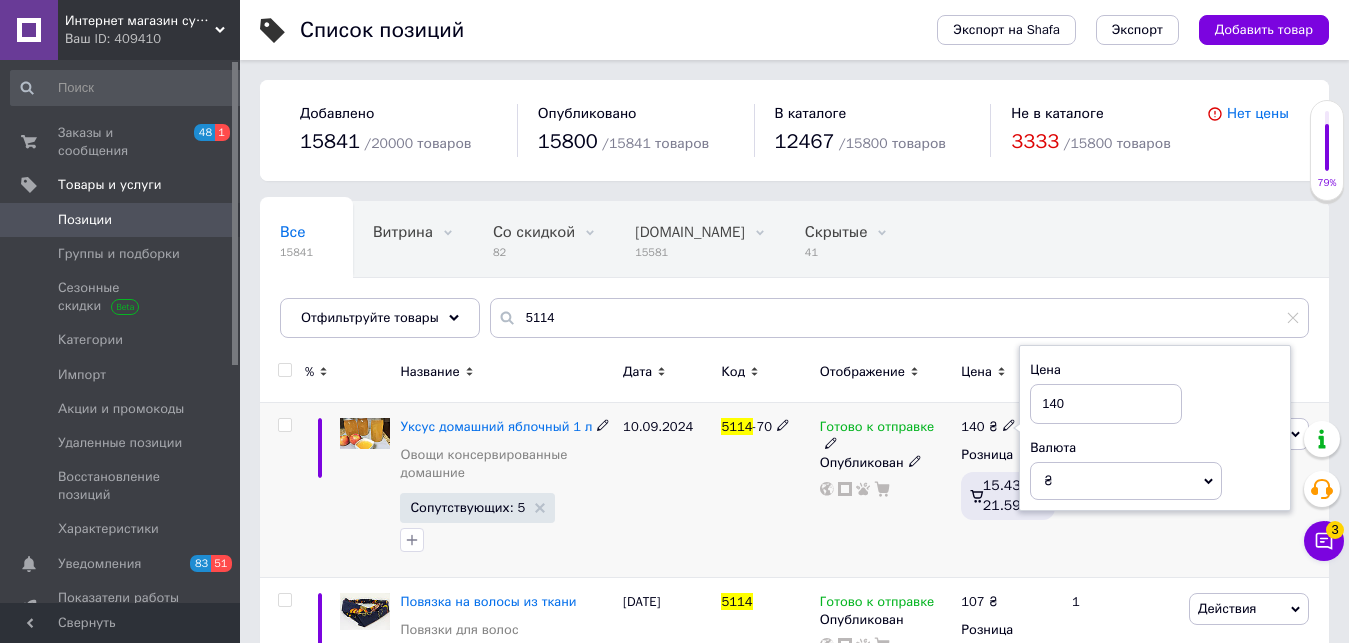 drag, startPoint x: 1060, startPoint y: 408, endPoint x: 977, endPoint y: 408, distance: 83 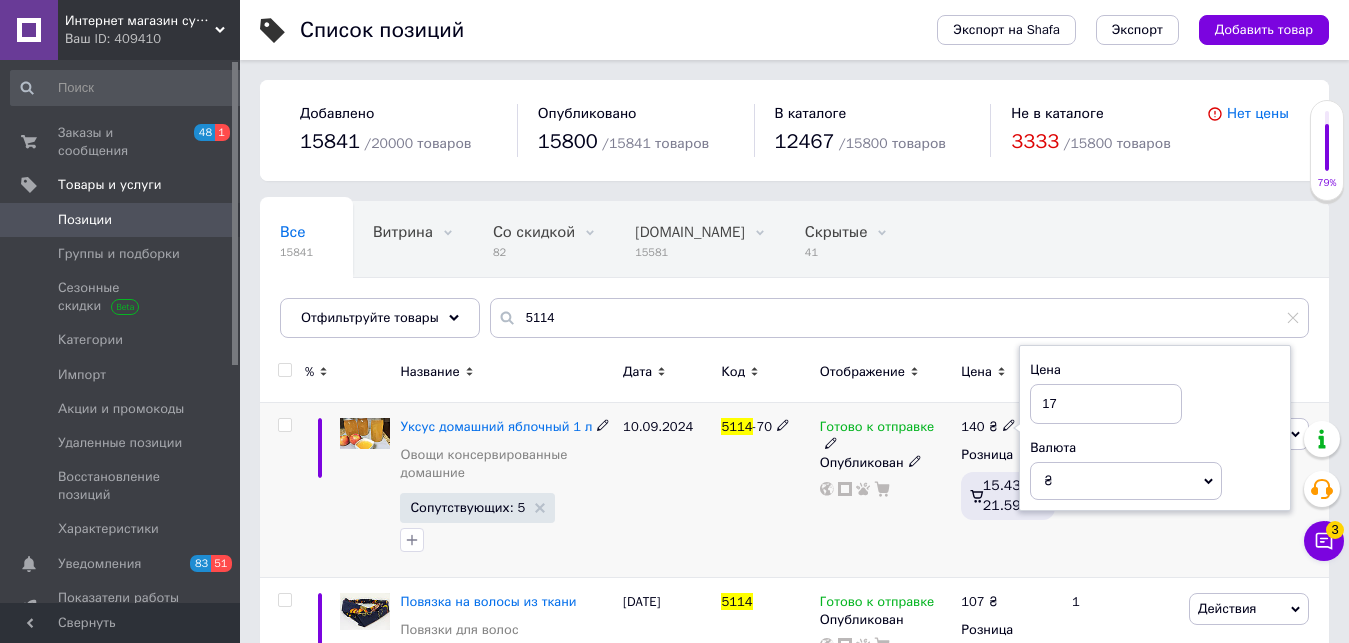 type on "170" 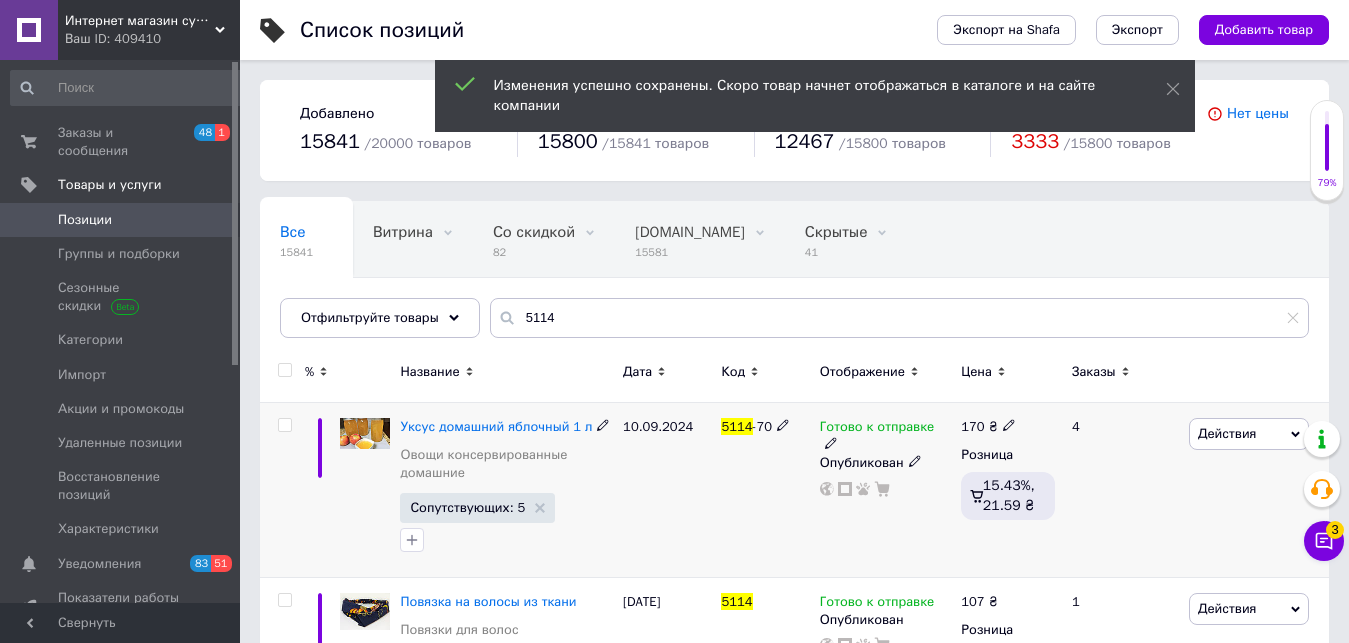 click 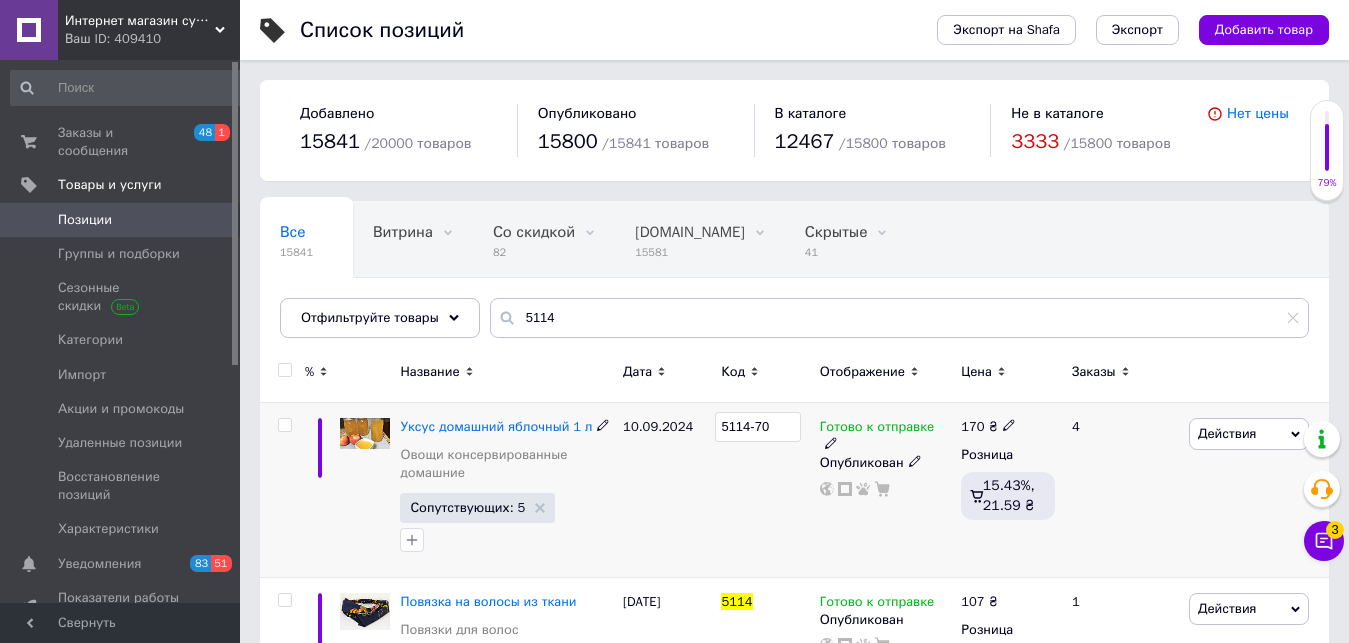 drag, startPoint x: 762, startPoint y: 423, endPoint x: 749, endPoint y: 418, distance: 13.928389 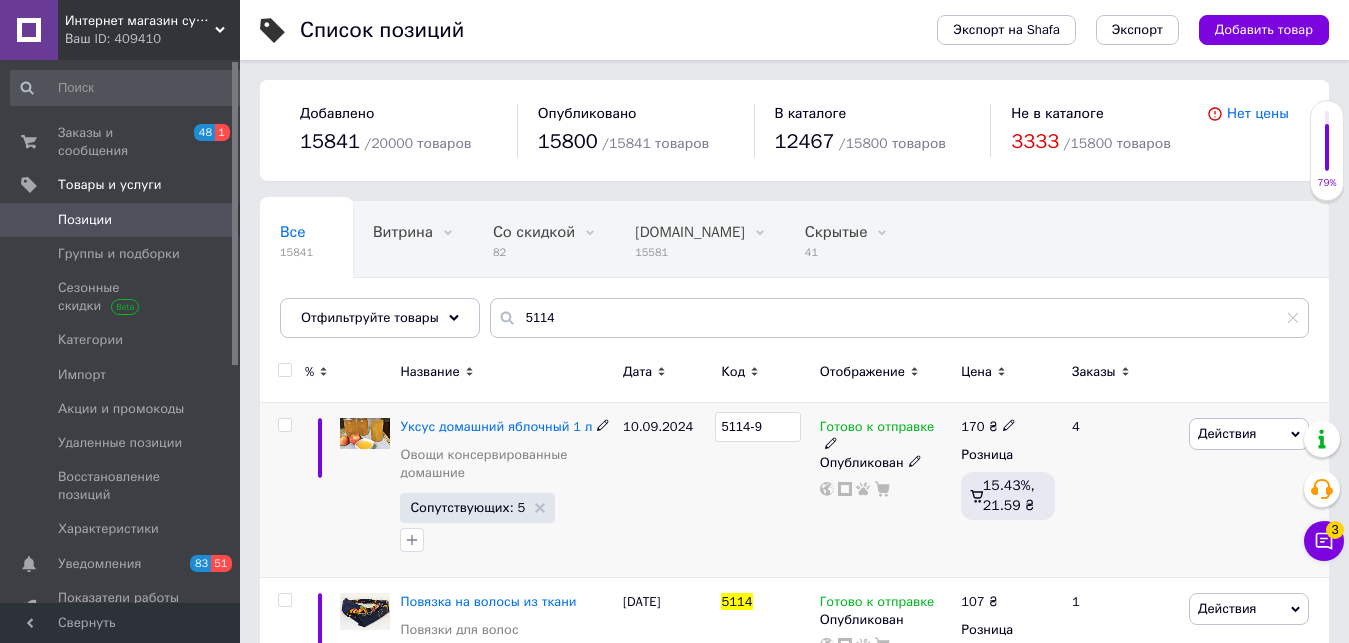 type on "5114-90" 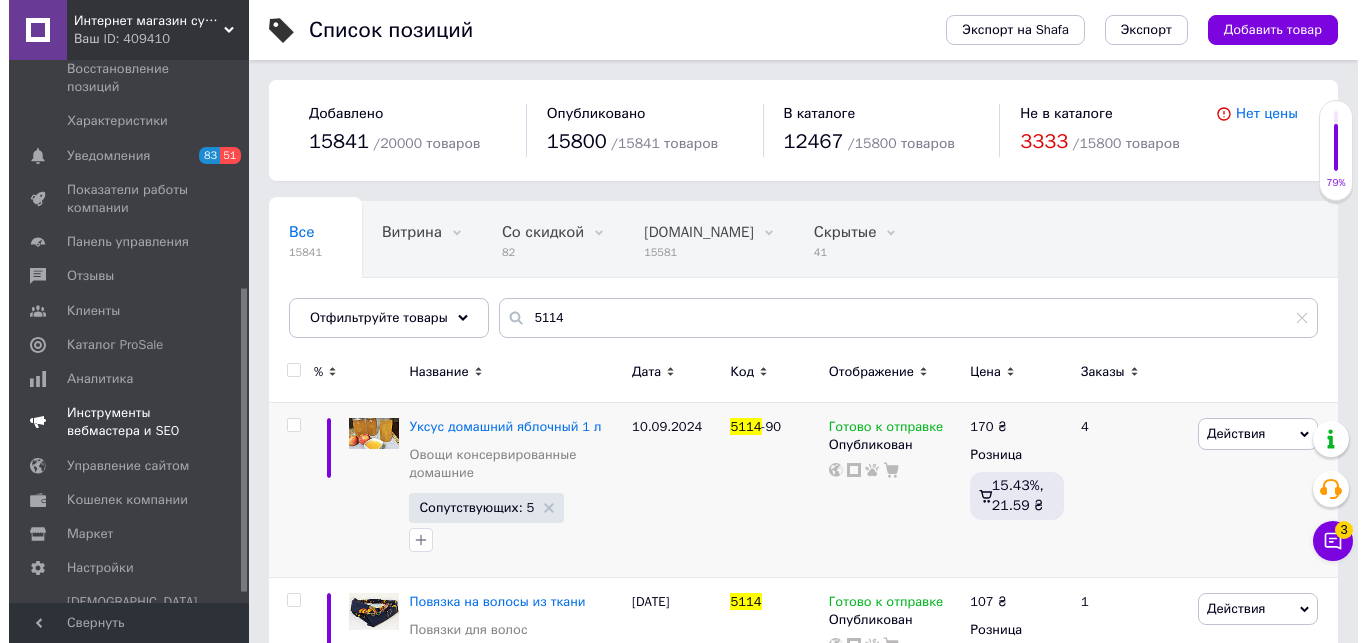 scroll, scrollTop: 425, scrollLeft: 0, axis: vertical 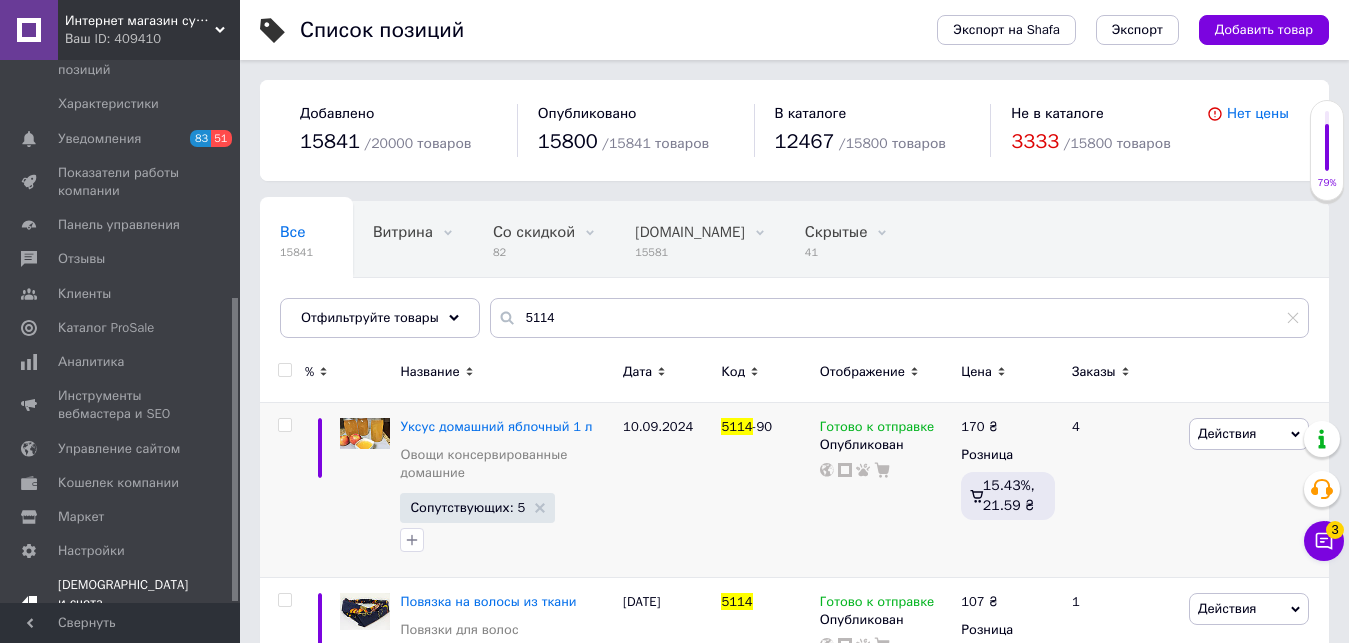 click on "Prom микс 20 000" at bounding box center [123, 622] 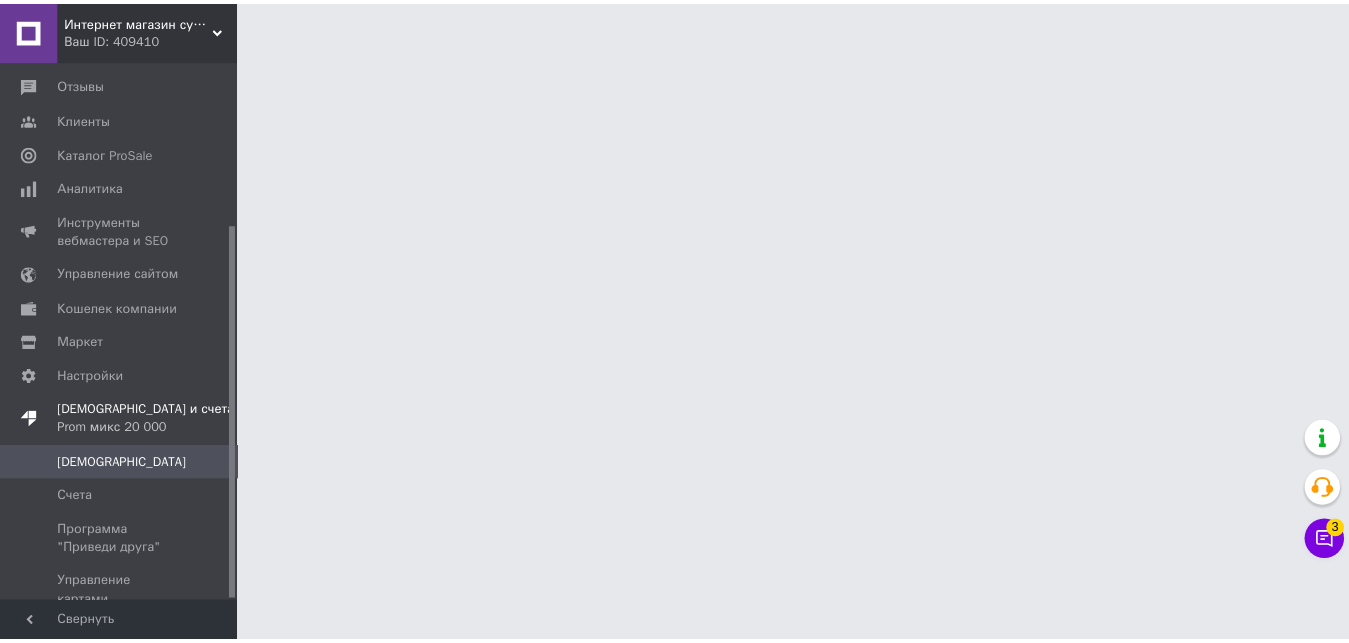 scroll, scrollTop: 236, scrollLeft: 0, axis: vertical 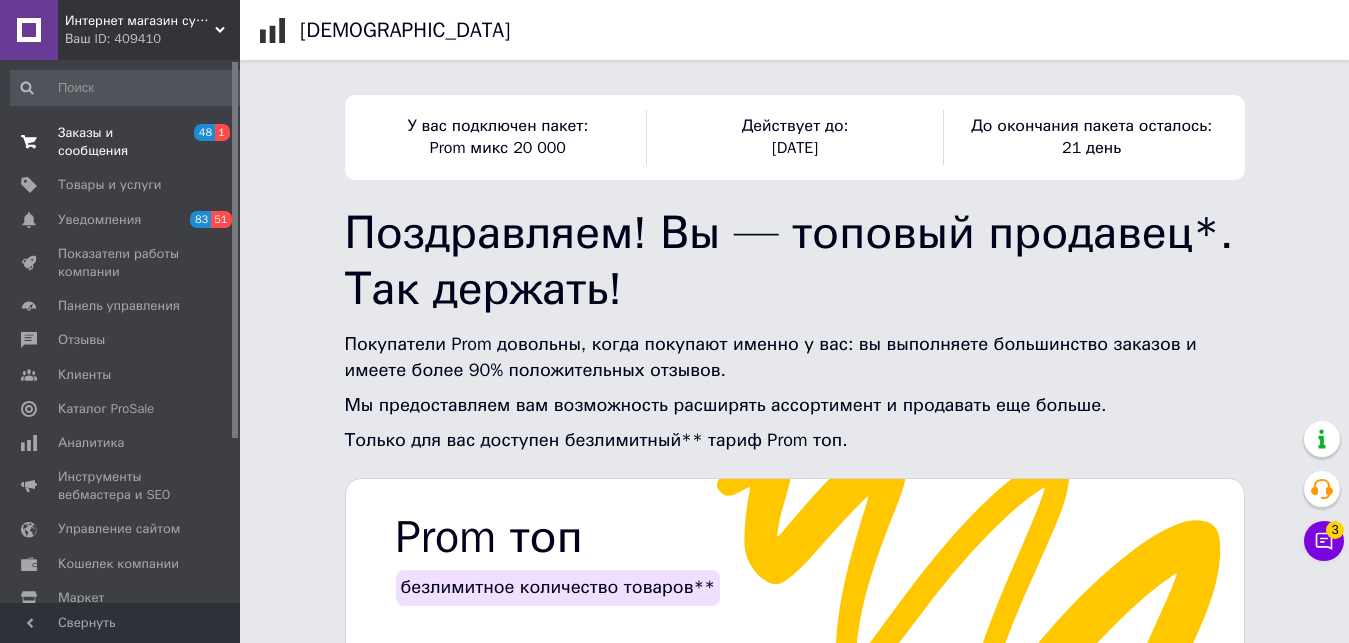 click on "Заказы и сообщения" at bounding box center (121, 142) 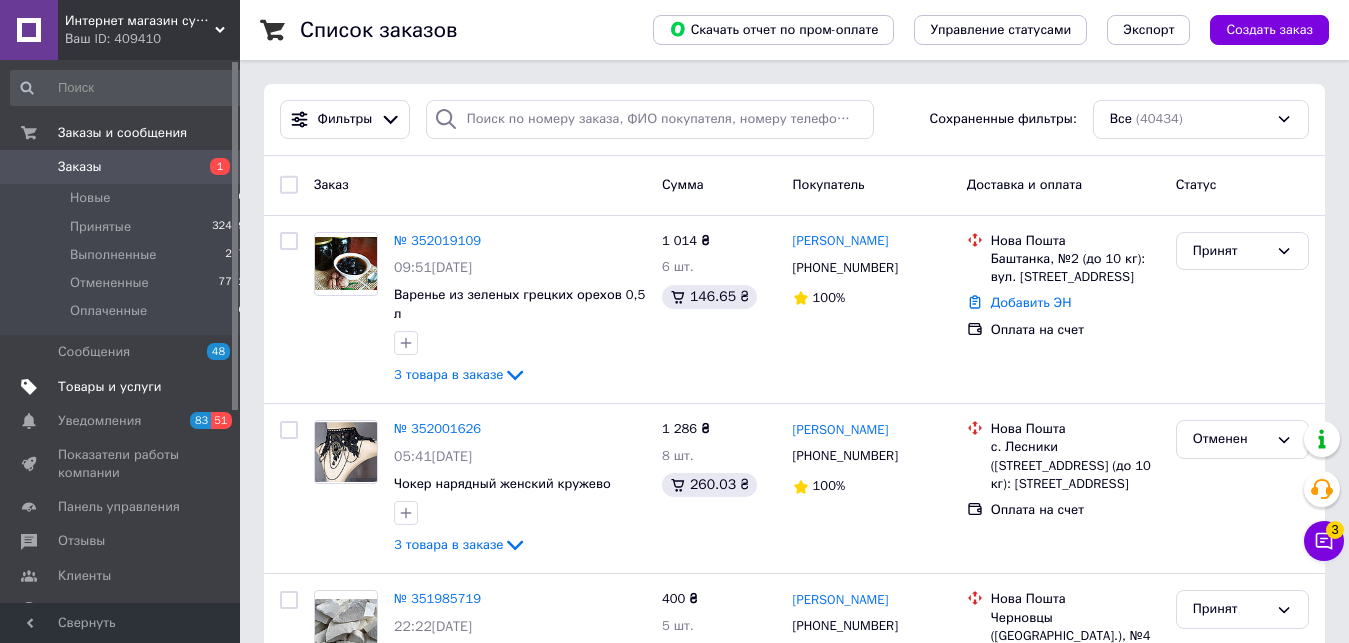 click on "Товары и услуги" at bounding box center (110, 387) 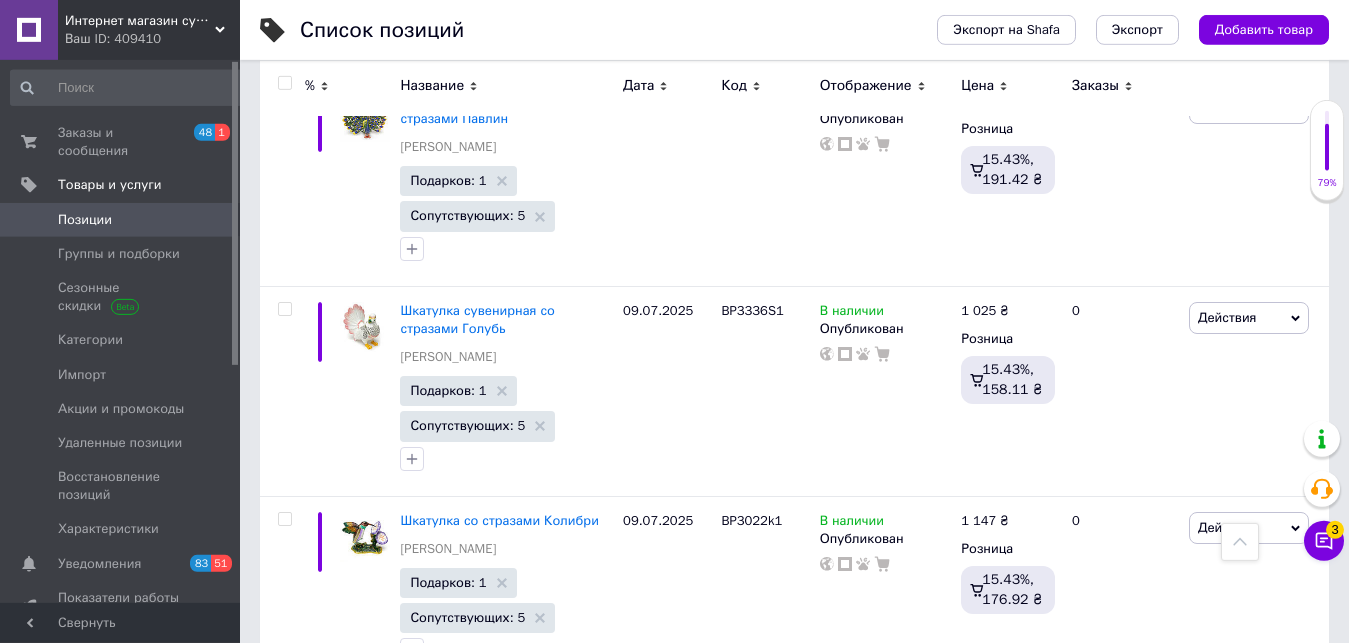 scroll, scrollTop: 3598, scrollLeft: 0, axis: vertical 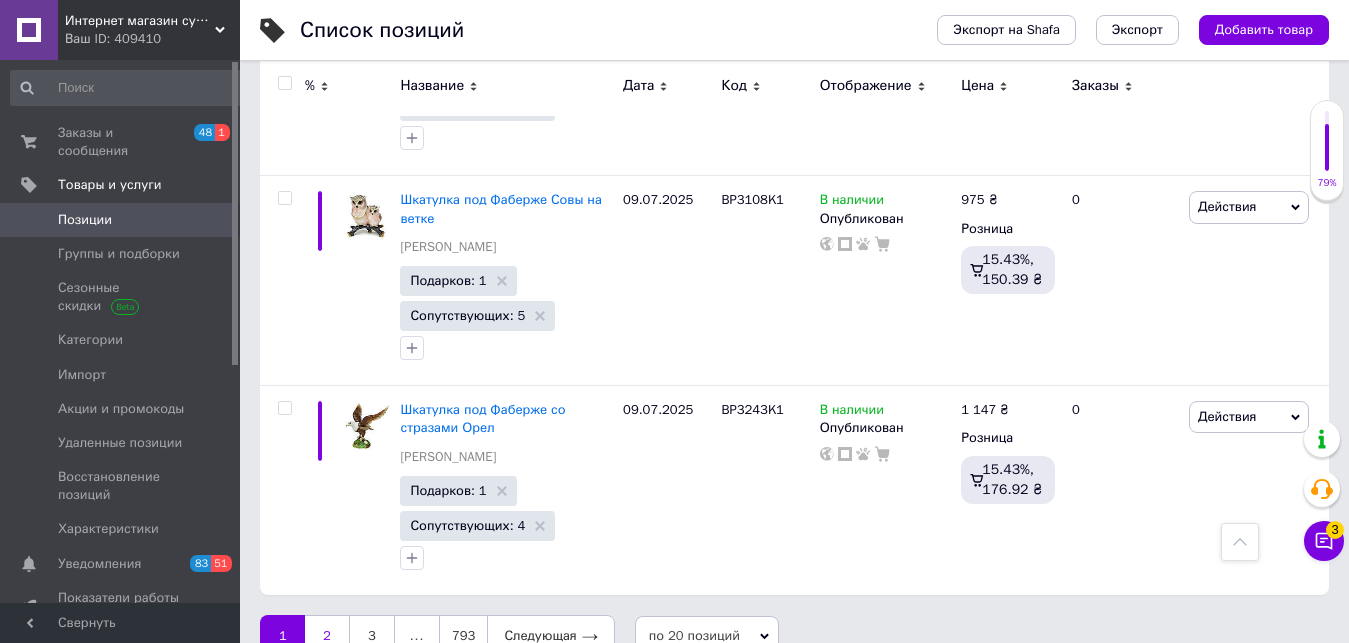 click on "2" at bounding box center [327, 636] 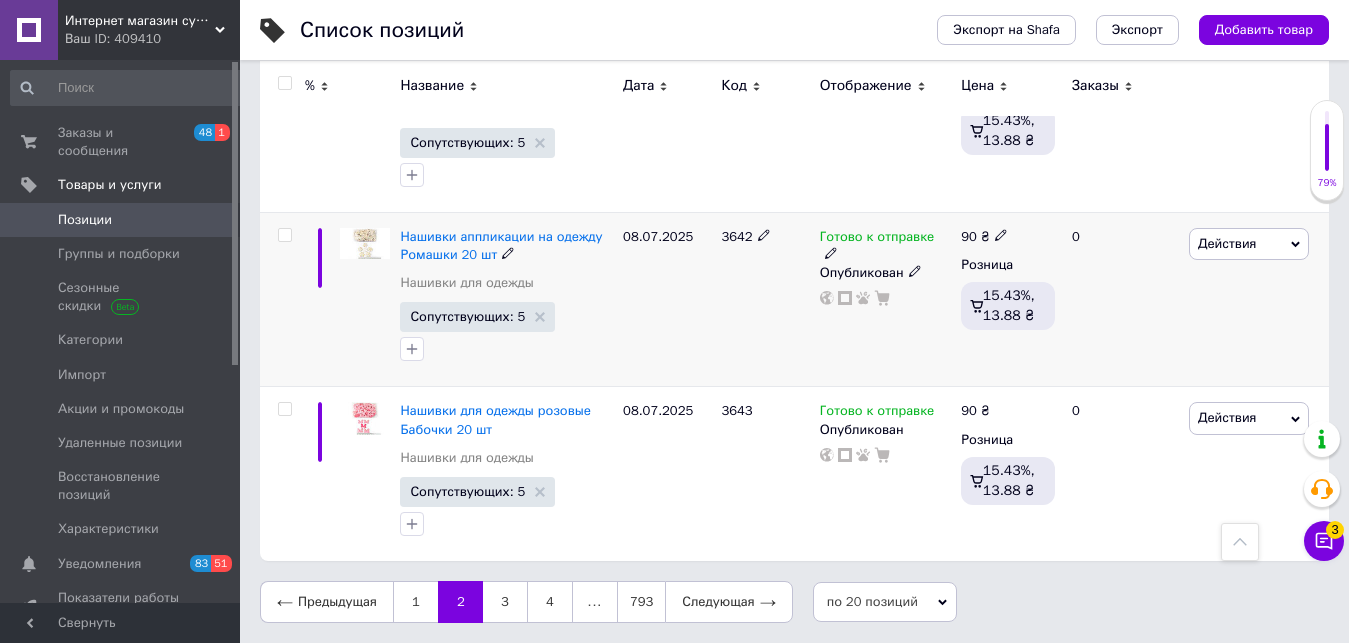scroll, scrollTop: 3567, scrollLeft: 0, axis: vertical 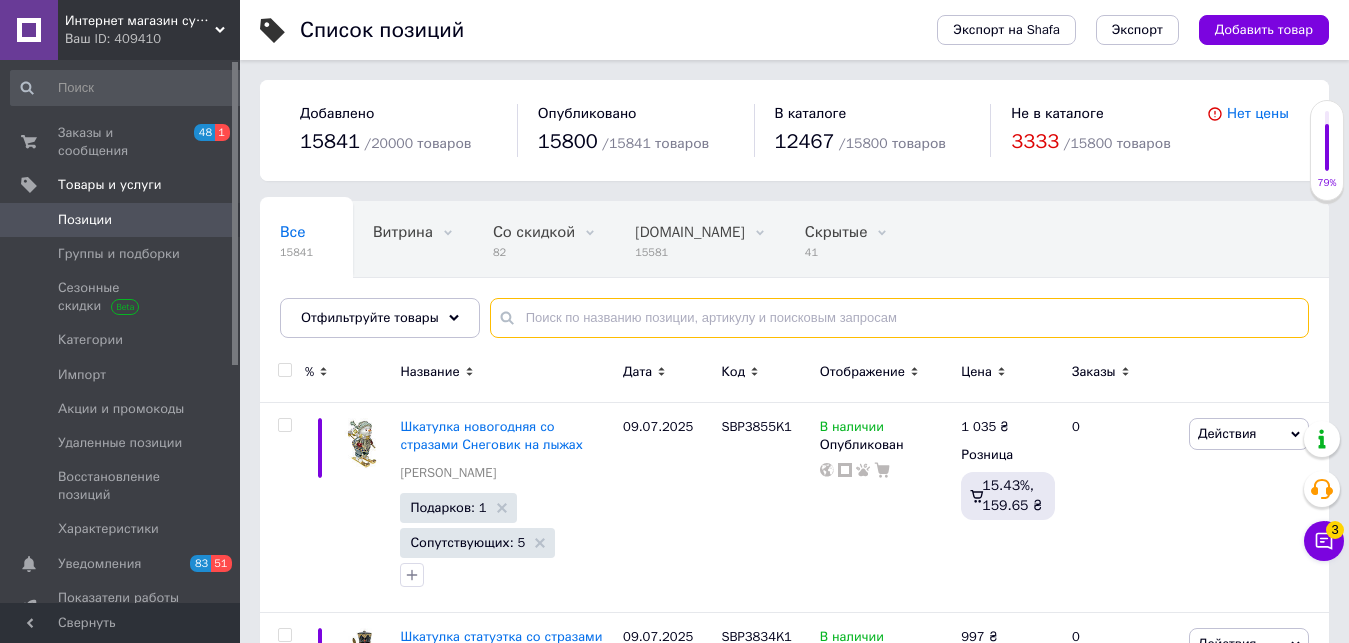 click at bounding box center (899, 318) 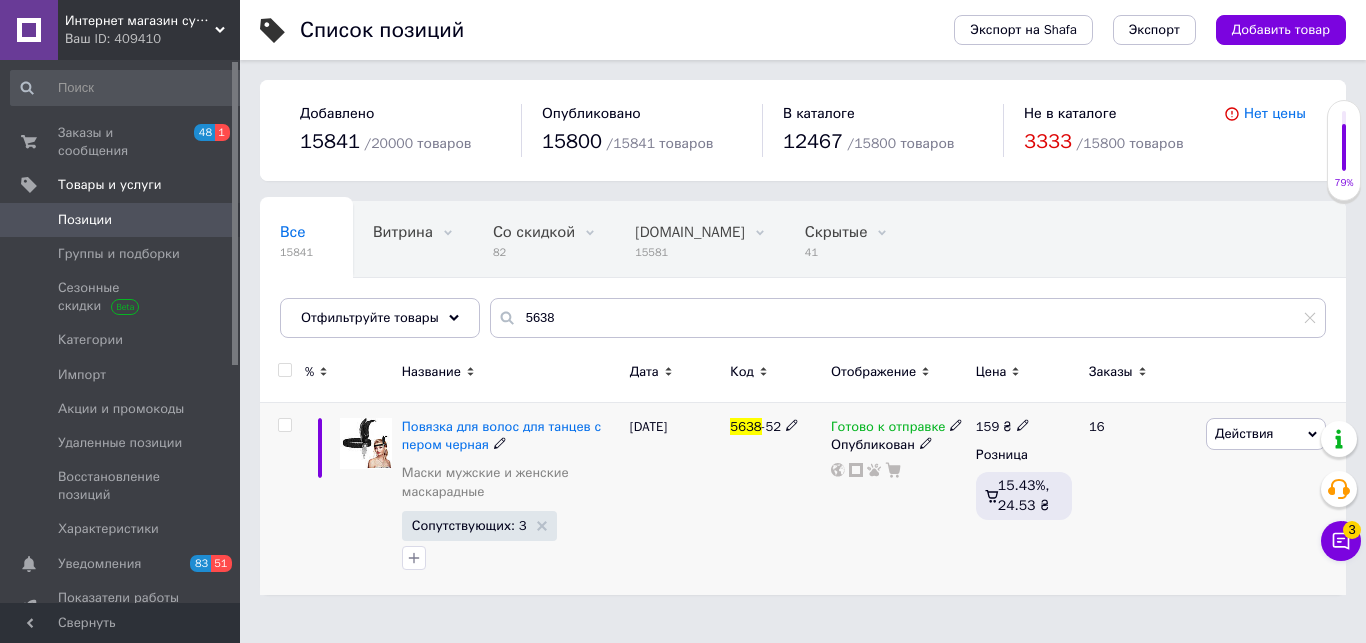 click on "Готово к отправке" at bounding box center [888, 429] 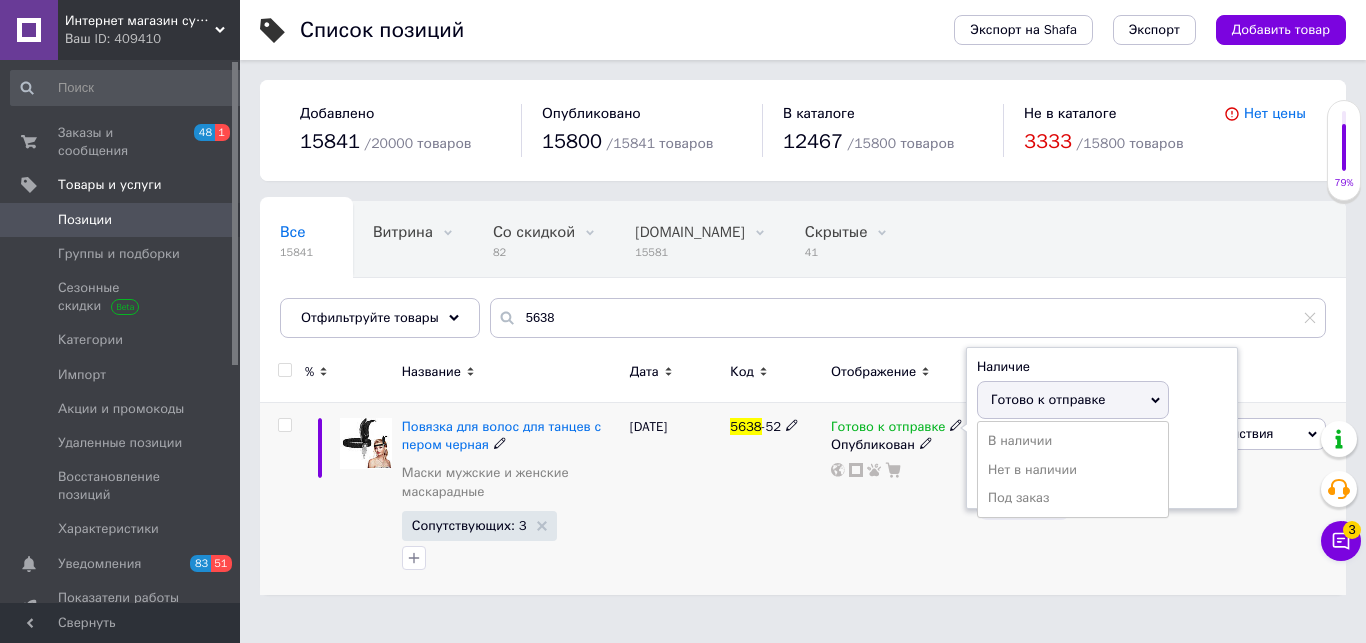 click on "Нет в наличии" at bounding box center [1073, 470] 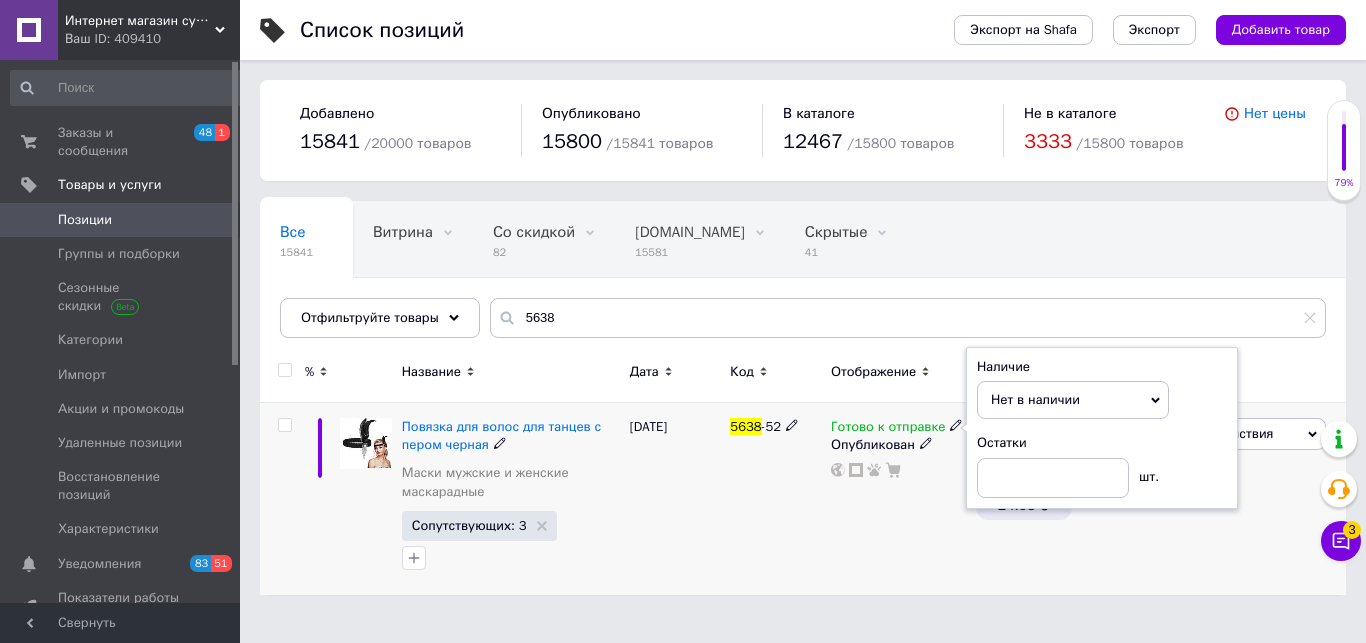 click on "Готово к отправке Наличие Нет в наличии В наличии Под заказ Готово к отправке Остатки шт. Опубликован" at bounding box center (898, 499) 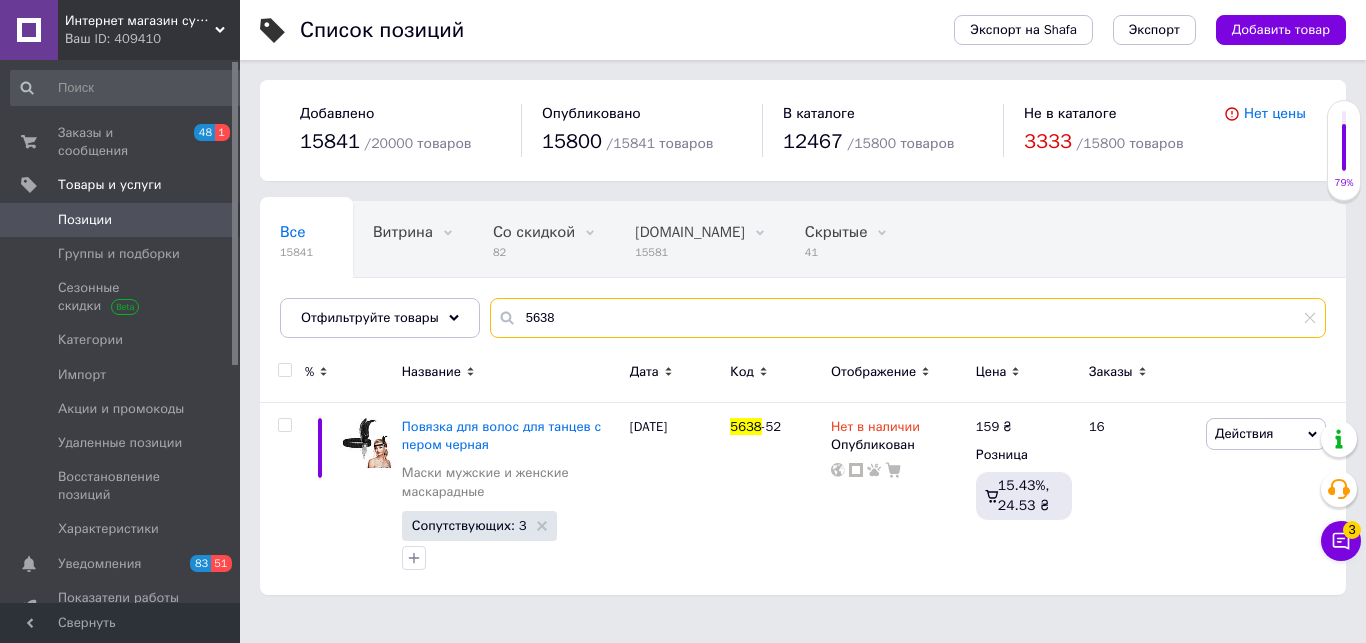 drag, startPoint x: 578, startPoint y: 316, endPoint x: 378, endPoint y: 330, distance: 200.4894 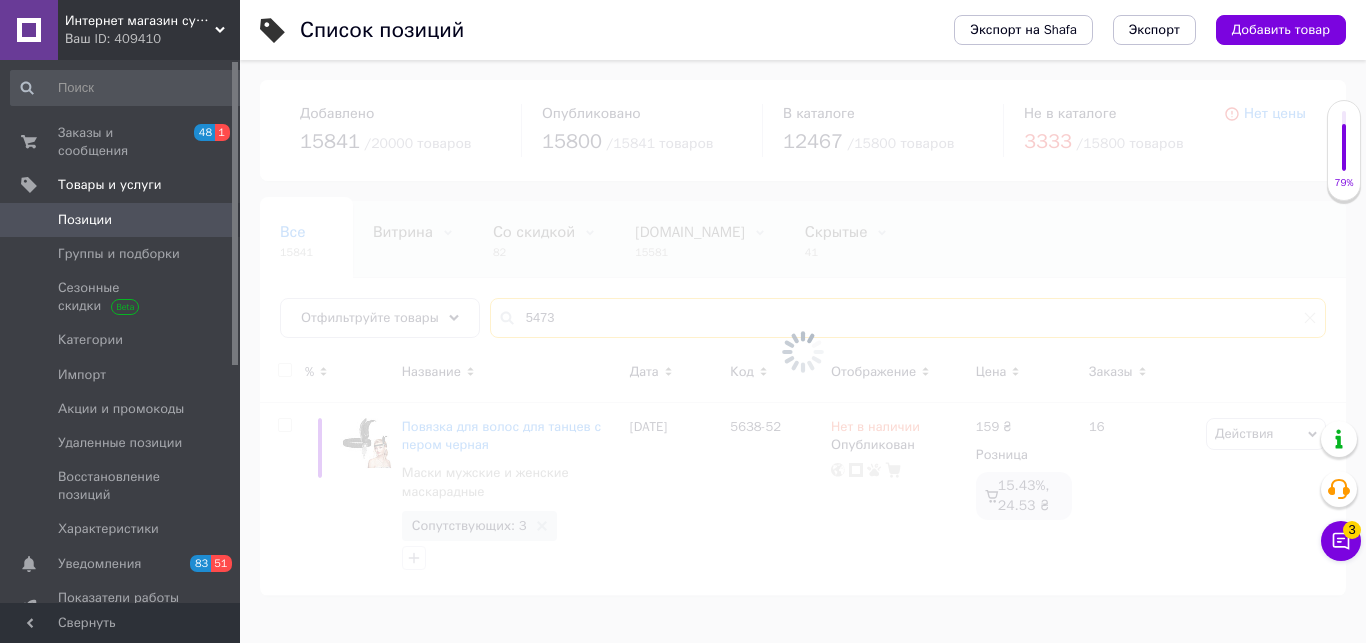 type on "5473" 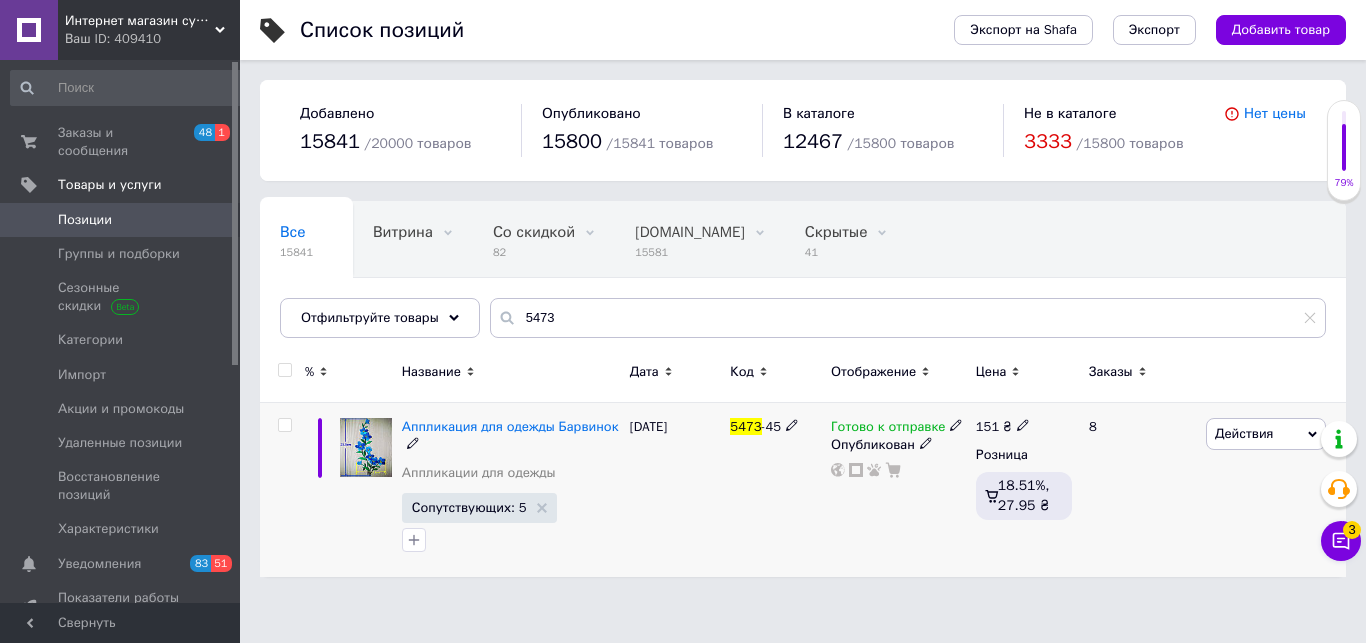 click on "Готово к отправке" at bounding box center (888, 429) 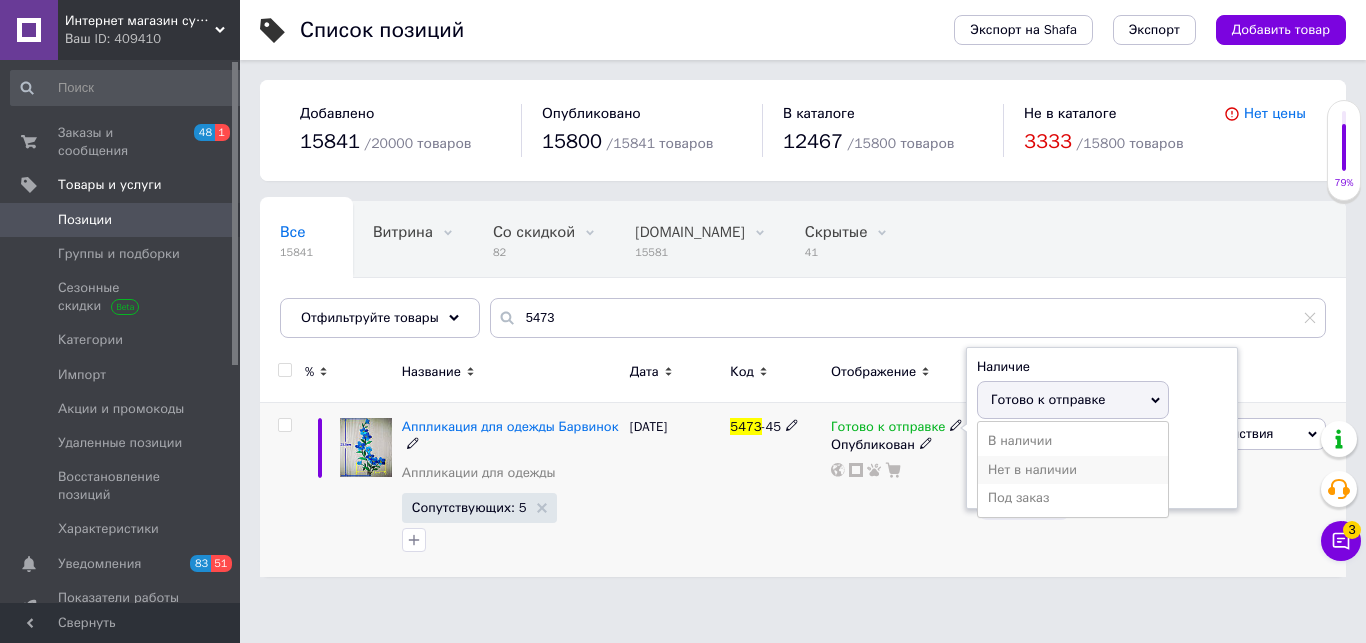 click on "Нет в наличии" at bounding box center [1073, 470] 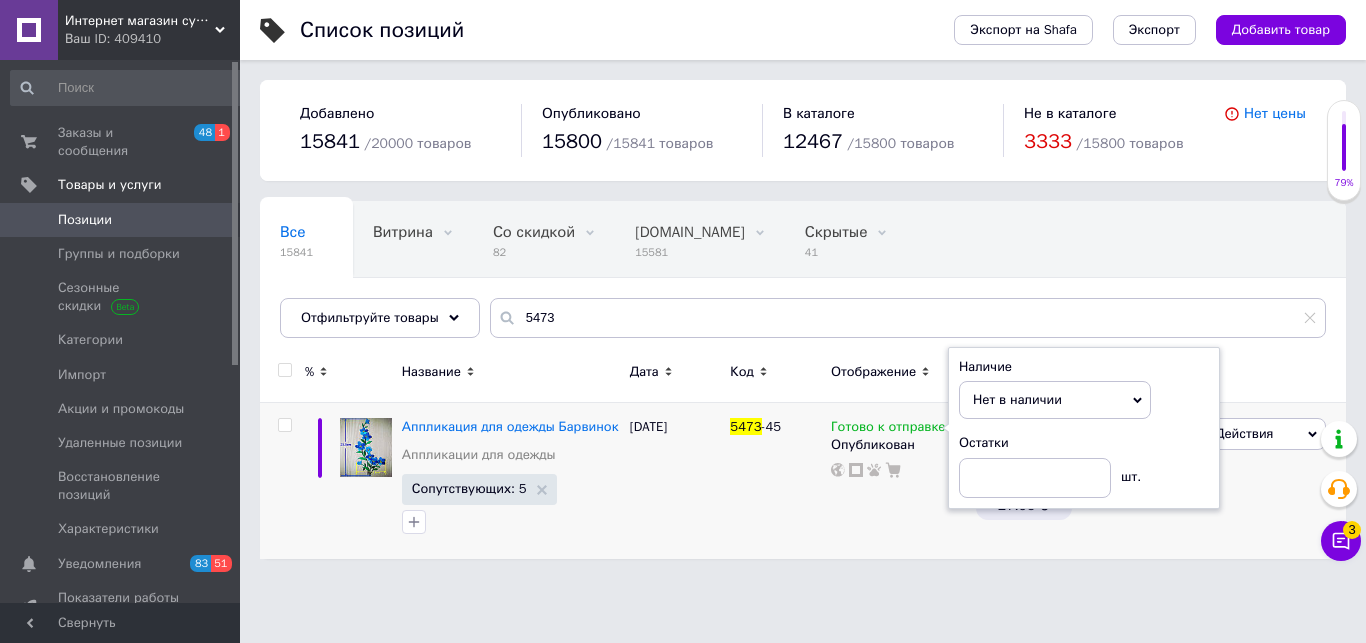 click on "Интернет магазин сувениров Старик Хоттабыч Ваш ID: 409410 Сайт Интернет магазин сувениров Старик Х... Кабинет покупателя Проверить состояние системы Страница на портале Справка Выйти Заказы и сообщения 48 1 Товары и услуги Позиции Группы и подборки Сезонные скидки Категории Импорт Акции и промокоды Удаленные позиции Восстановление позиций Характеристики Уведомления 83 51 Показатели работы компании Панель управления Отзывы Клиенты Каталог ProSale Аналитика Инструменты вебмастера и SEO Управление сайтом 15841   /" at bounding box center (683, 289) 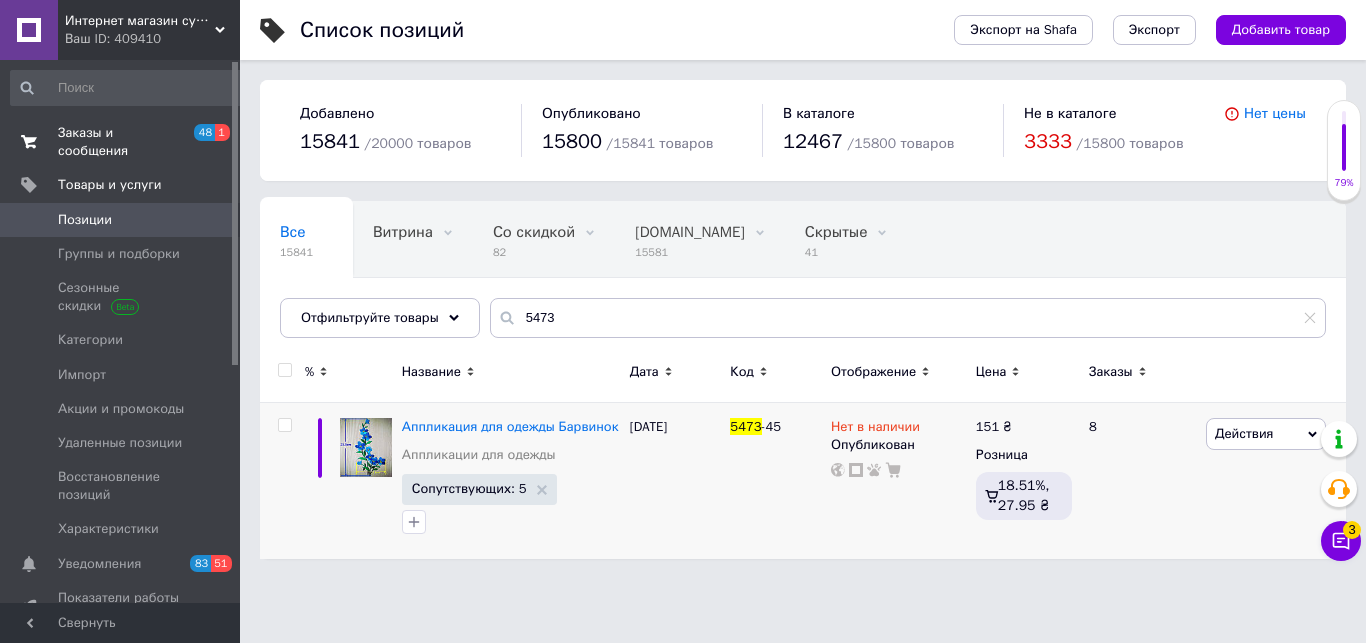 click on "Заказы и сообщения" at bounding box center [121, 142] 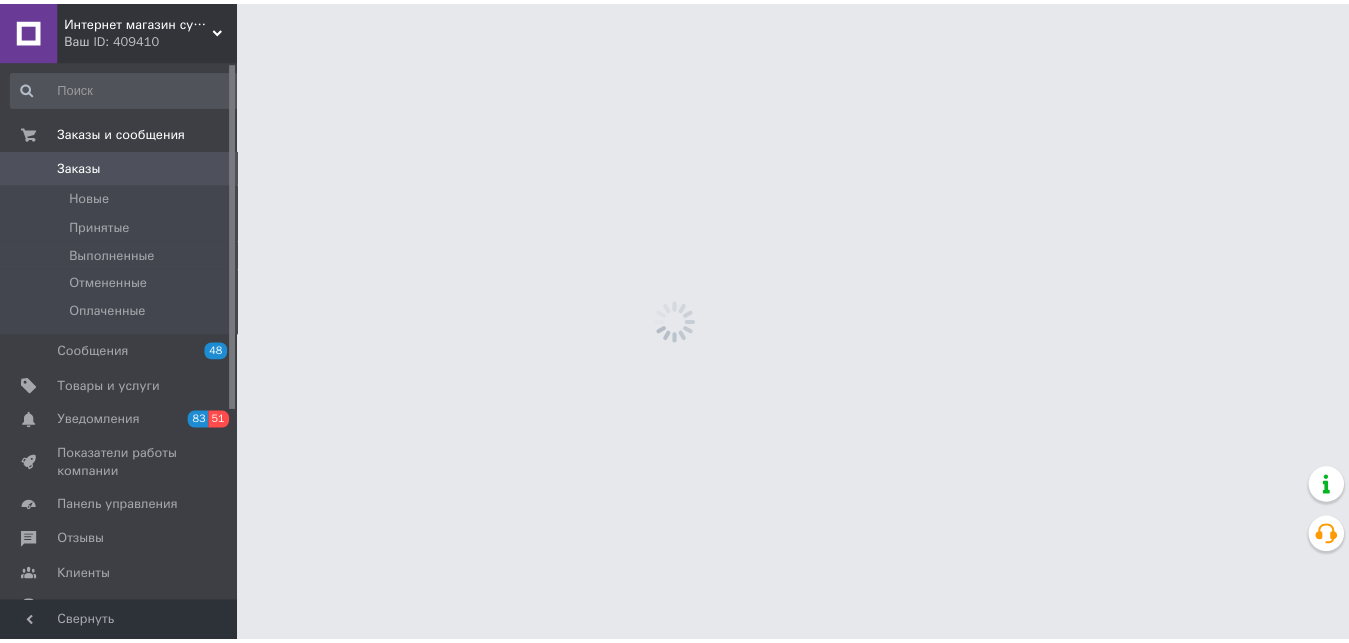 scroll, scrollTop: 0, scrollLeft: 0, axis: both 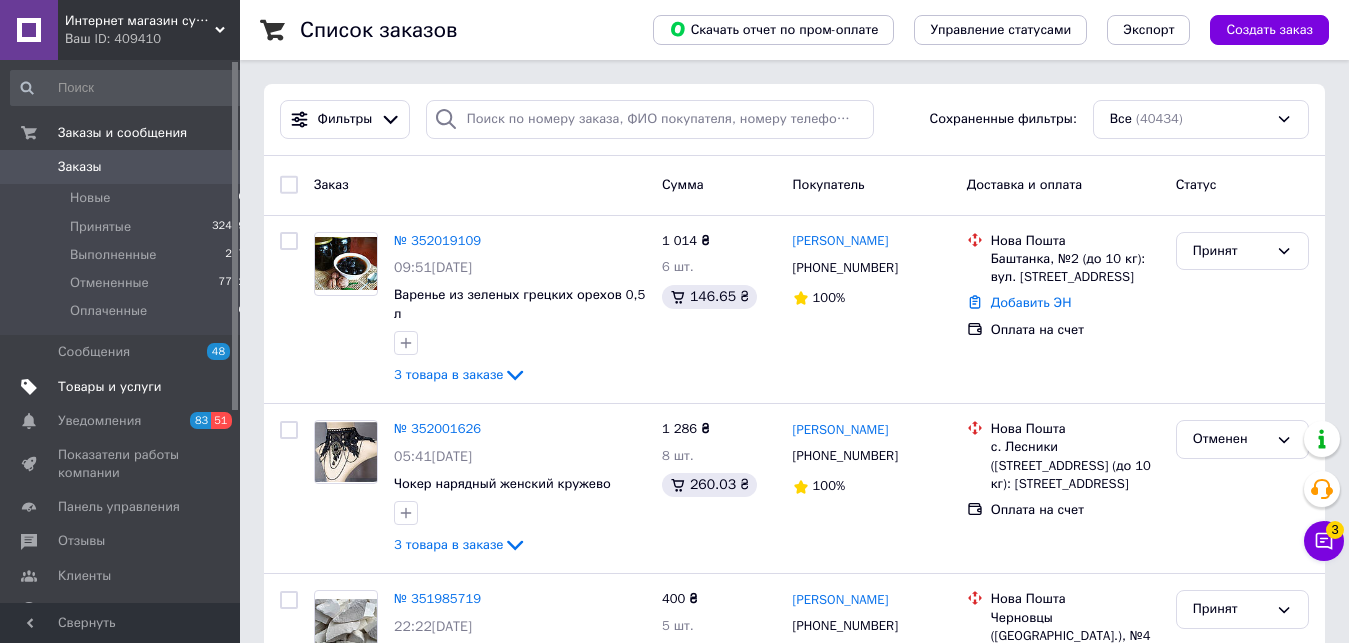 click on "Товары и услуги" at bounding box center [110, 387] 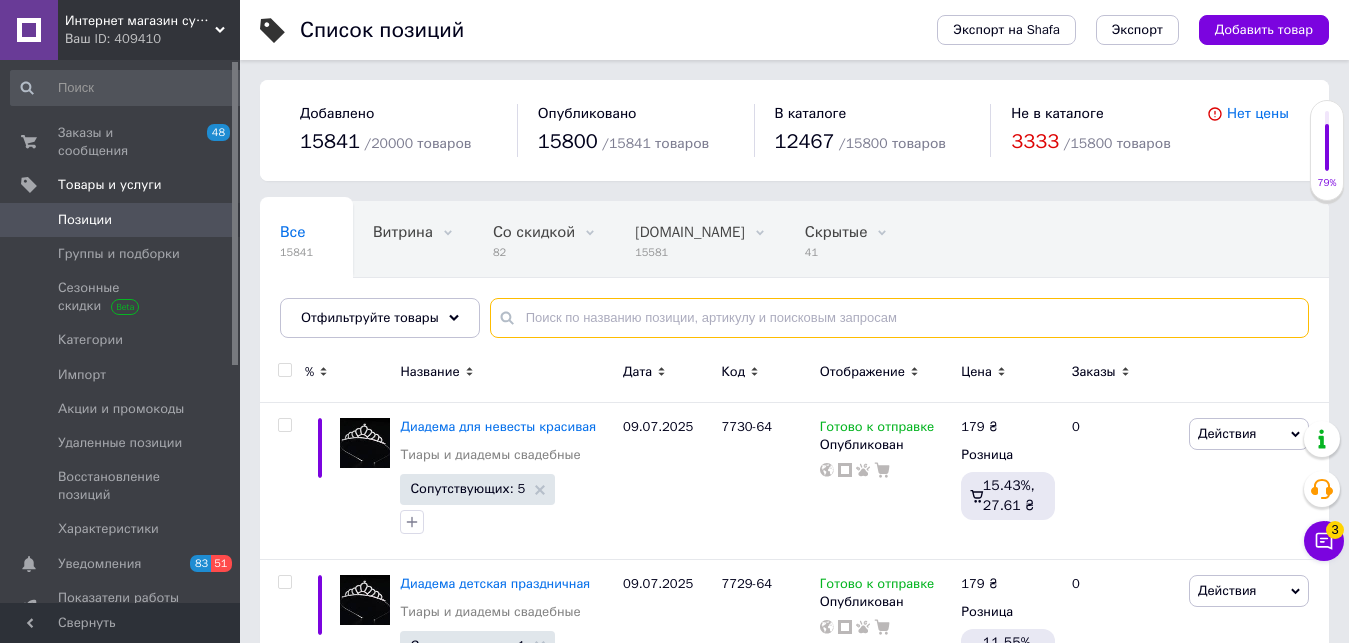 click at bounding box center (899, 318) 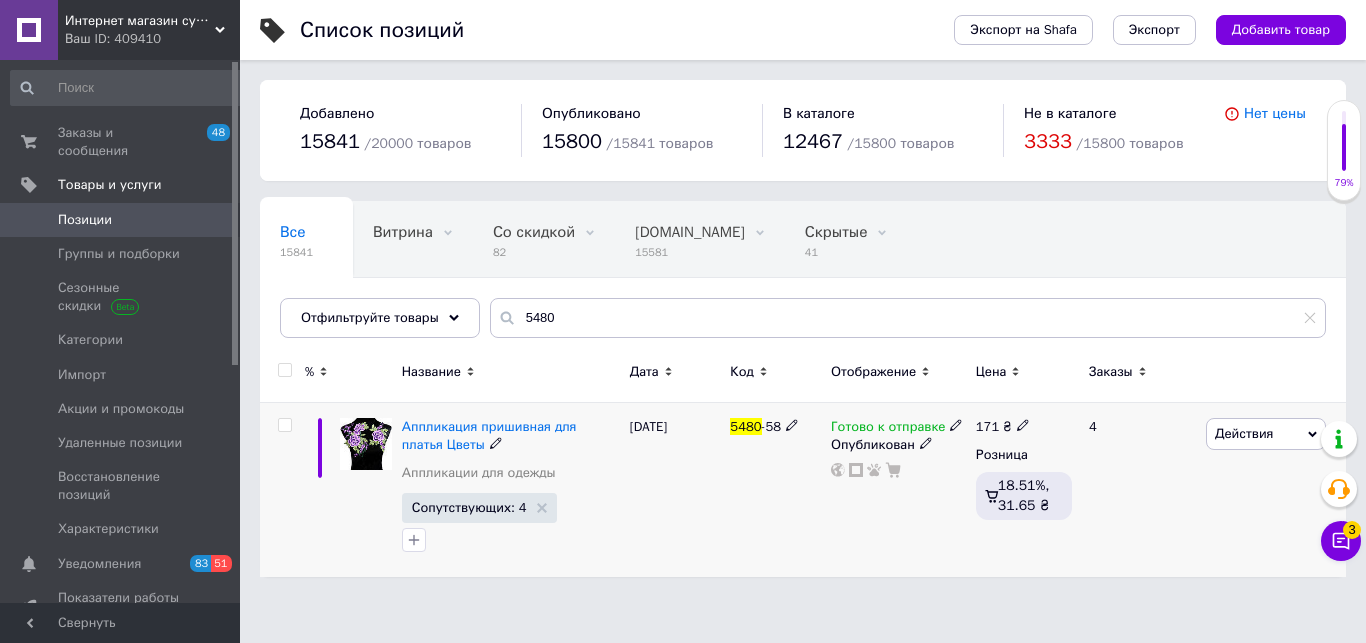 click on "Готово к отправке" at bounding box center (888, 429) 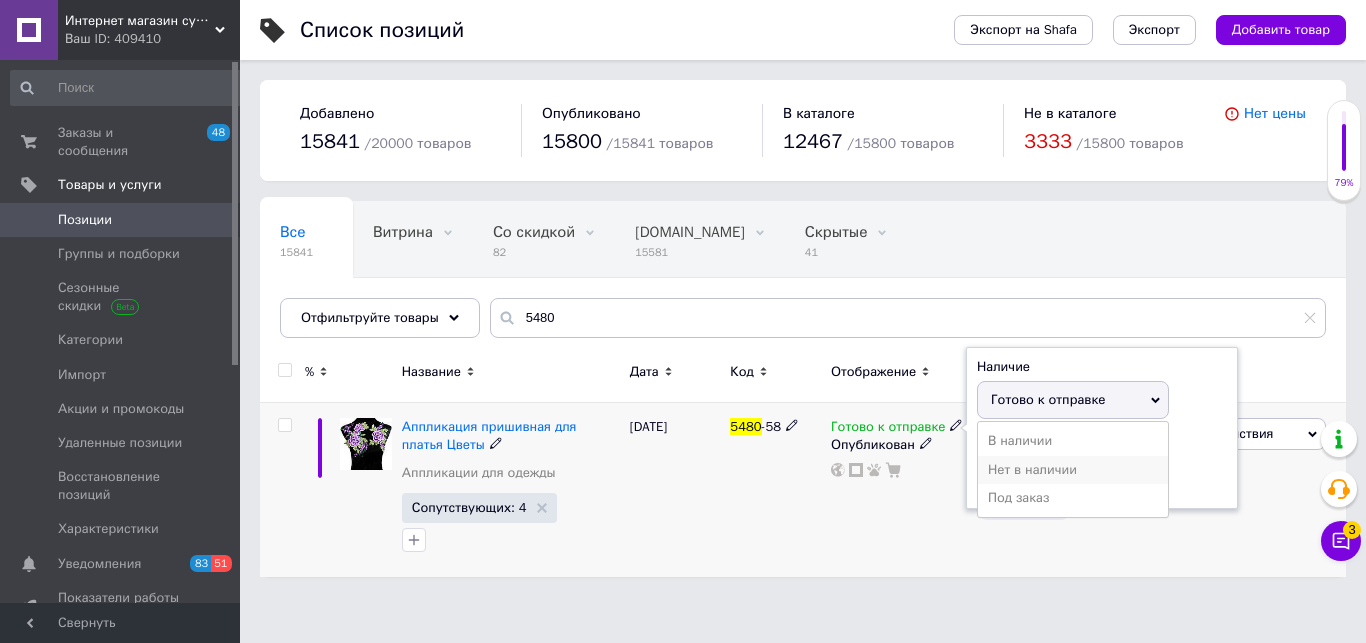 click on "Нет в наличии" at bounding box center [1073, 470] 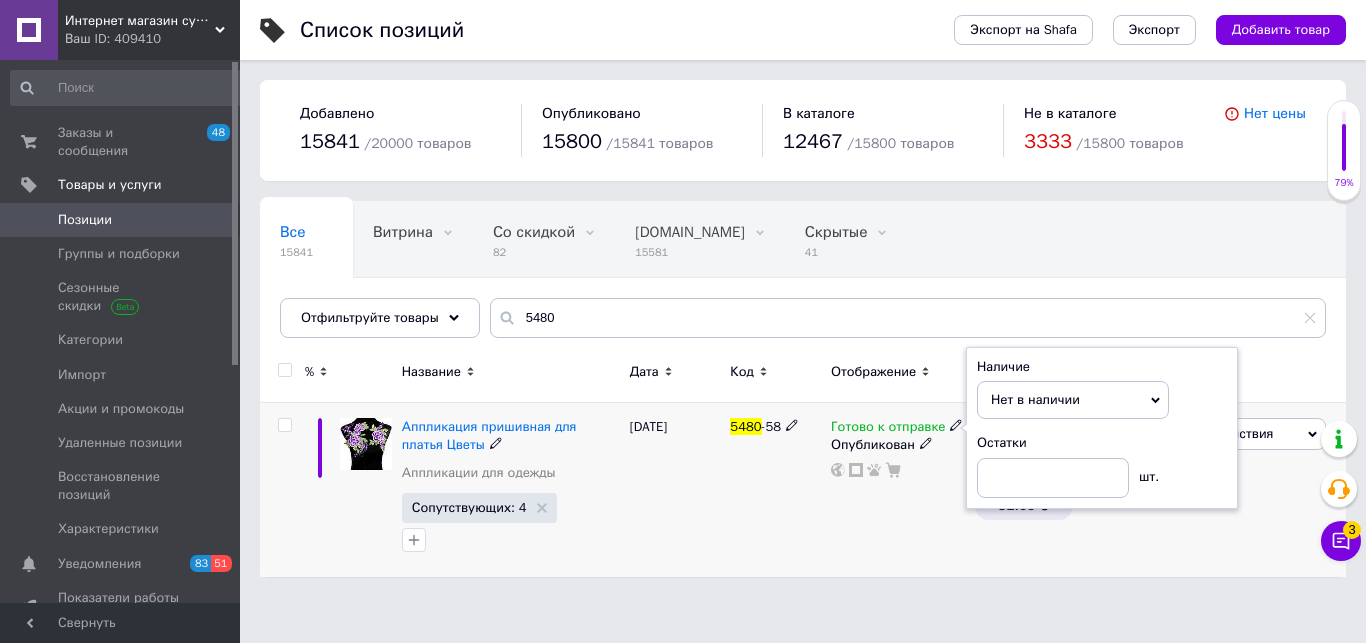 click on "Готово к отправке Наличие Нет в наличии В наличии Под заказ Готово к отправке Остатки шт. Опубликован" at bounding box center [898, 490] 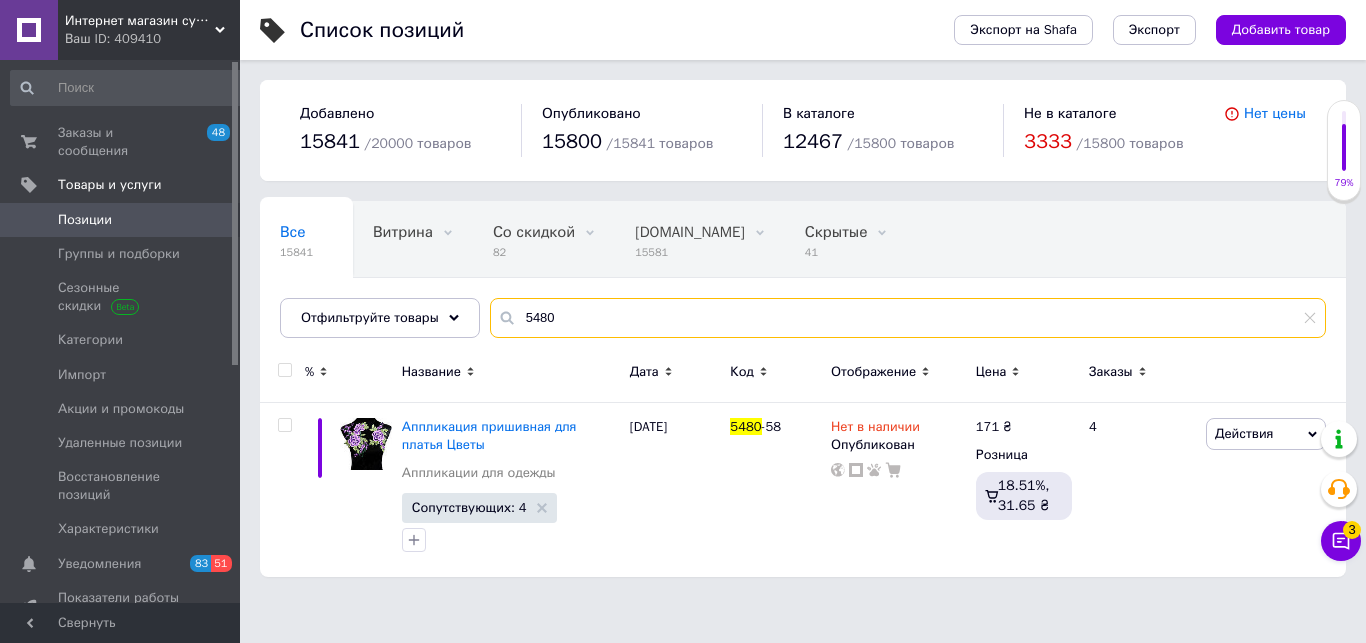 drag, startPoint x: 591, startPoint y: 327, endPoint x: 342, endPoint y: 324, distance: 249.01807 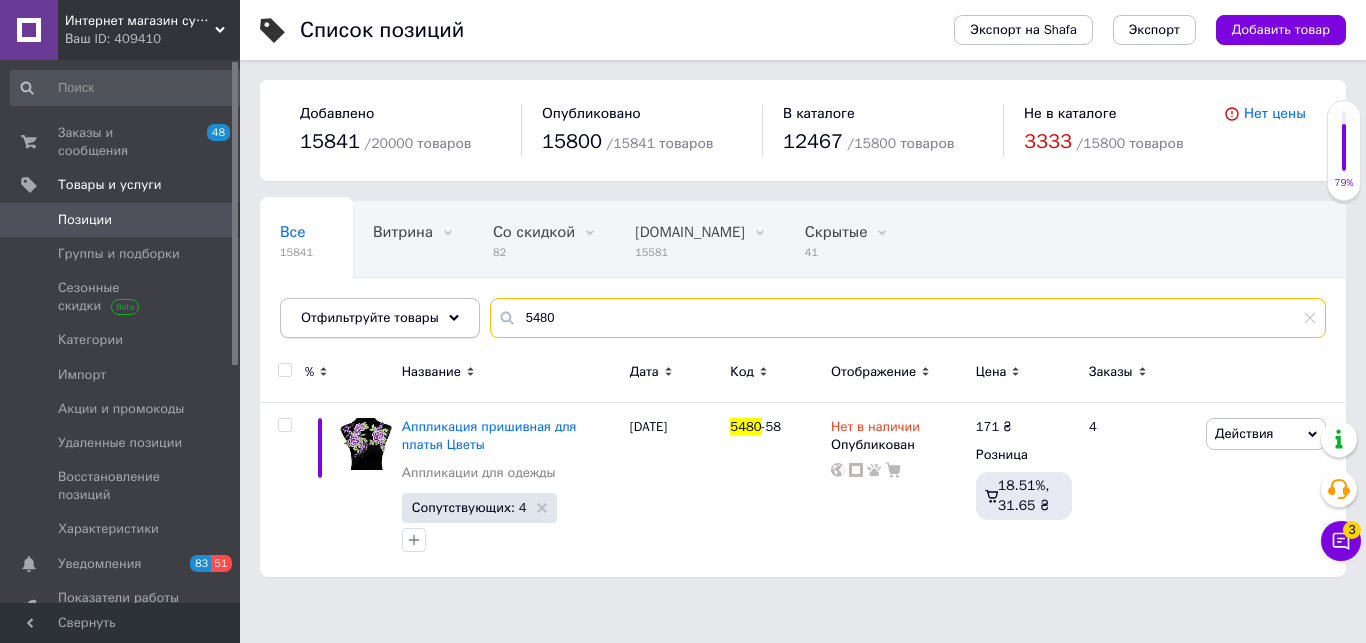 paste on "485" 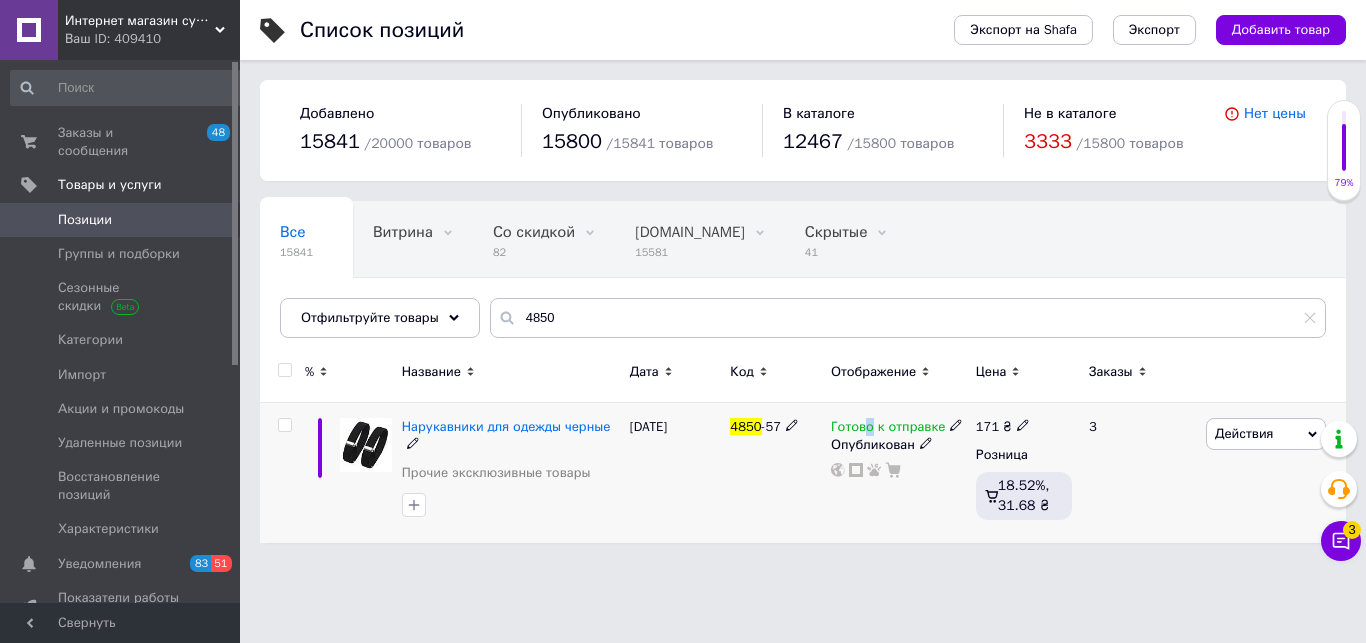 click on "Готово к отправке" at bounding box center [888, 429] 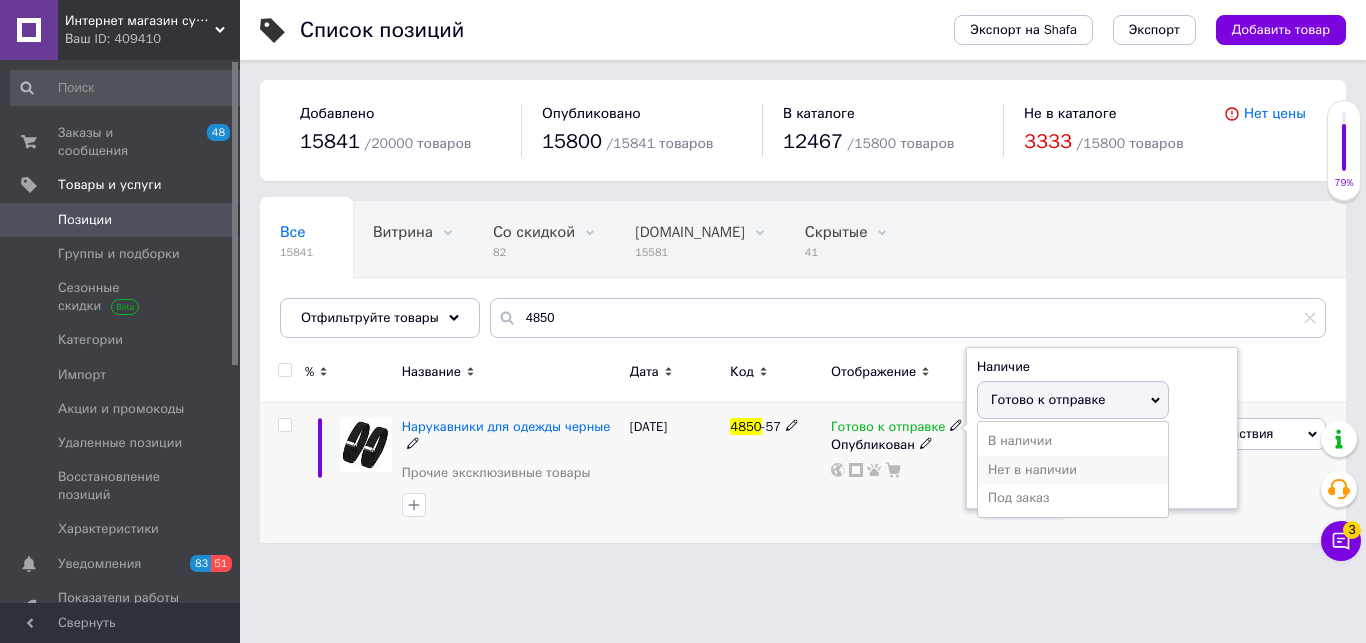 click on "Нет в наличии" at bounding box center [1073, 470] 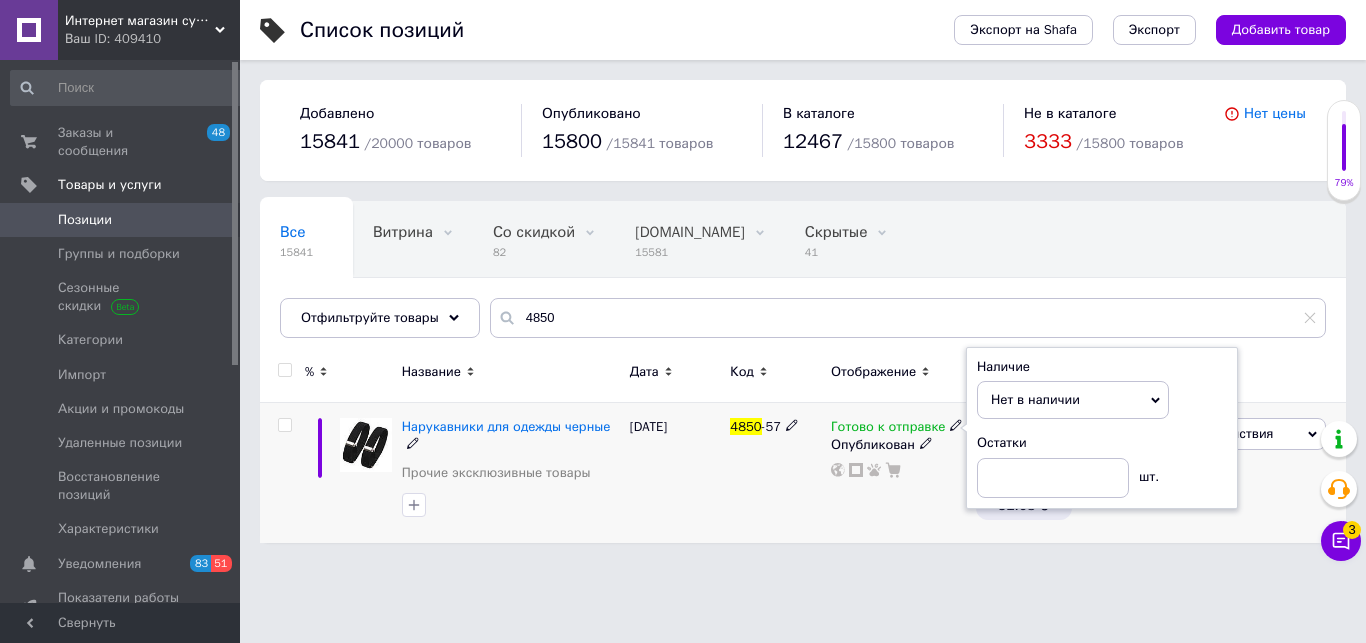 drag, startPoint x: 831, startPoint y: 525, endPoint x: 794, endPoint y: 528, distance: 37.12142 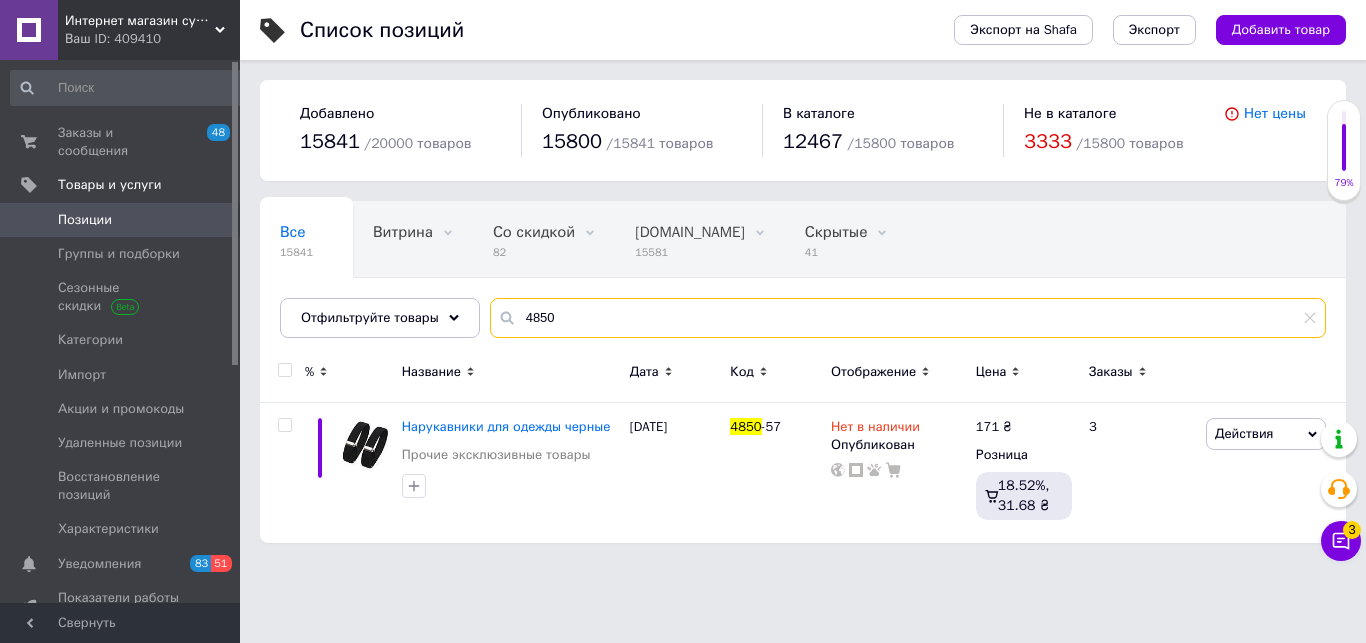 drag, startPoint x: 515, startPoint y: 328, endPoint x: 324, endPoint y: 360, distance: 193.66208 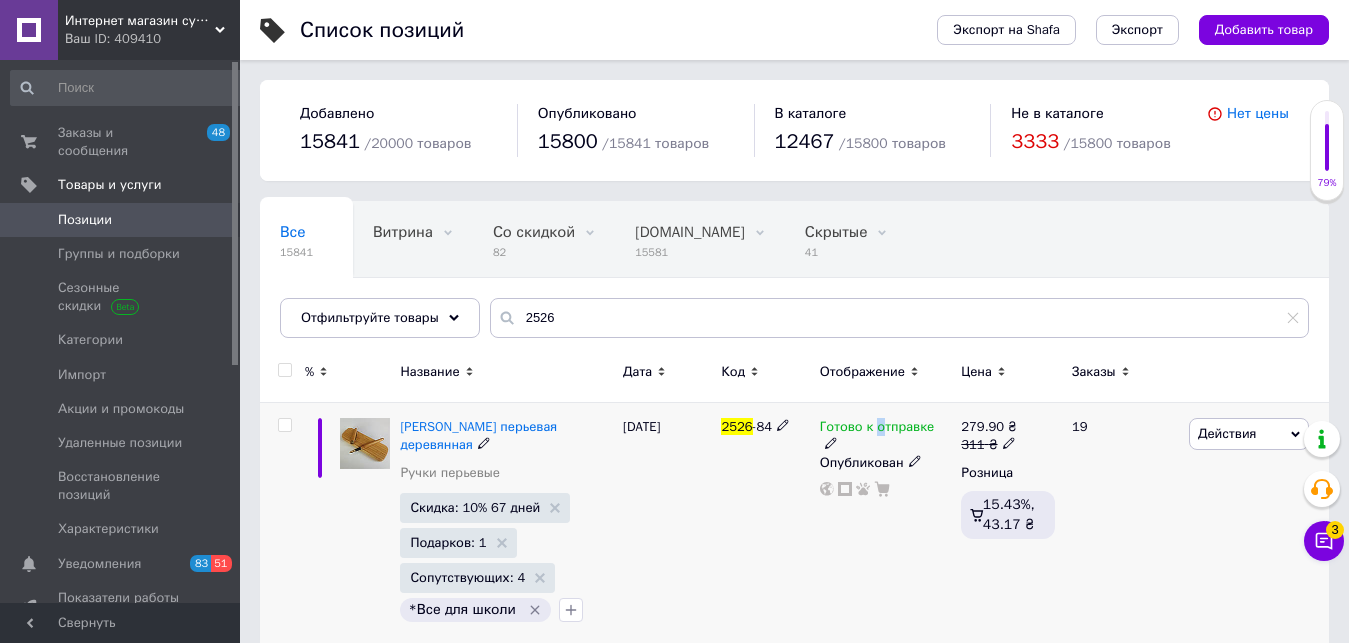 click on "Готово к отправке Опубликован" at bounding box center [886, 525] 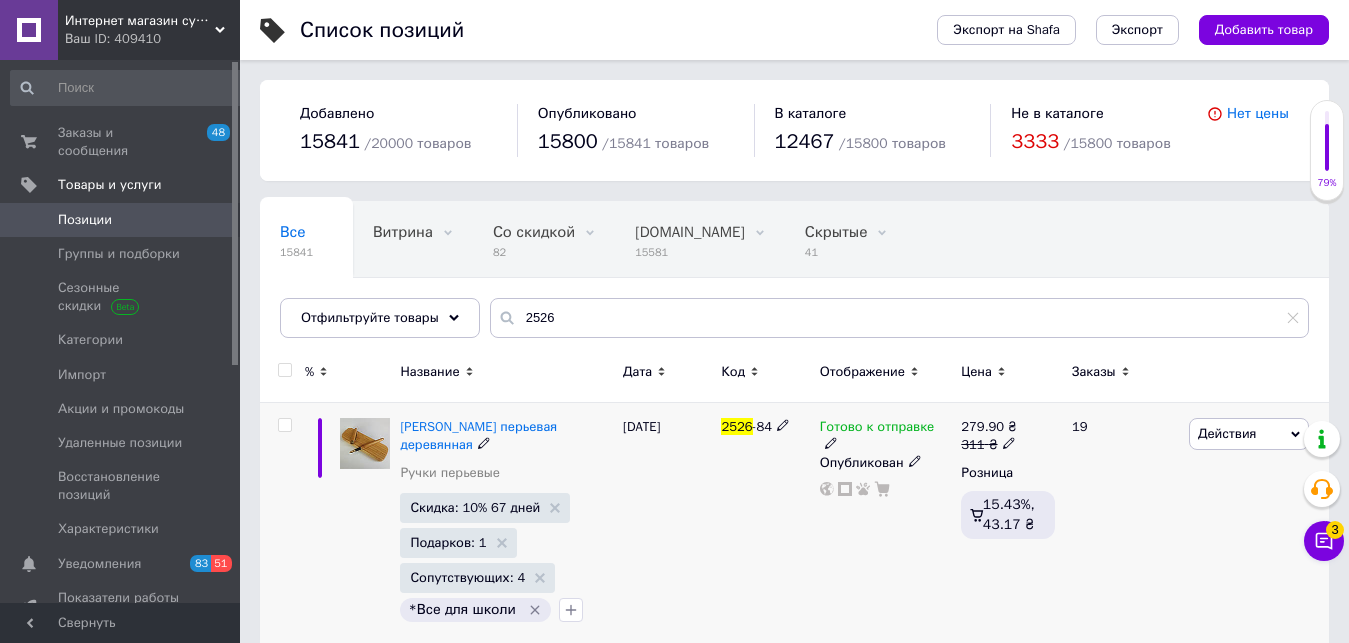 click on "Готово к отправке" at bounding box center [877, 429] 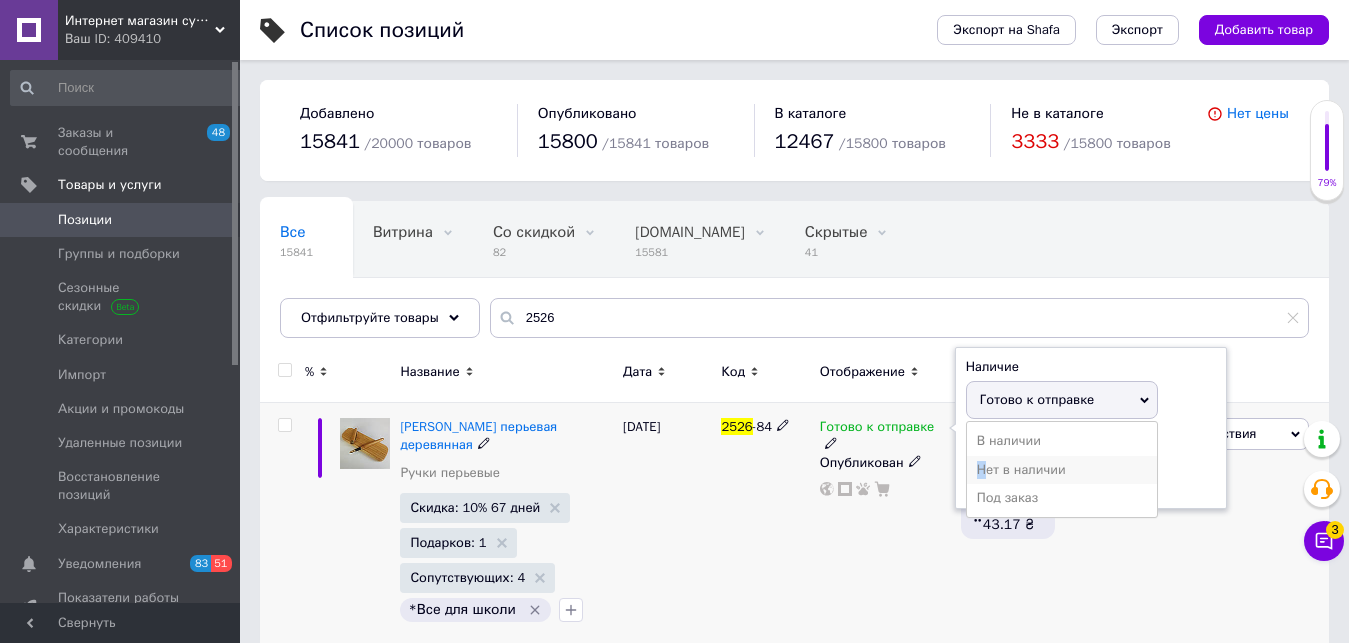 click on "Нет в наличии" at bounding box center (1062, 470) 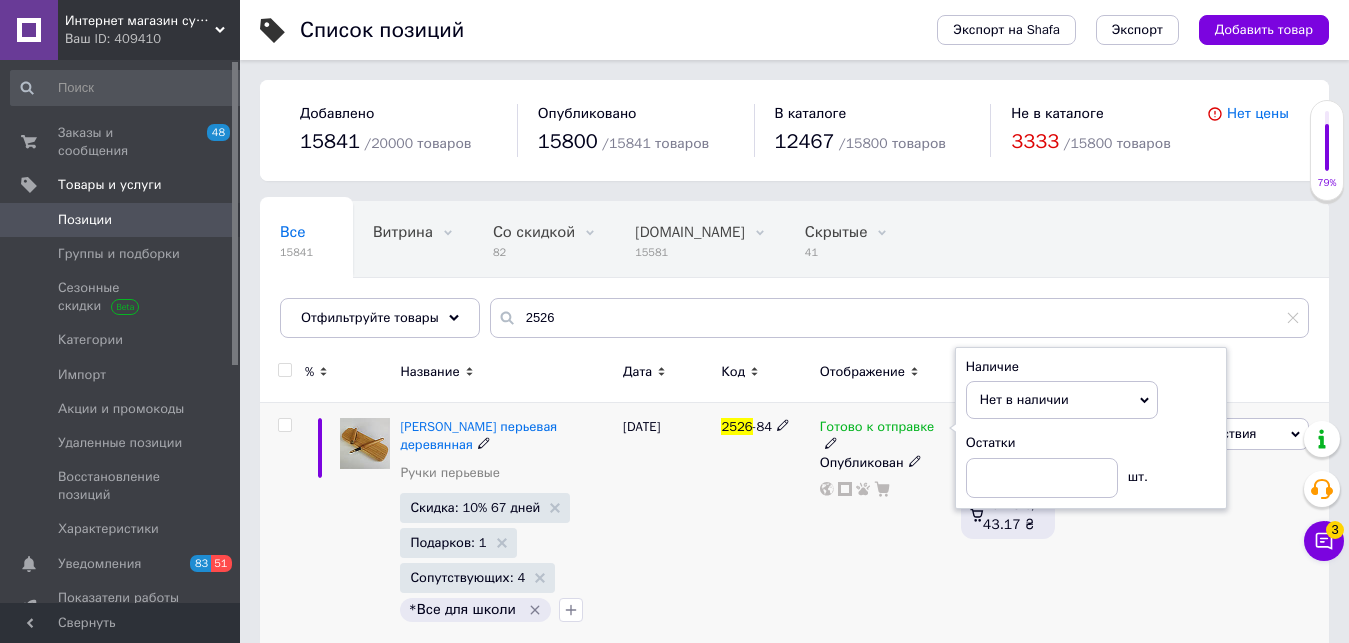 click on "Готово к отправке Наличие Нет в наличии В наличии Под заказ Готово к отправке Остатки шт. Опубликован" at bounding box center (886, 525) 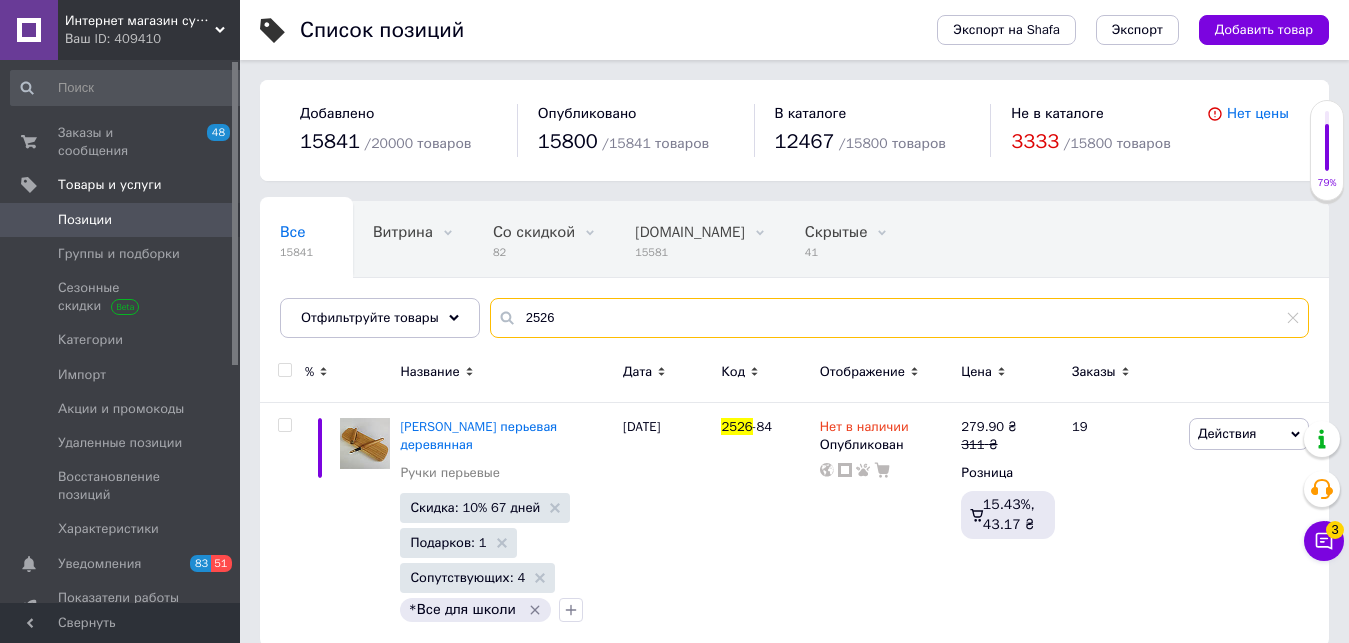 drag, startPoint x: 574, startPoint y: 317, endPoint x: 263, endPoint y: 301, distance: 311.41132 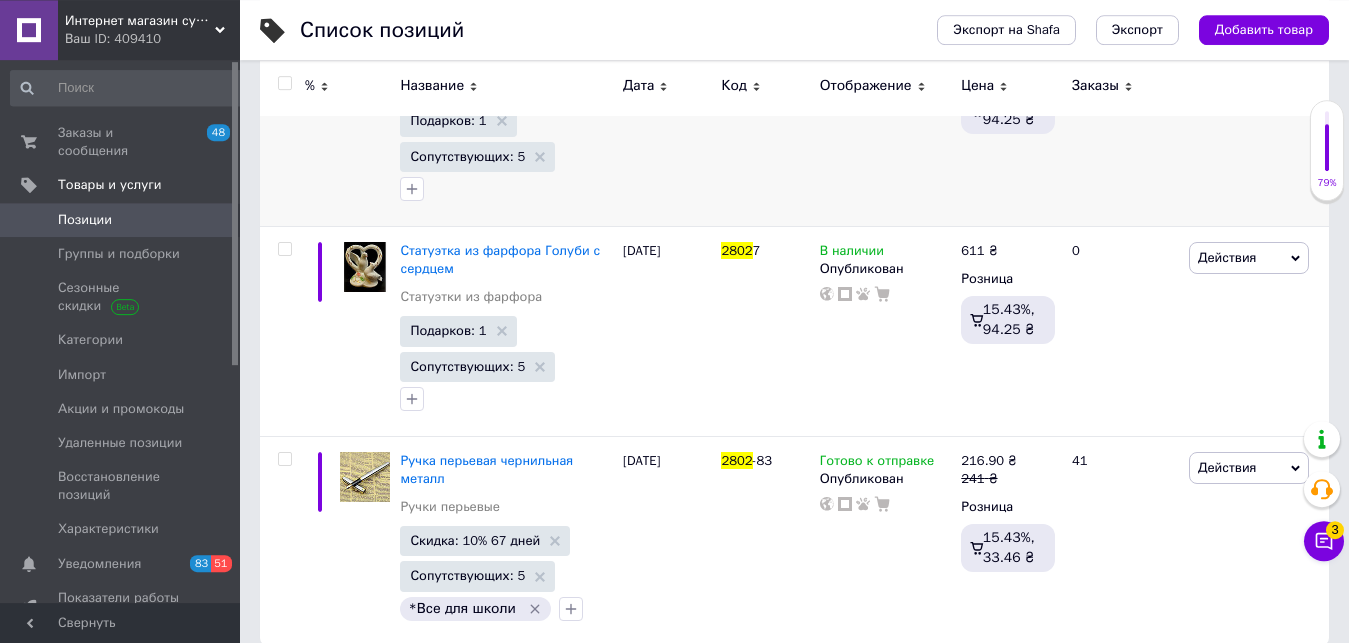 scroll, scrollTop: 584, scrollLeft: 0, axis: vertical 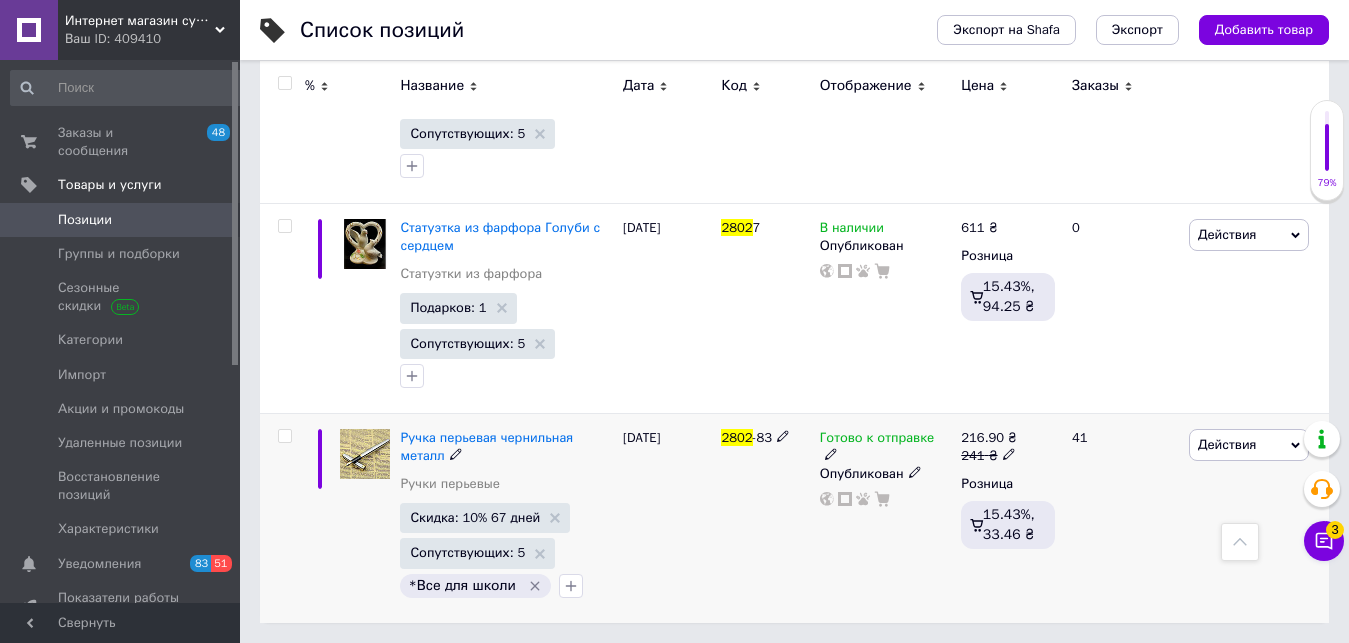 click on "Готово к отправке Опубликован" at bounding box center (886, 517) 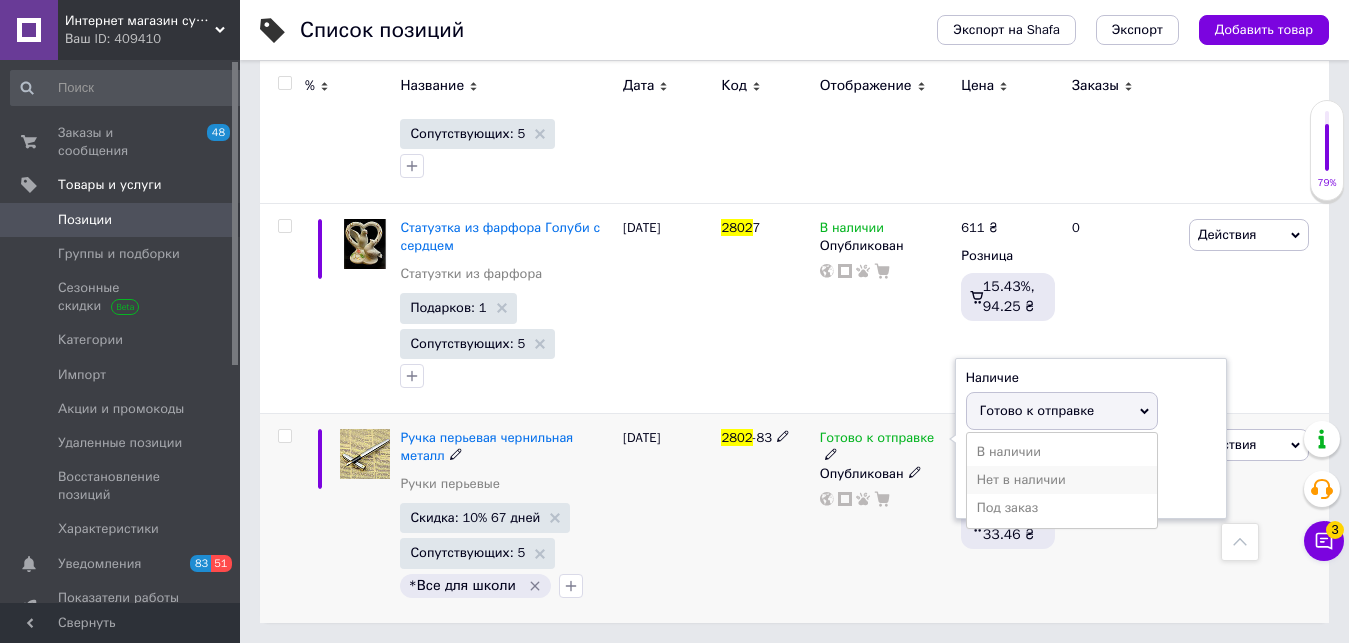 click on "Нет в наличии" at bounding box center [1062, 480] 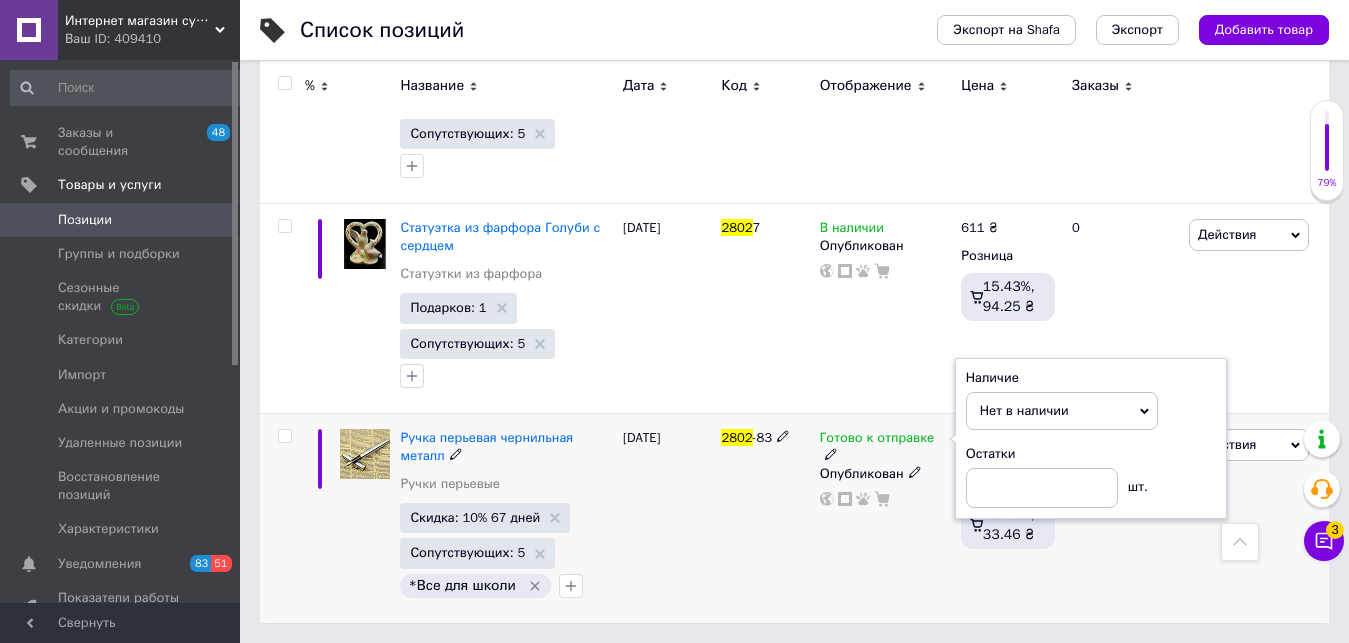 drag, startPoint x: 735, startPoint y: 534, endPoint x: 663, endPoint y: 562, distance: 77.25283 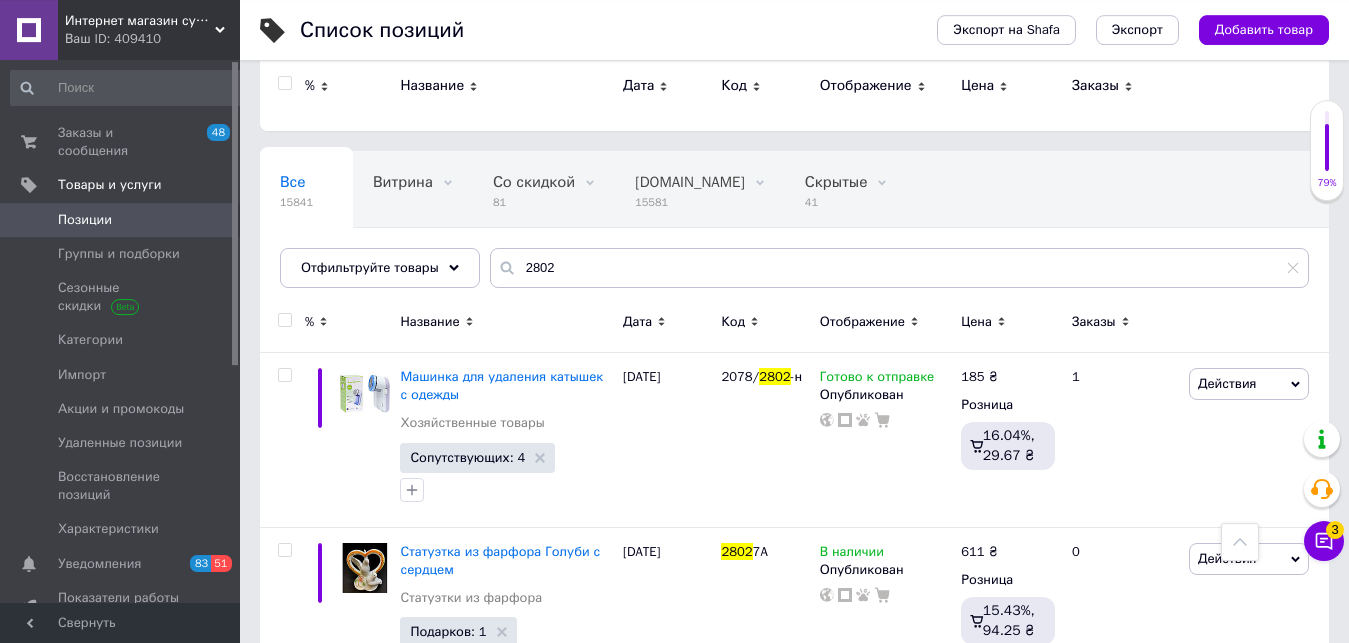scroll, scrollTop: 0, scrollLeft: 0, axis: both 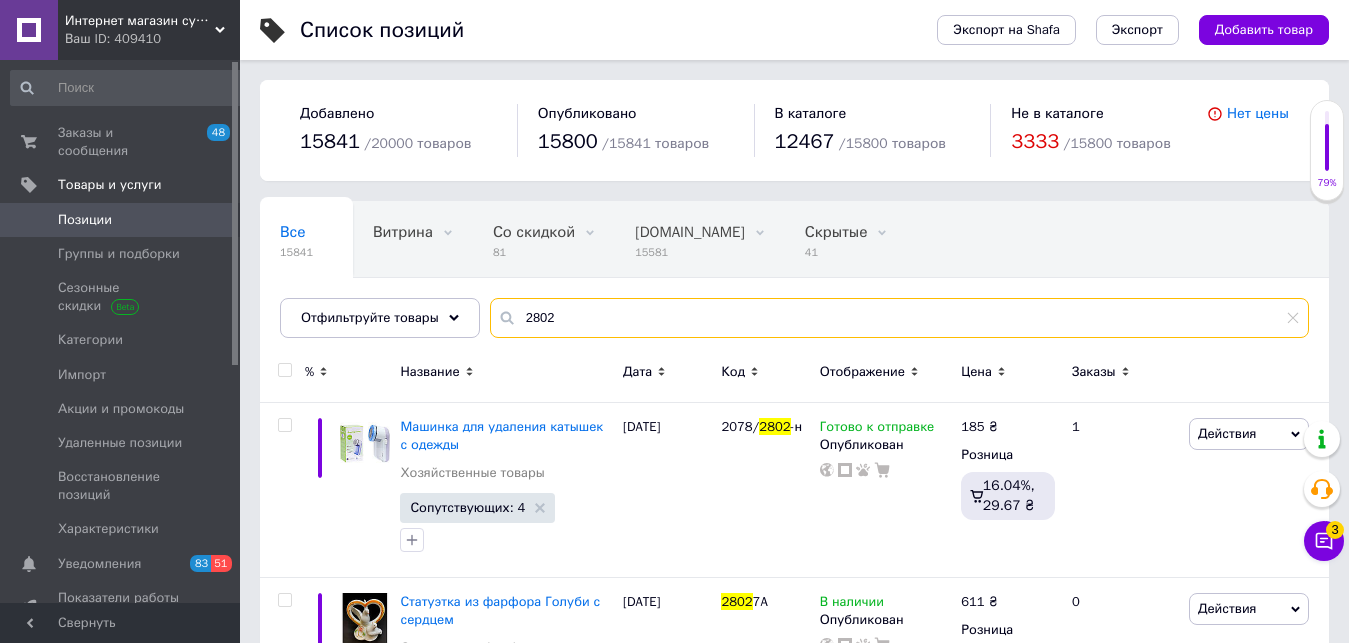 drag, startPoint x: 361, startPoint y: 336, endPoint x: 341, endPoint y: 339, distance: 20.22375 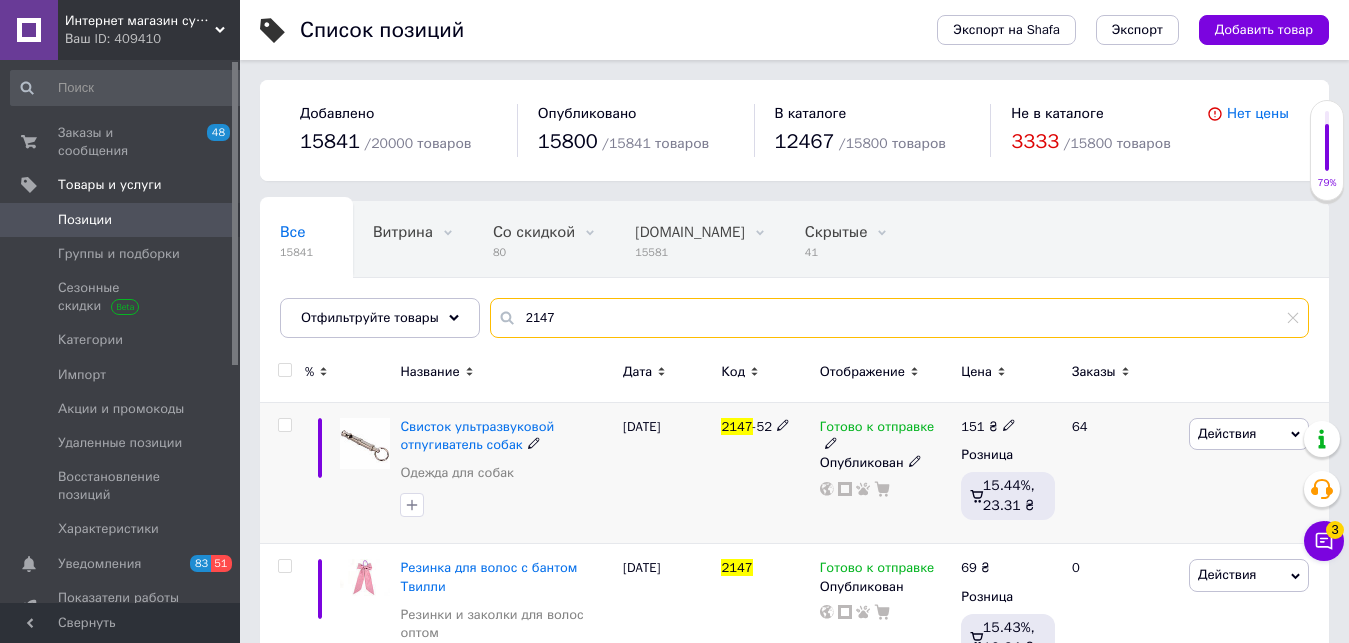 type on "2147" 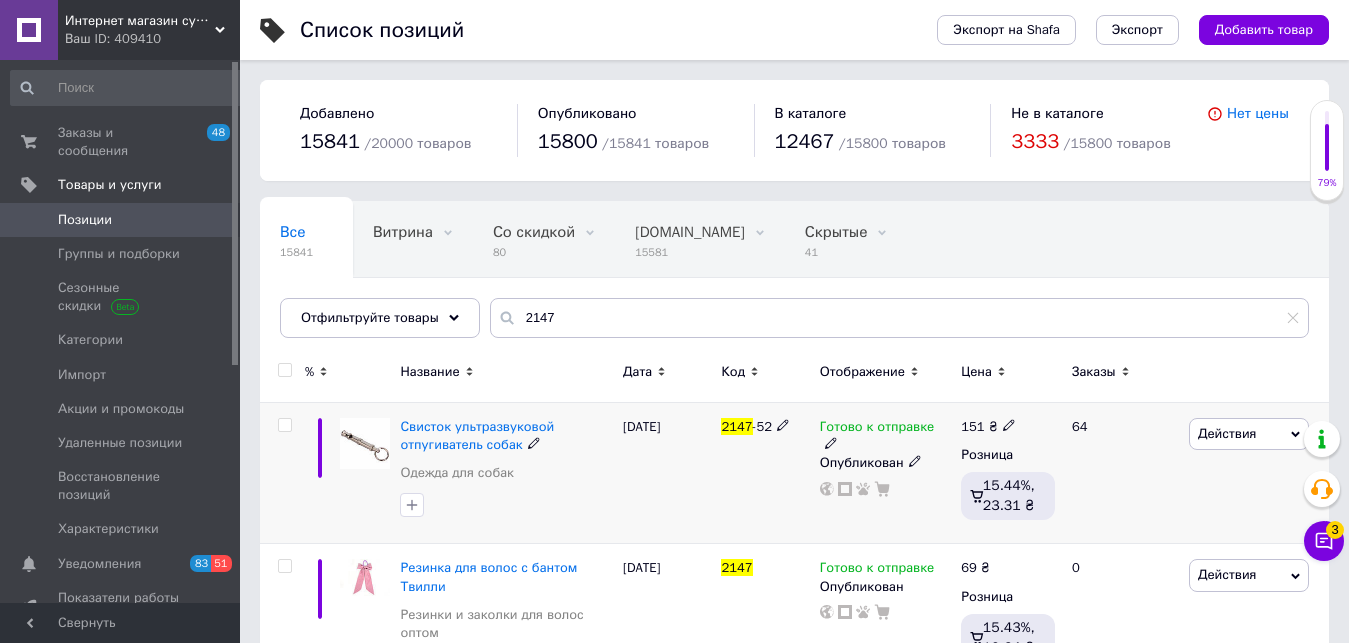 click on "Готово к отправке" at bounding box center [877, 429] 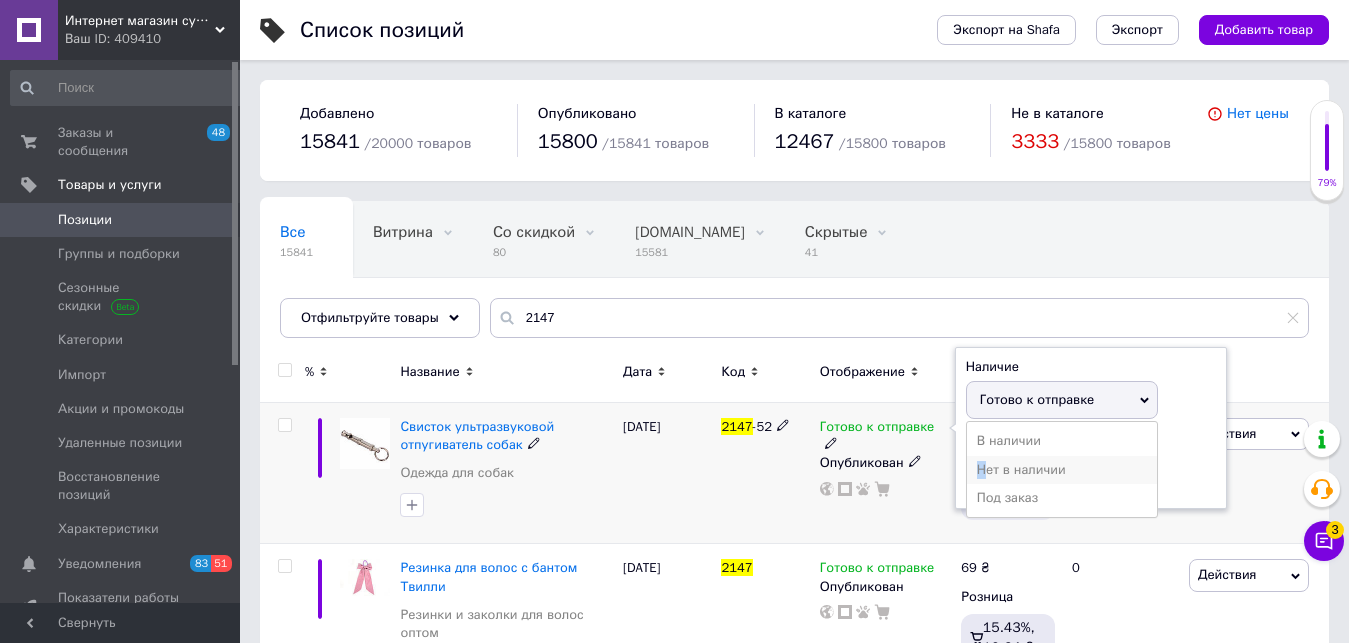 click on "Нет в наличии" at bounding box center (1062, 470) 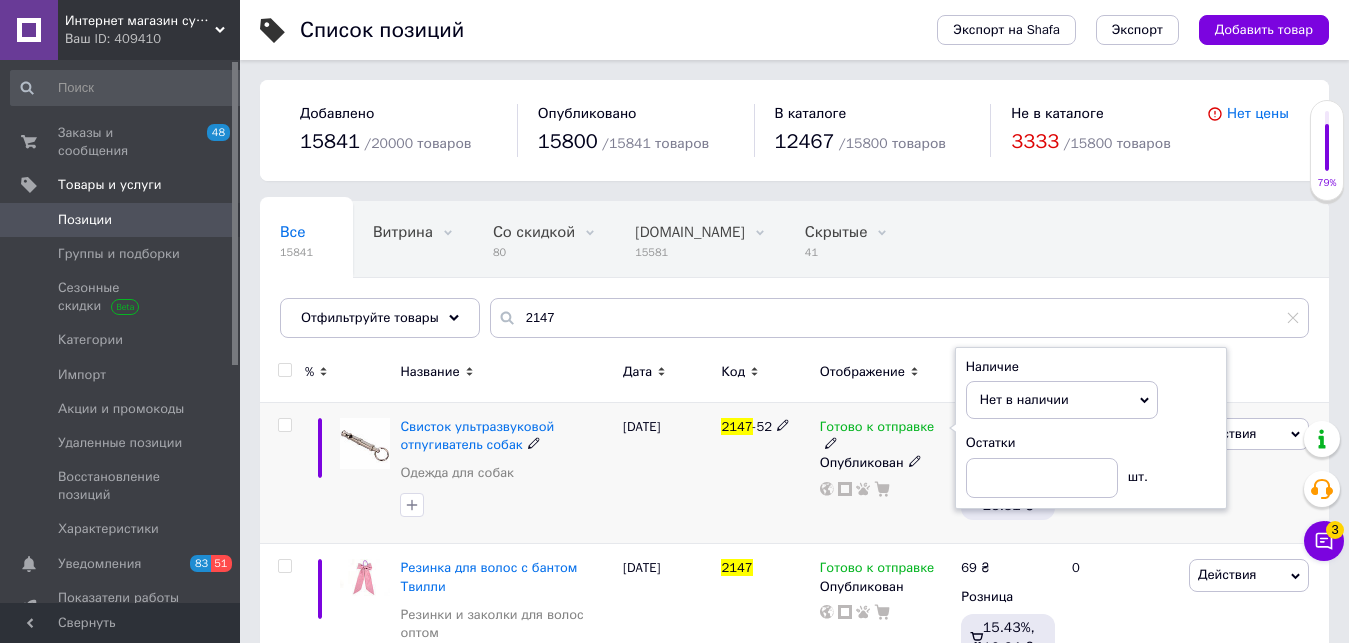 click on "26.06.2025" at bounding box center [667, 473] 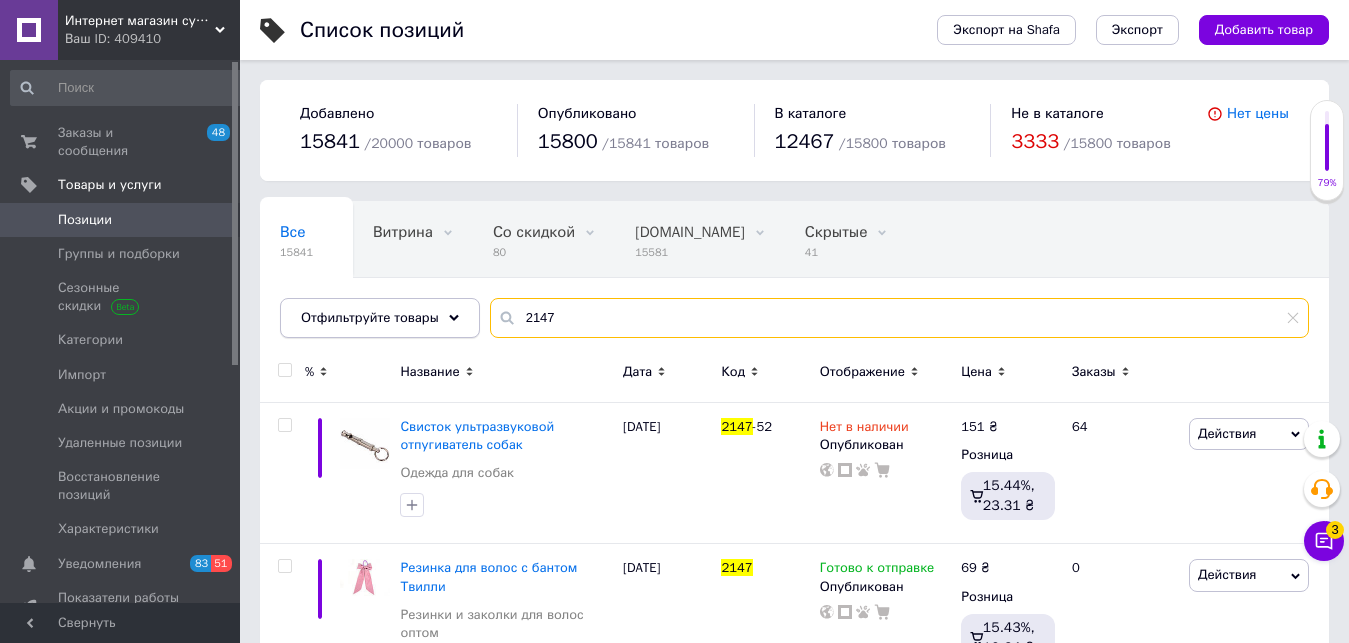 drag, startPoint x: 600, startPoint y: 323, endPoint x: 294, endPoint y: 317, distance: 306.0588 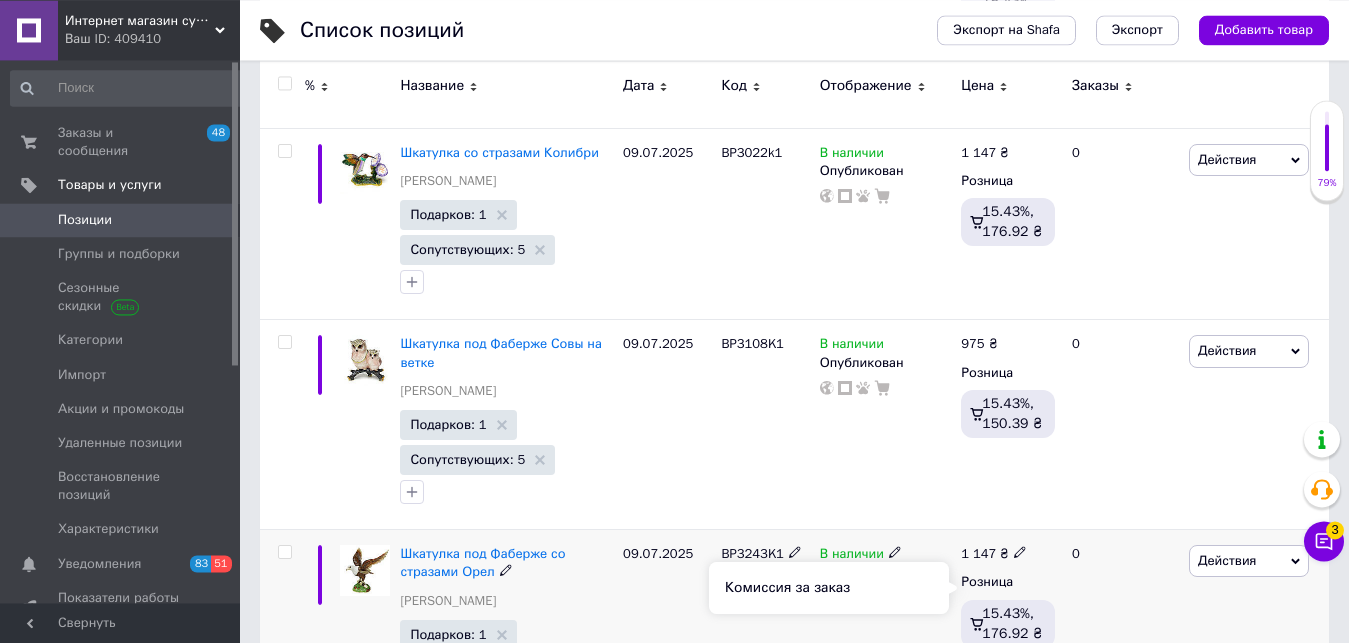 scroll, scrollTop: 3598, scrollLeft: 0, axis: vertical 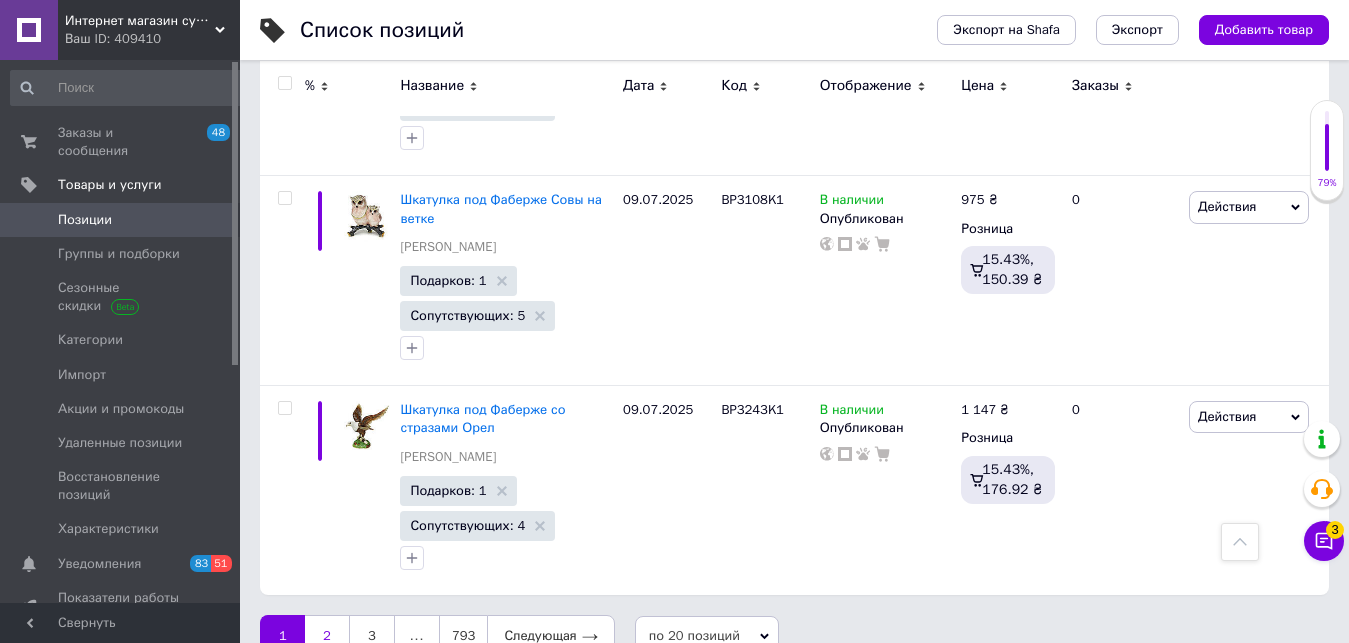 type 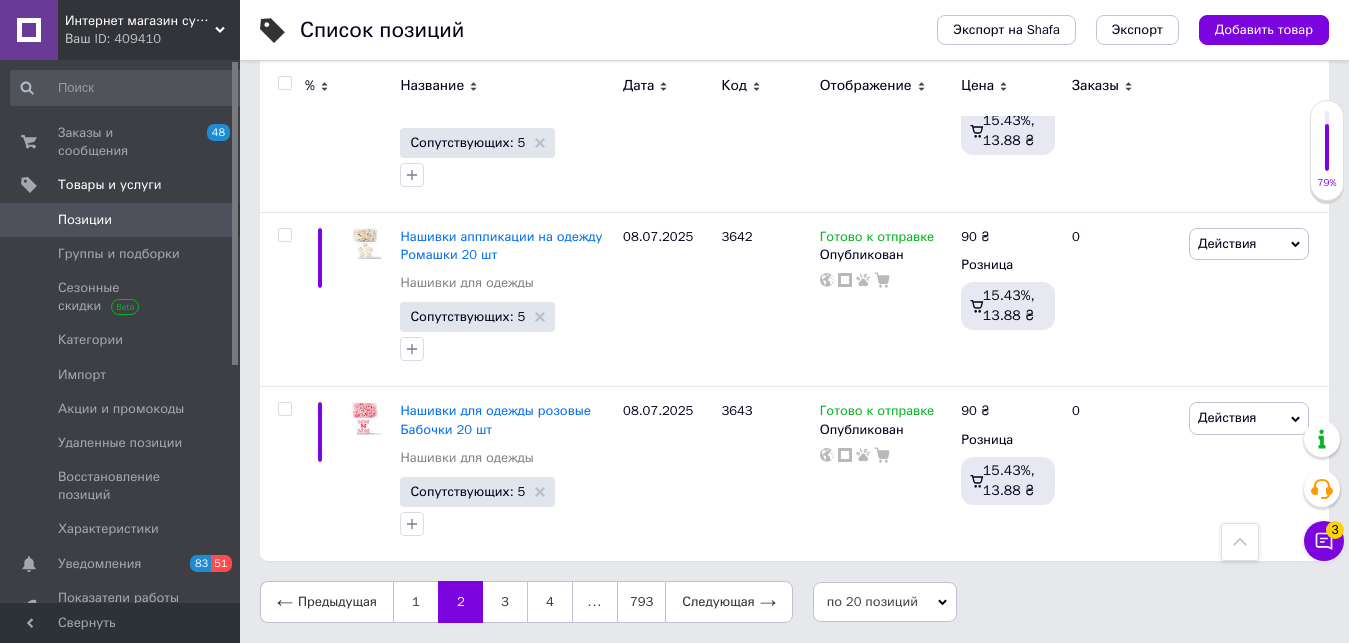 scroll, scrollTop: 3567, scrollLeft: 0, axis: vertical 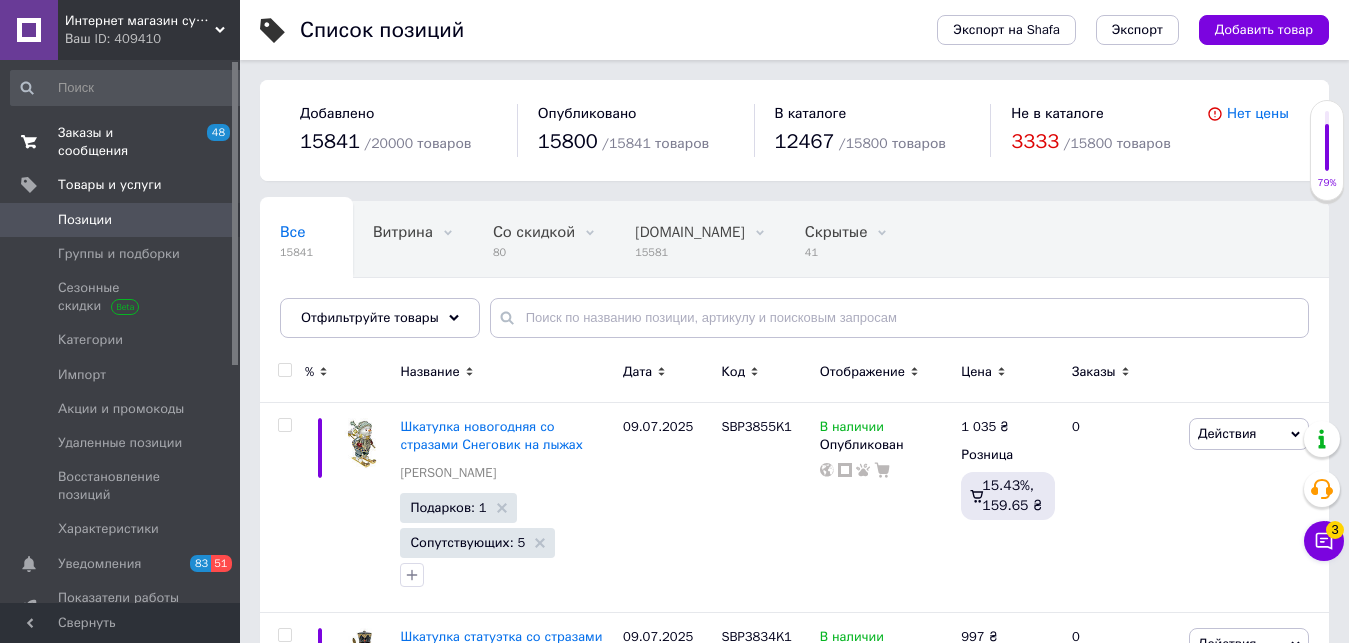 click on "Заказы и сообщения" at bounding box center [121, 142] 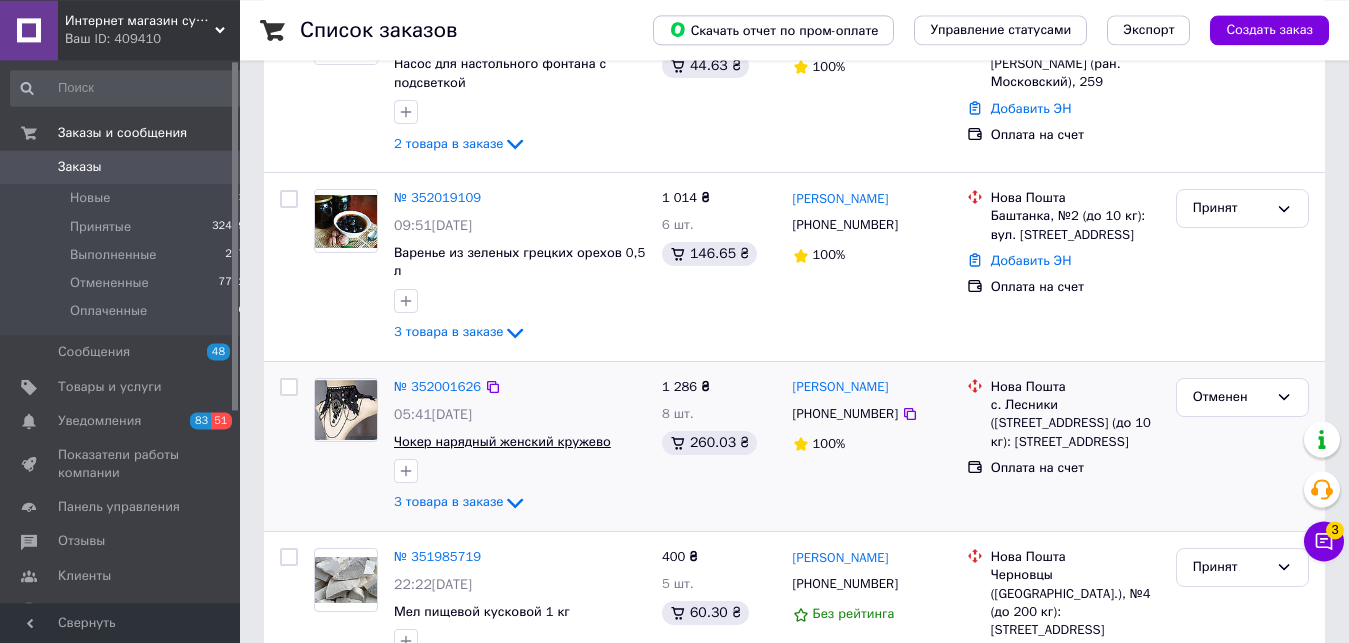 scroll, scrollTop: 306, scrollLeft: 0, axis: vertical 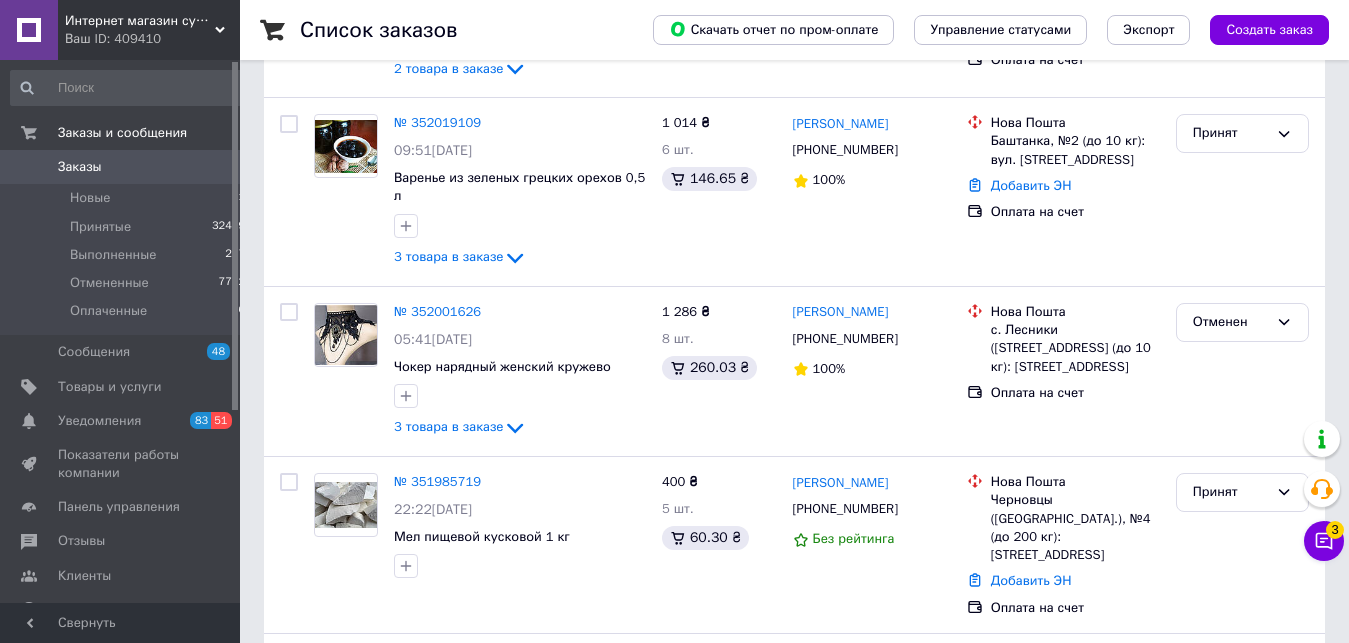 click on "№ 352001626" at bounding box center [437, 311] 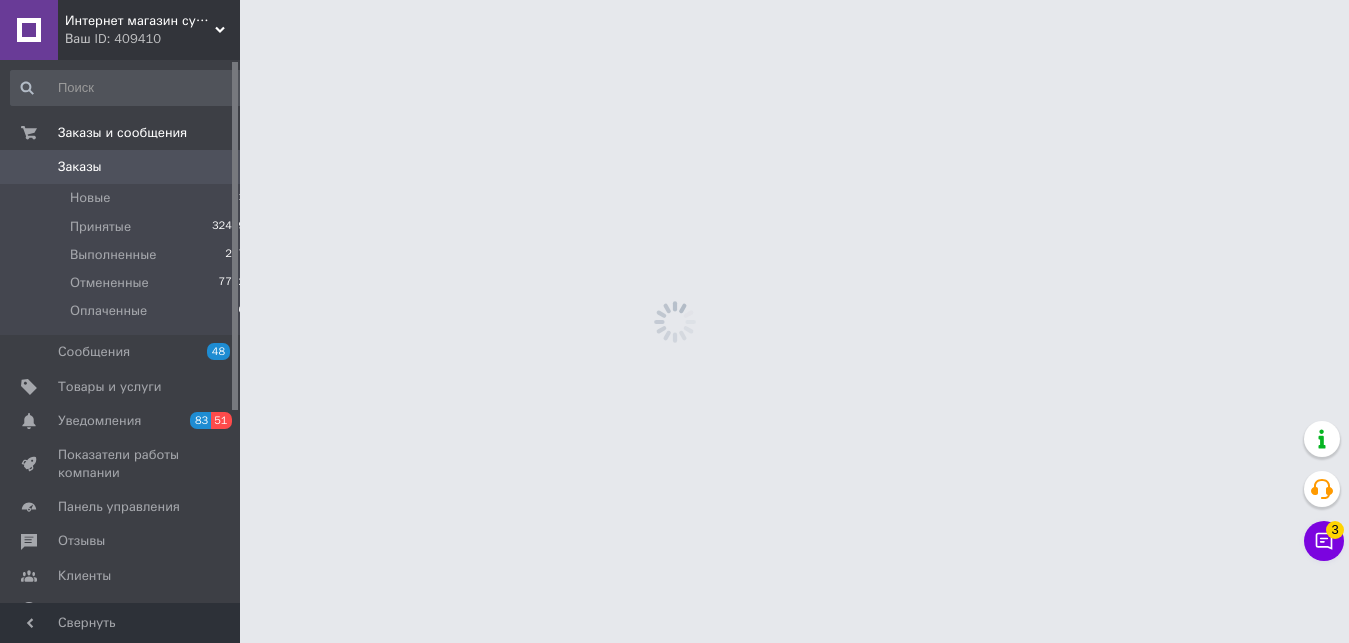 scroll, scrollTop: 0, scrollLeft: 0, axis: both 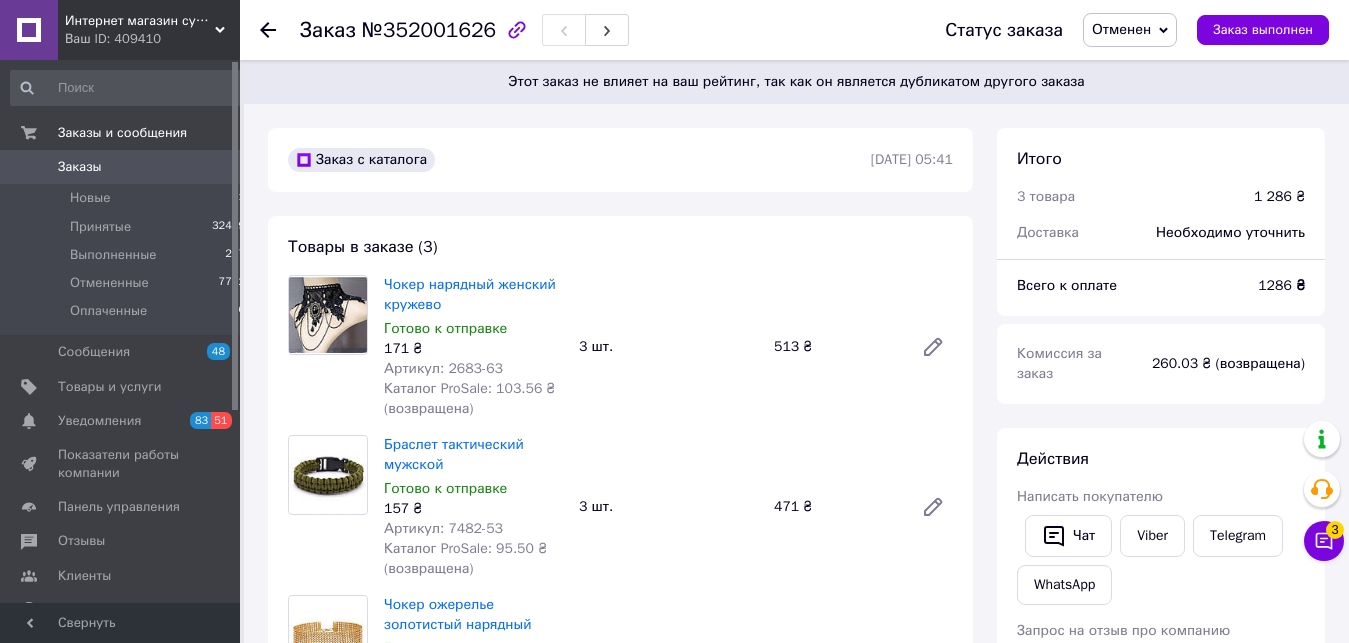 click on "Отменен" at bounding box center [1121, 29] 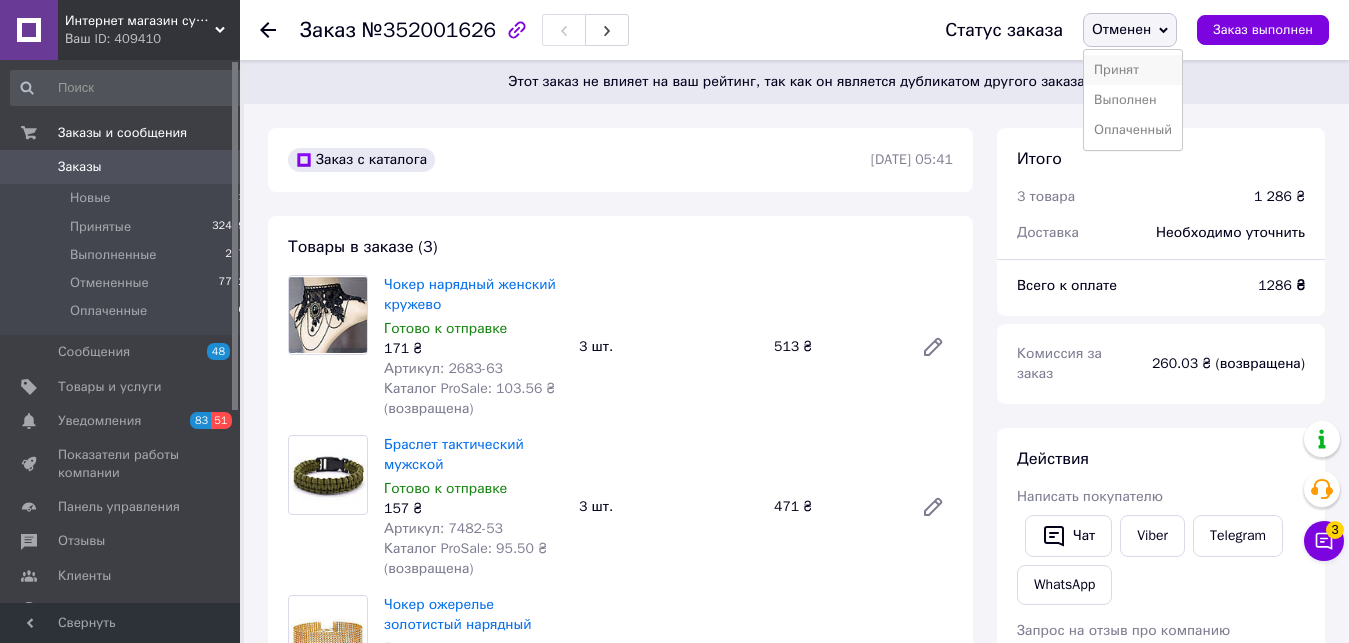 click on "Принят" at bounding box center (1133, 70) 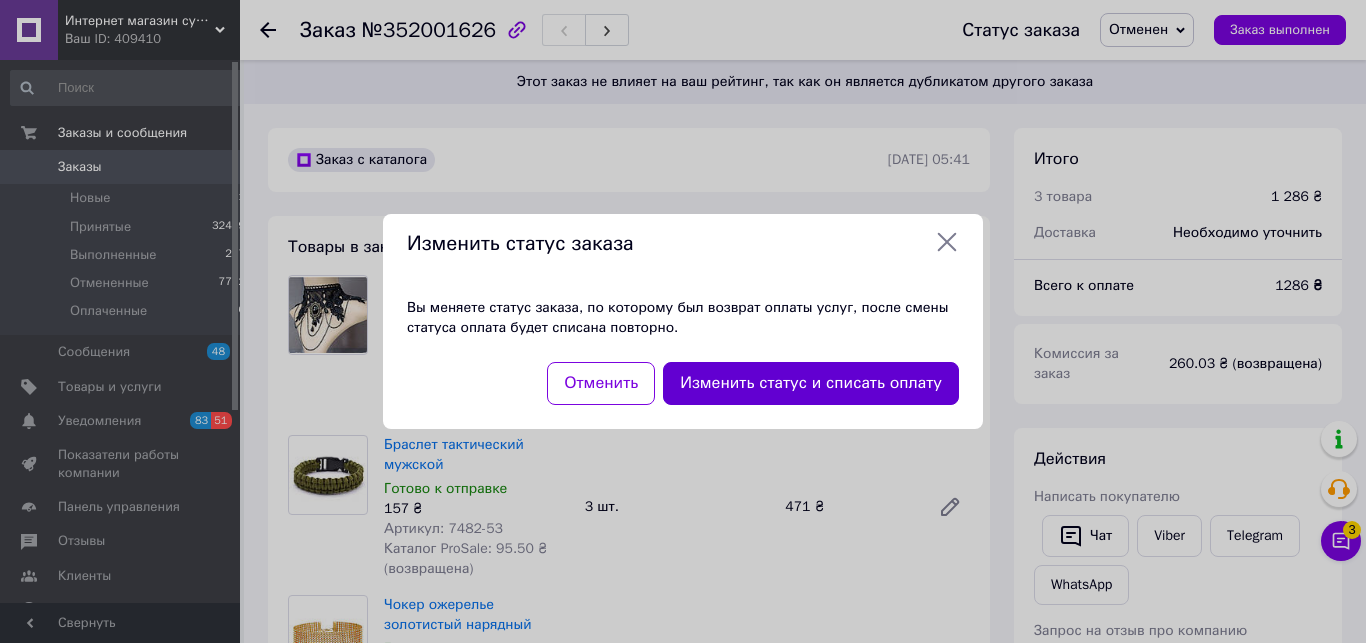 click on "Изменить статус и списать оплату" at bounding box center [811, 383] 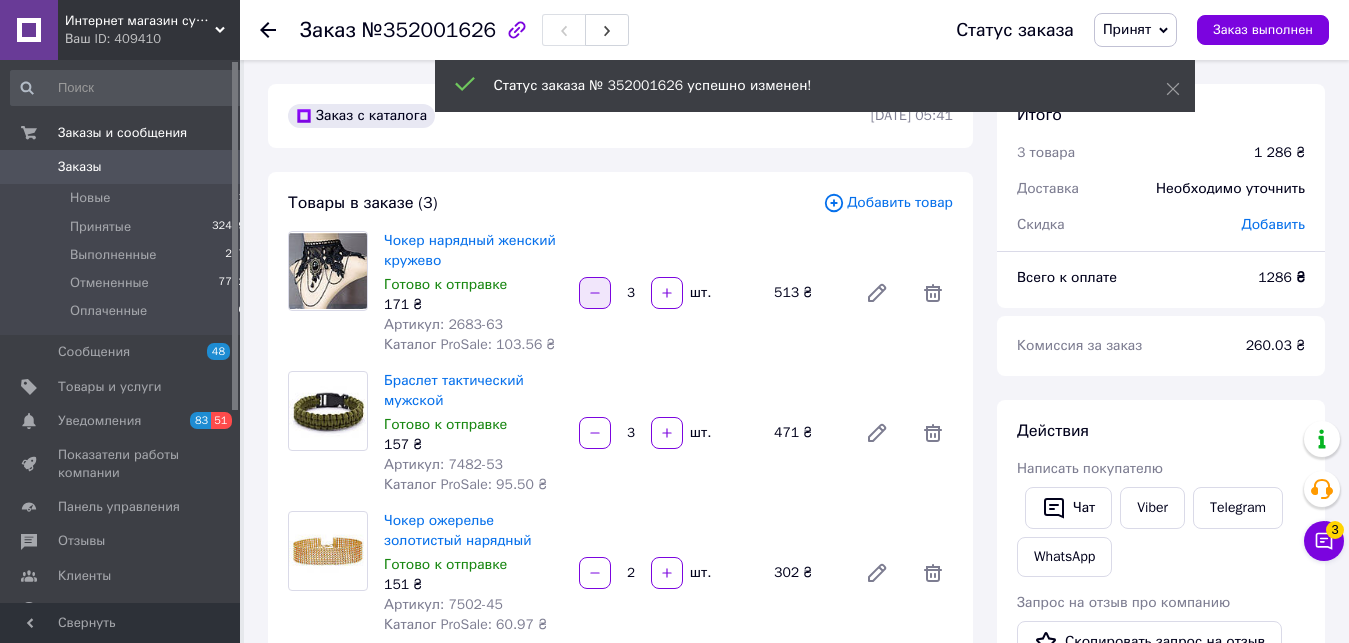 click at bounding box center (595, 293) 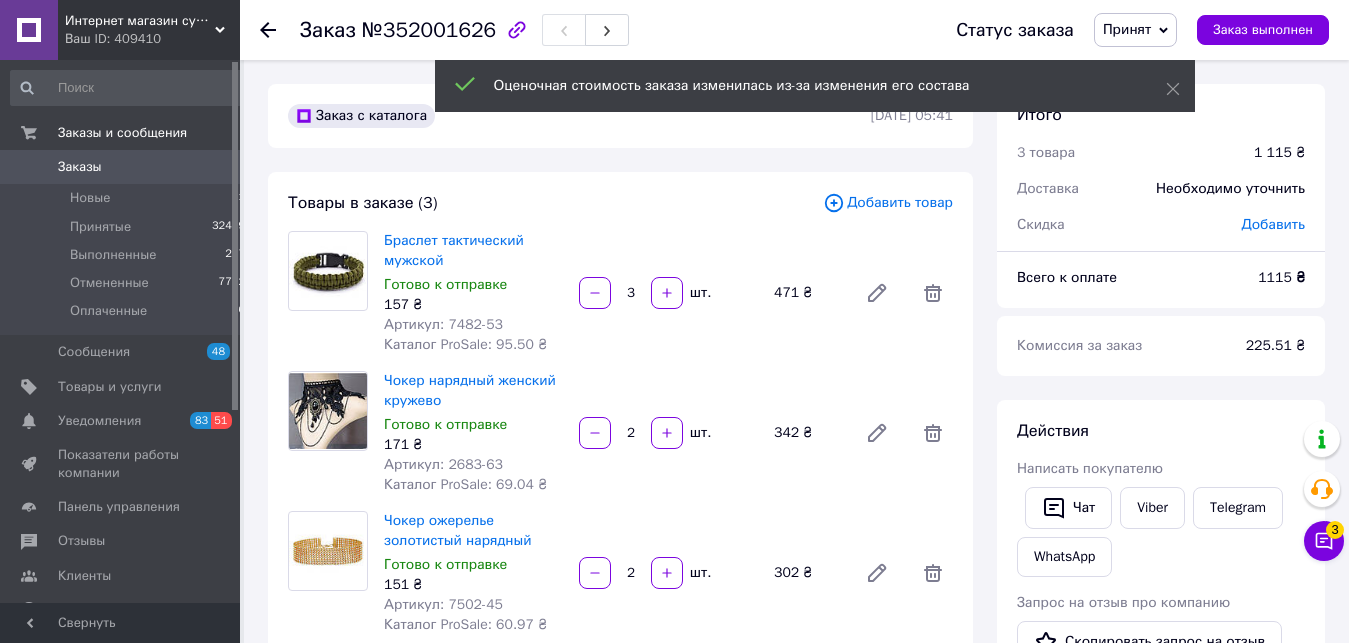 click 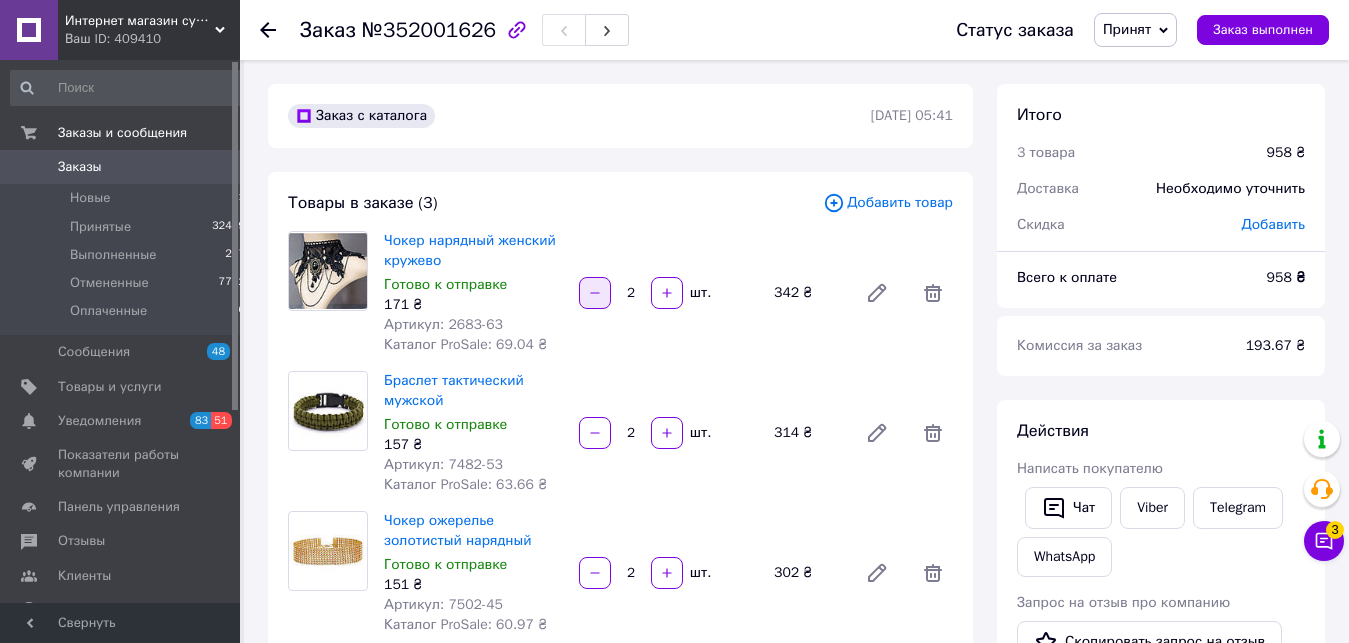 click 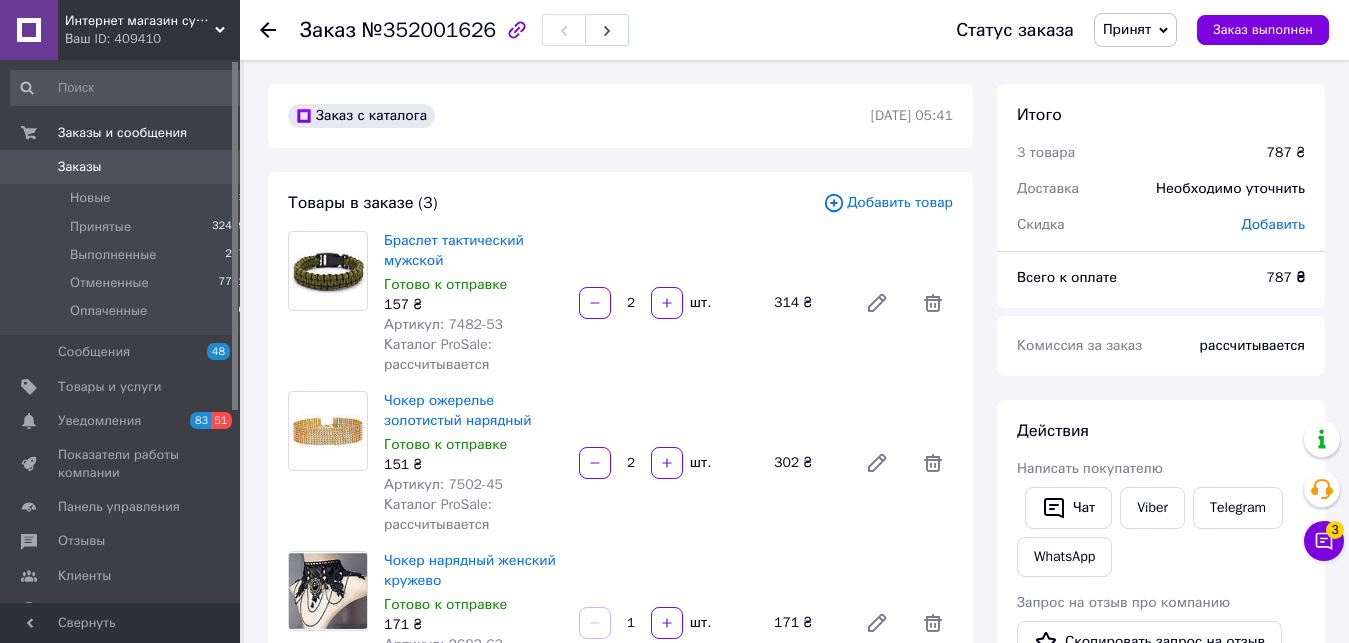 click 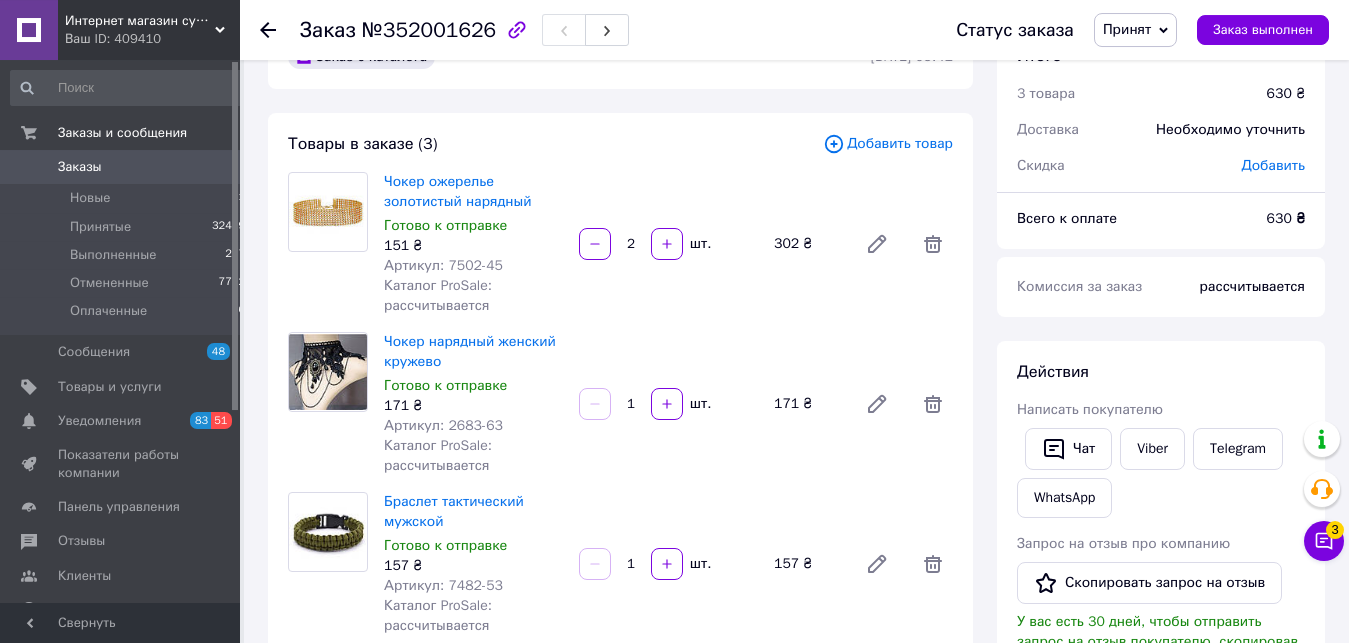 scroll, scrollTop: 102, scrollLeft: 0, axis: vertical 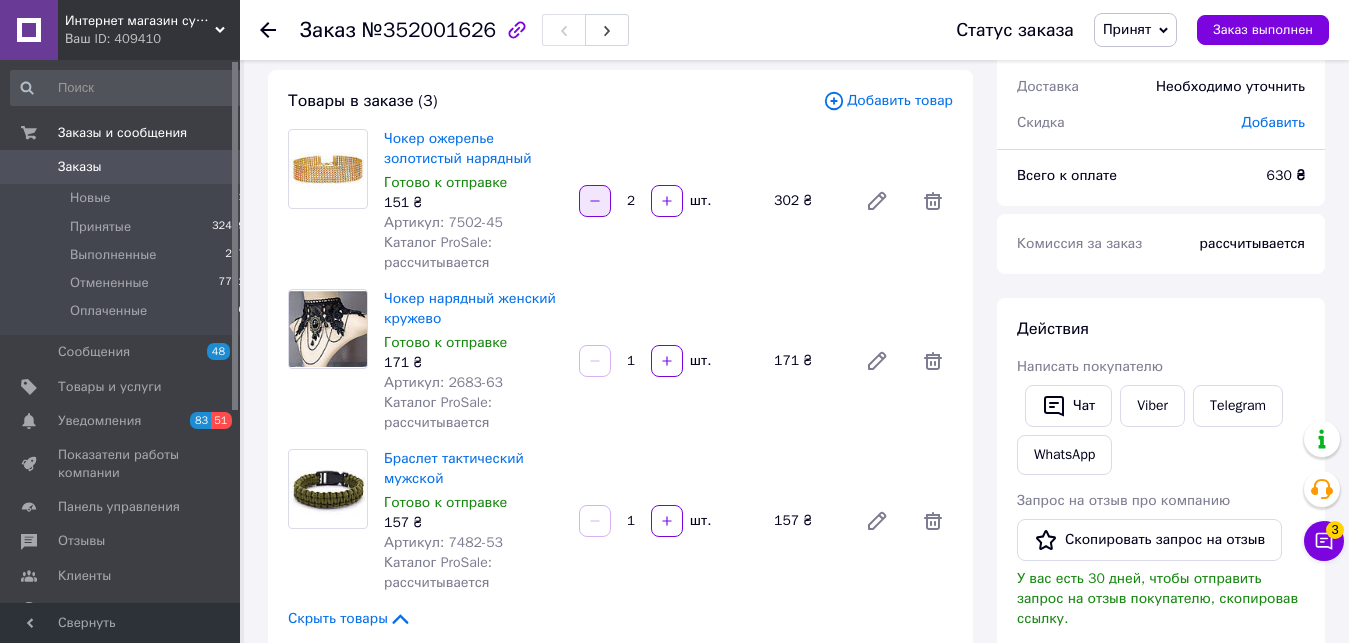 click at bounding box center (595, 201) 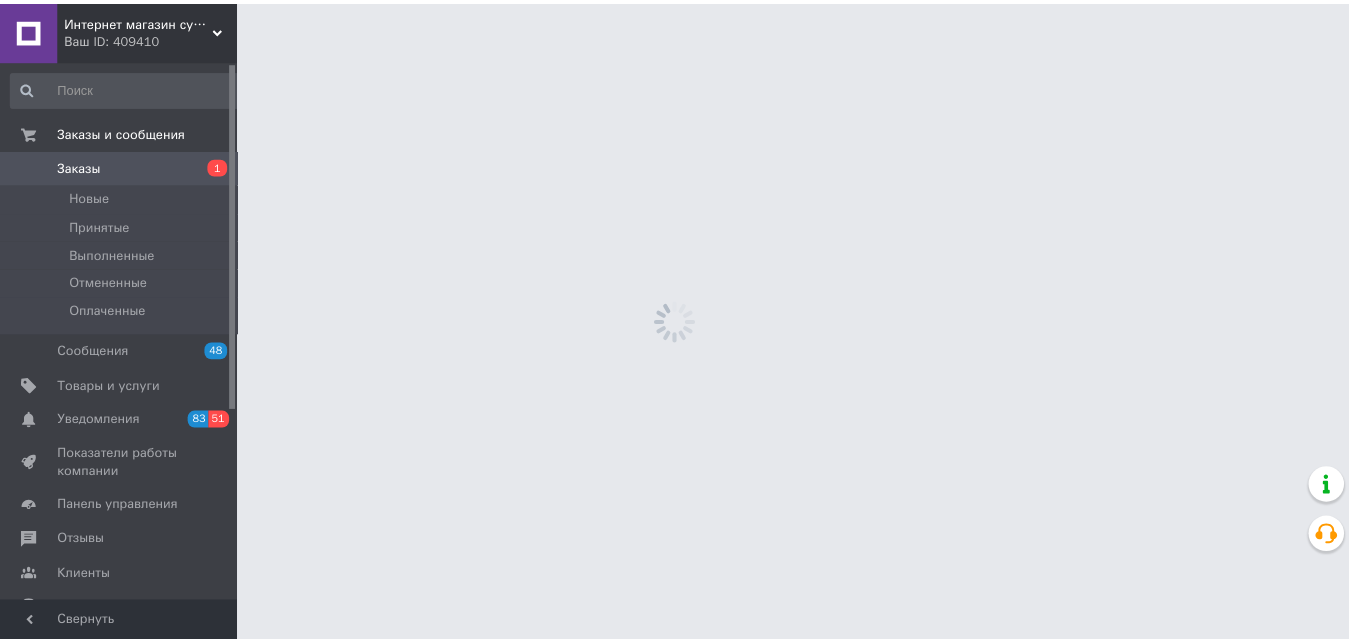 scroll, scrollTop: 0, scrollLeft: 0, axis: both 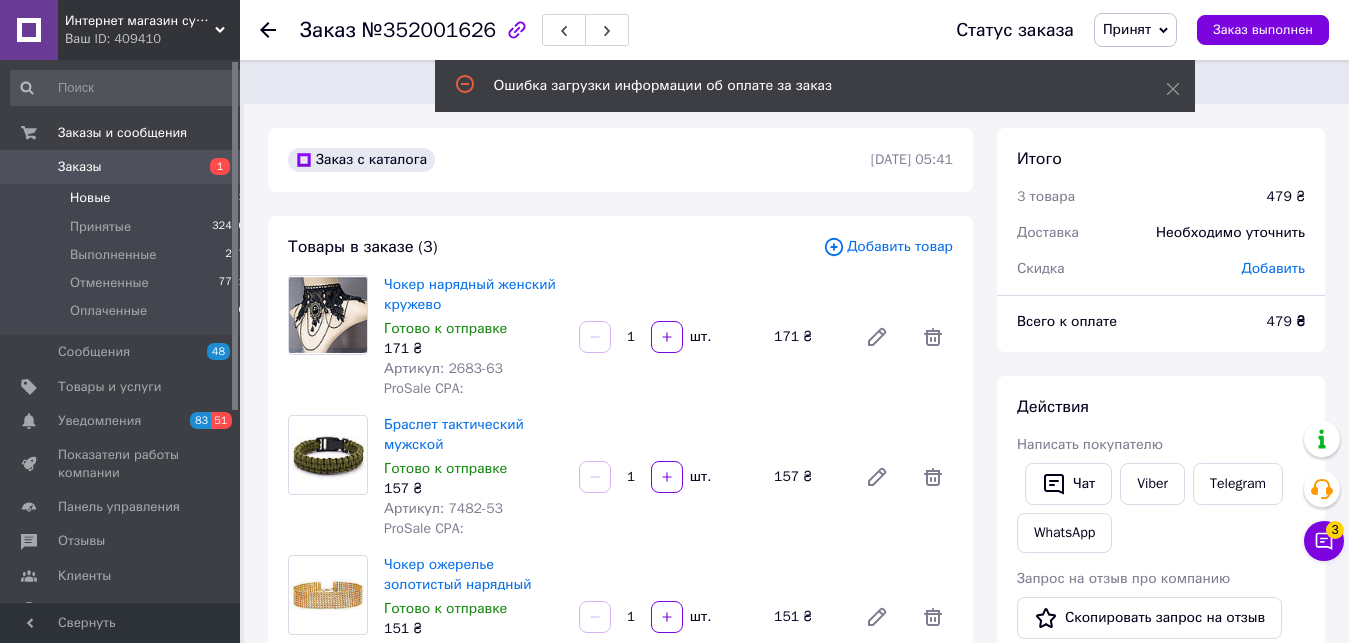 click on "Новые 1" at bounding box center (128, 198) 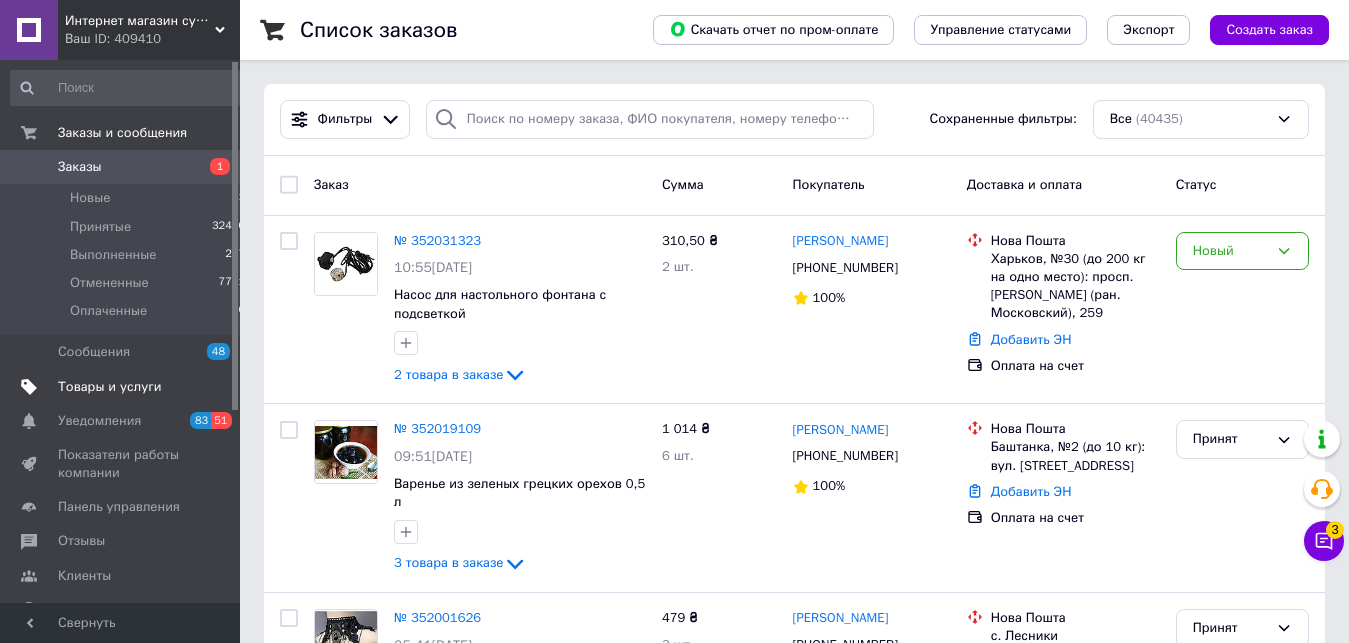 click on "Товары и услуги" at bounding box center [128, 387] 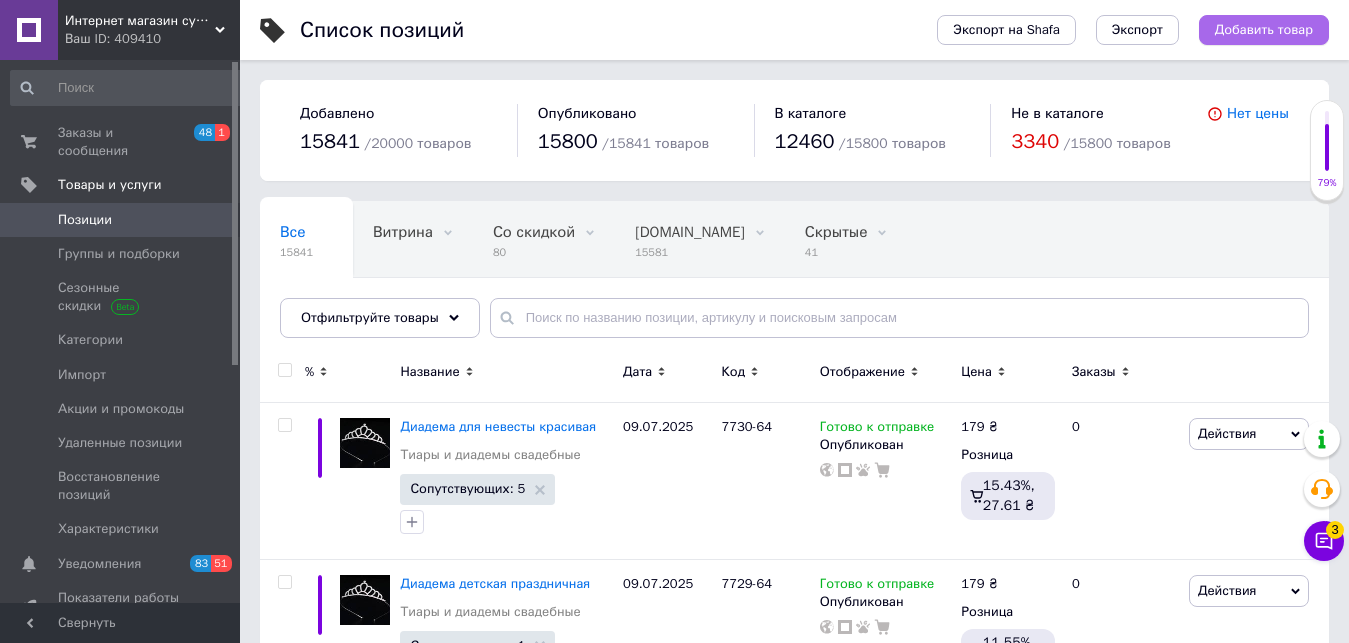 click on "Добавить товар" at bounding box center (1264, 30) 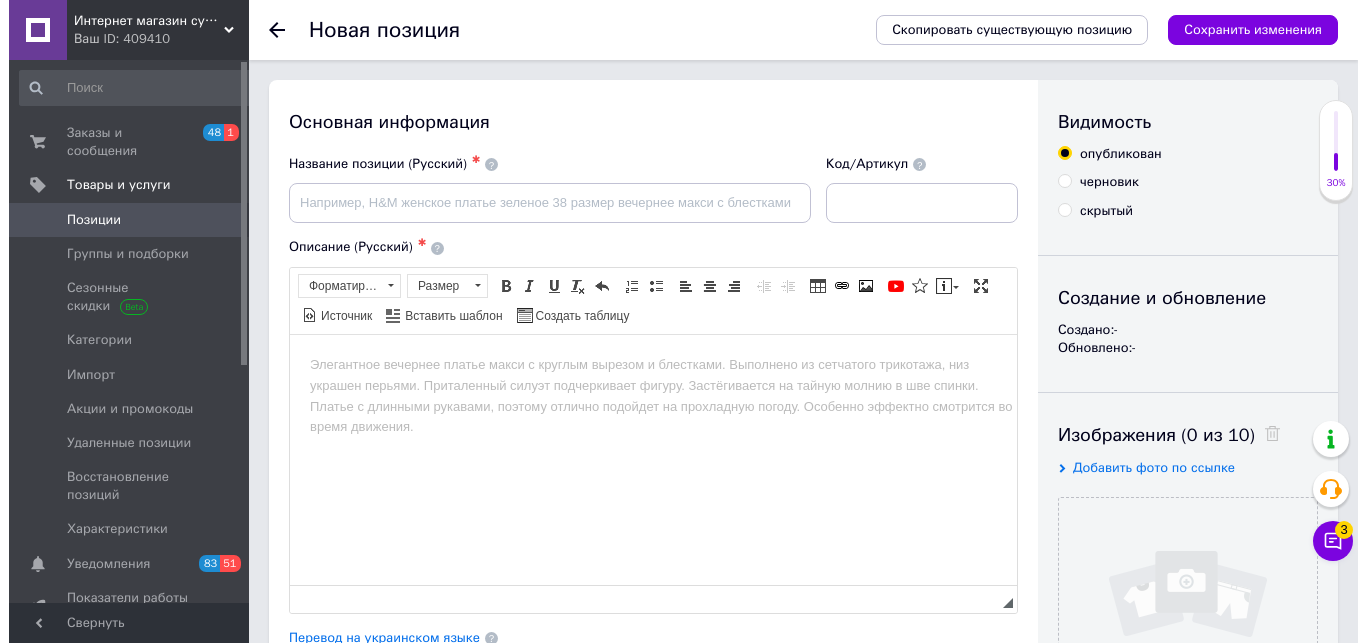scroll, scrollTop: 0, scrollLeft: 0, axis: both 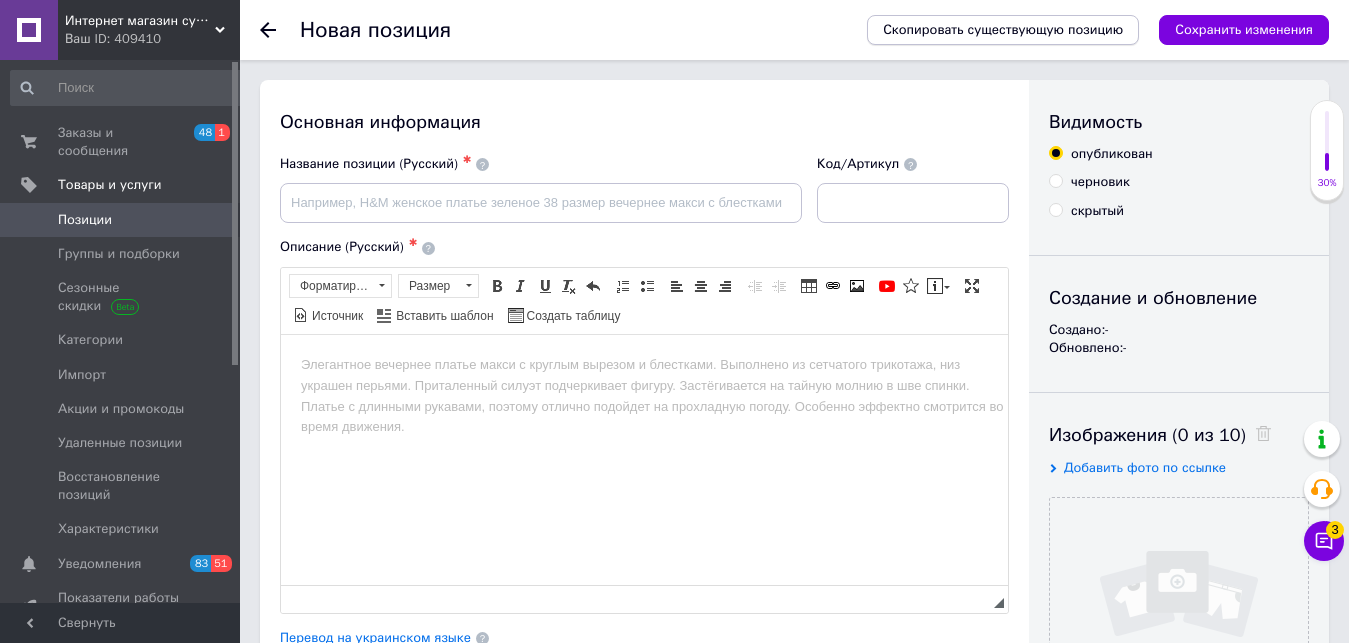 click on "Скопировать существующую позицию" at bounding box center [1003, 30] 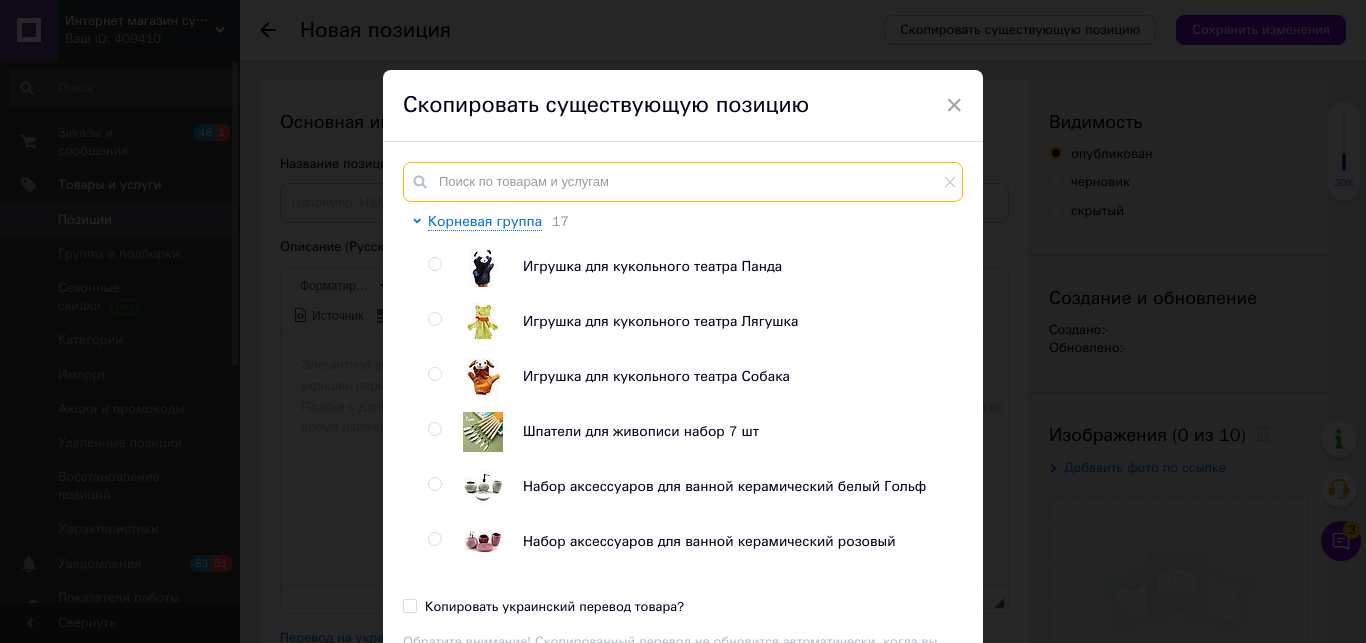 click at bounding box center (683, 182) 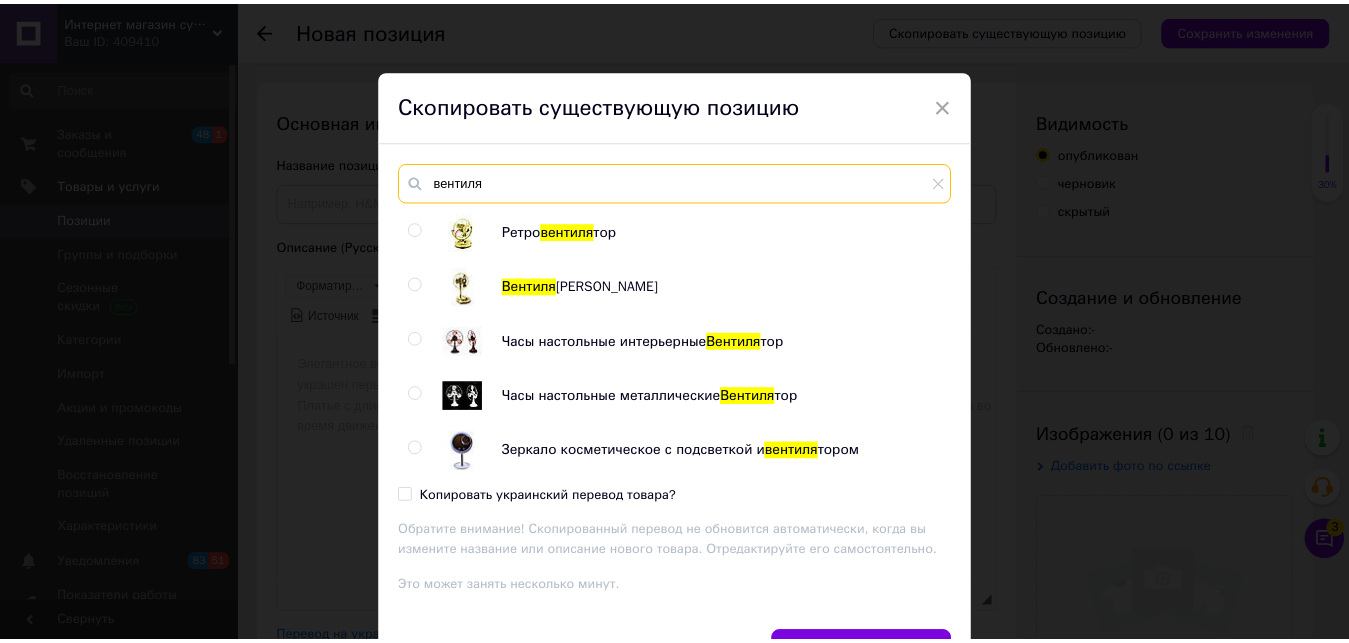 scroll, scrollTop: 120, scrollLeft: 0, axis: vertical 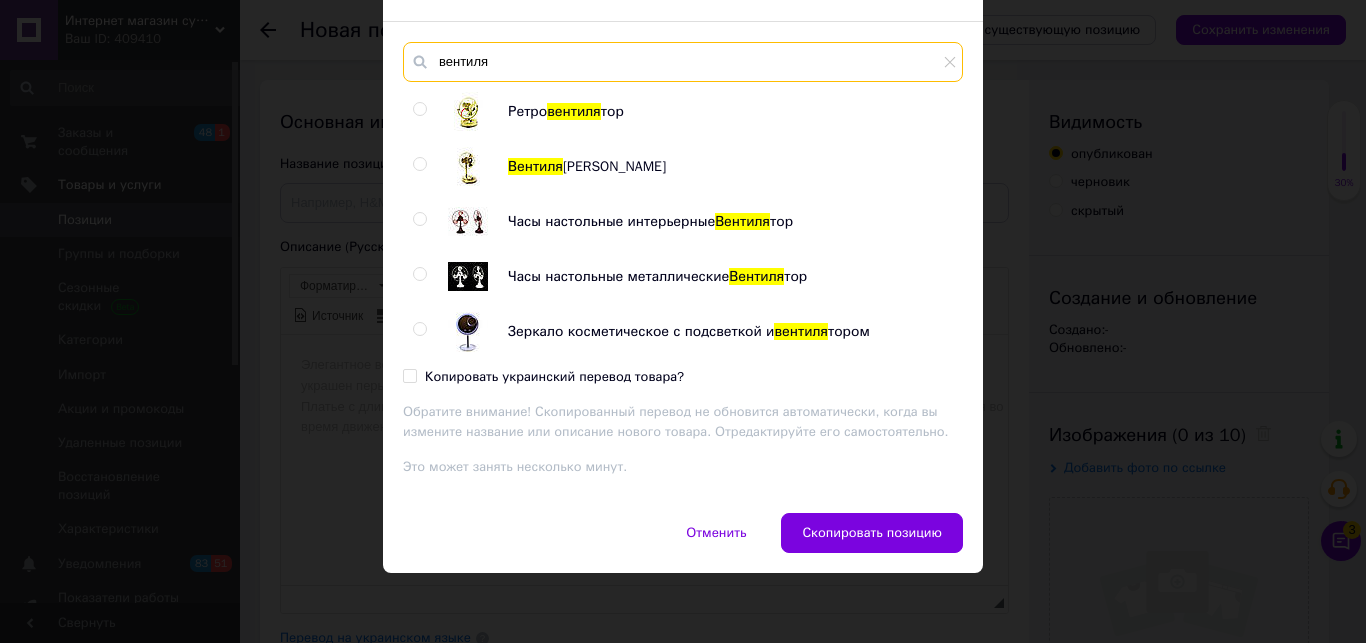 type on "вентиля" 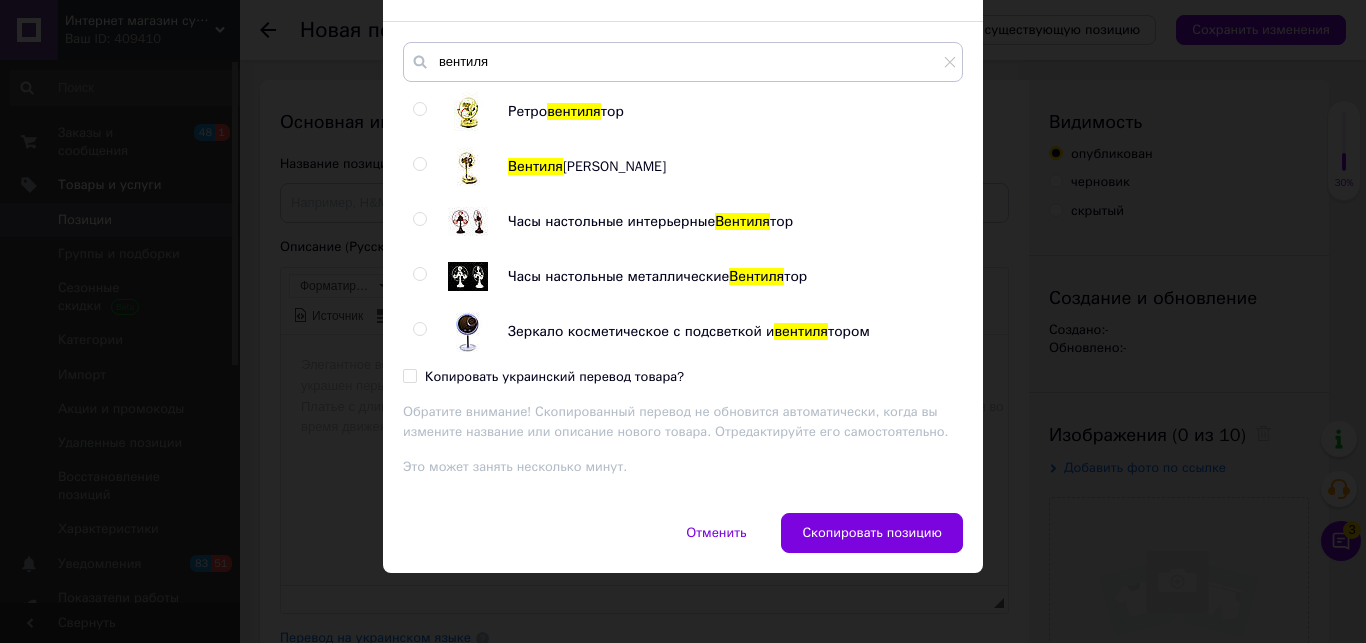 click at bounding box center (419, 164) 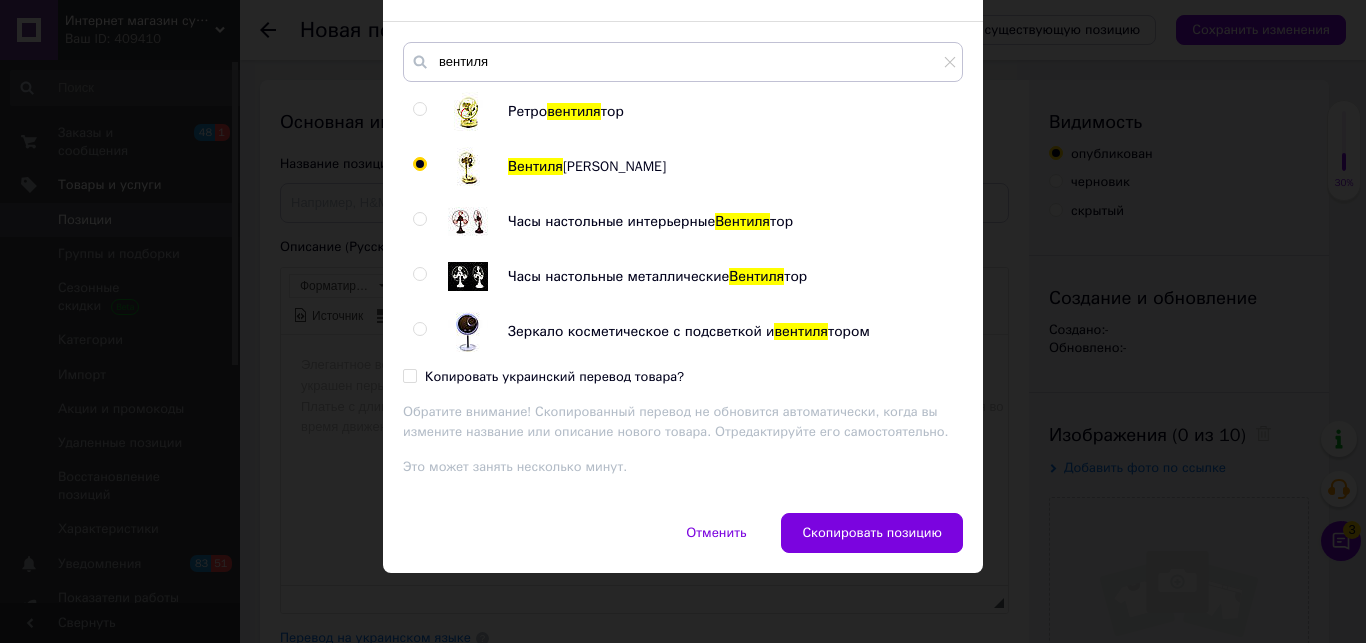 radio on "true" 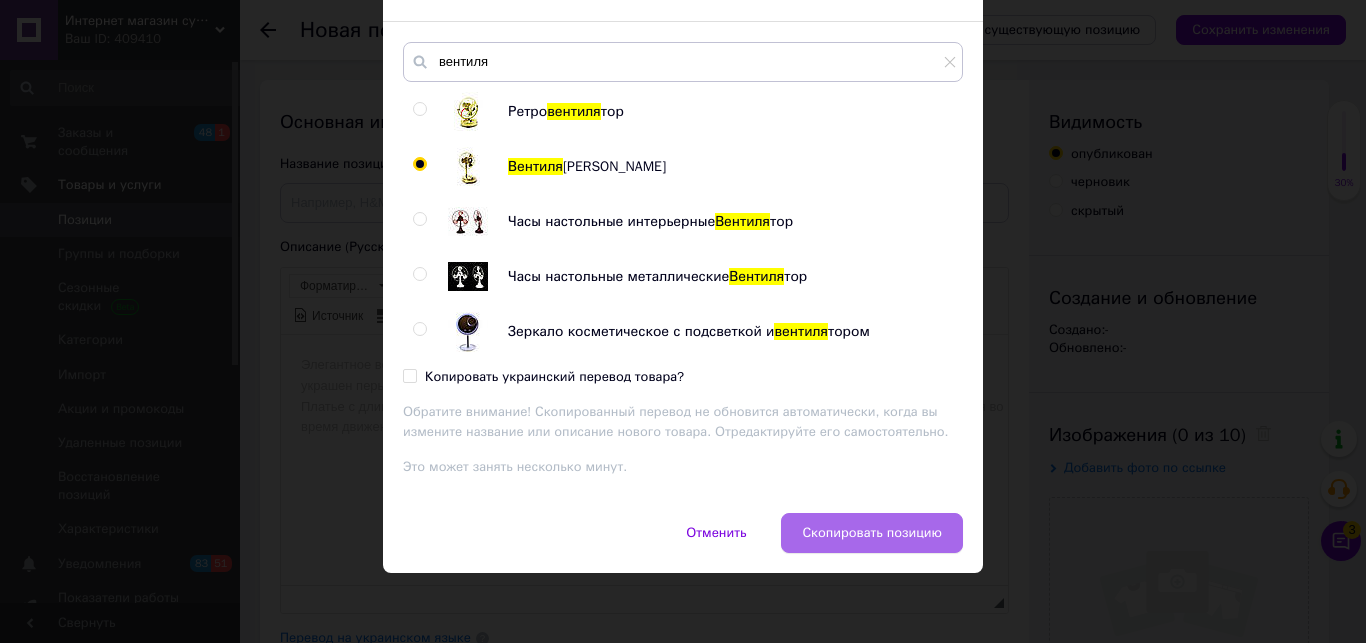 click on "Скопировать позицию" at bounding box center (872, 533) 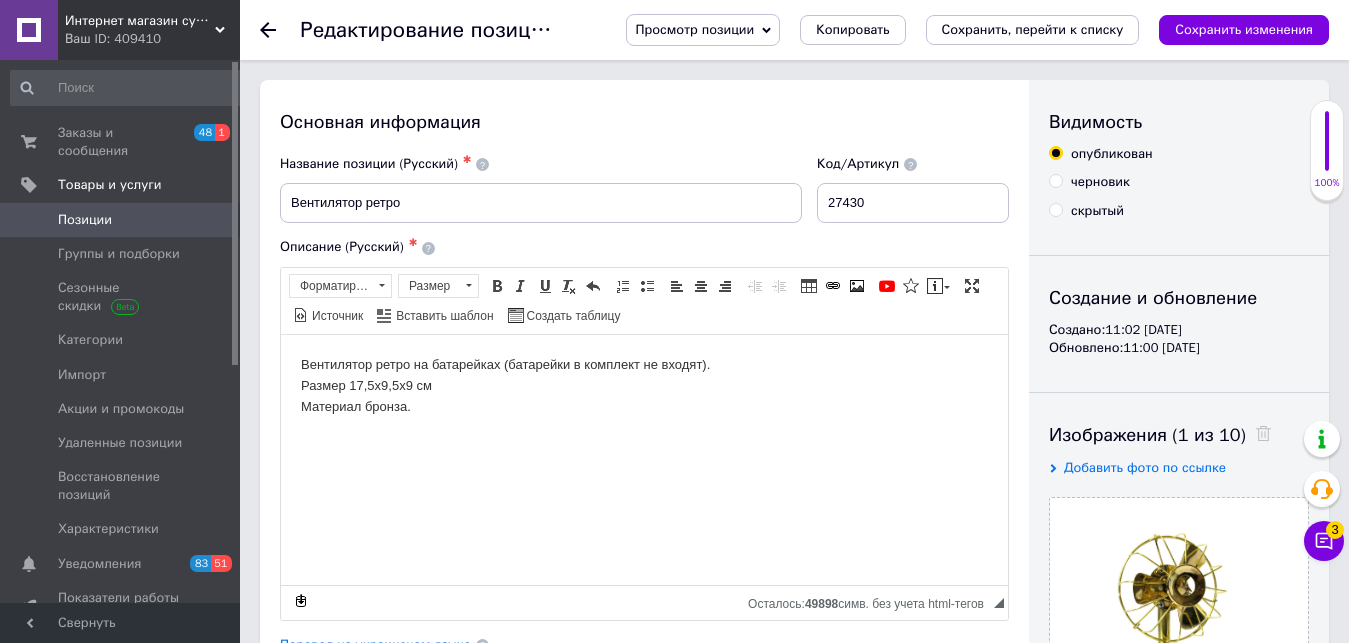 scroll, scrollTop: 408, scrollLeft: 0, axis: vertical 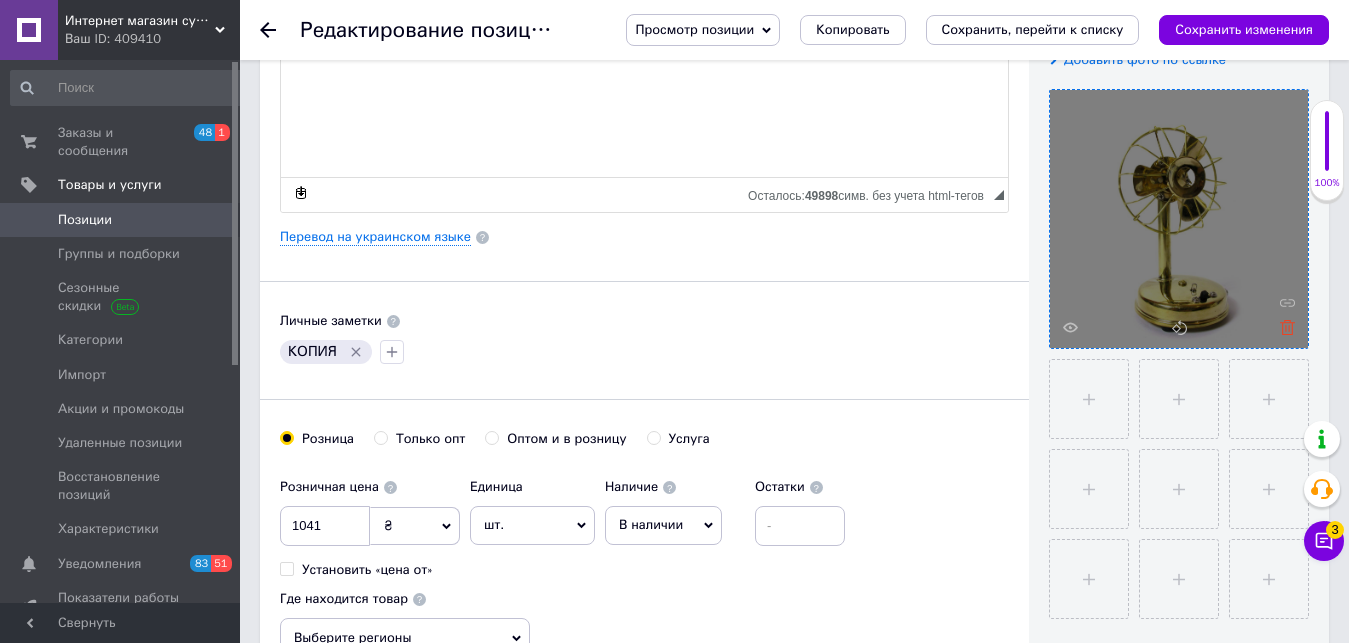 click 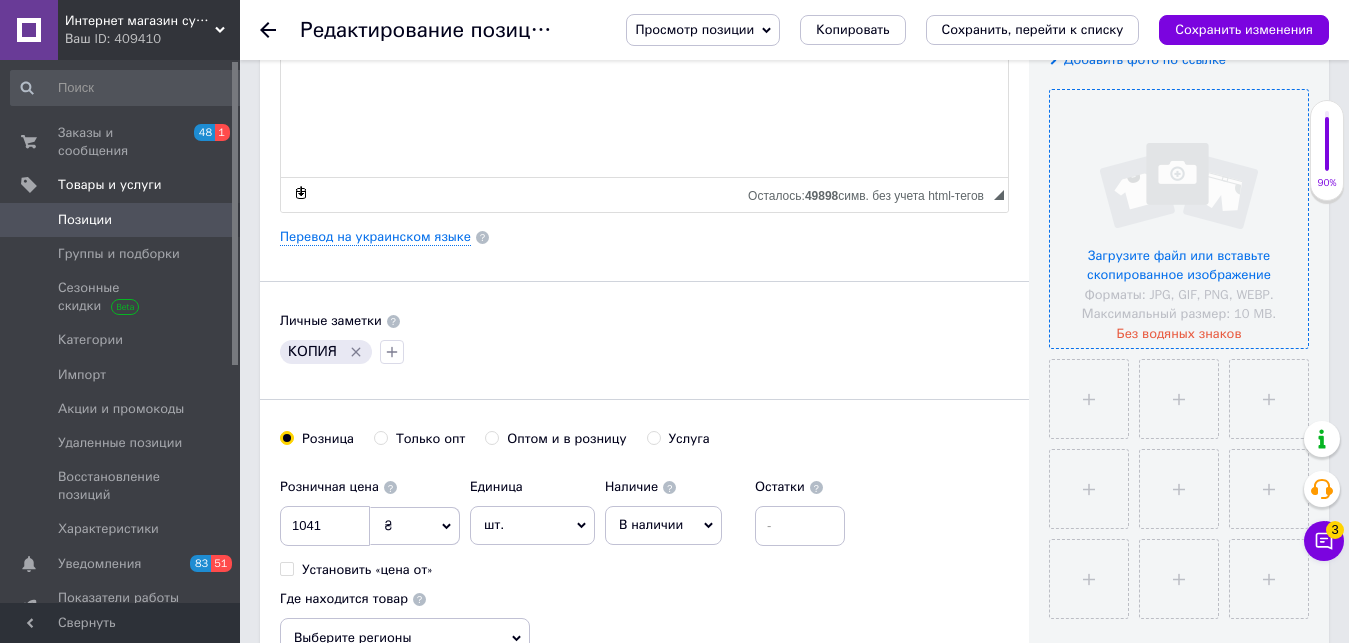 click at bounding box center [1179, 219] 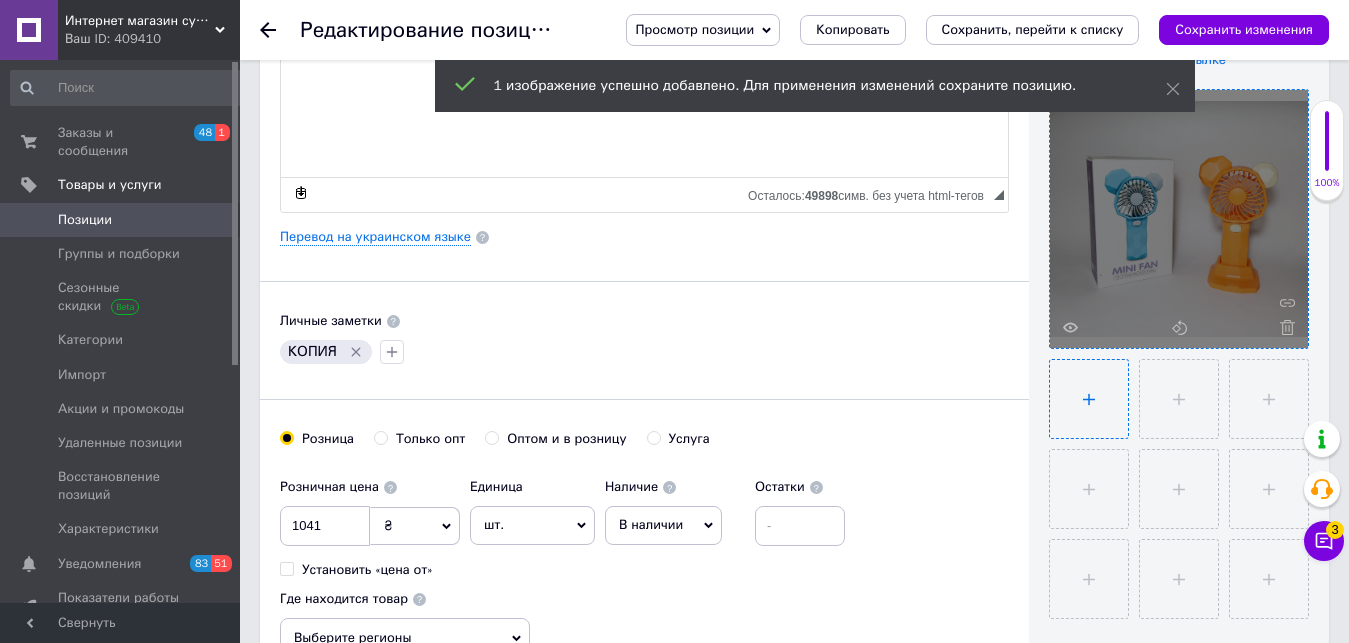 click at bounding box center [1089, 399] 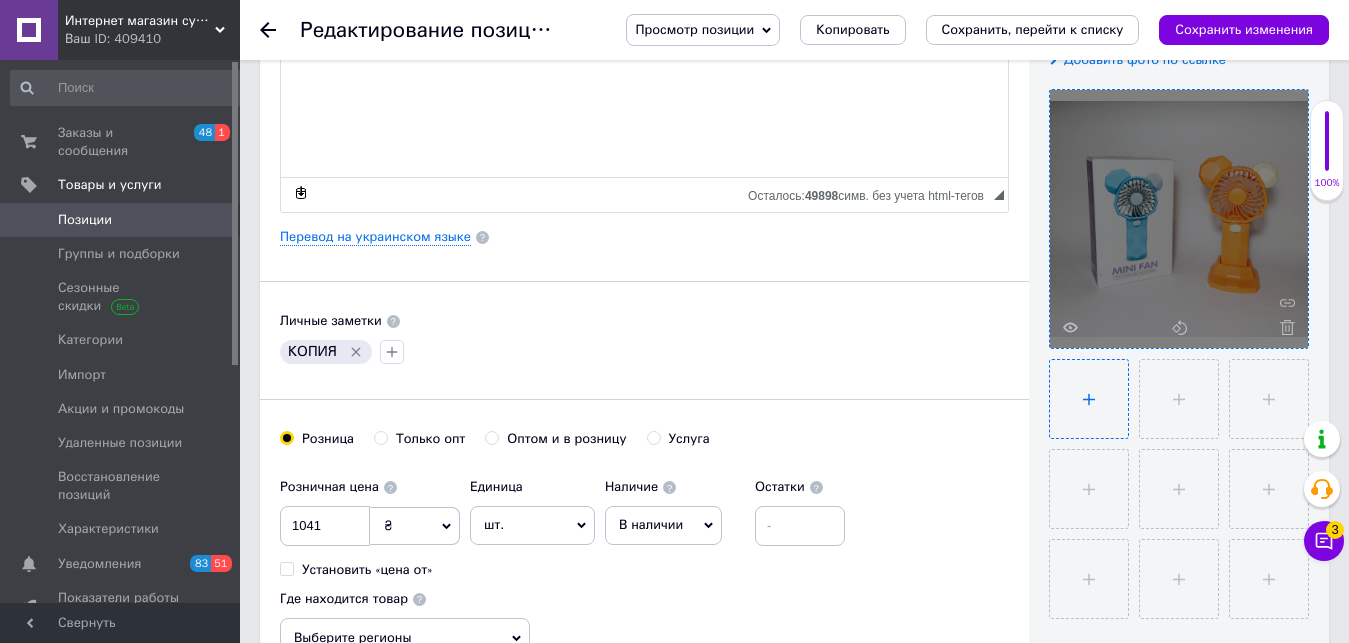 type on "C:\fakepath\160-2.jpg" 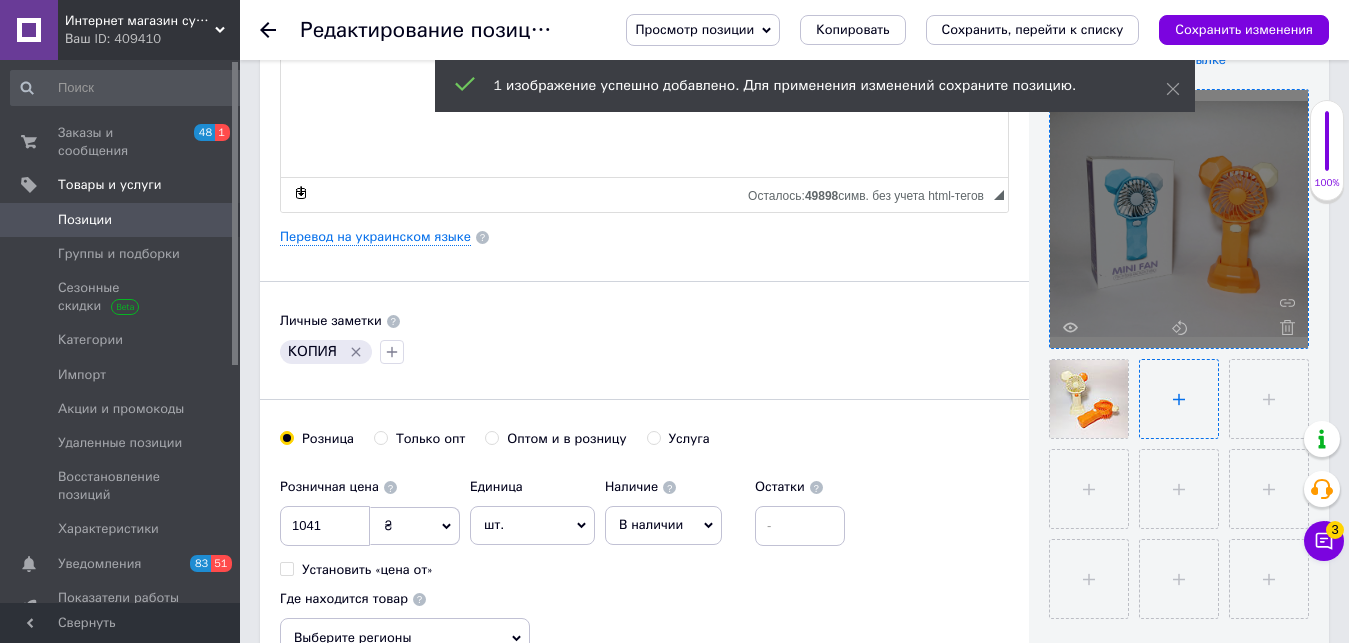 click at bounding box center [1179, 399] 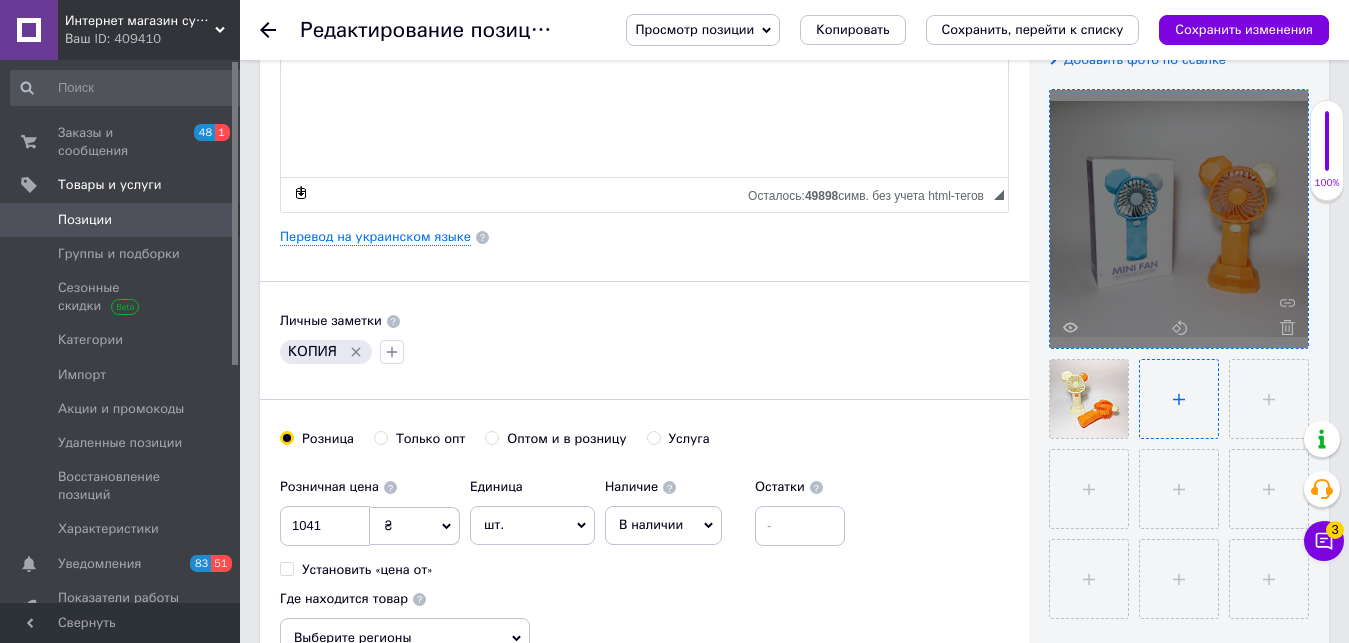type on "C:\fakepath\160.jpg" 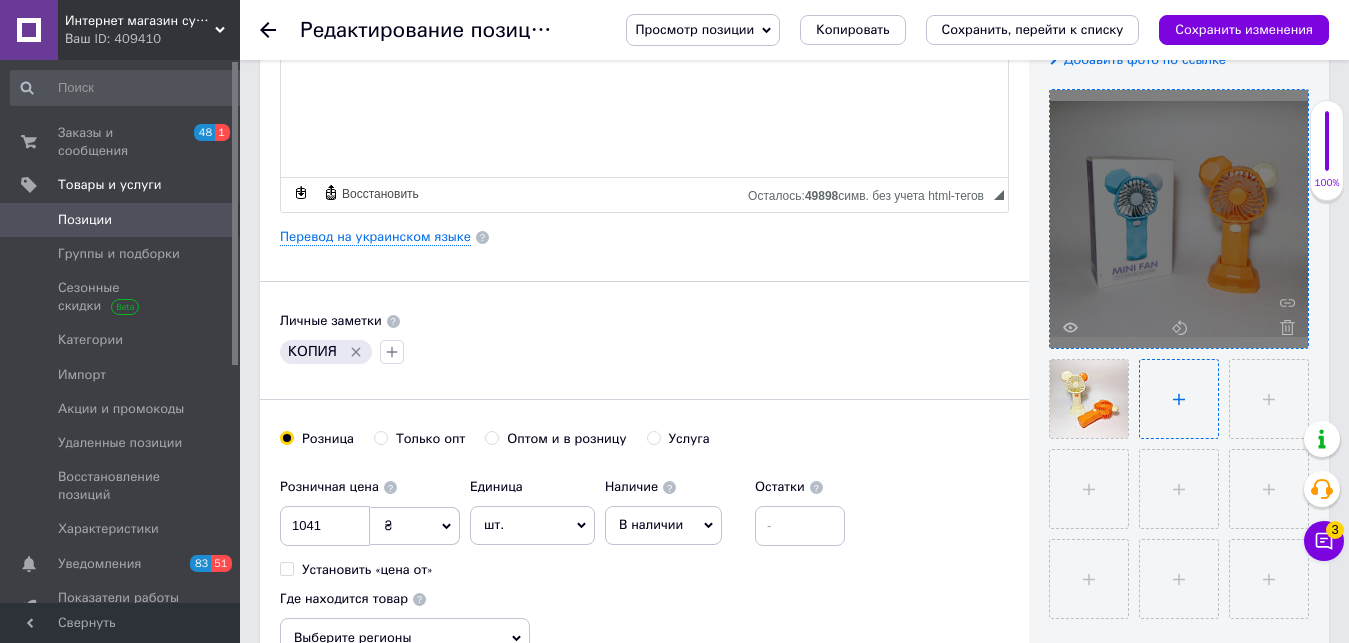 click at bounding box center [1179, 399] 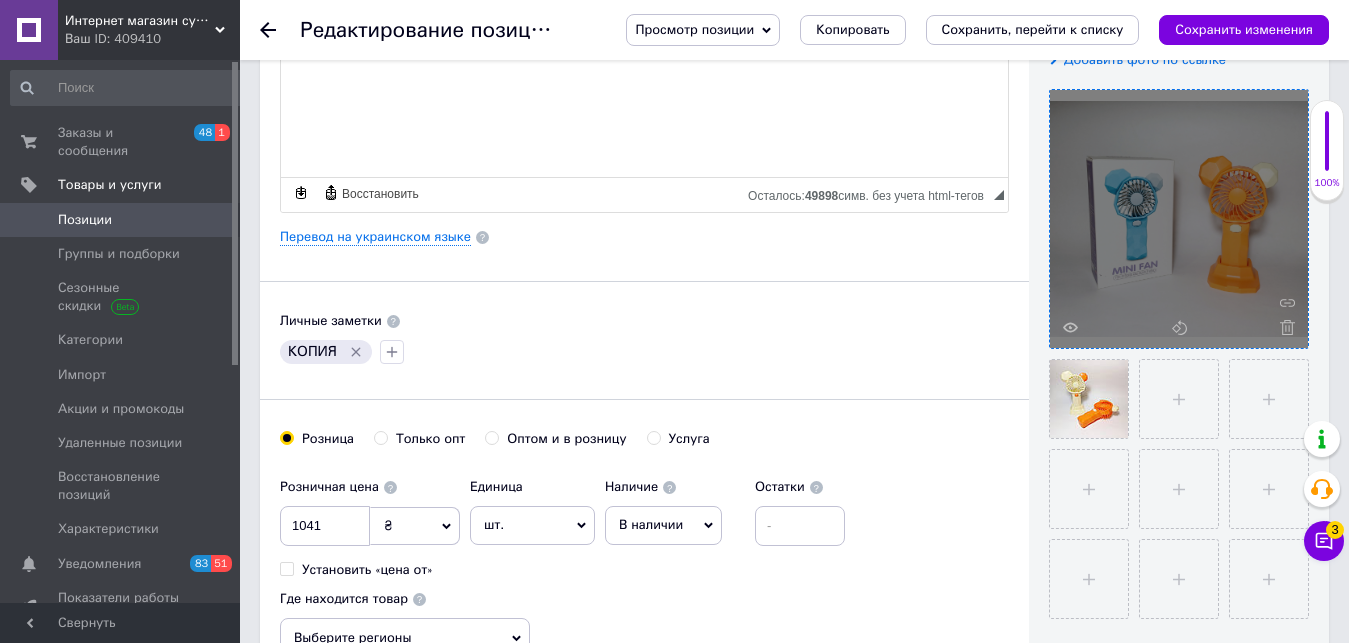 type on "C:\fakepath\160-3.jpg" 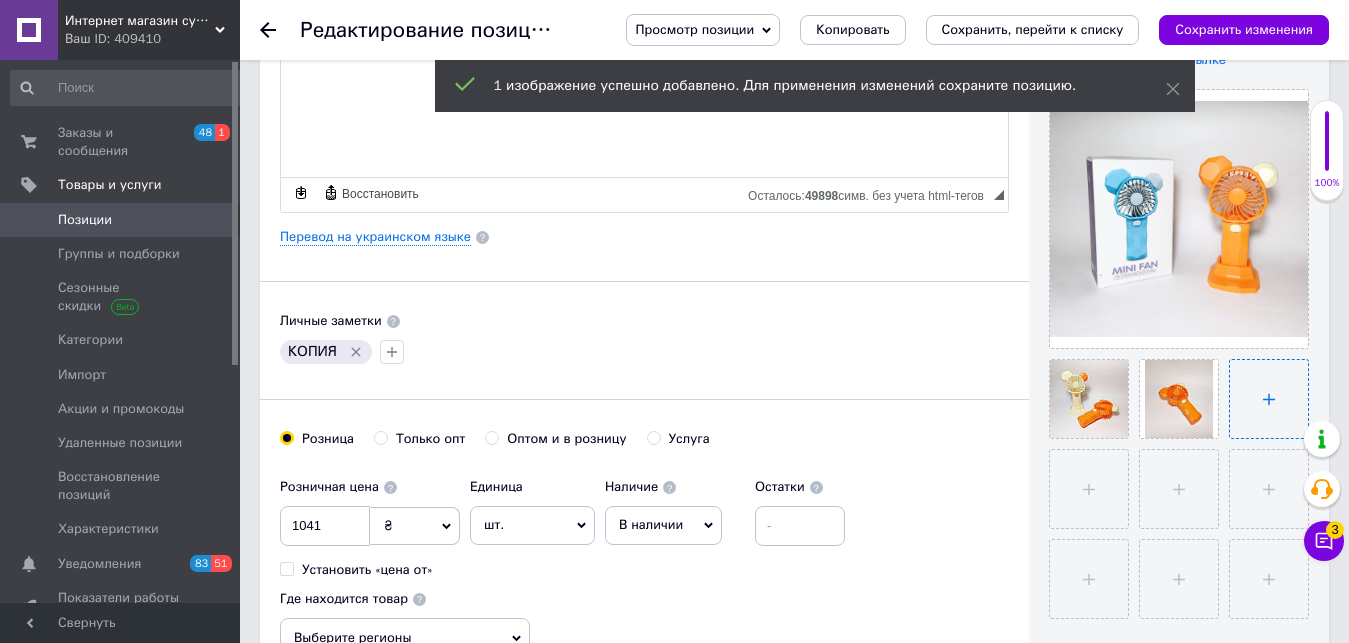 click at bounding box center (1269, 399) 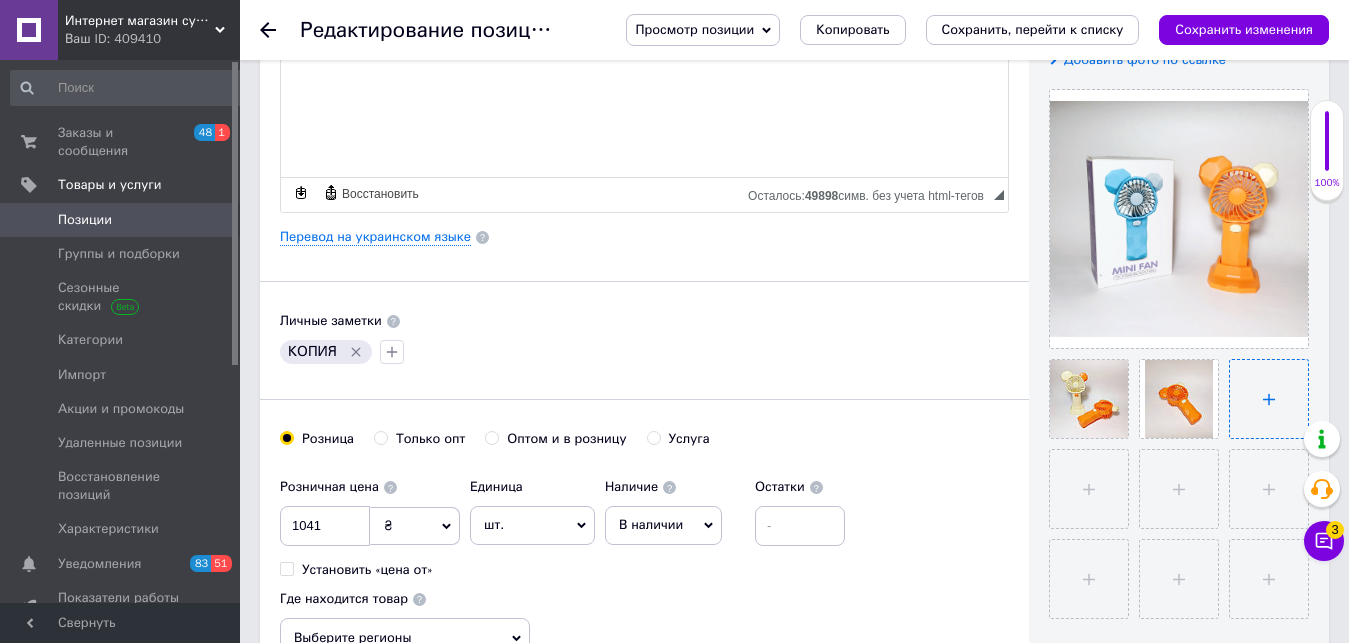 type on "C:\fakepath\160.jpg" 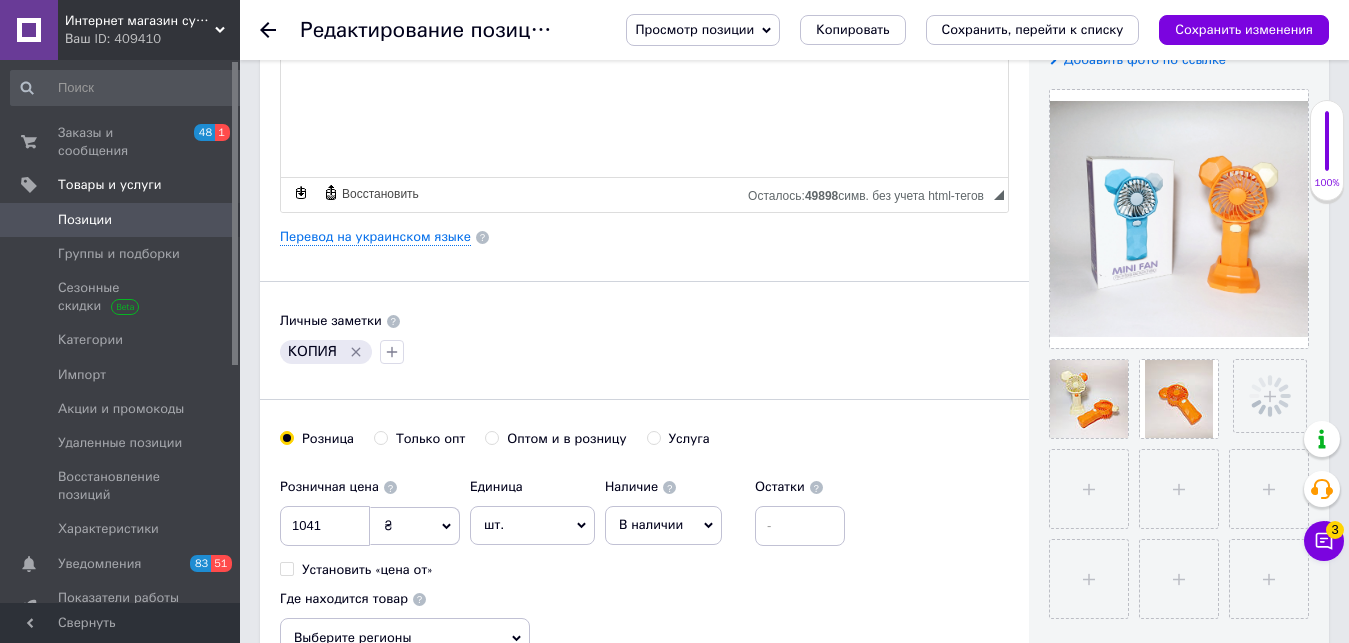 click 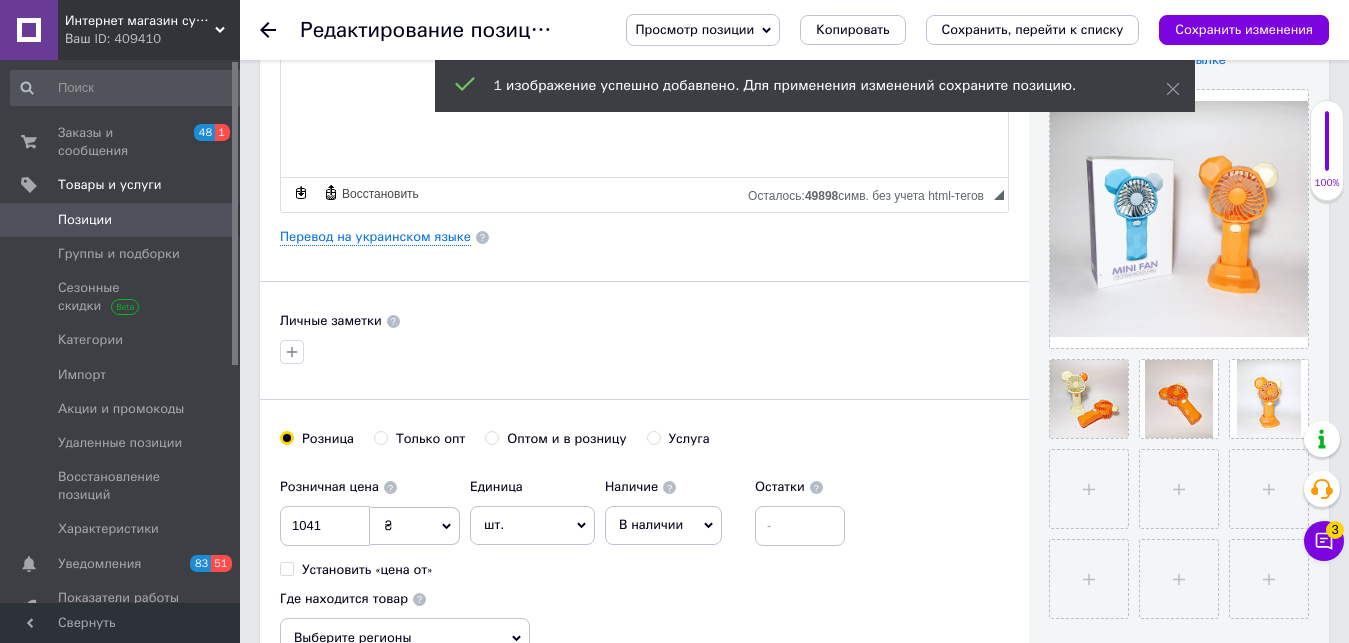 scroll, scrollTop: 0, scrollLeft: 0, axis: both 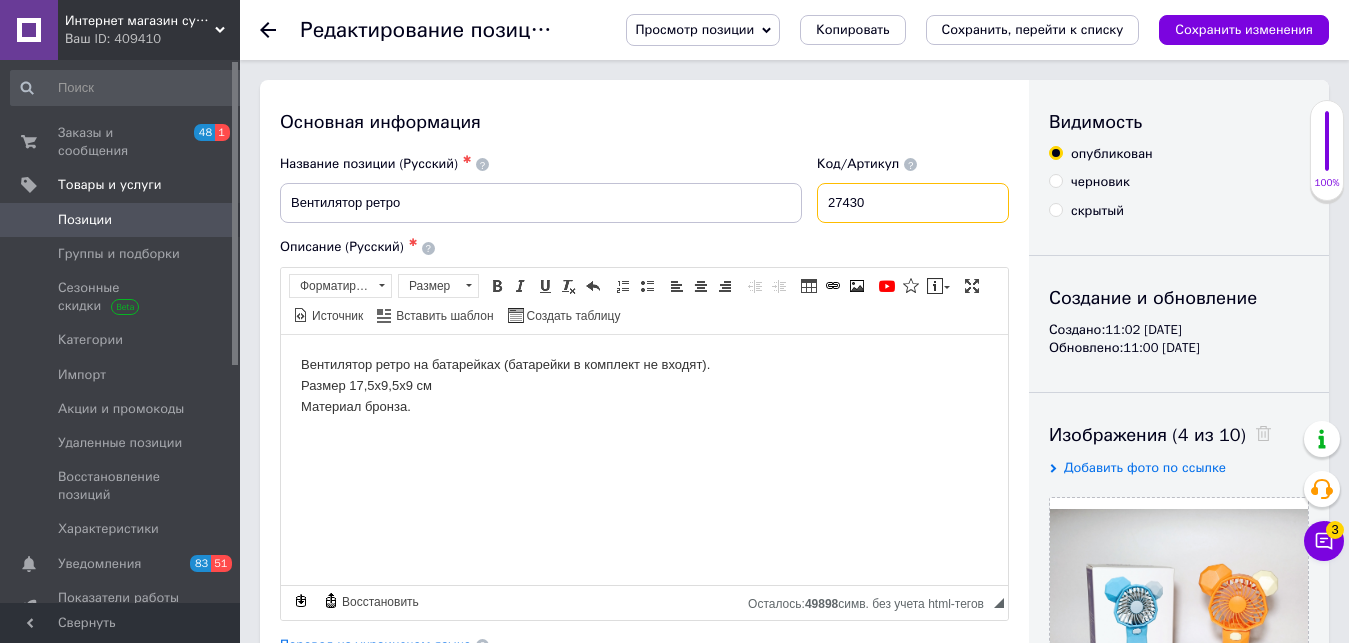 drag, startPoint x: 796, startPoint y: 202, endPoint x: 445, endPoint y: 244, distance: 353.50388 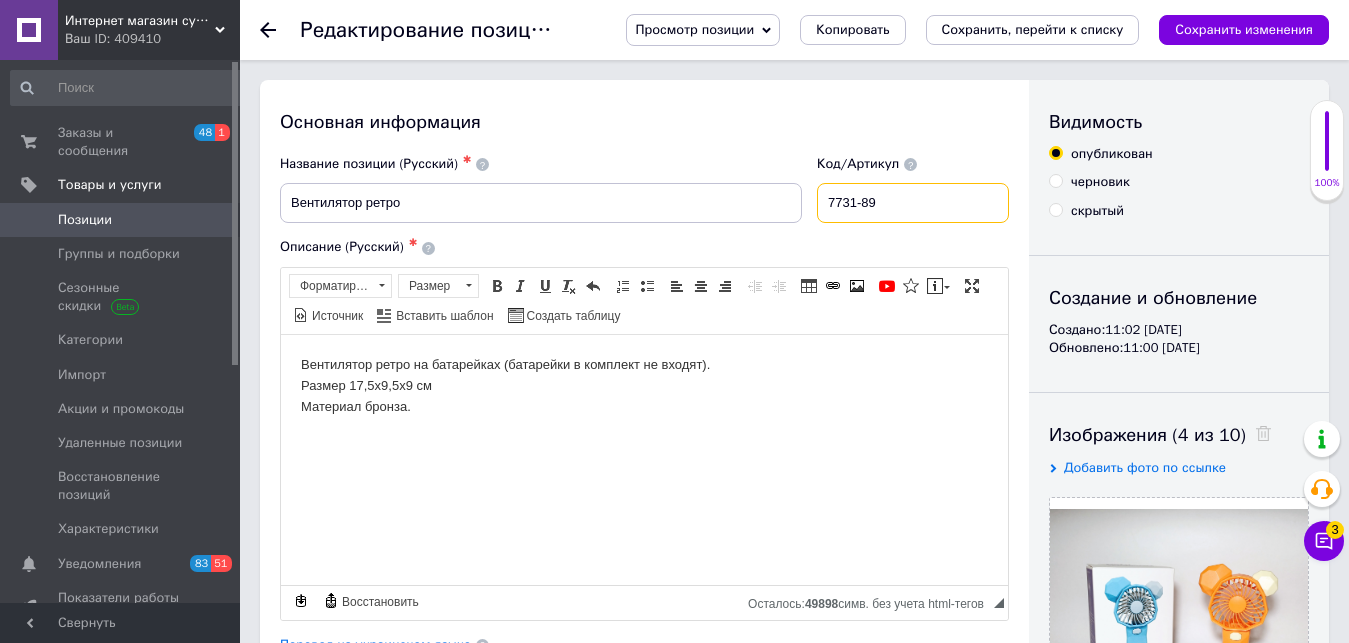 type on "7731-89" 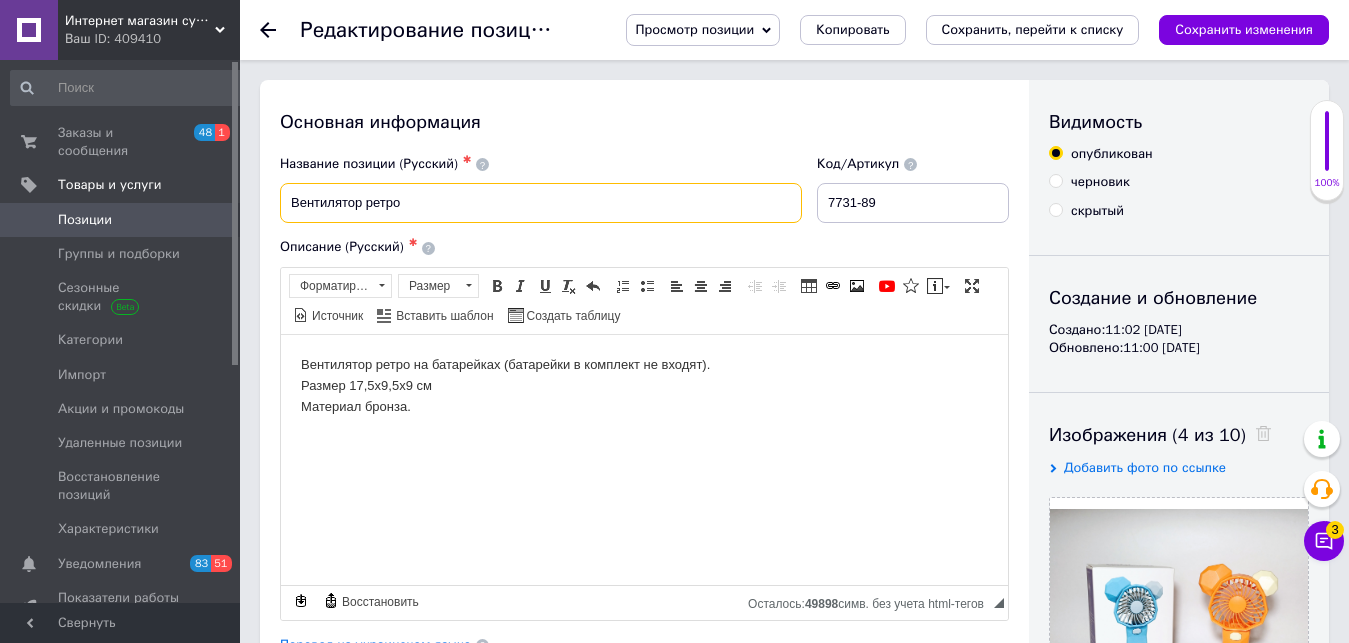 click on "Вентилятор ретро" at bounding box center (541, 203) 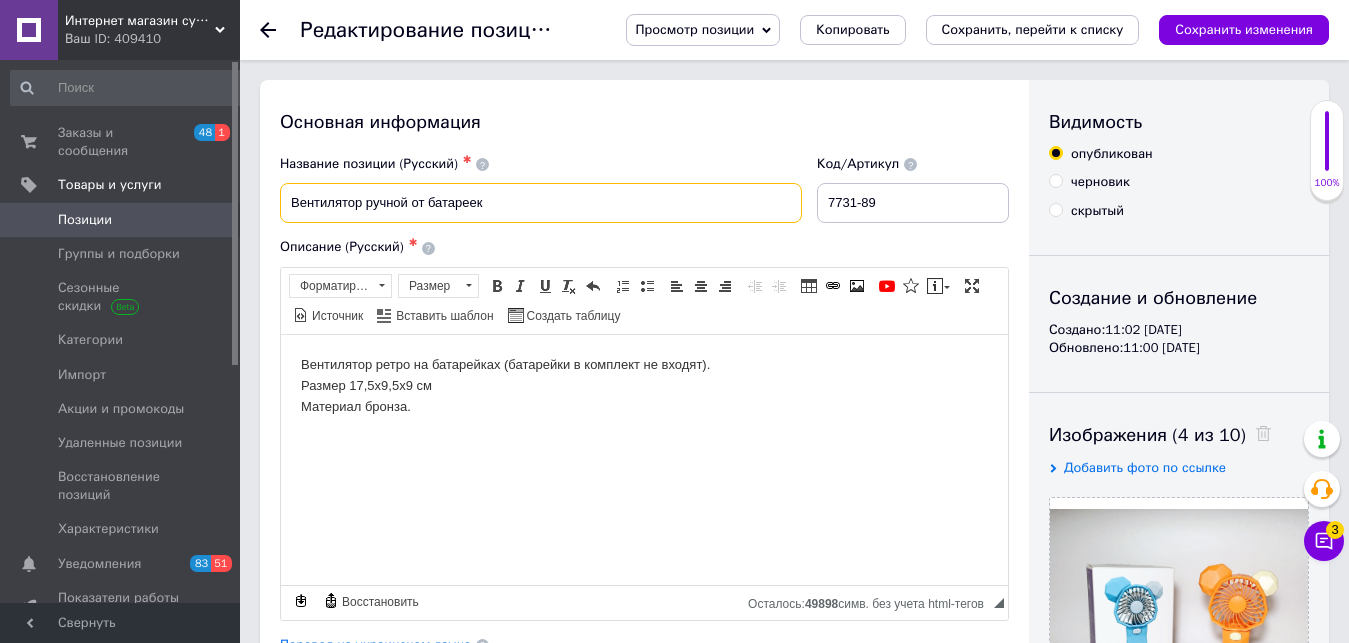 type on "Вентилятор ручной от батареек" 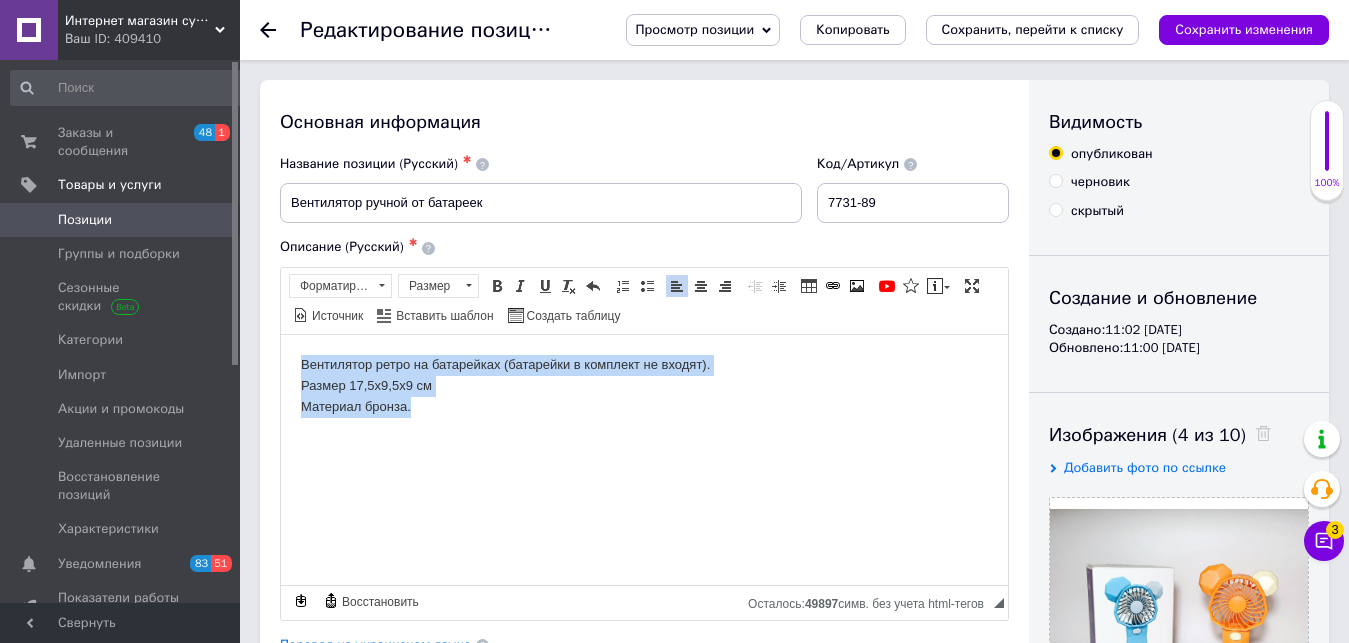 drag, startPoint x: 419, startPoint y: 416, endPoint x: 265, endPoint y: 304, distance: 190.4206 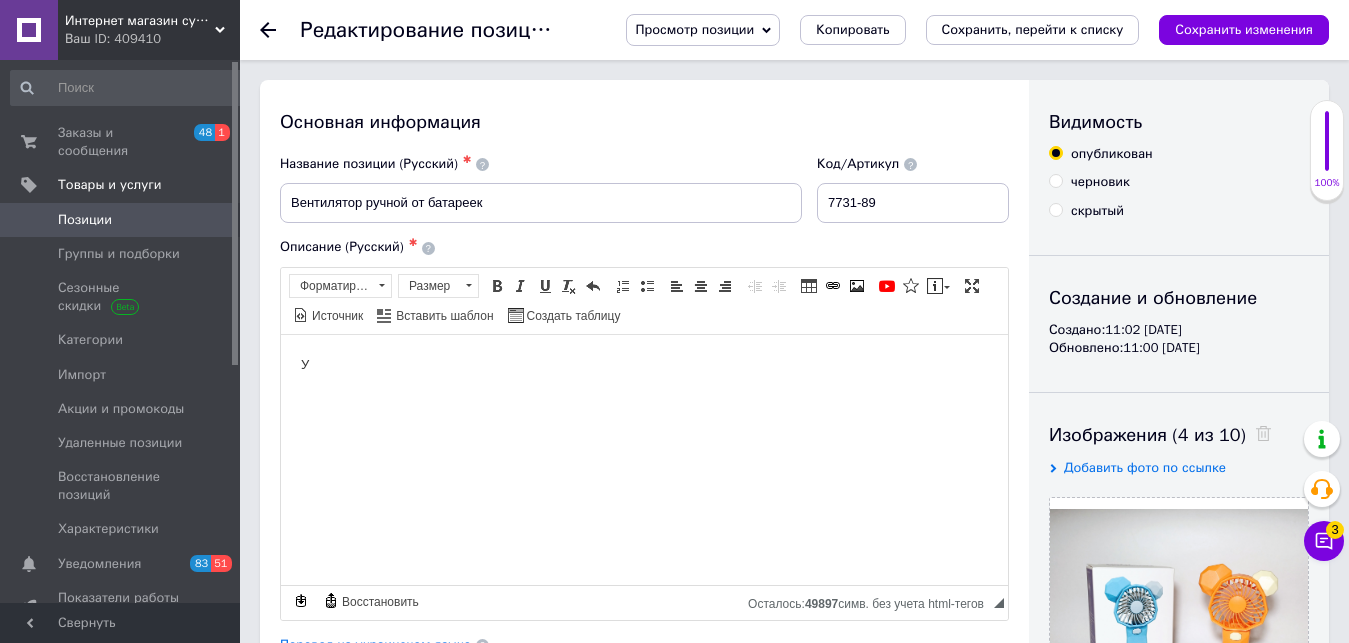 type 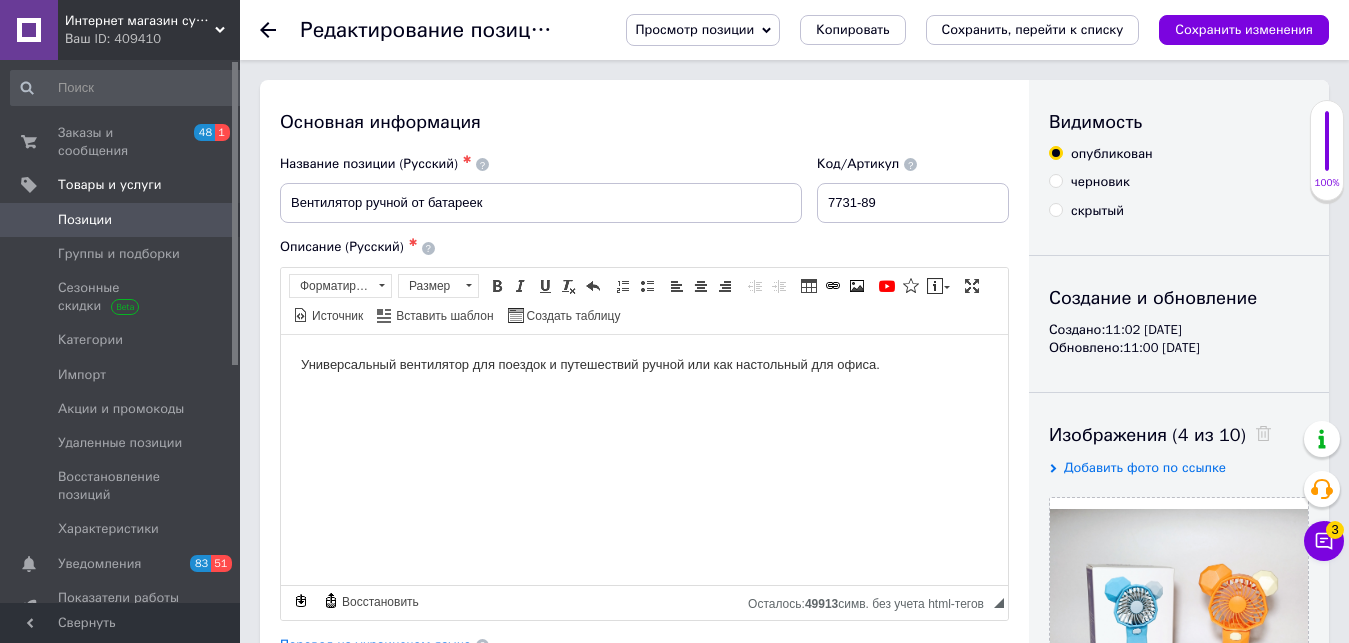 click on "Универсальный вентилятор для поездок и путешествий ручной или как настольный для офиса." at bounding box center [644, 364] 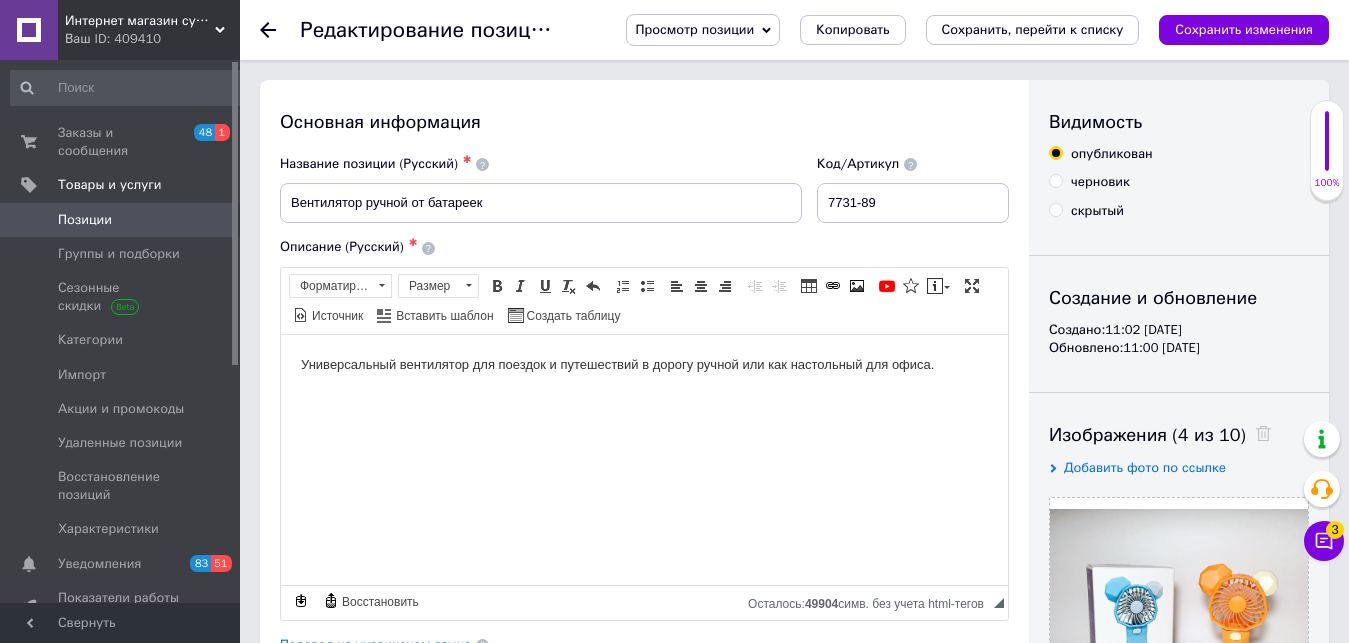click on "Универсальный вентилятор для поездок и путешествий в дорогу ручной или как настольный для офиса." at bounding box center (644, 364) 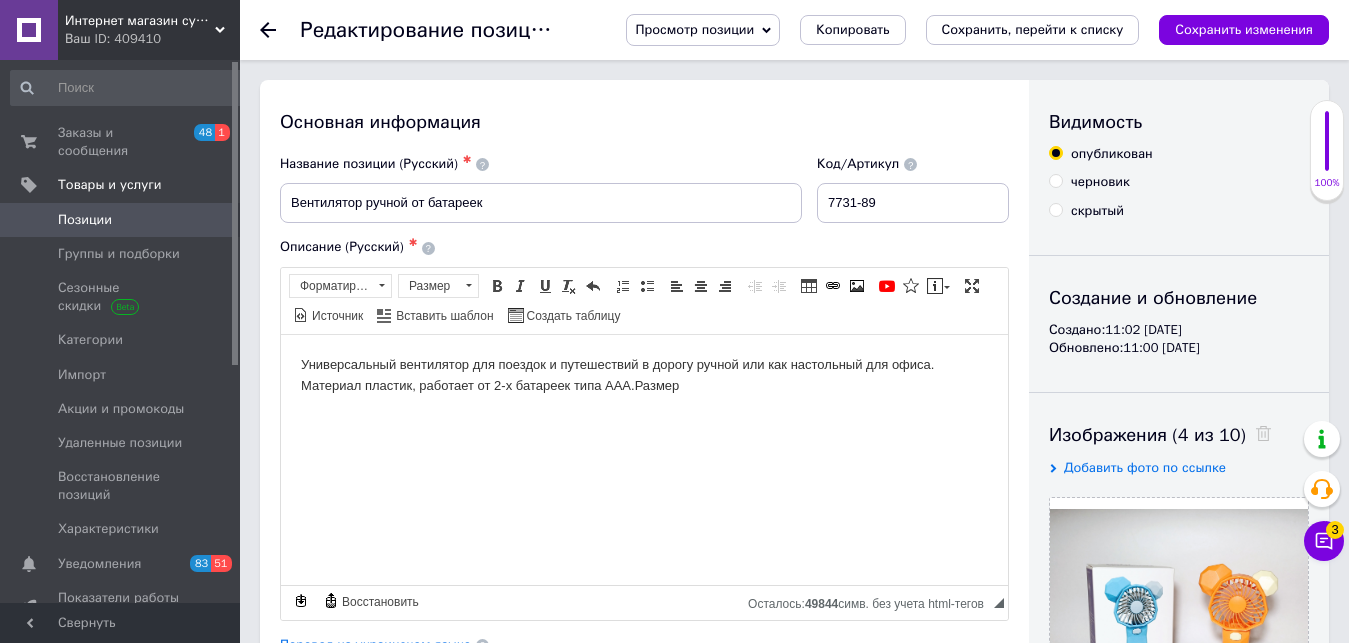 click on "Универсальный вентилятор для поездок и путешествий в дорогу ручной или как настольный для офиса. Материал пластик, работает от 2-х батареек типа ААА.Размер" at bounding box center [644, 375] 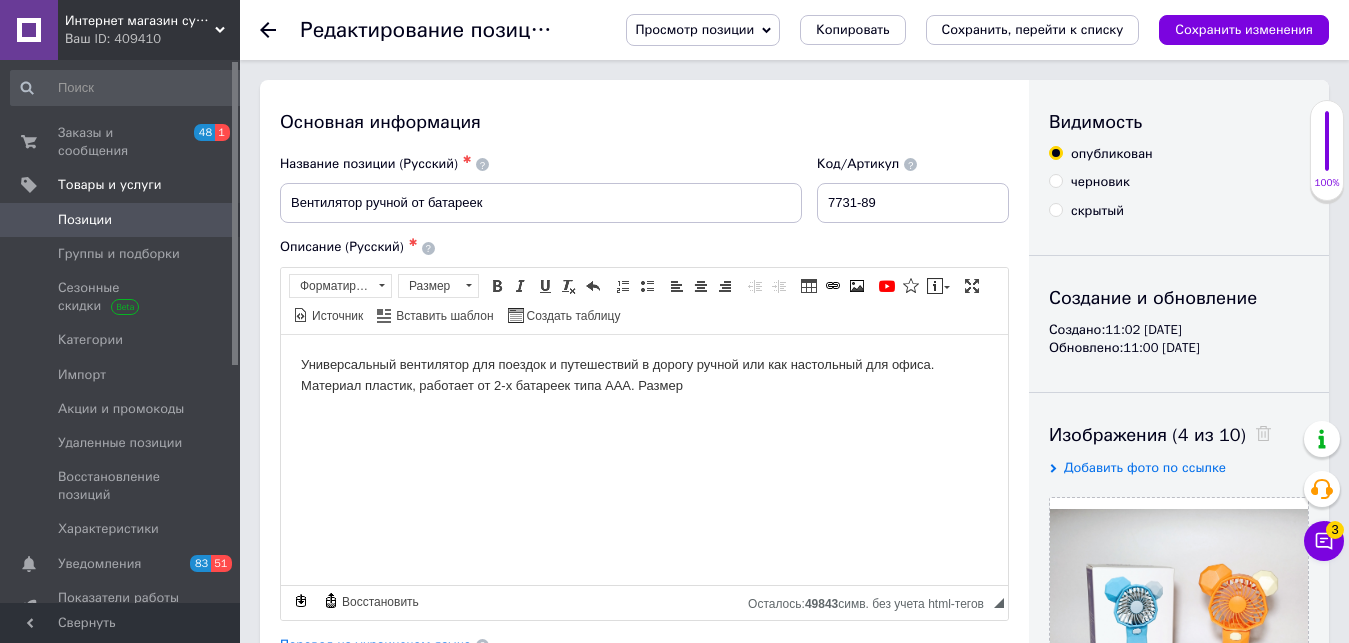 click on "Универсальный вентилятор для поездок и путешествий в дорогу ручной или как настольный для офиса. Материал пластик, работает от 2-х батареек типа ААА. Размер" at bounding box center [644, 375] 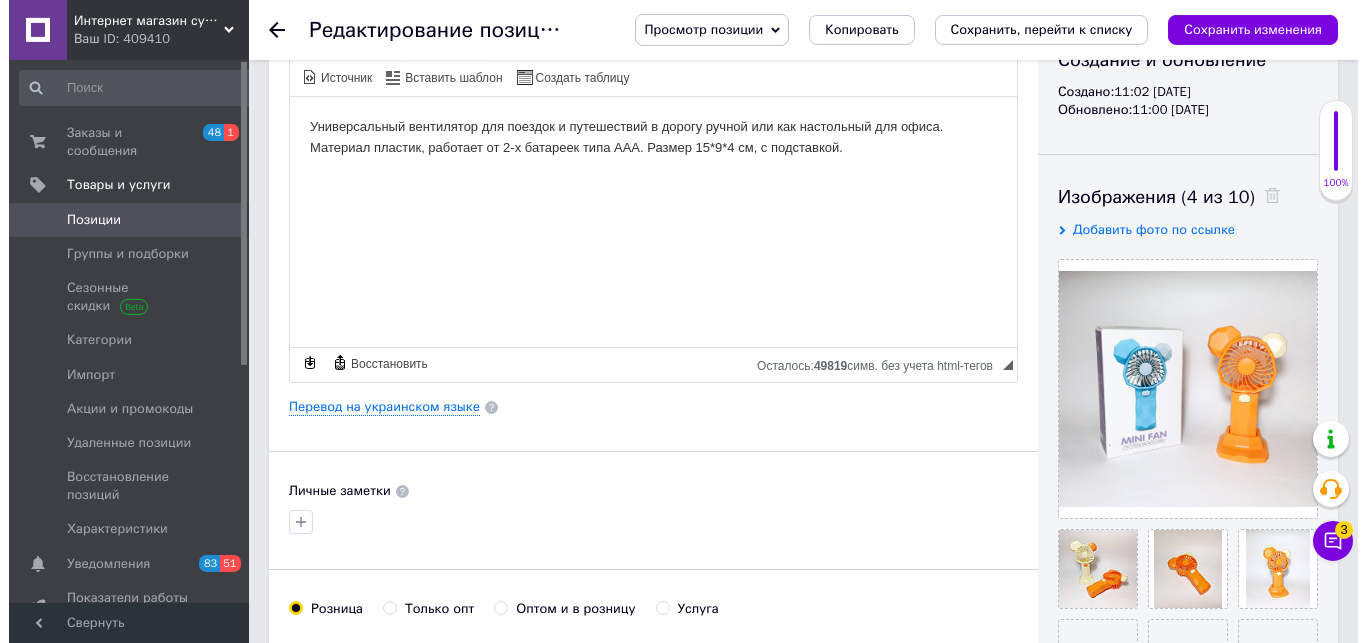 scroll, scrollTop: 306, scrollLeft: 0, axis: vertical 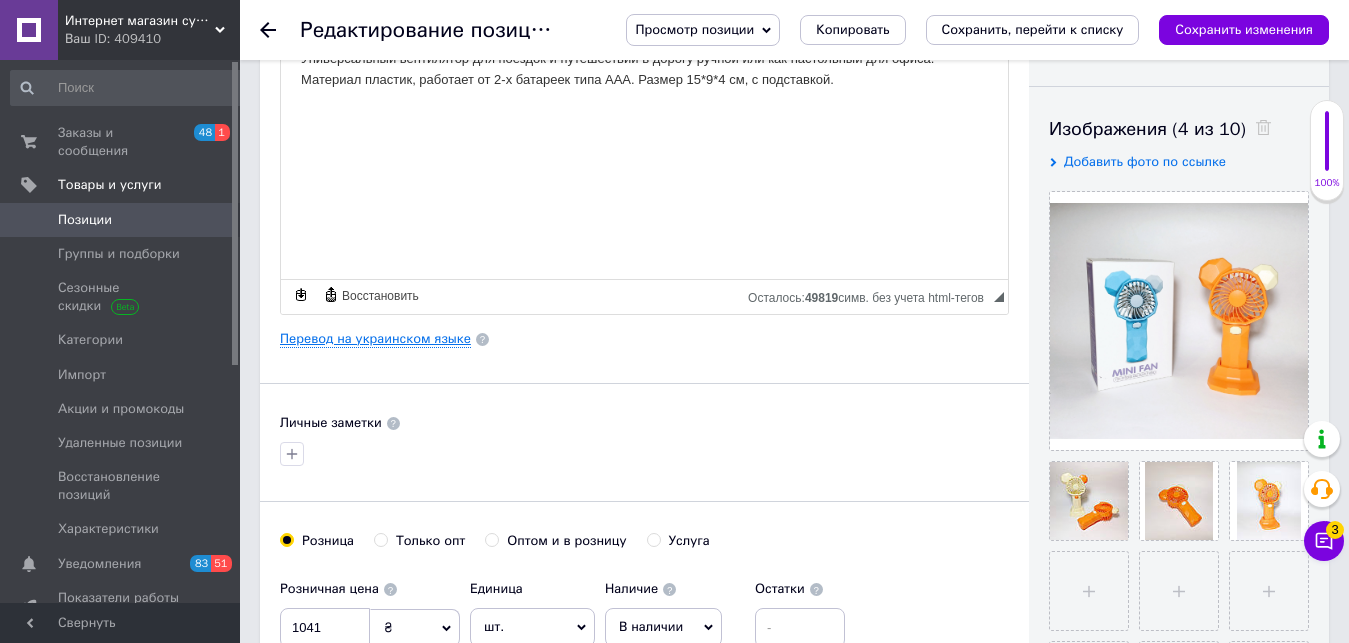 click on "Перевод на украинском языке" at bounding box center (375, 339) 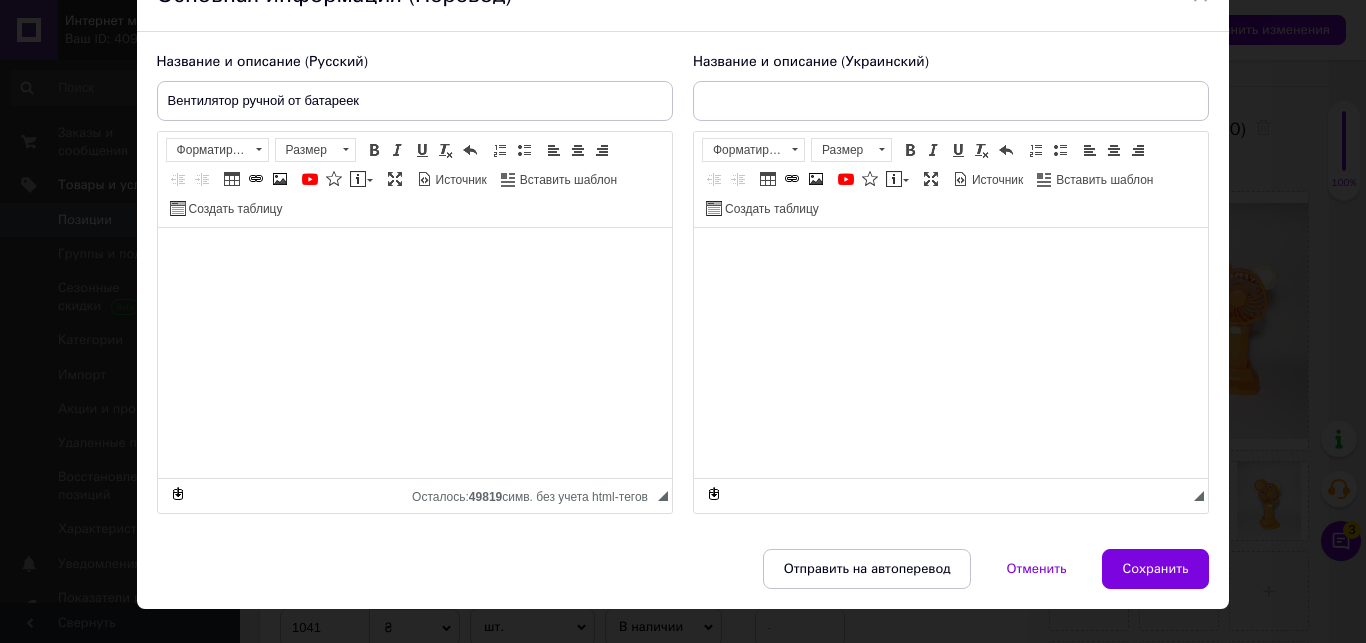scroll, scrollTop: 146, scrollLeft: 0, axis: vertical 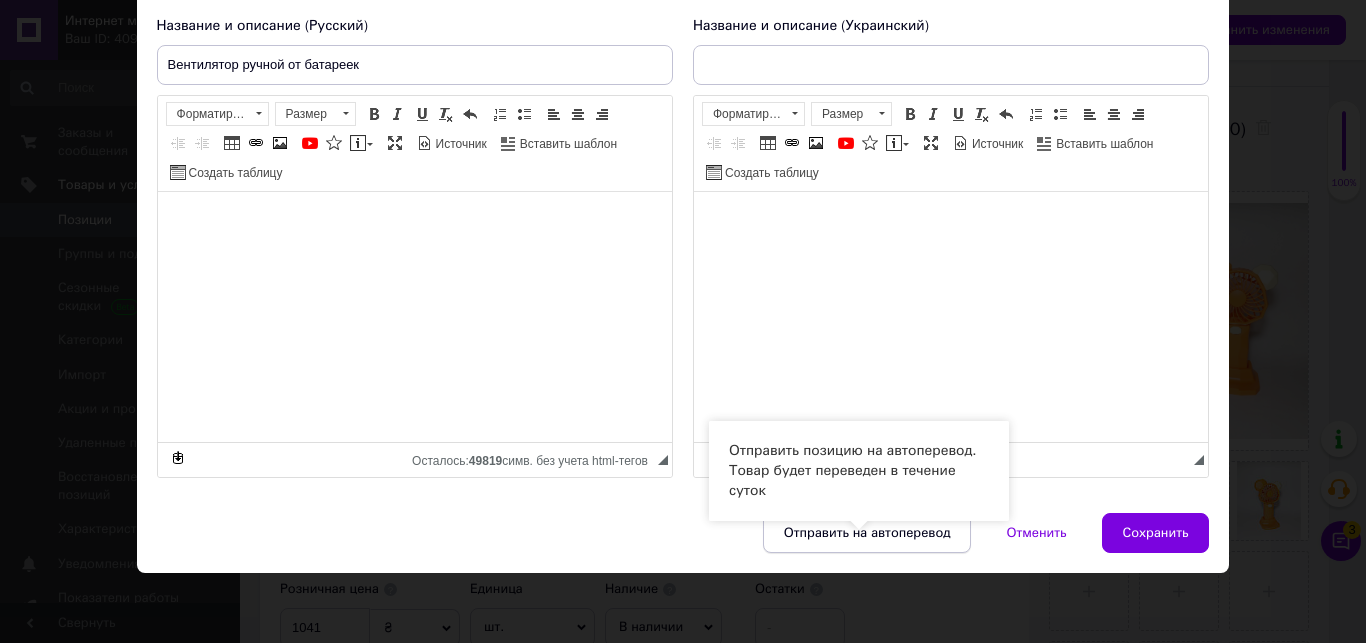 click on "Отправить на автоперевод" at bounding box center [867, 533] 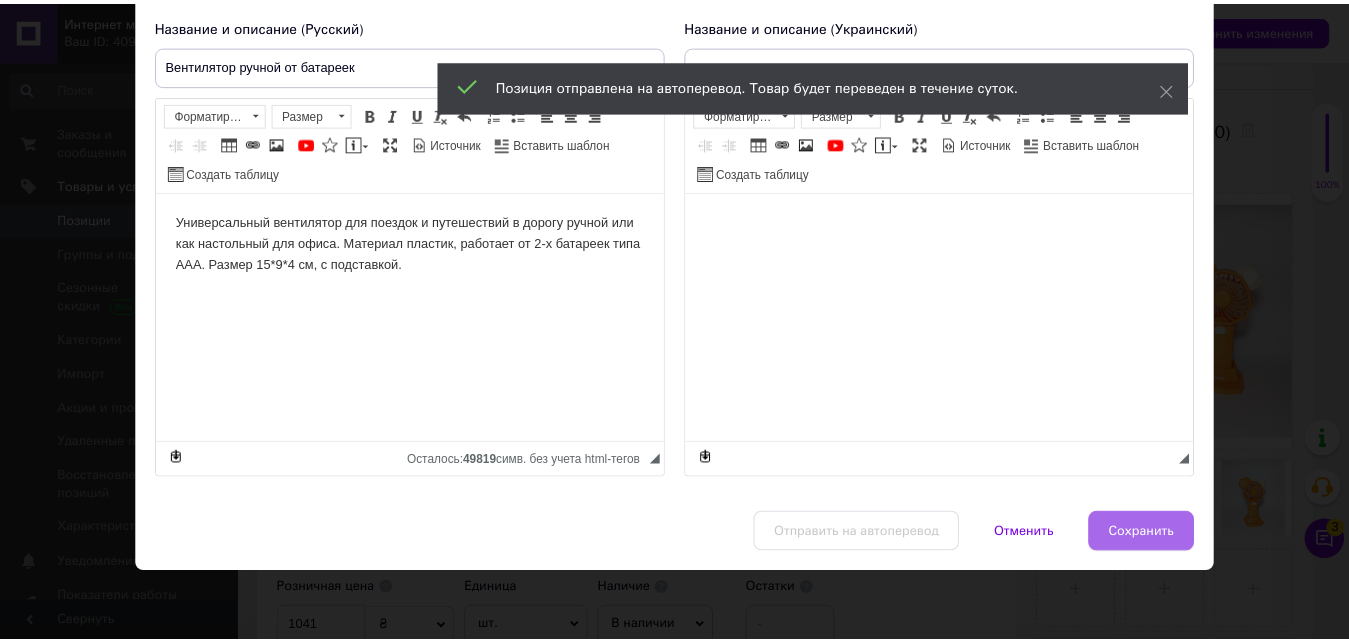 scroll, scrollTop: 0, scrollLeft: 0, axis: both 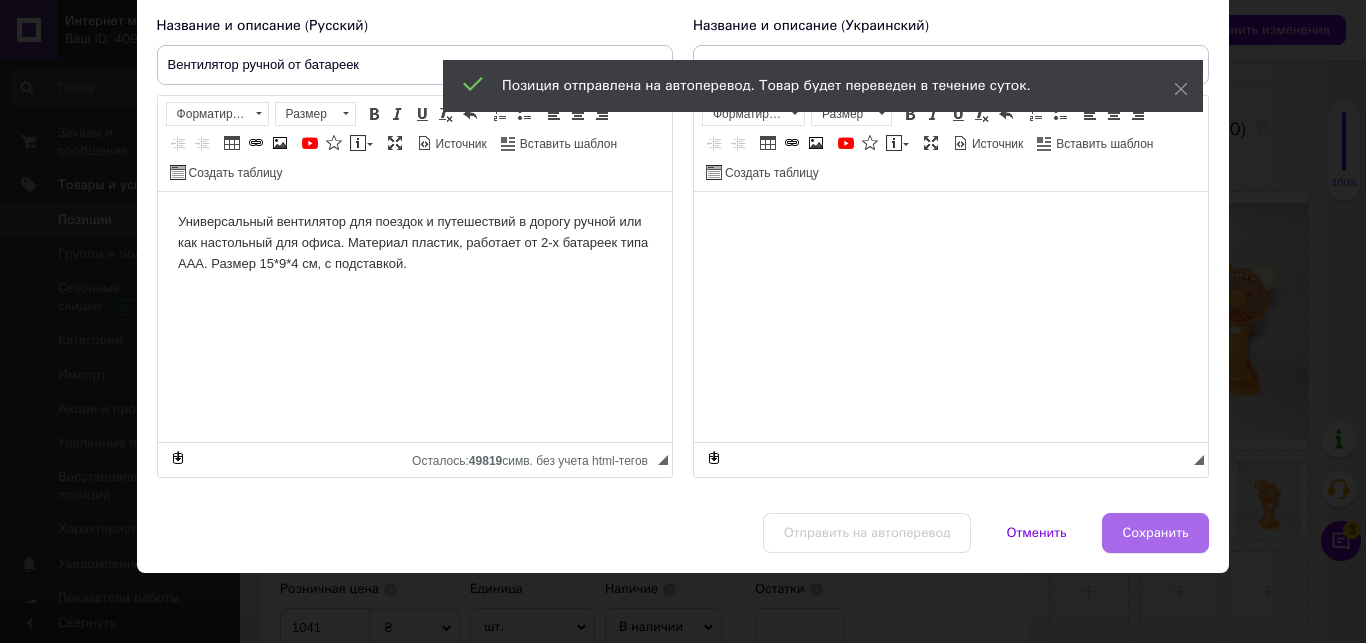 click on "Сохранить" at bounding box center [1156, 533] 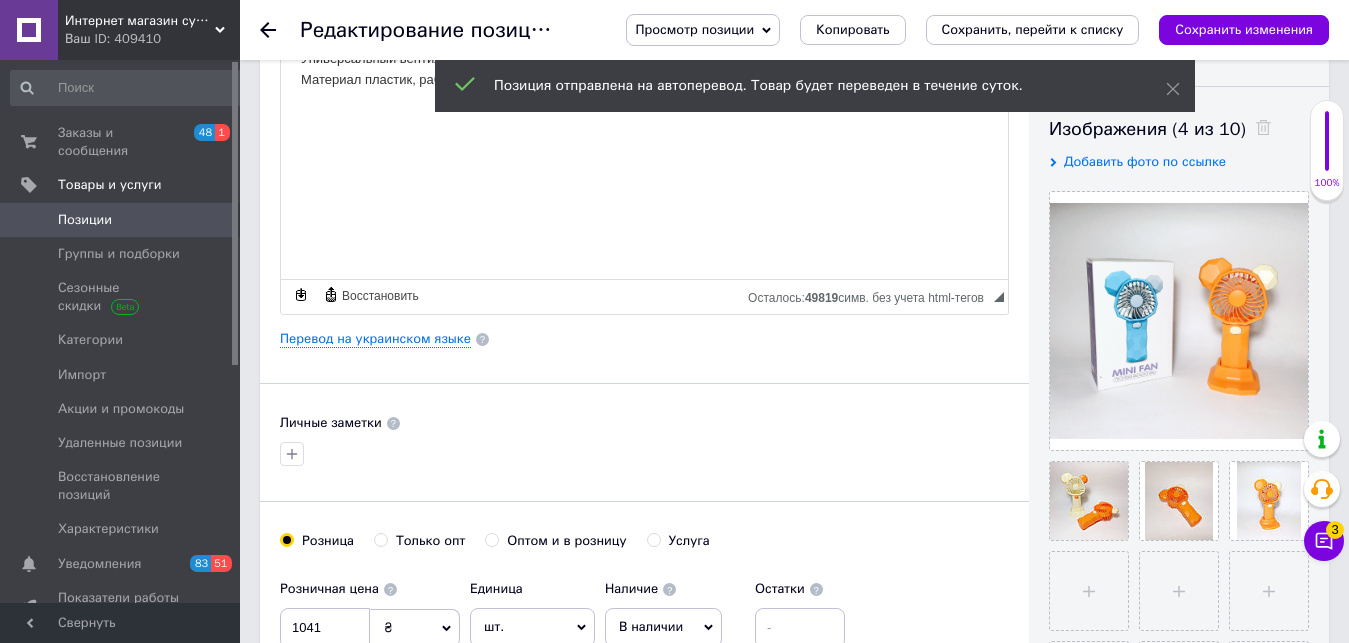 scroll, scrollTop: 510, scrollLeft: 0, axis: vertical 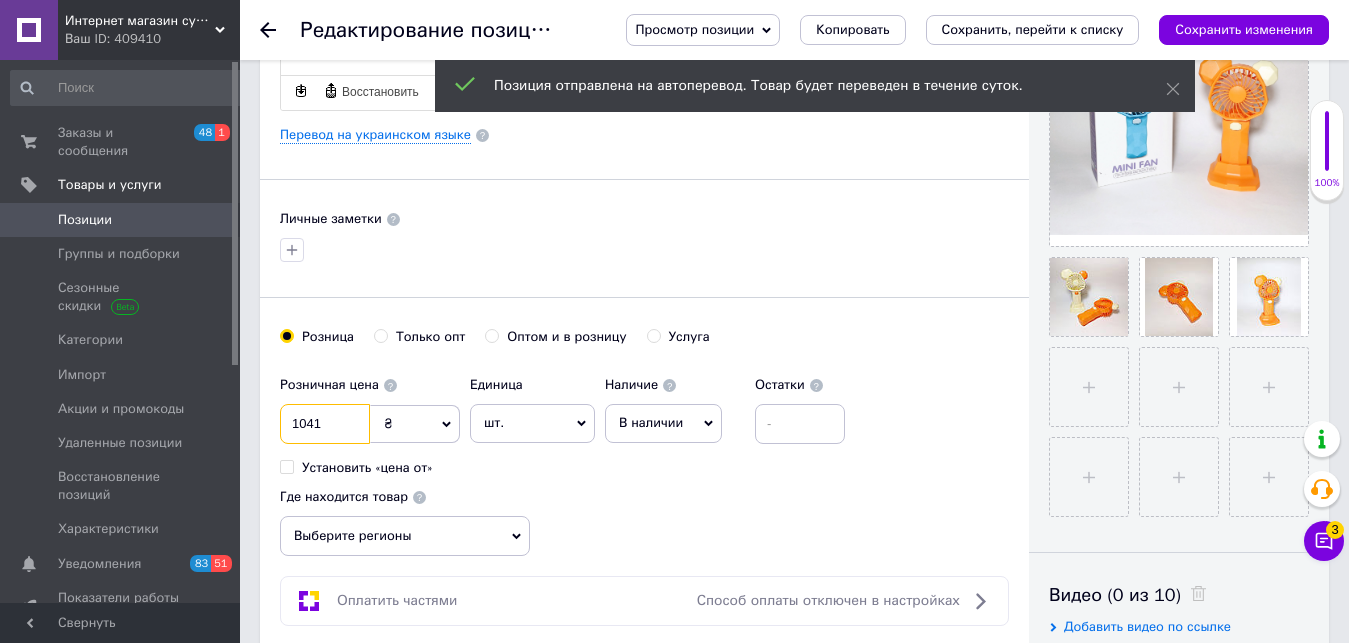 drag, startPoint x: 348, startPoint y: 413, endPoint x: 133, endPoint y: 439, distance: 216.56639 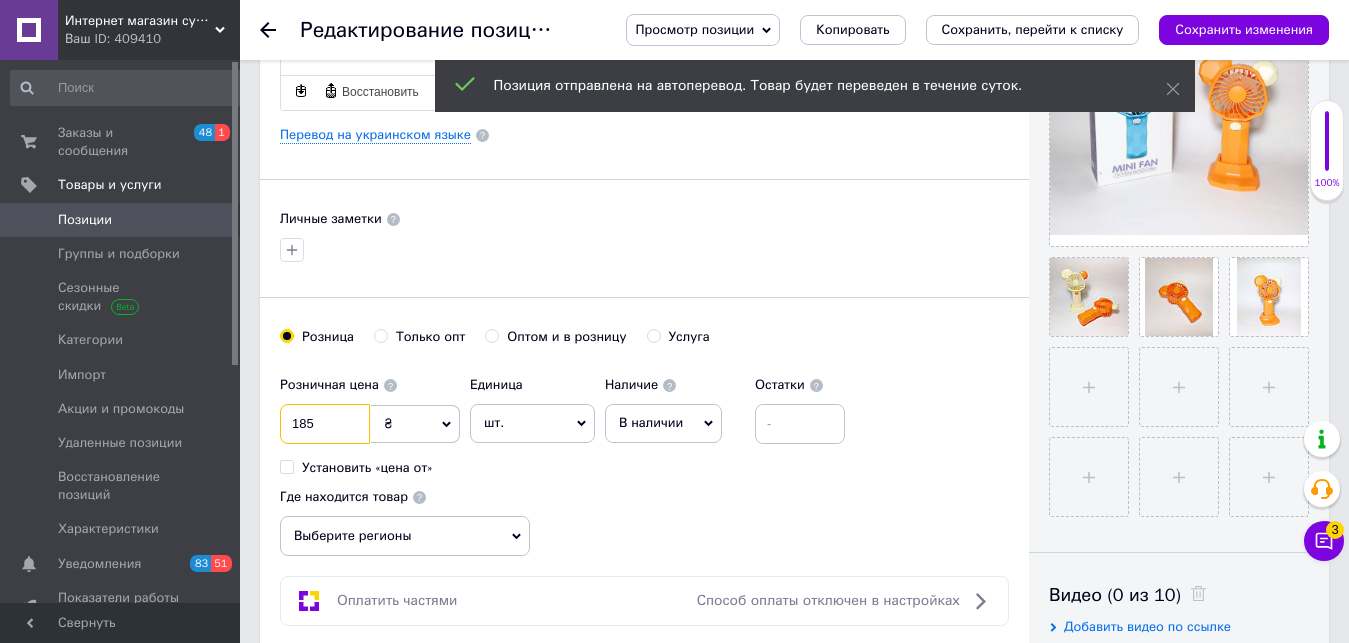type on "185" 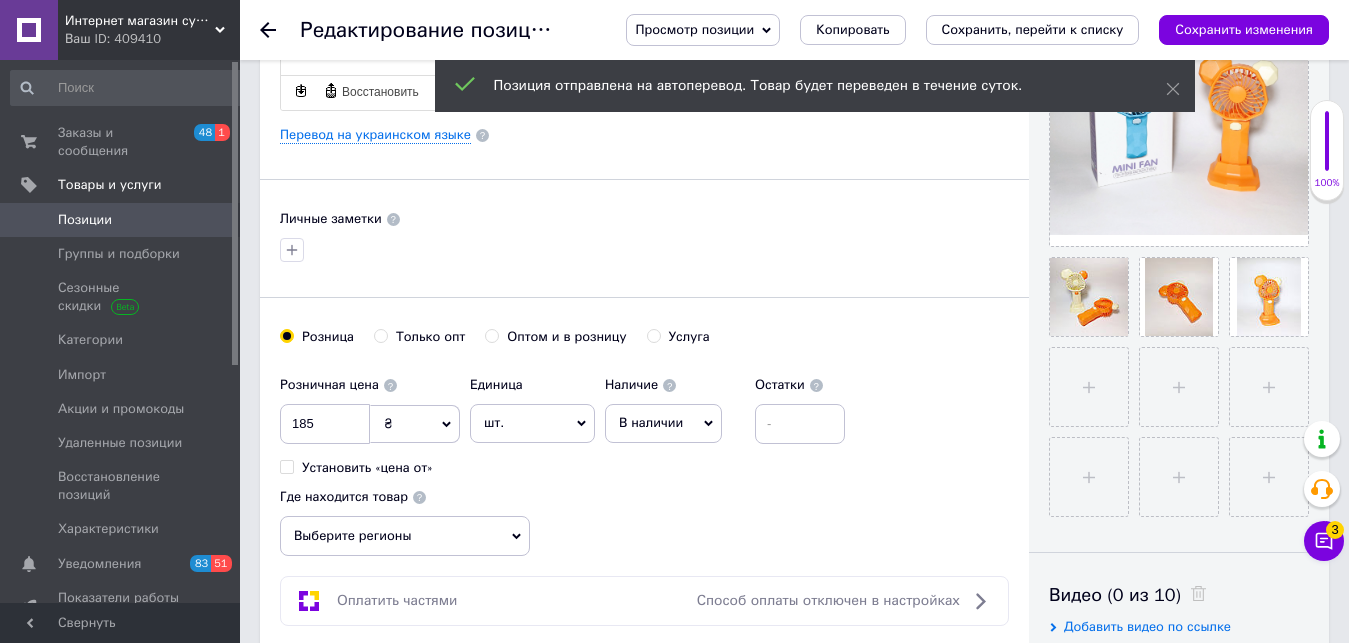 click on "В наличии" at bounding box center (651, 422) 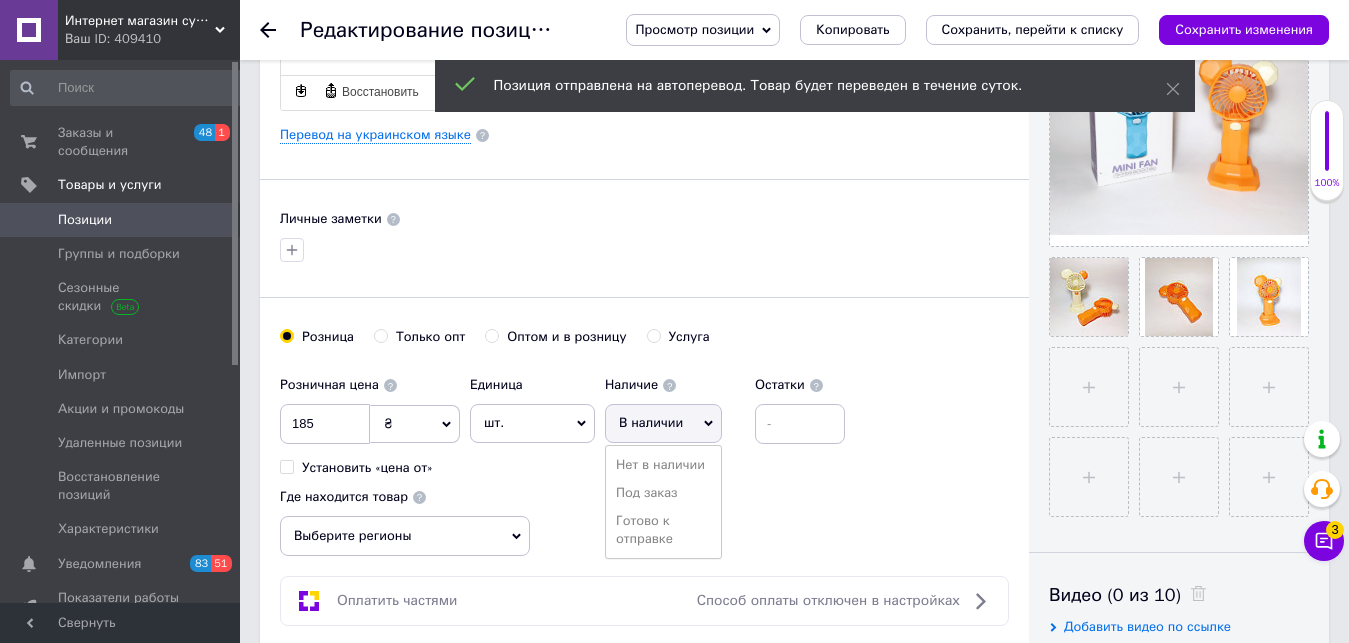 click on "Готово к отправке" at bounding box center (663, 530) 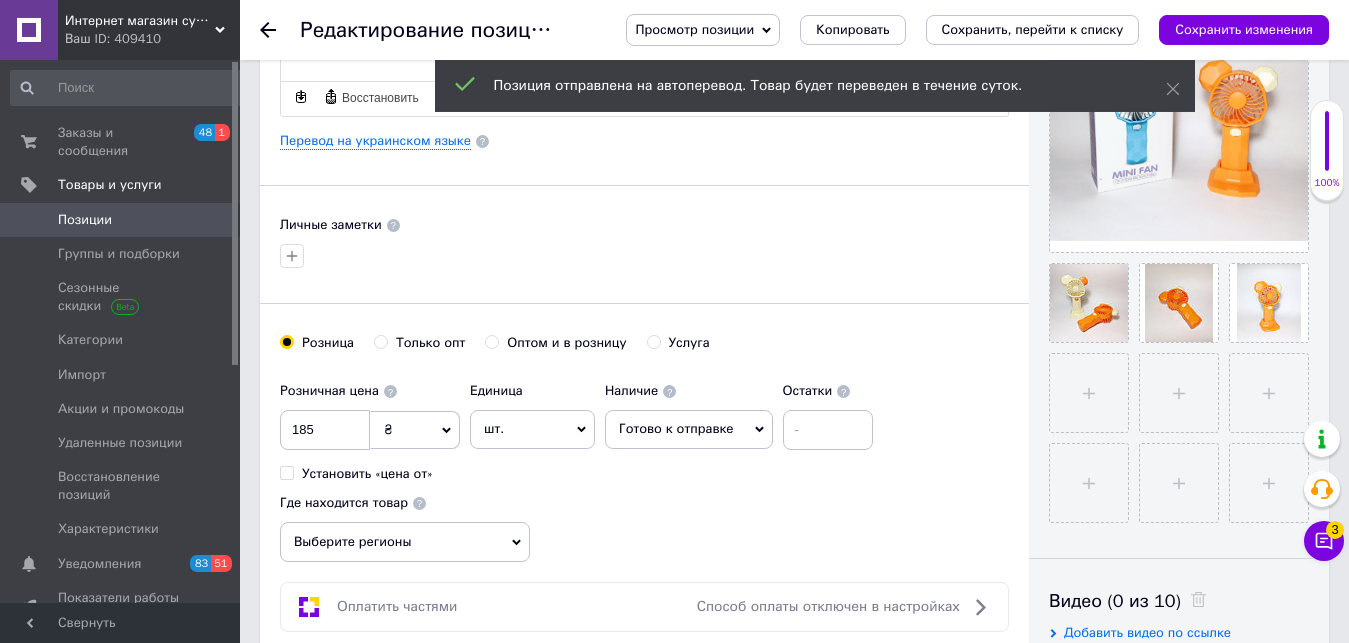 scroll, scrollTop: 0, scrollLeft: 0, axis: both 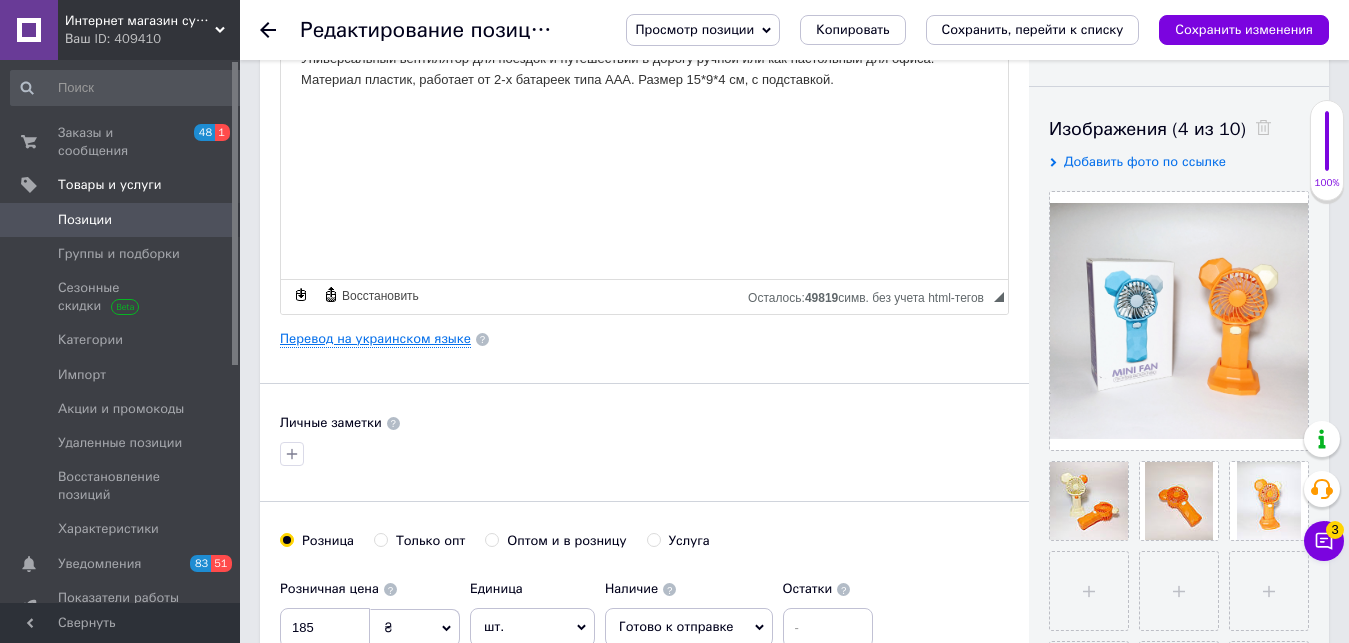 click on "Перевод на украинском языке" at bounding box center (375, 339) 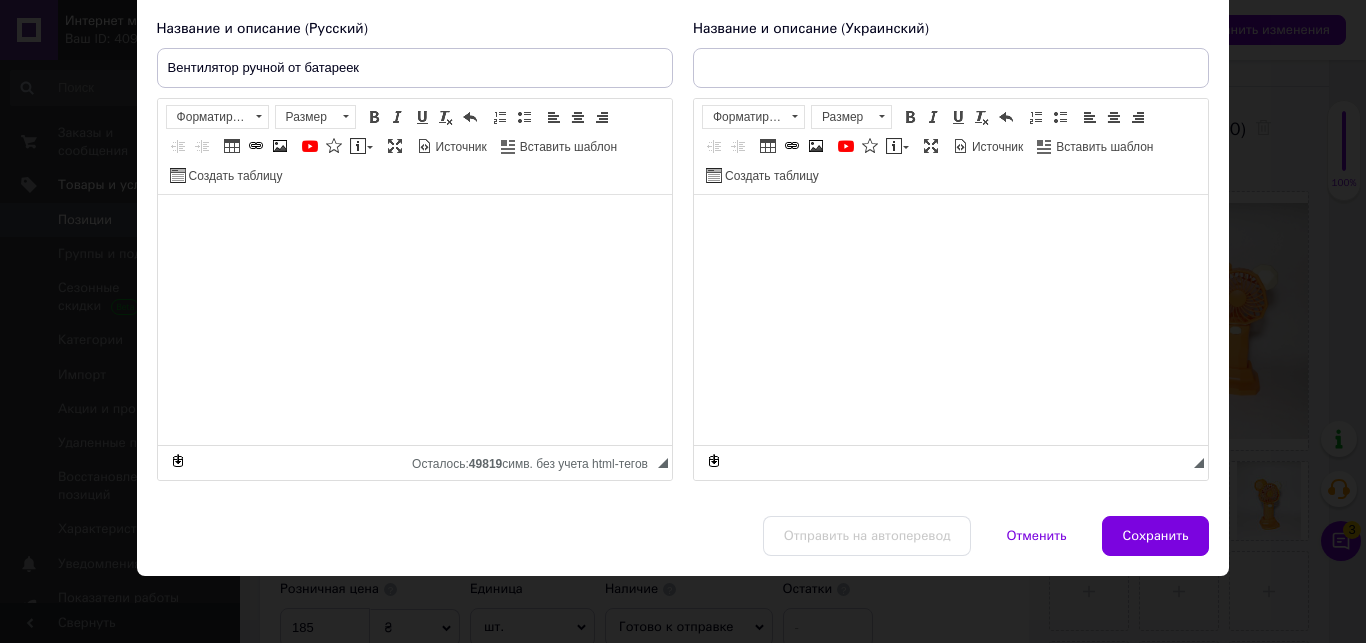 scroll, scrollTop: 146, scrollLeft: 0, axis: vertical 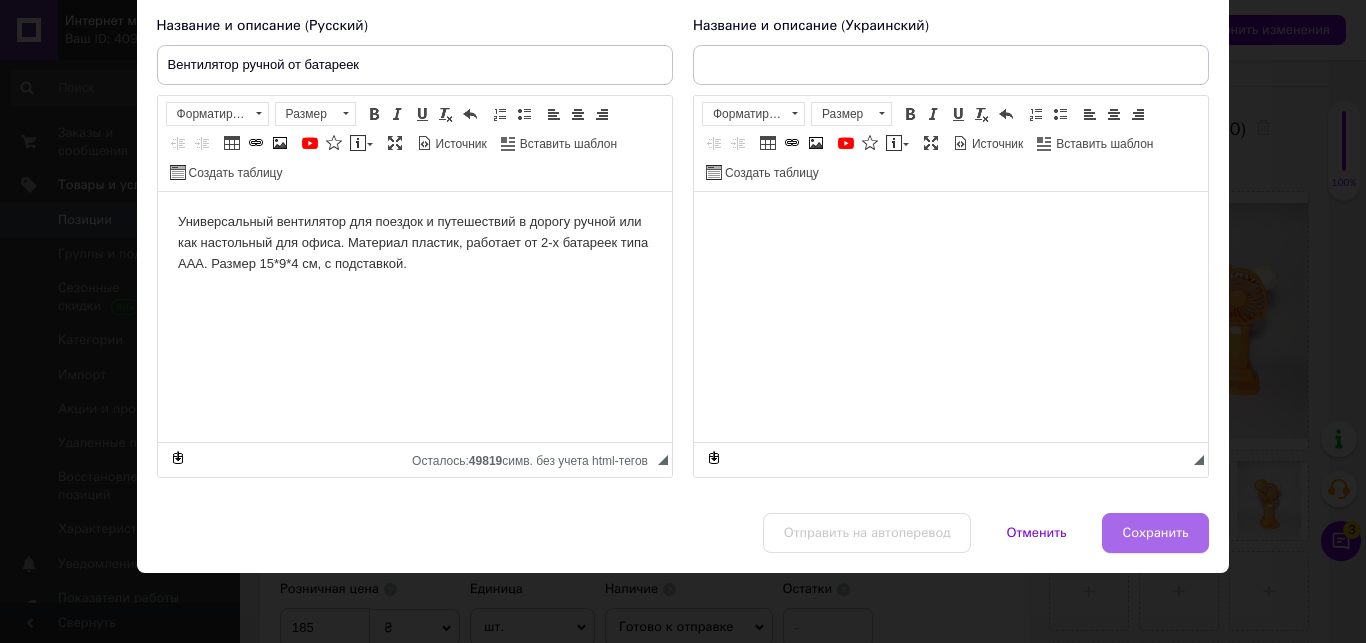 click on "Отправить на автоперевод   Отменить   Сохранить" at bounding box center [683, 543] 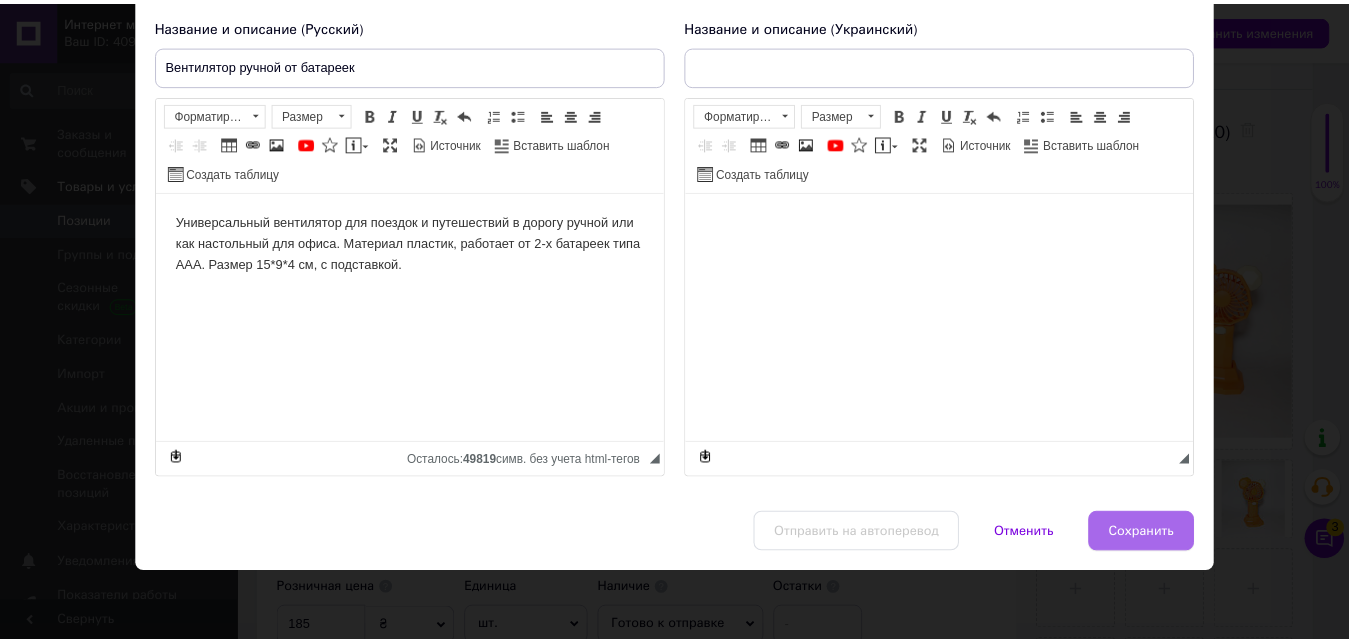 scroll, scrollTop: 0, scrollLeft: 0, axis: both 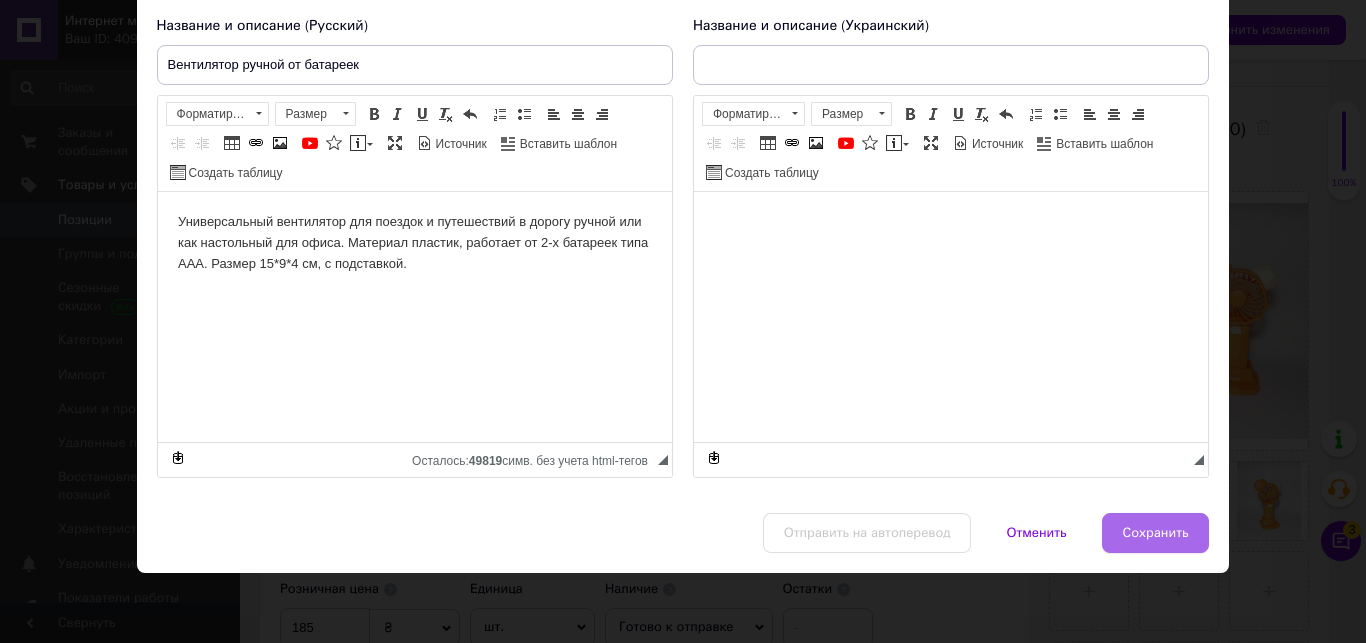 click on "Сохранить" at bounding box center [1156, 533] 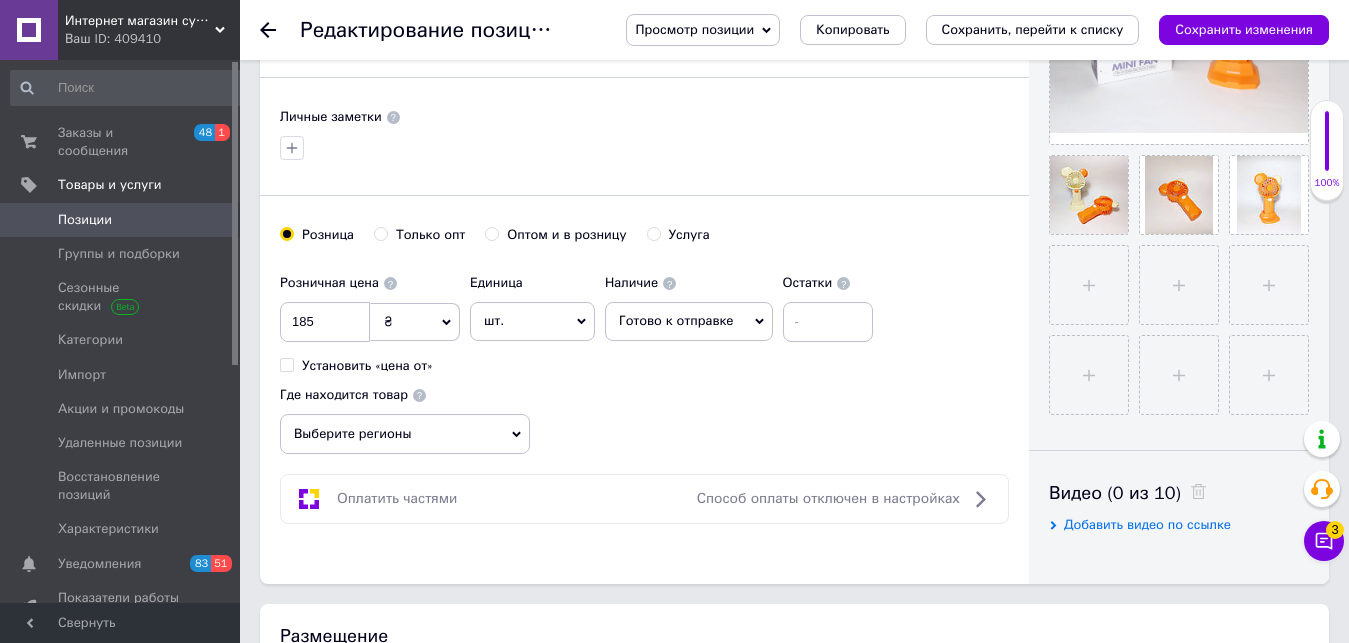 scroll, scrollTop: 1020, scrollLeft: 0, axis: vertical 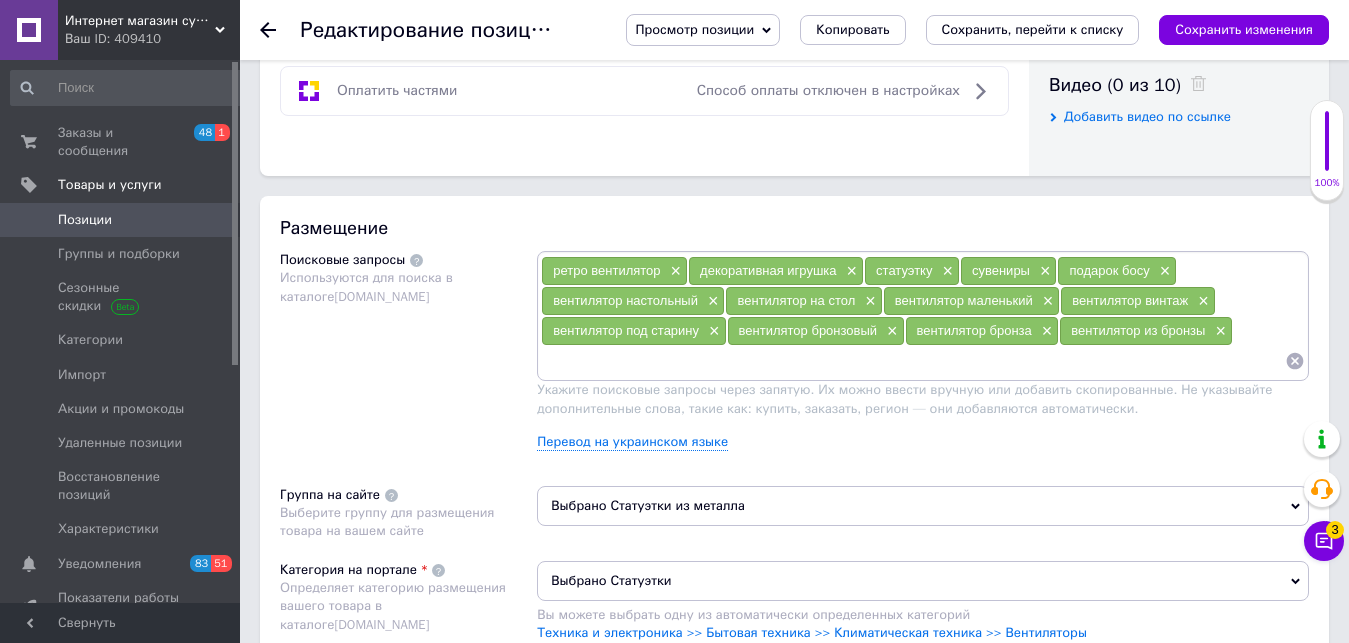 click at bounding box center (913, 361) 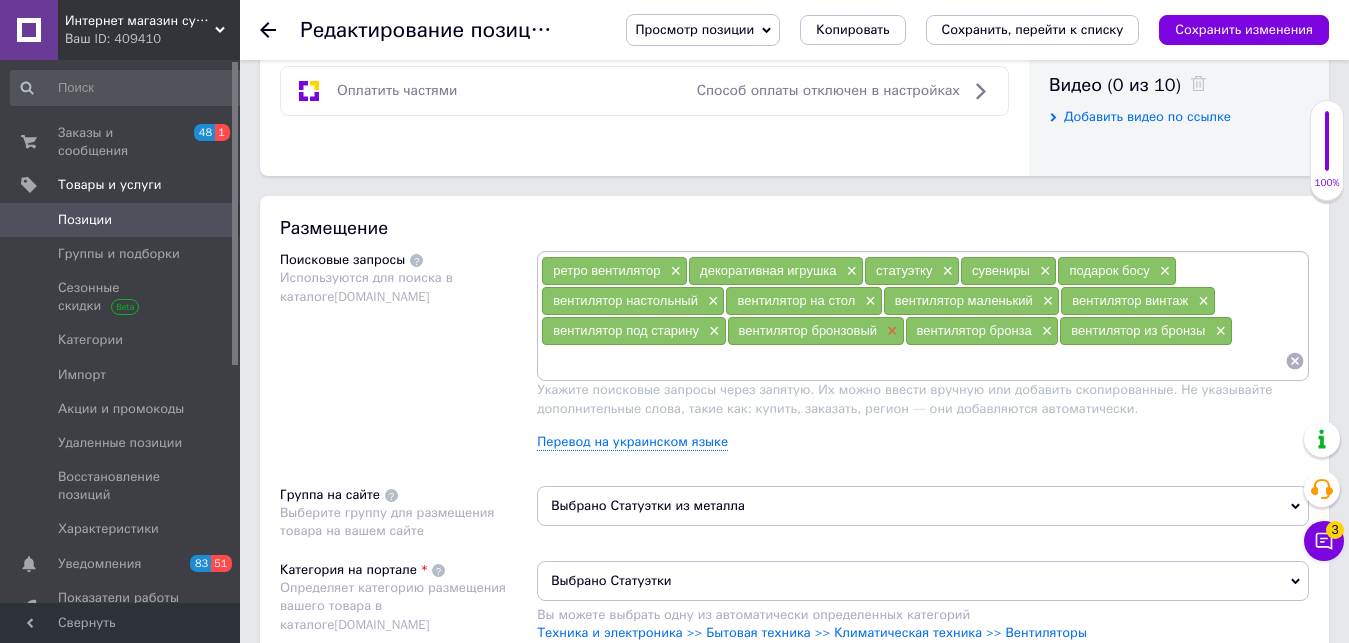 click on "×" at bounding box center [890, 331] 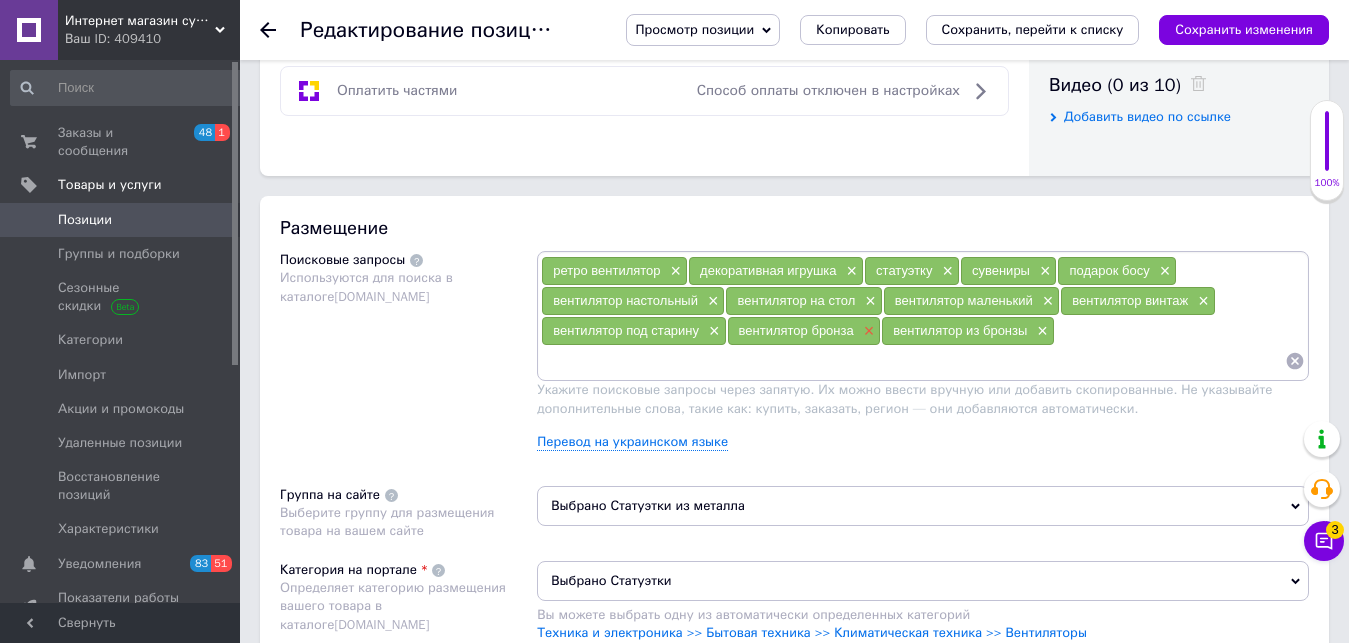 click on "×" at bounding box center (867, 331) 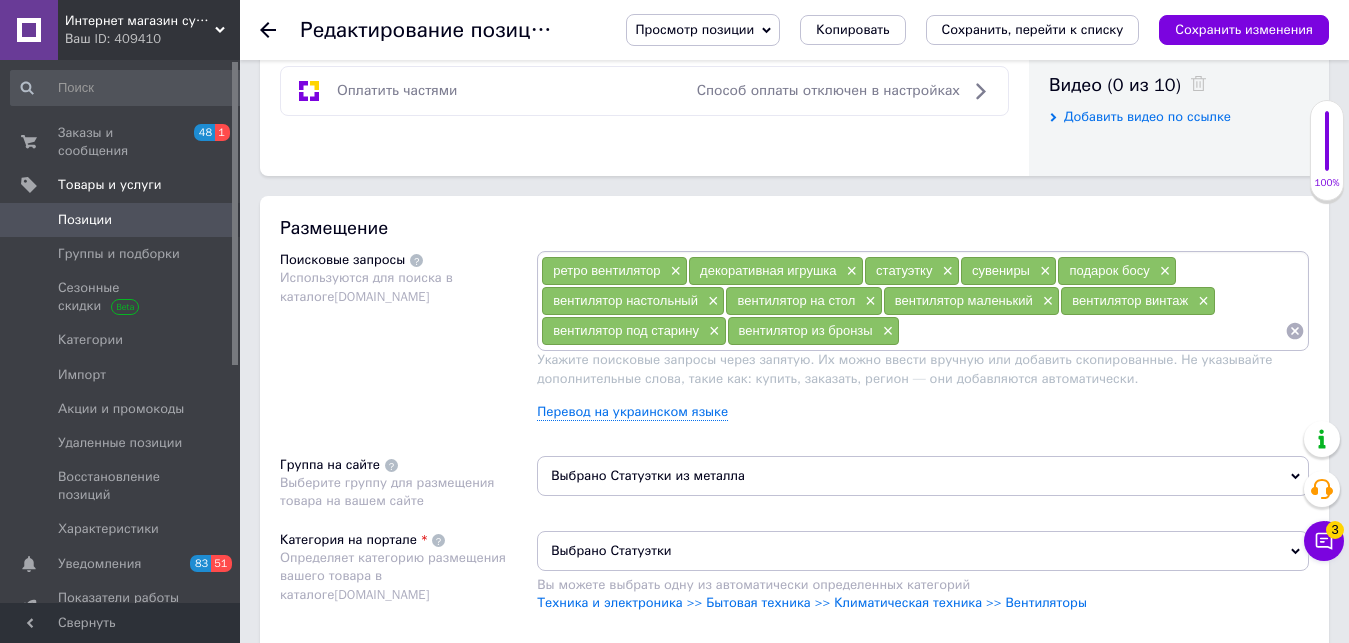 click on "×" at bounding box center (886, 331) 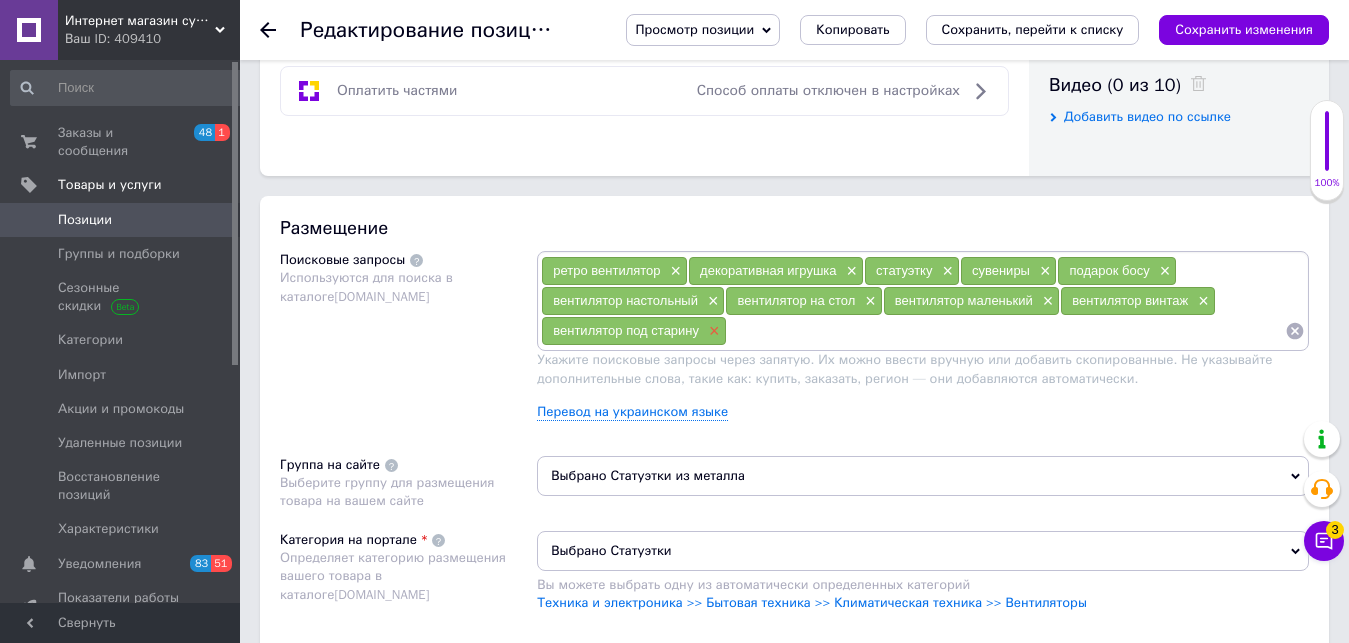 click on "×" at bounding box center (712, 331) 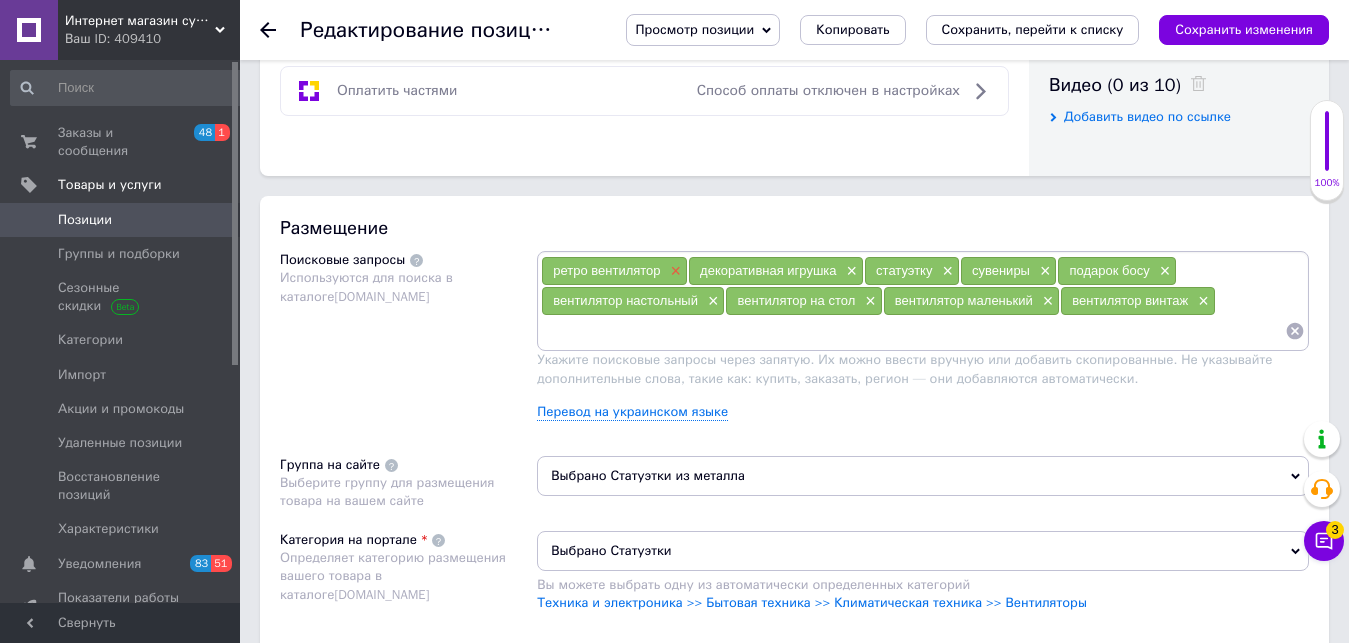 click on "×" at bounding box center [674, 271] 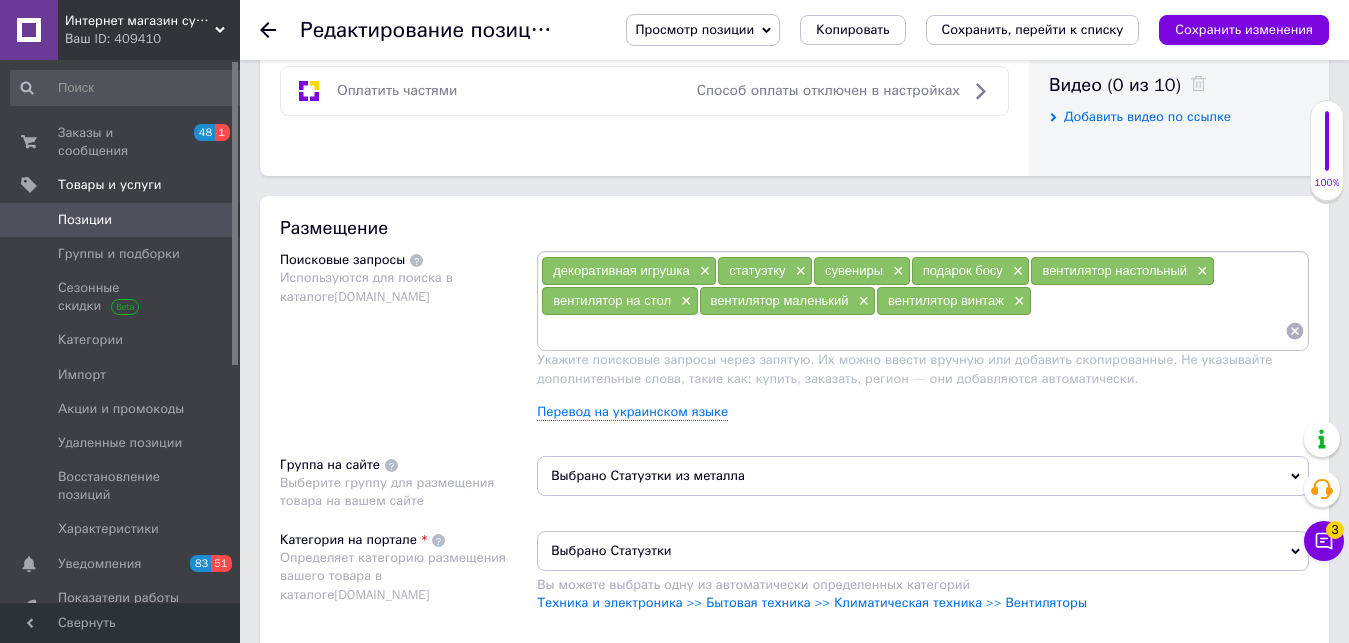 click on "декоративная игрушка ×" at bounding box center (629, 271) 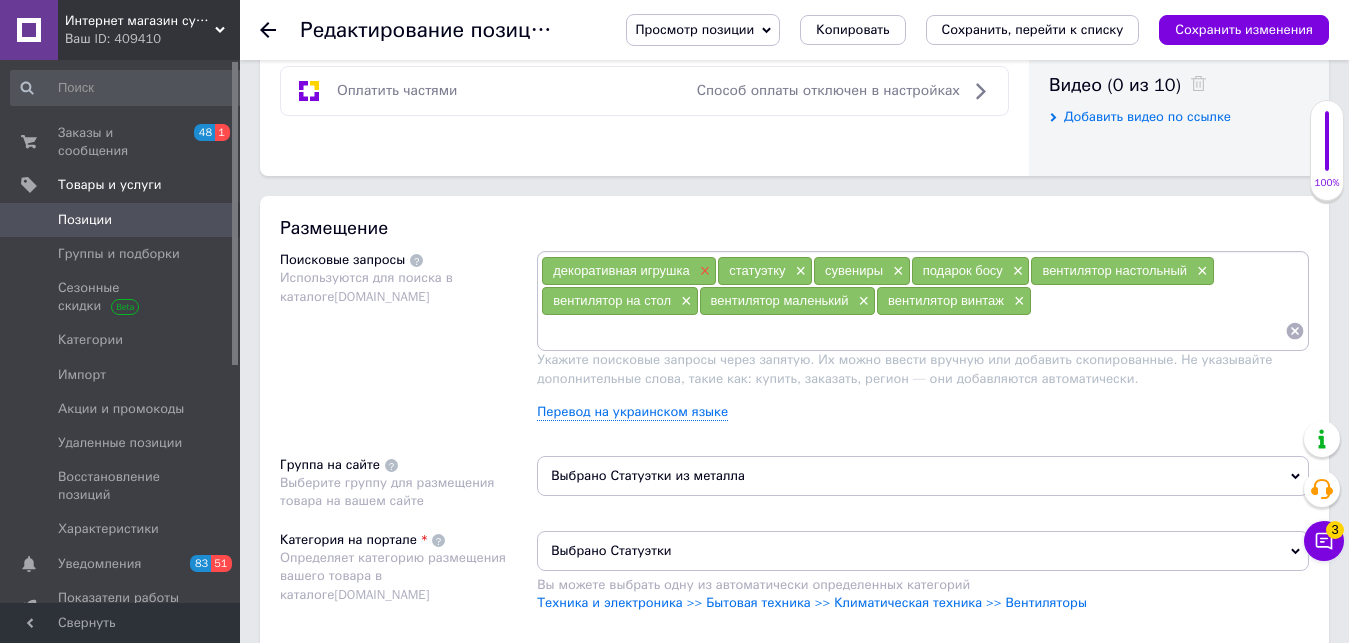 click on "×" at bounding box center (703, 271) 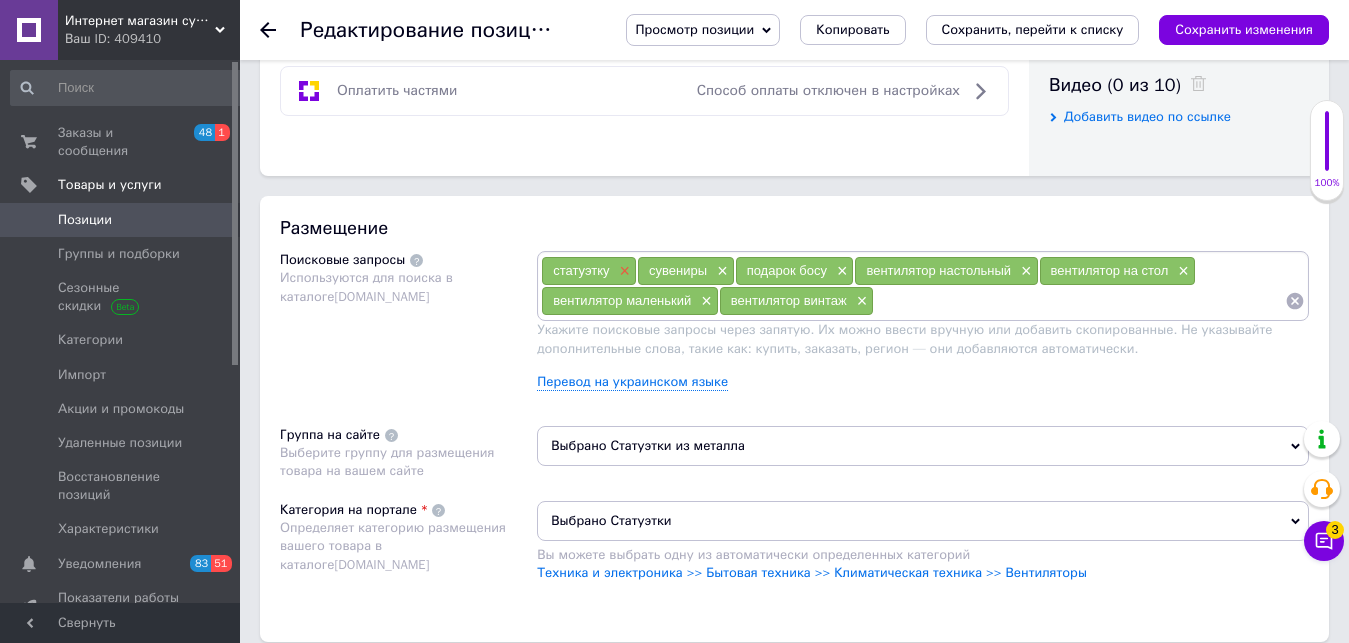 click on "×" at bounding box center [623, 271] 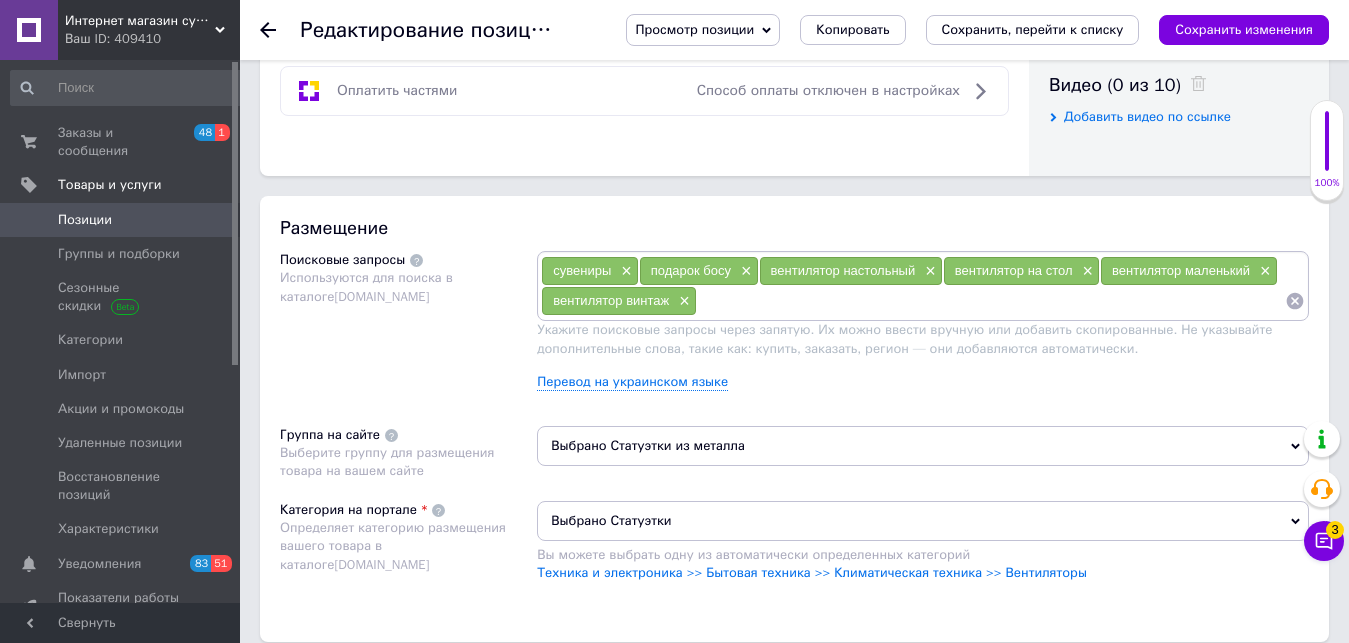 click on "×" at bounding box center [624, 271] 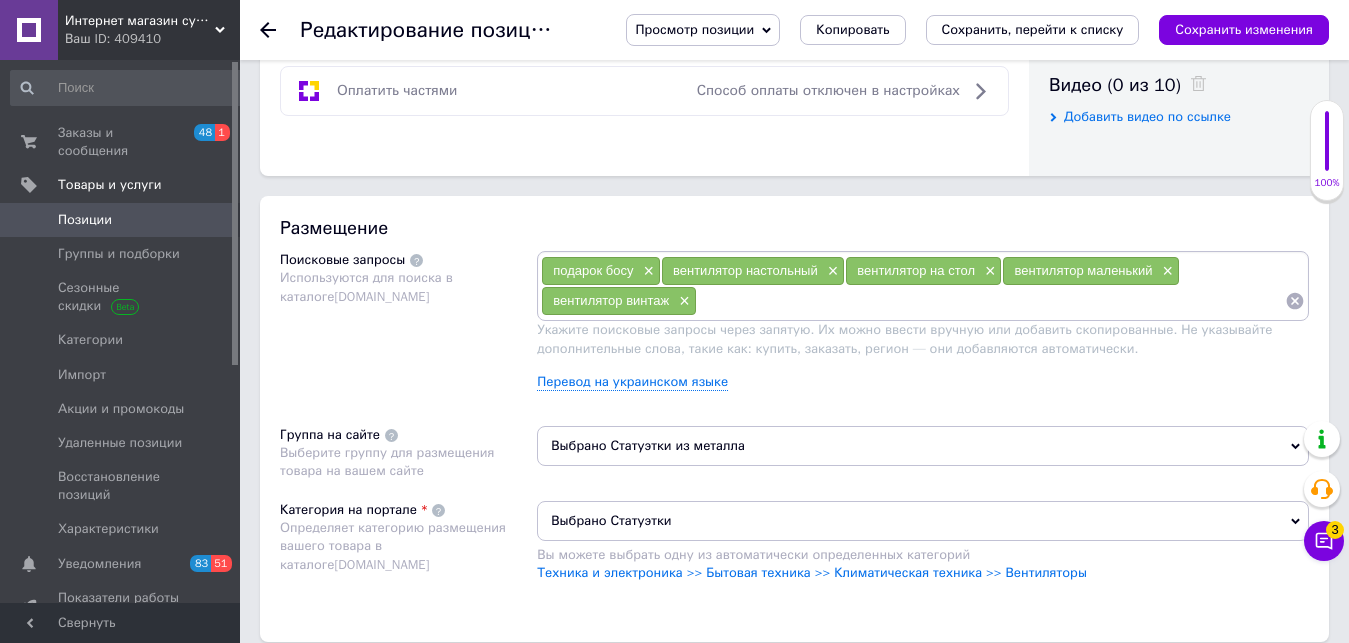 click on "подарок босу ×" at bounding box center [601, 271] 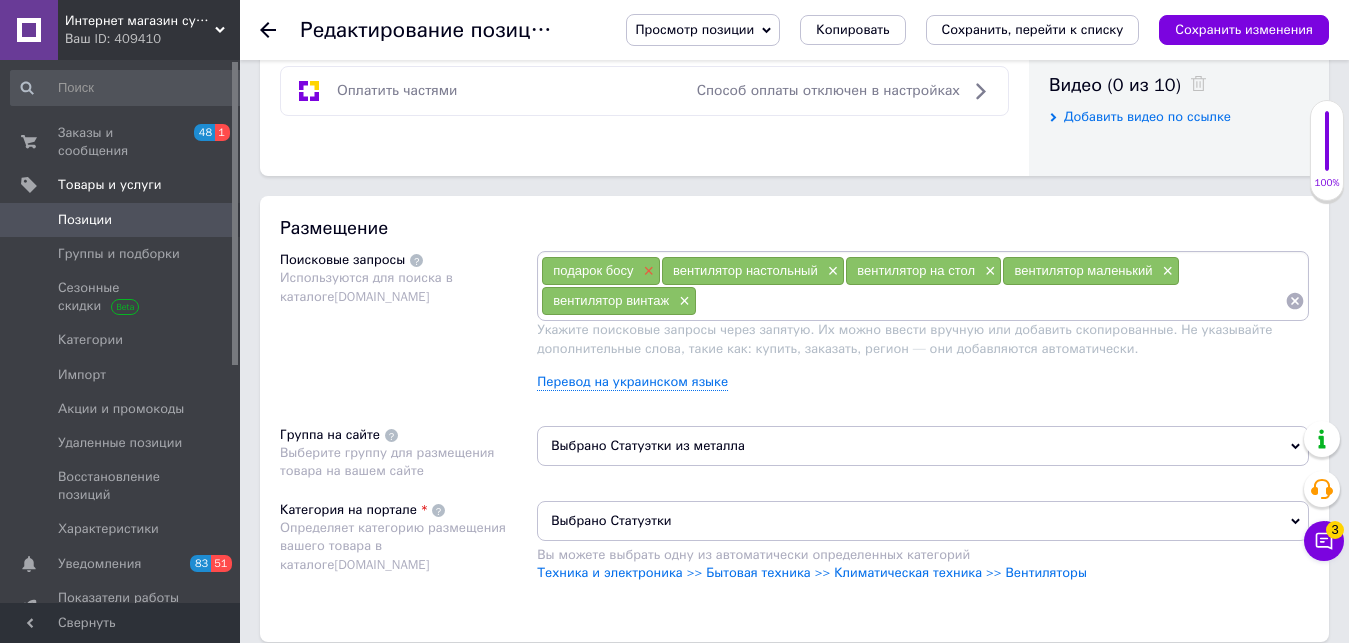 click on "×" at bounding box center (646, 271) 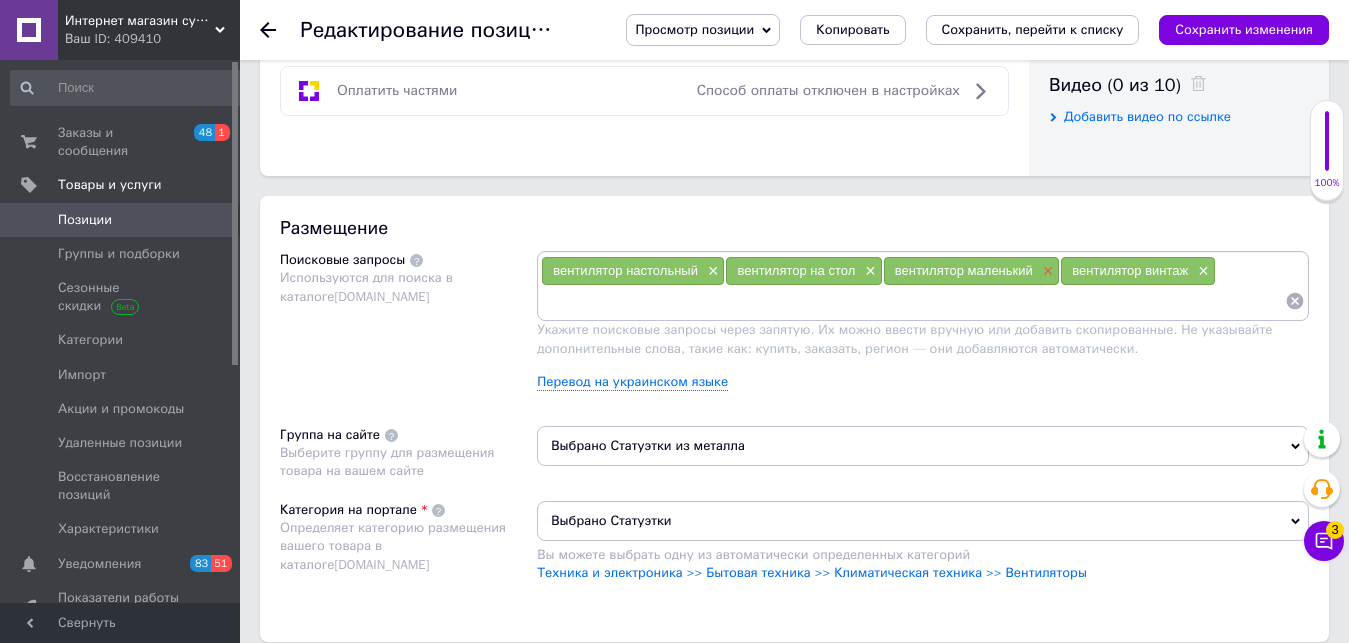click on "×" at bounding box center [1046, 271] 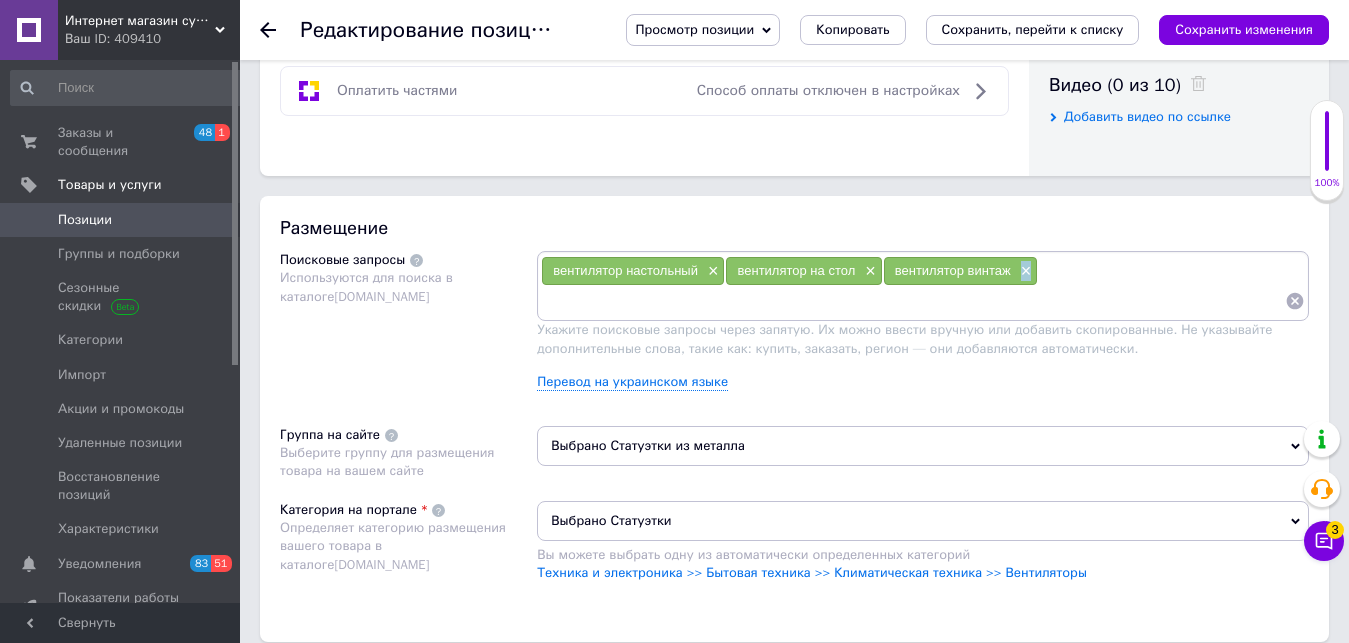 click on "×" at bounding box center (1024, 271) 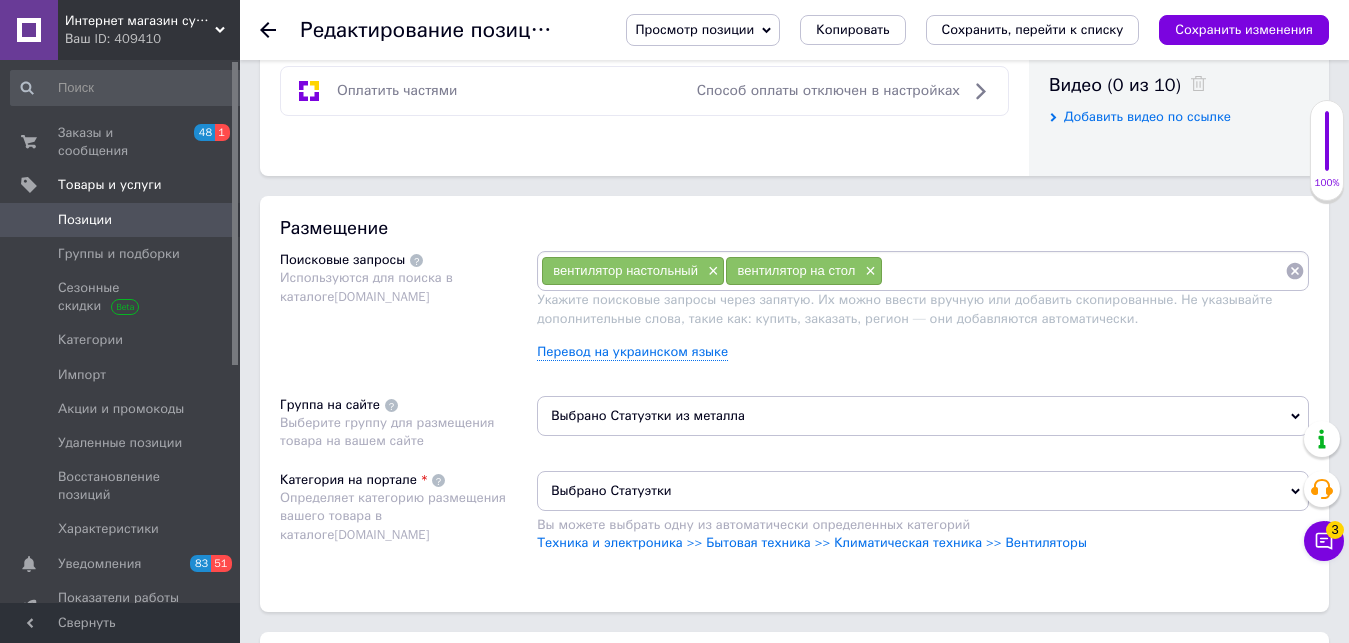 click at bounding box center (1084, 271) 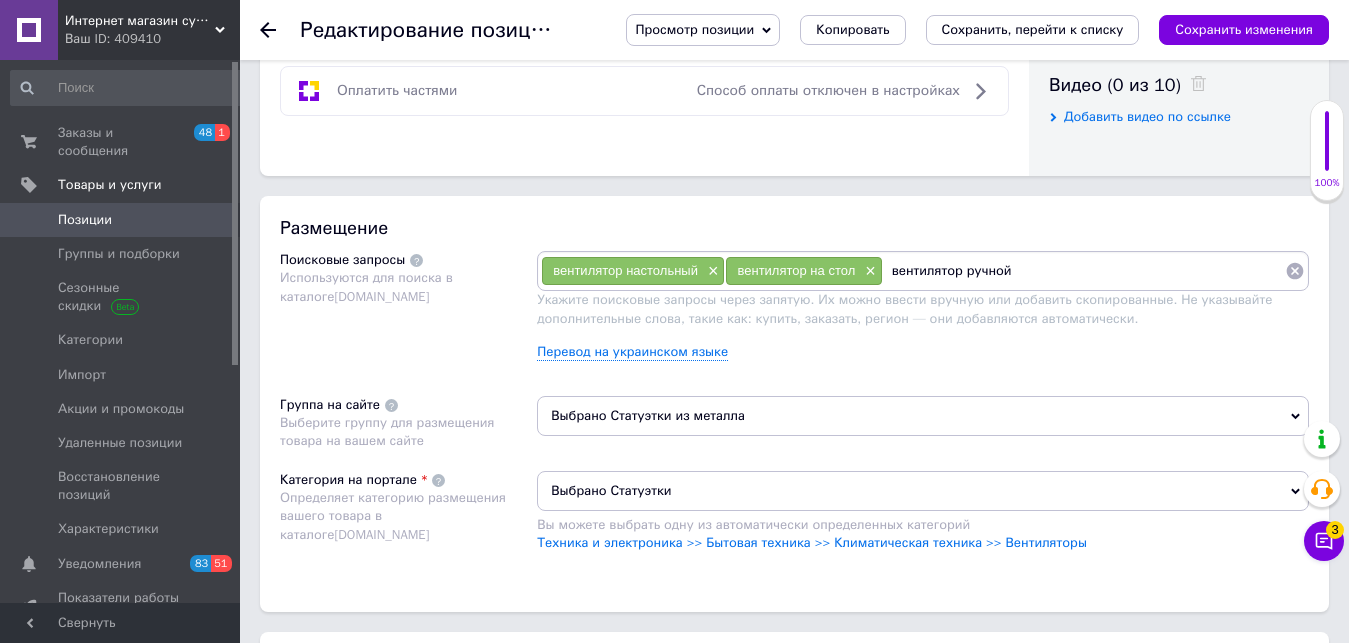 type on "вентилятор ручнойц" 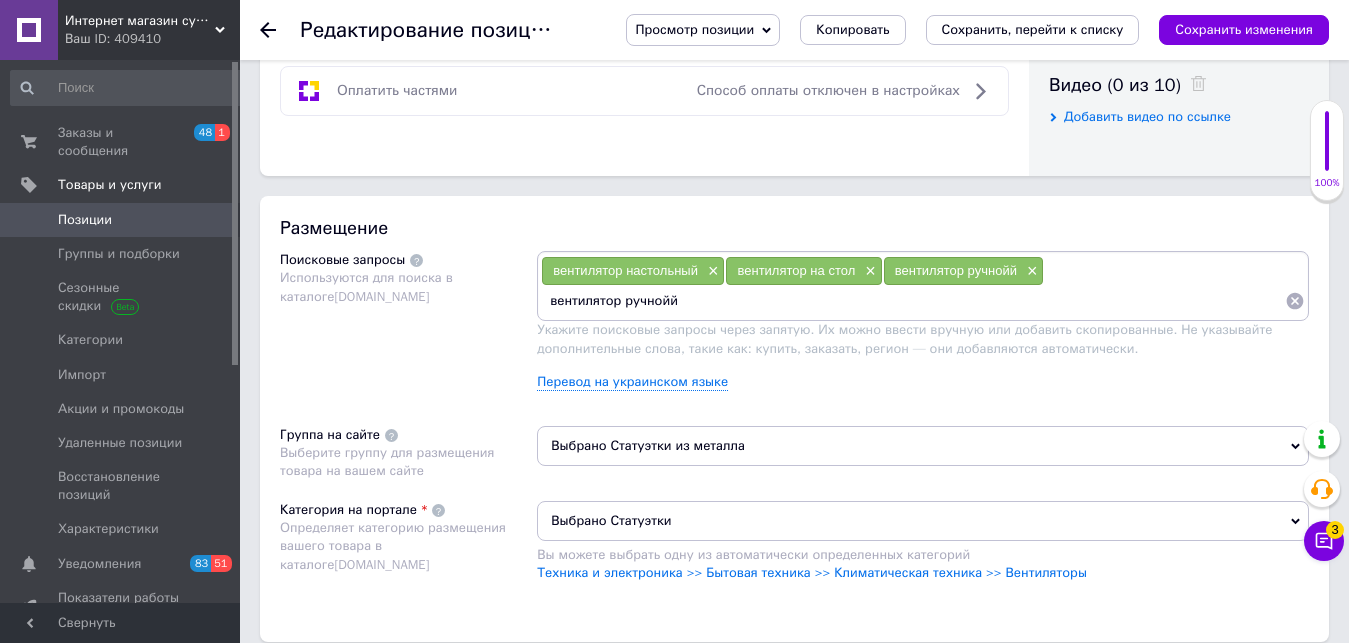 type on "вентилятор ручной" 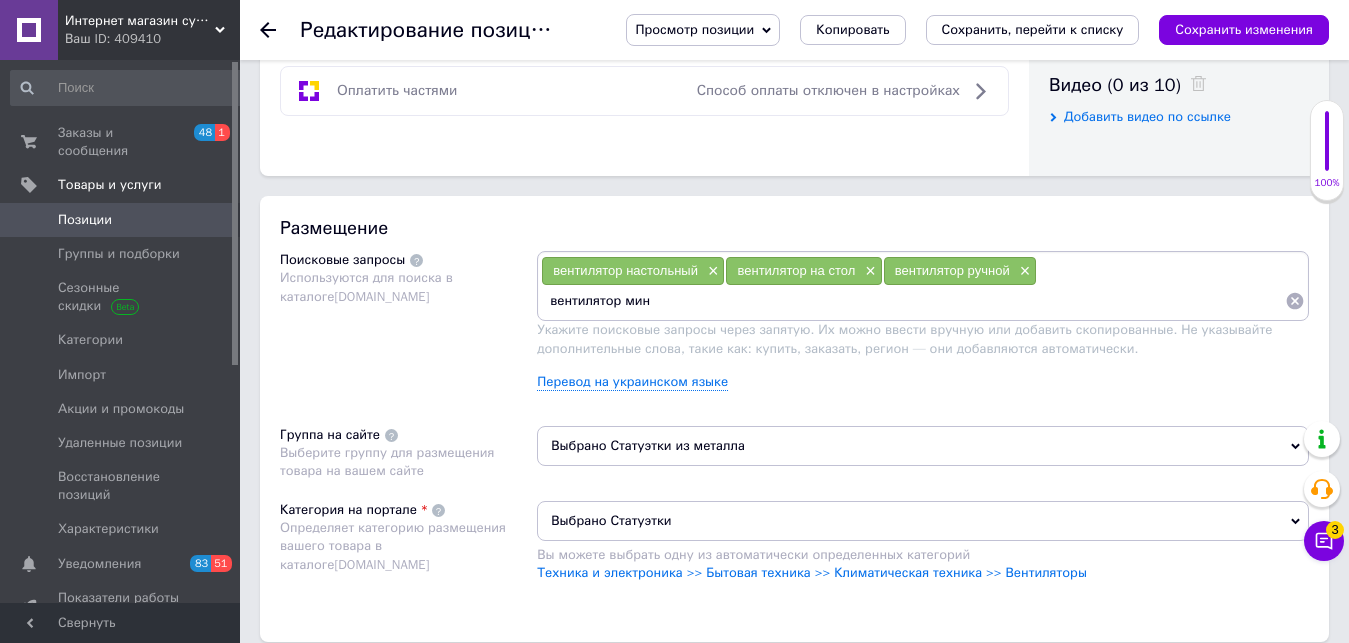 type on "вентилятор мини" 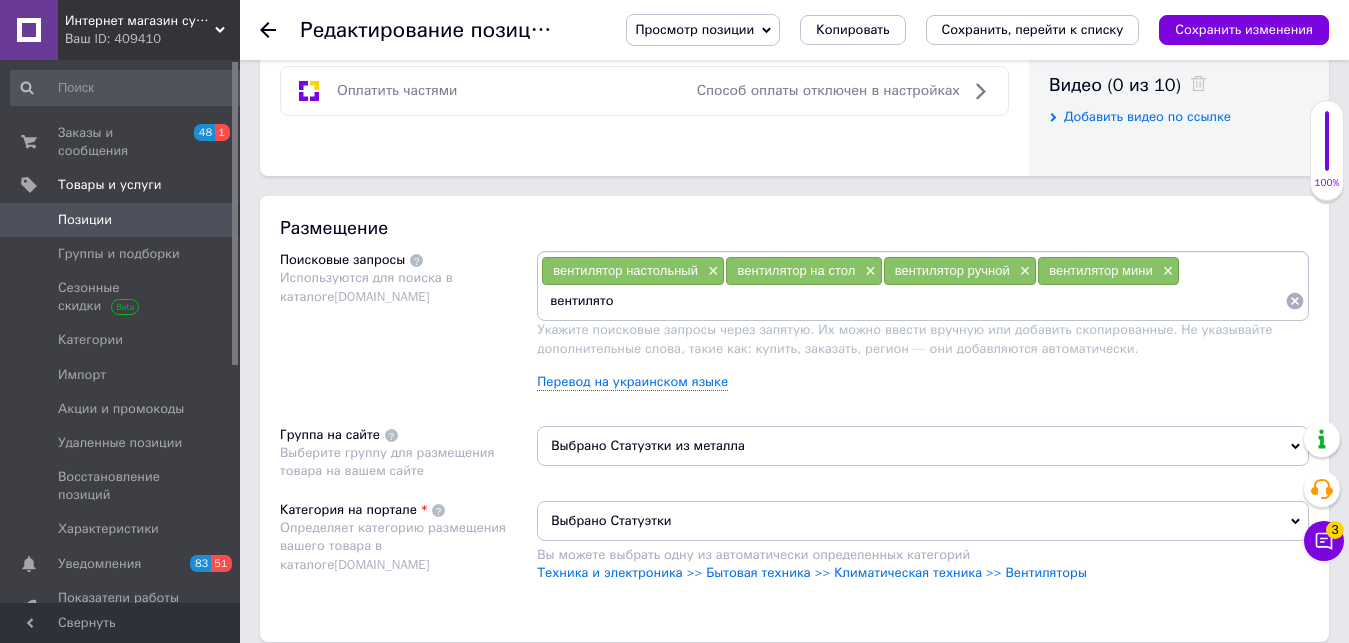 type on "вентилятор" 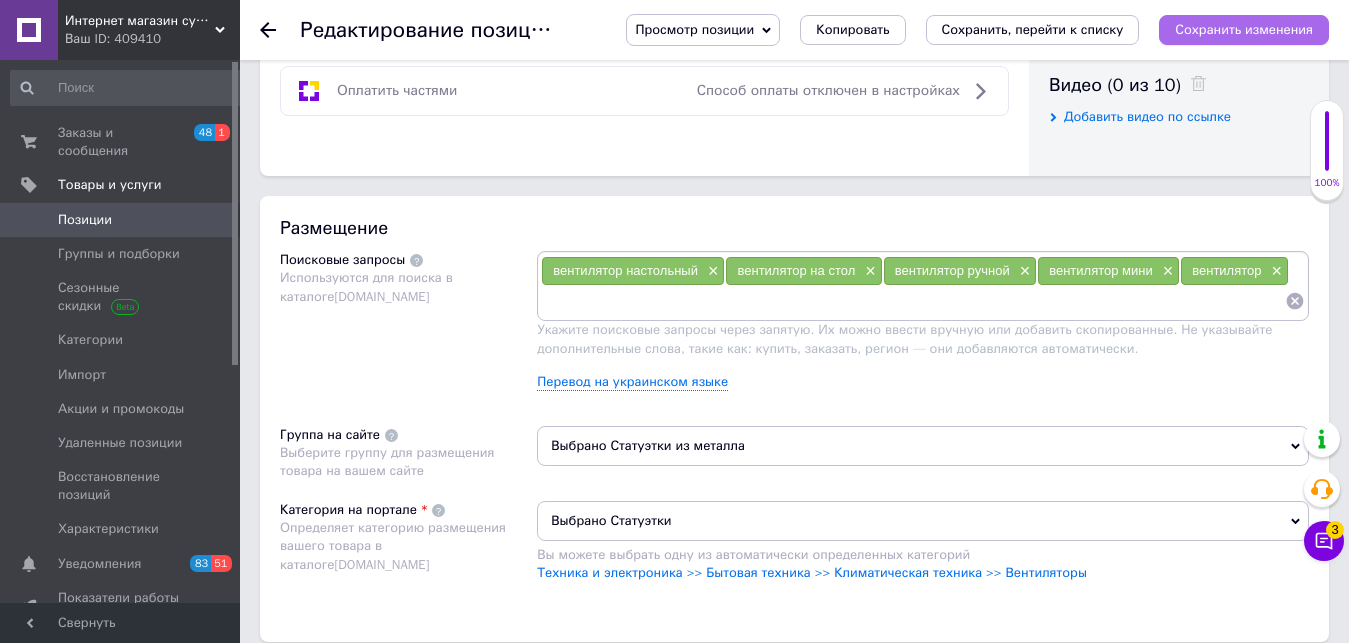 click on "Сохранить изменения" at bounding box center [1244, 29] 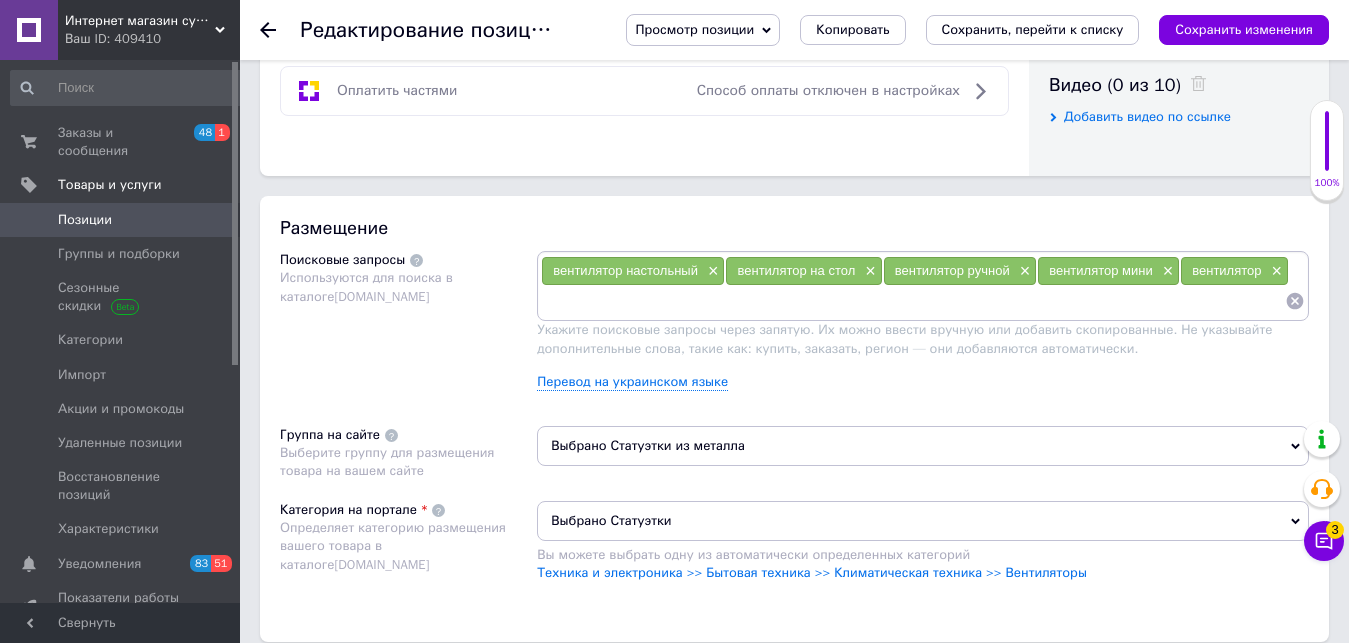 click at bounding box center (913, 301) 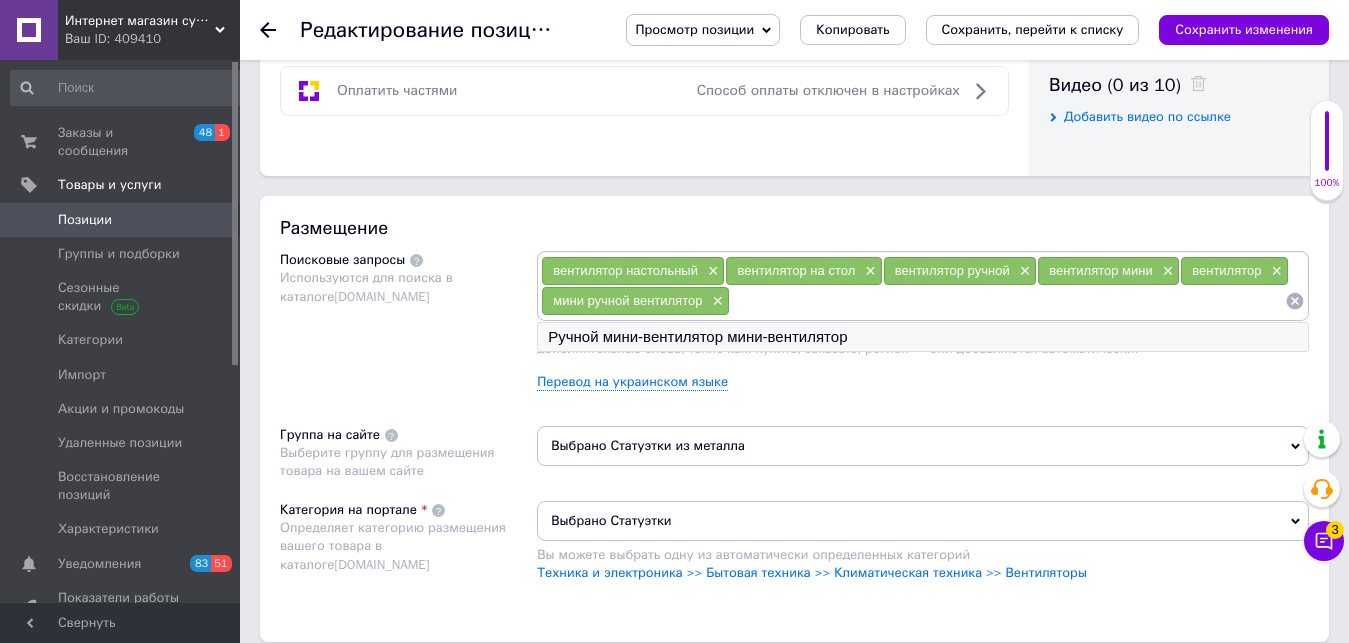 paste on "портативный ручной вентилятор" 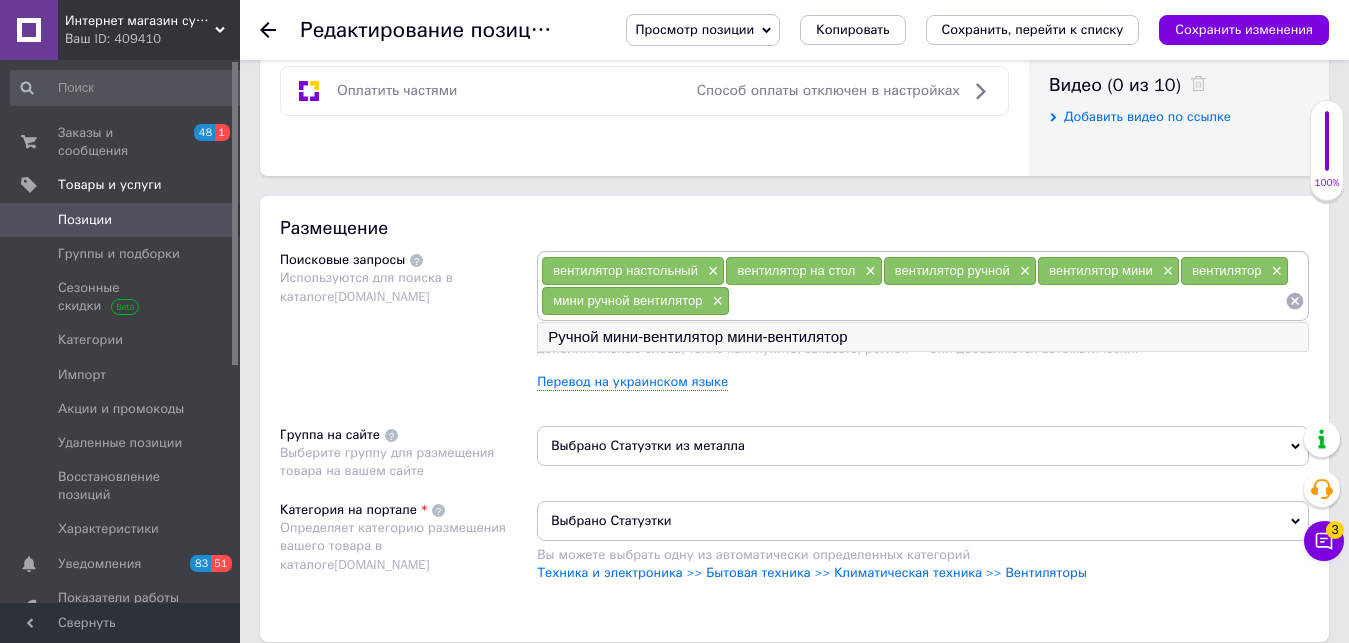 type on "портативный ручной вентилятор" 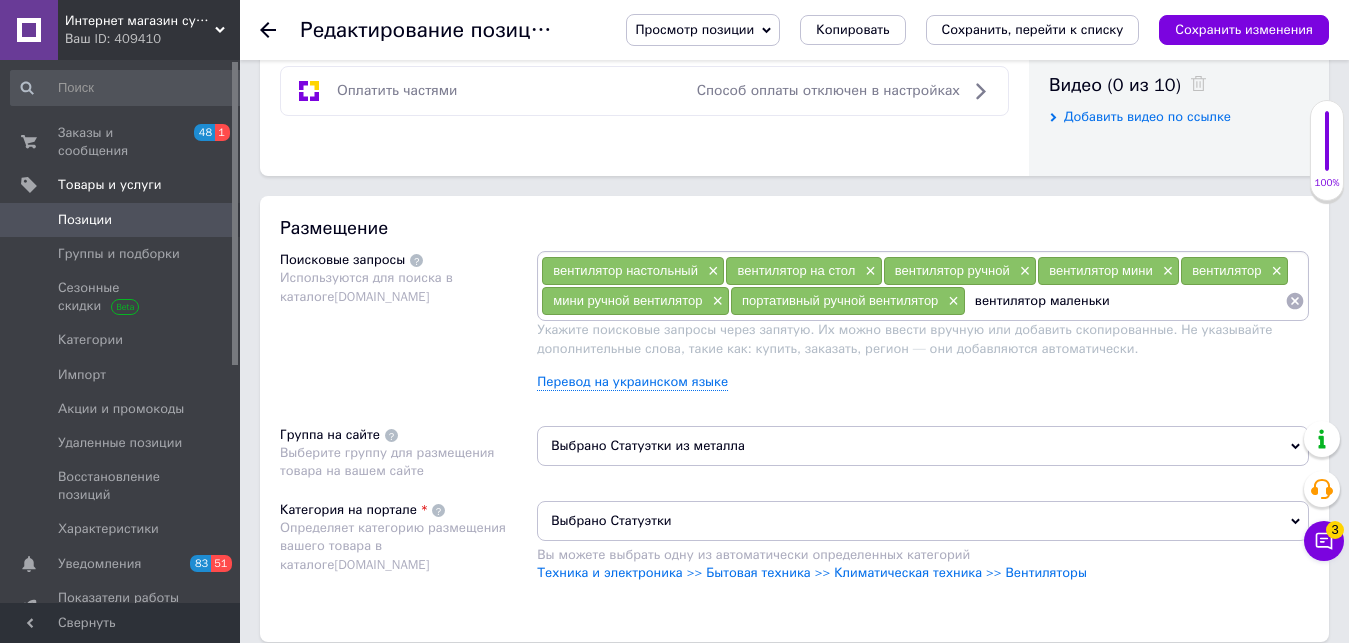 type on "вентилятор маленький" 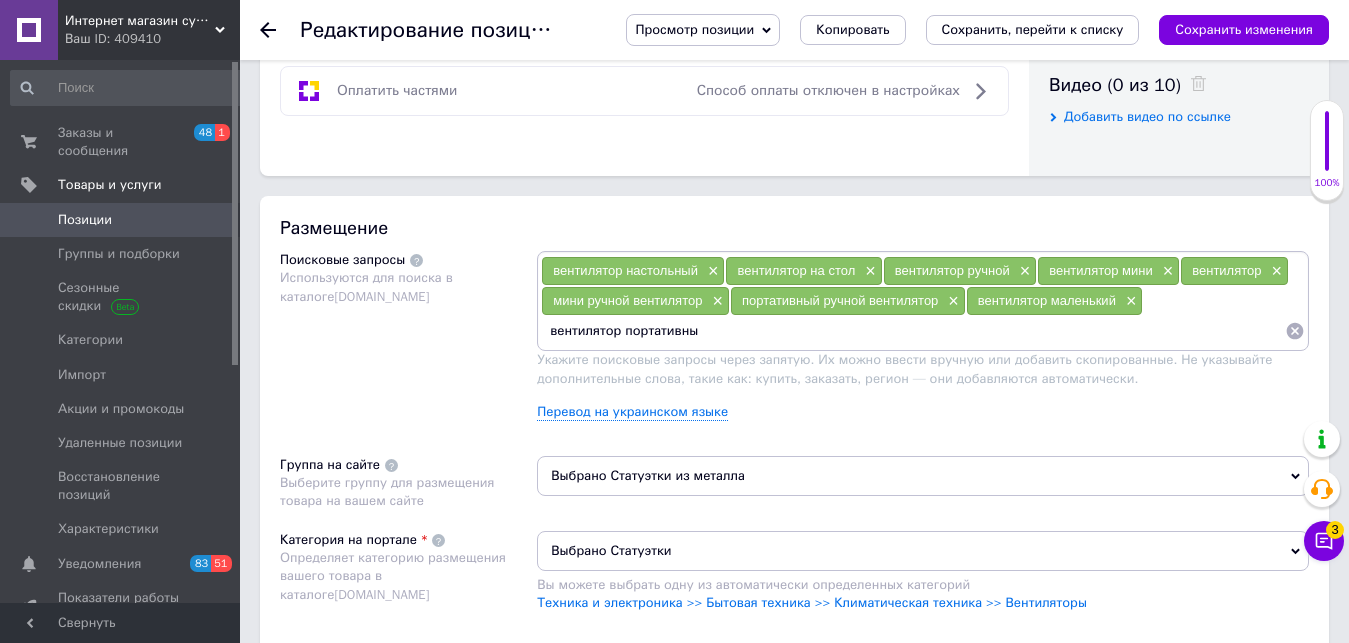 type on "вентилятор портативный" 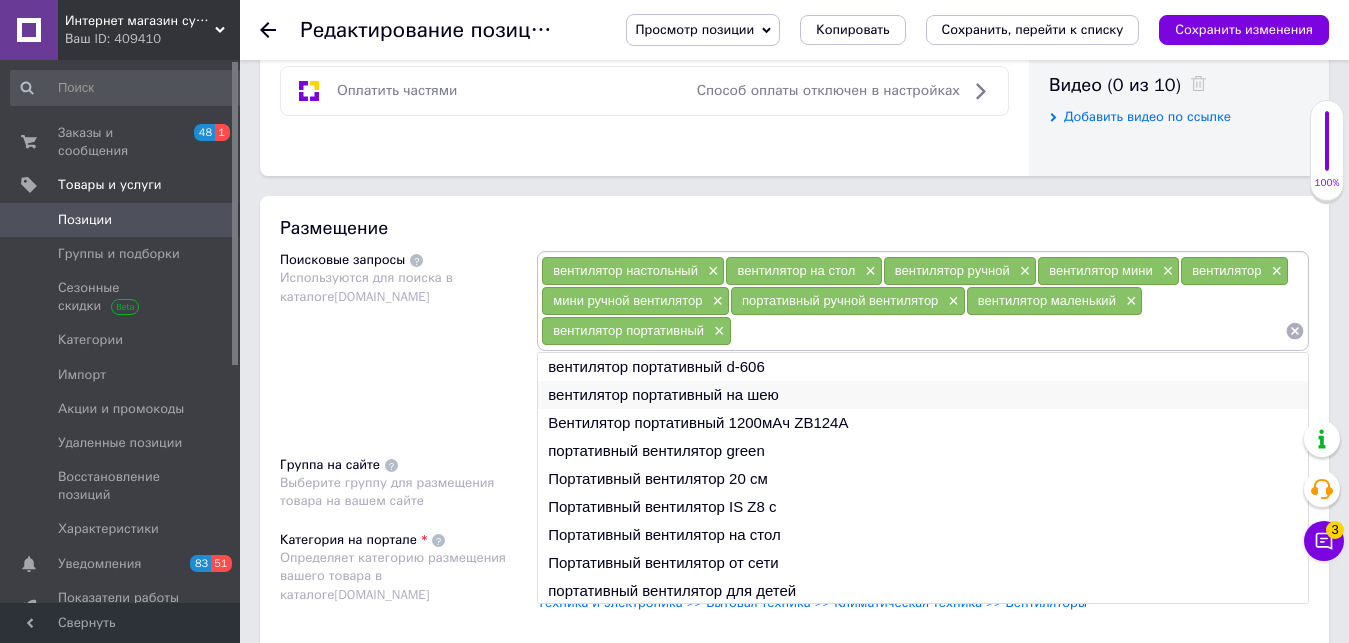paste on "вентилятор маленький ручной" 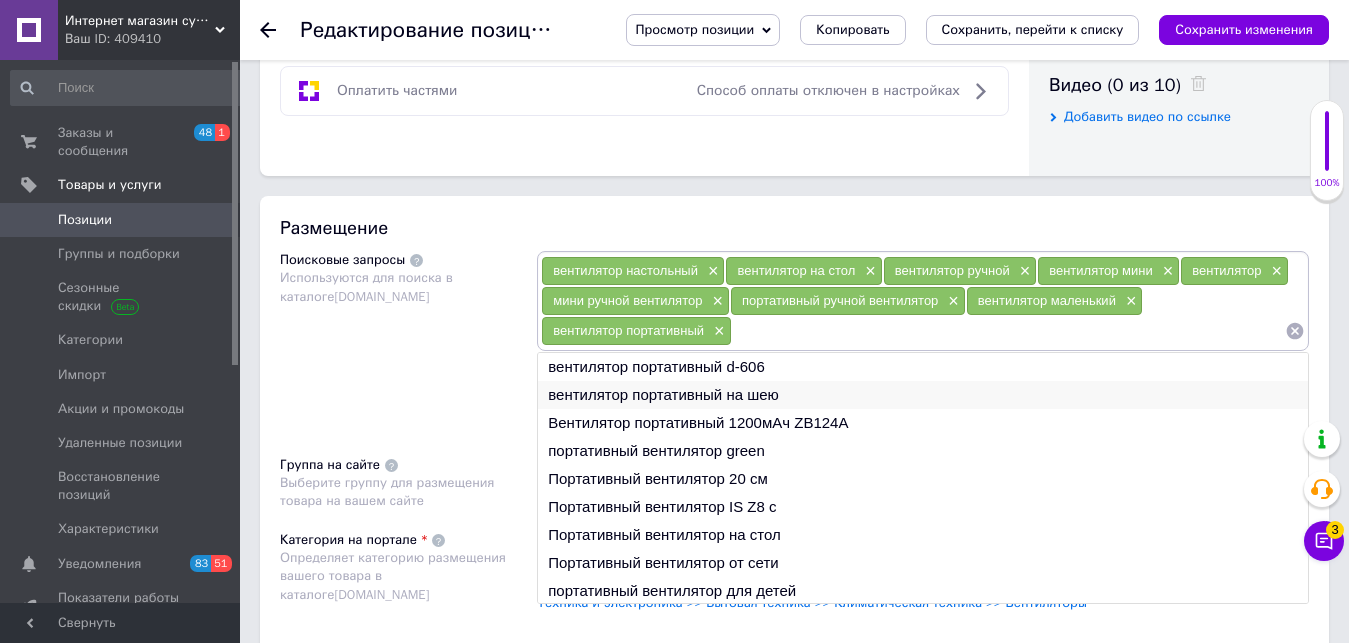 type on "вентилятор маленький ручной" 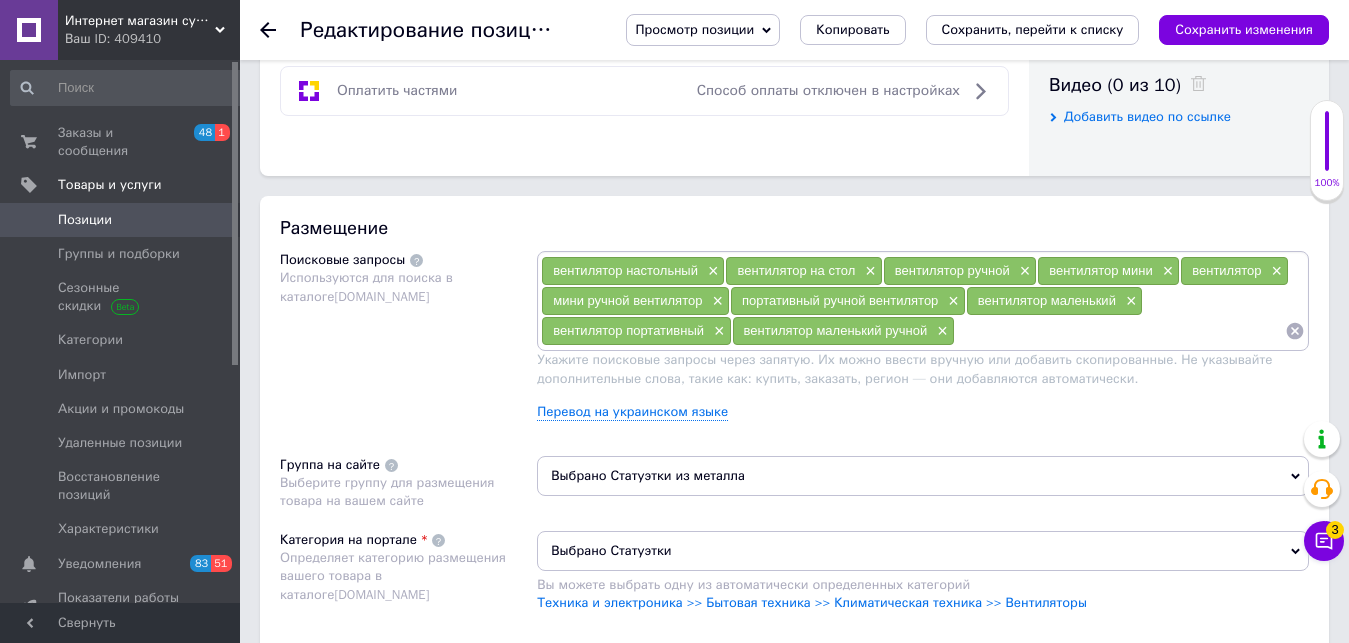 paste on "вентилятор детский ручной" 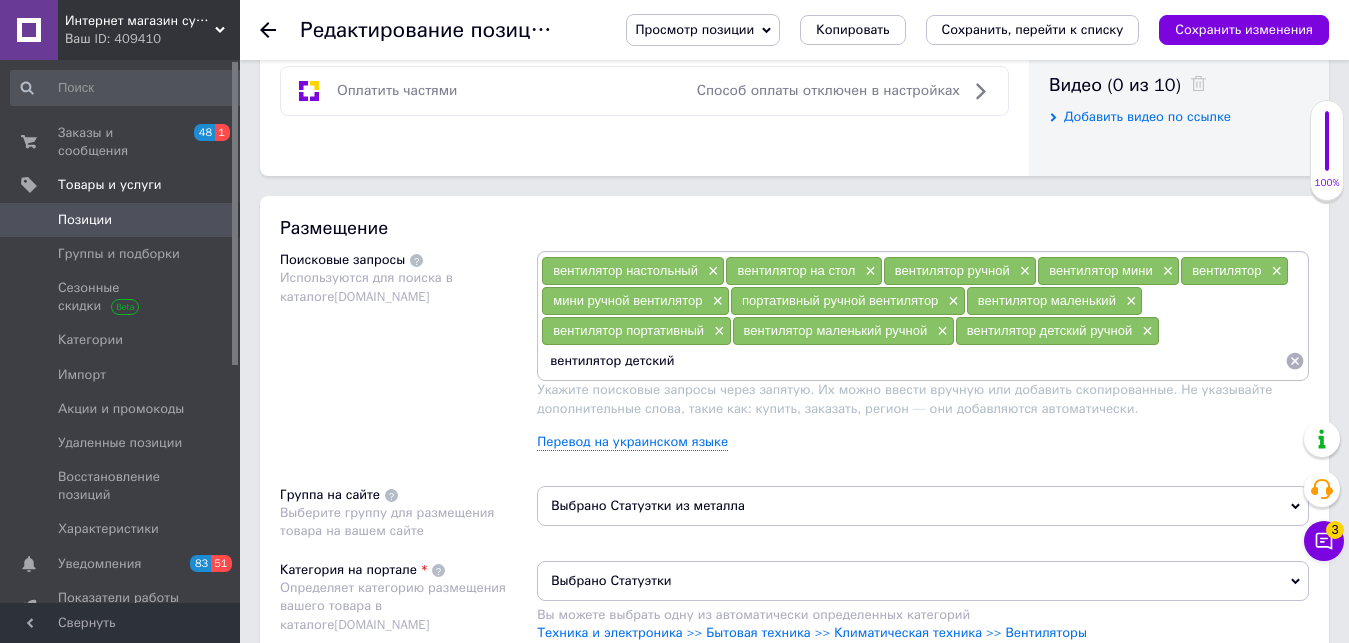 type on "вентилятор детскийэ" 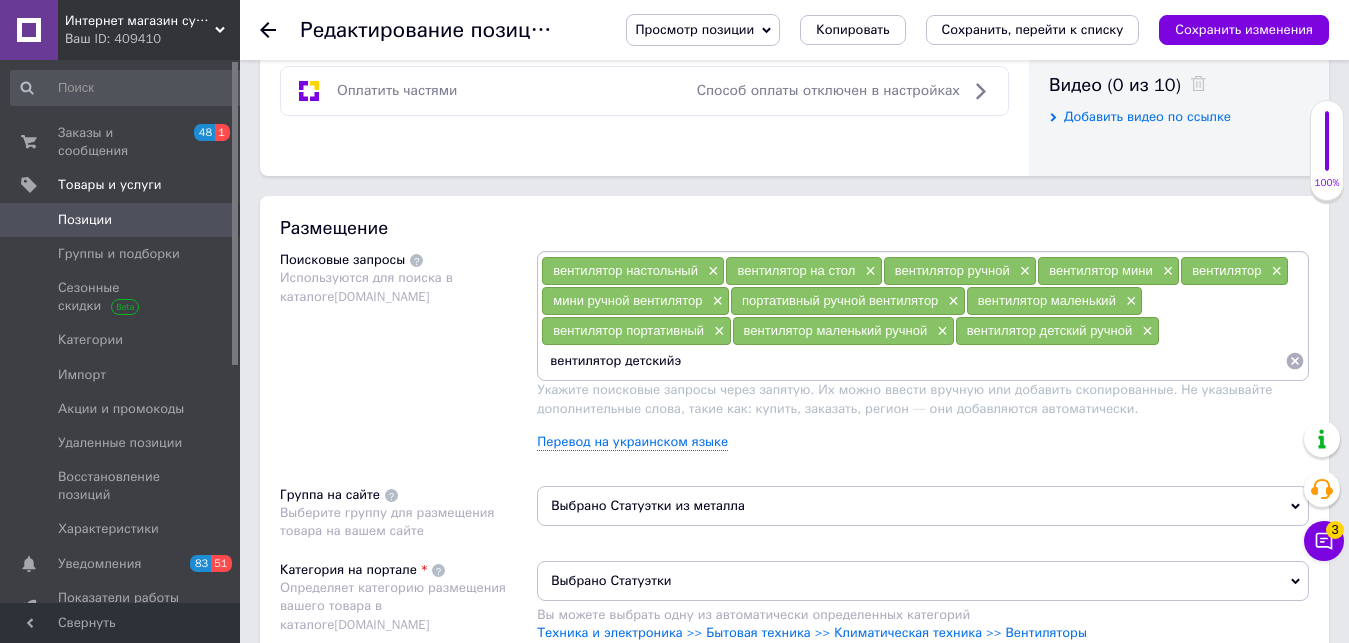 type on "вентилятор детский" 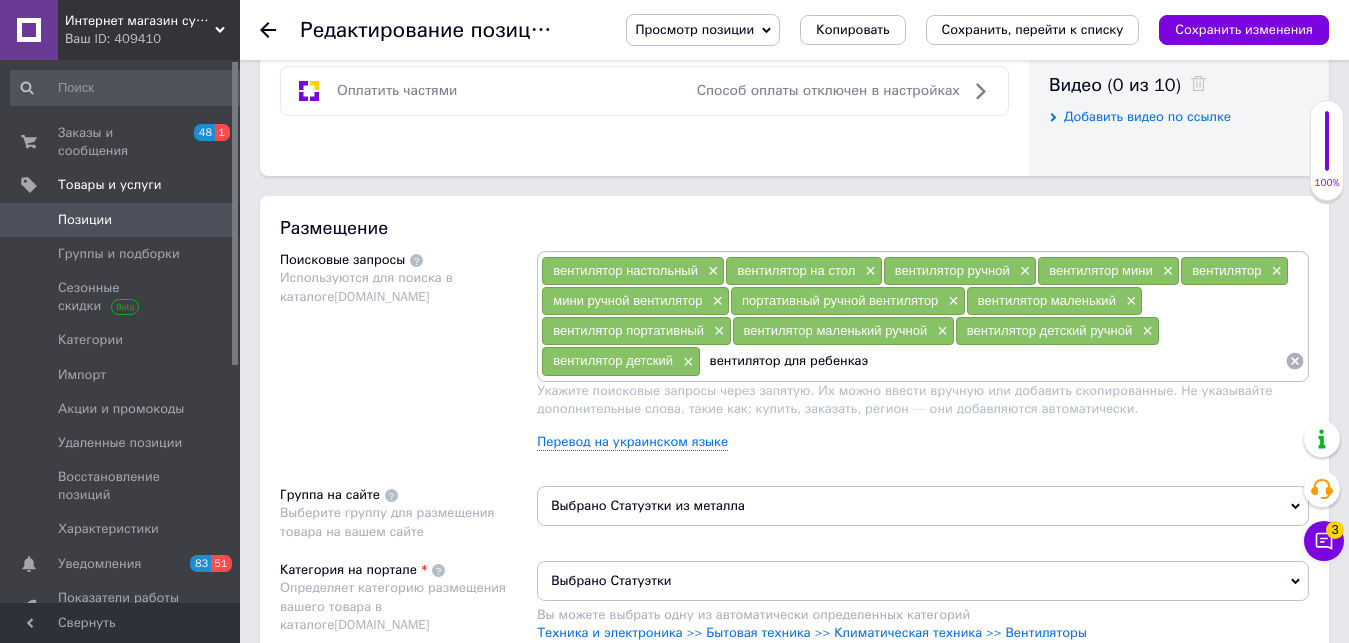 type on "вентилятор для ребенка" 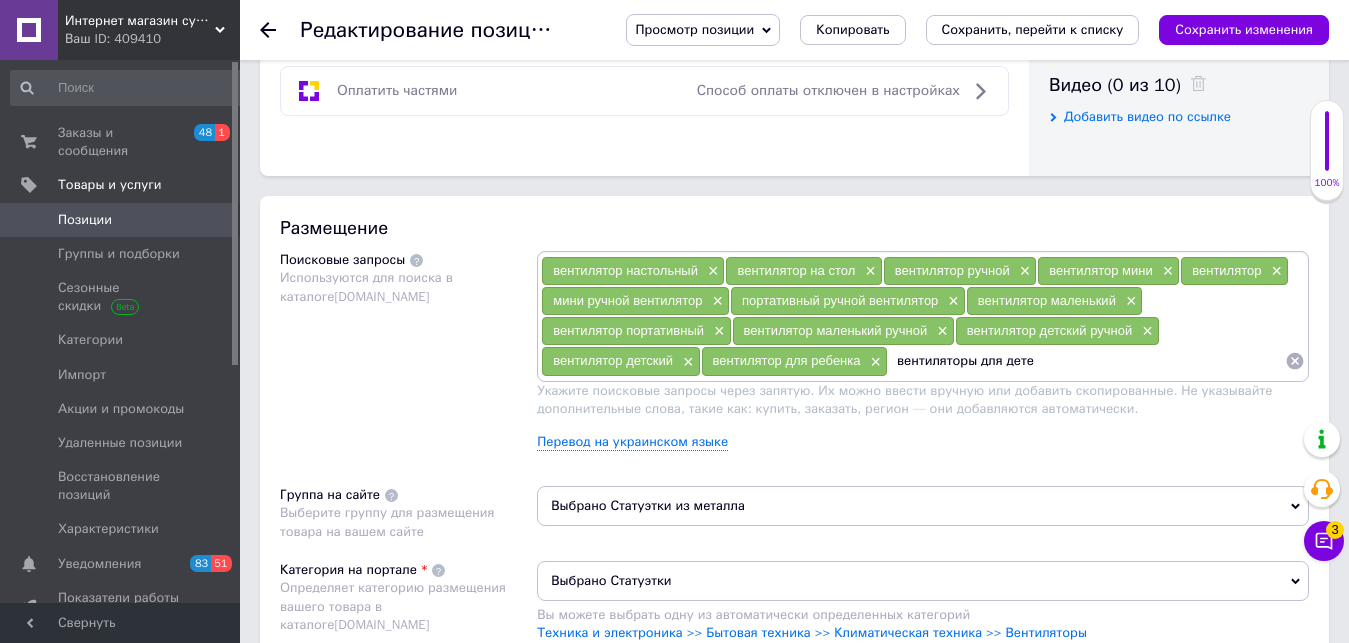 type on "вентиляторы для детей" 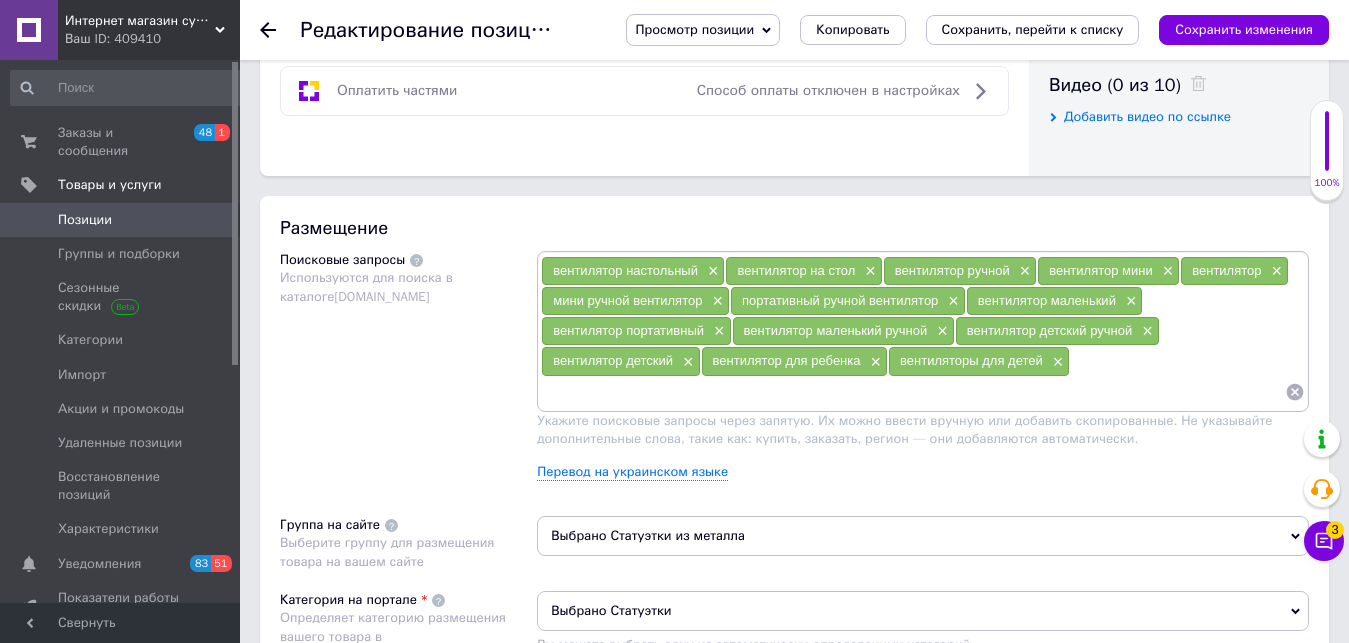 paste on "ручной вентилятор на батарейках" 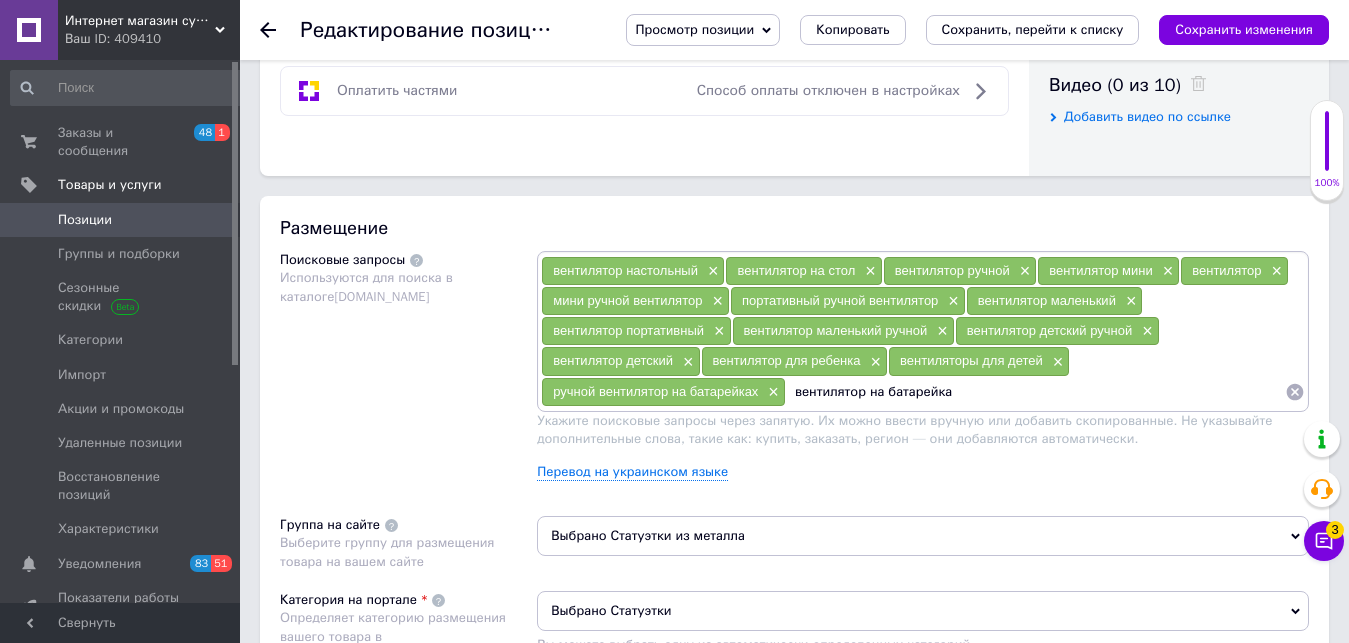 type on "вентилятор на батарейках" 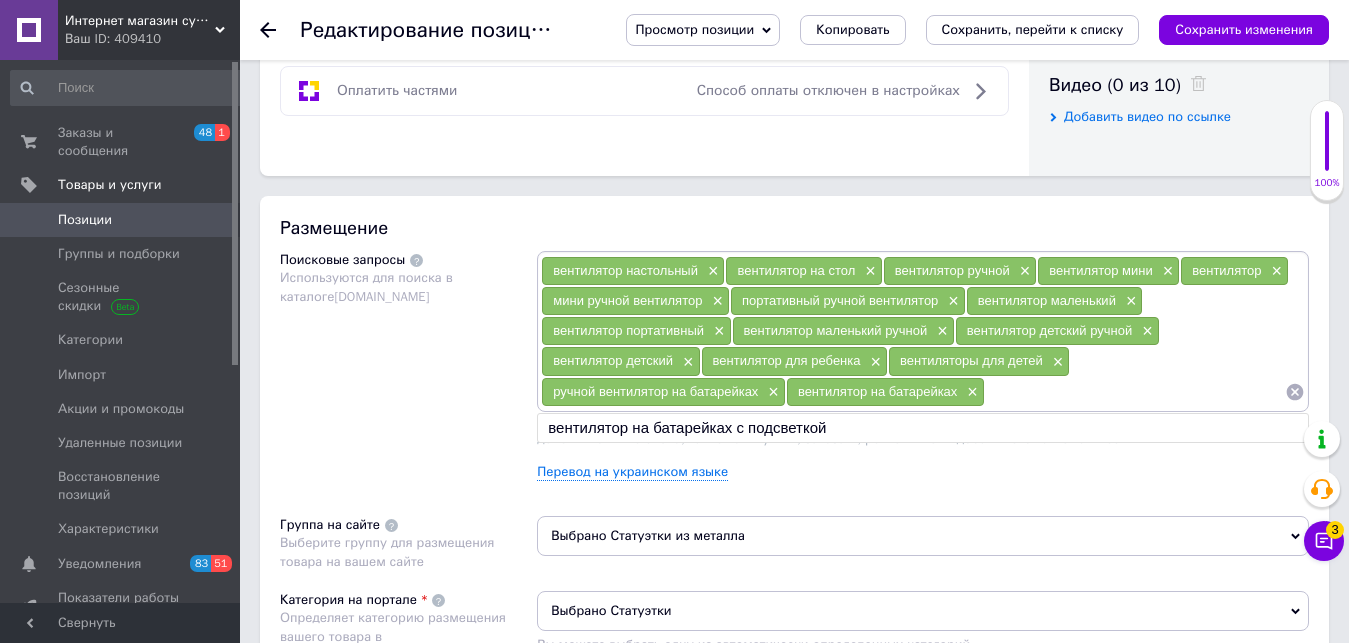 paste on "портативные мини вентиляторы ручные" 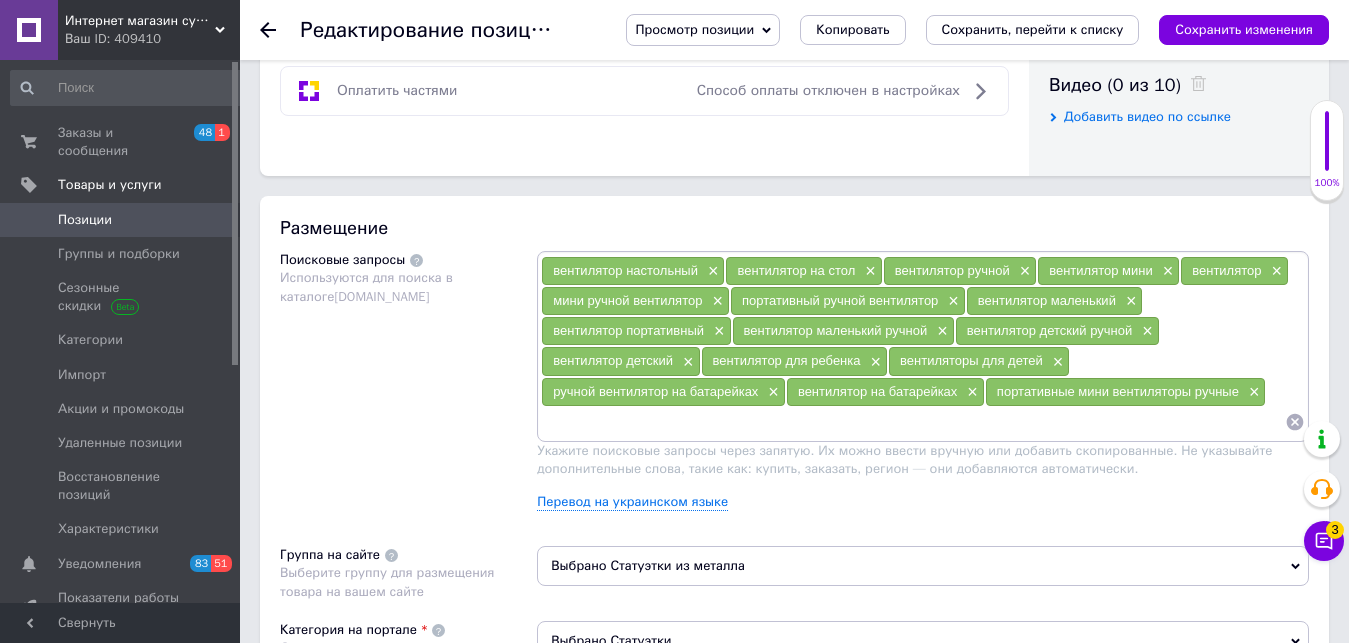 paste on "ручные вентиляторы игрушка" 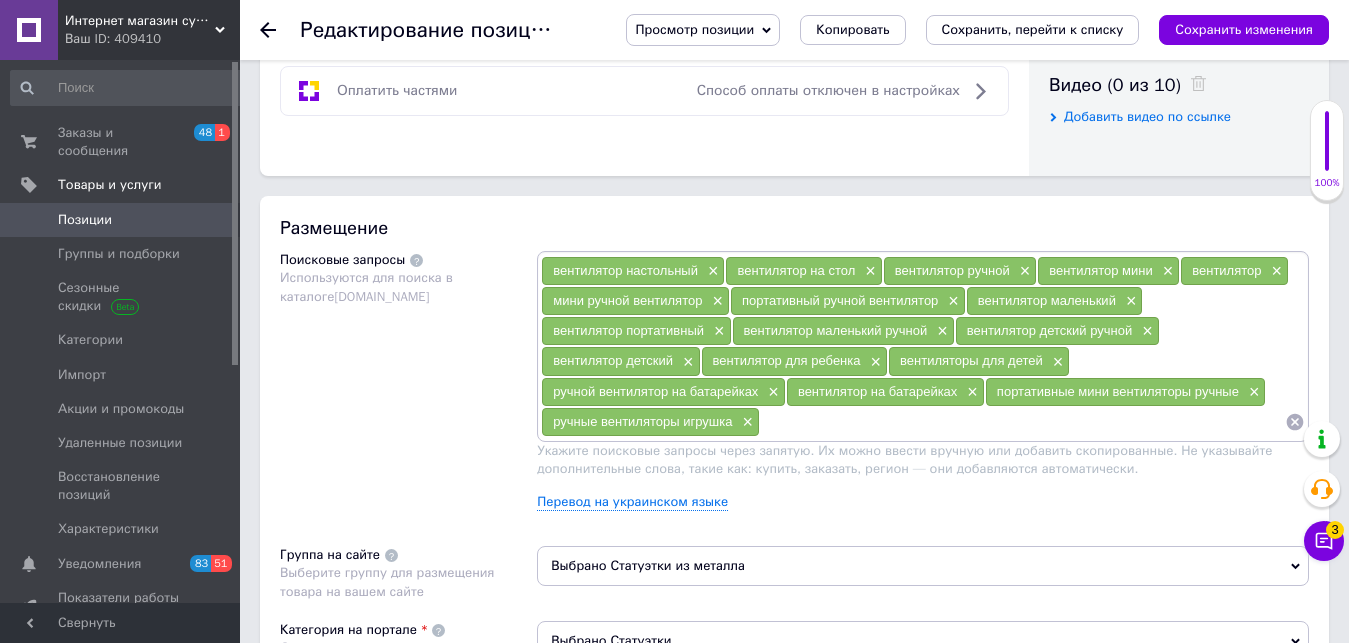 paste on "вентилятор настольный ручной" 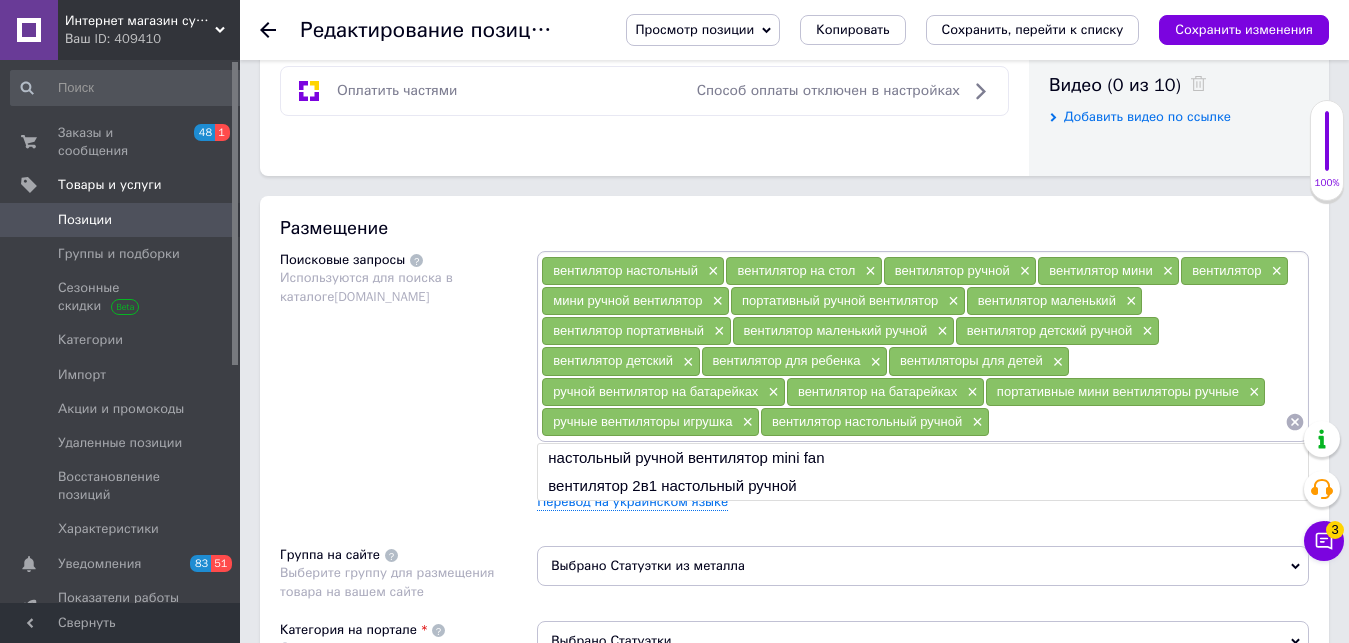 paste on "ручной вентилятор в самолет" 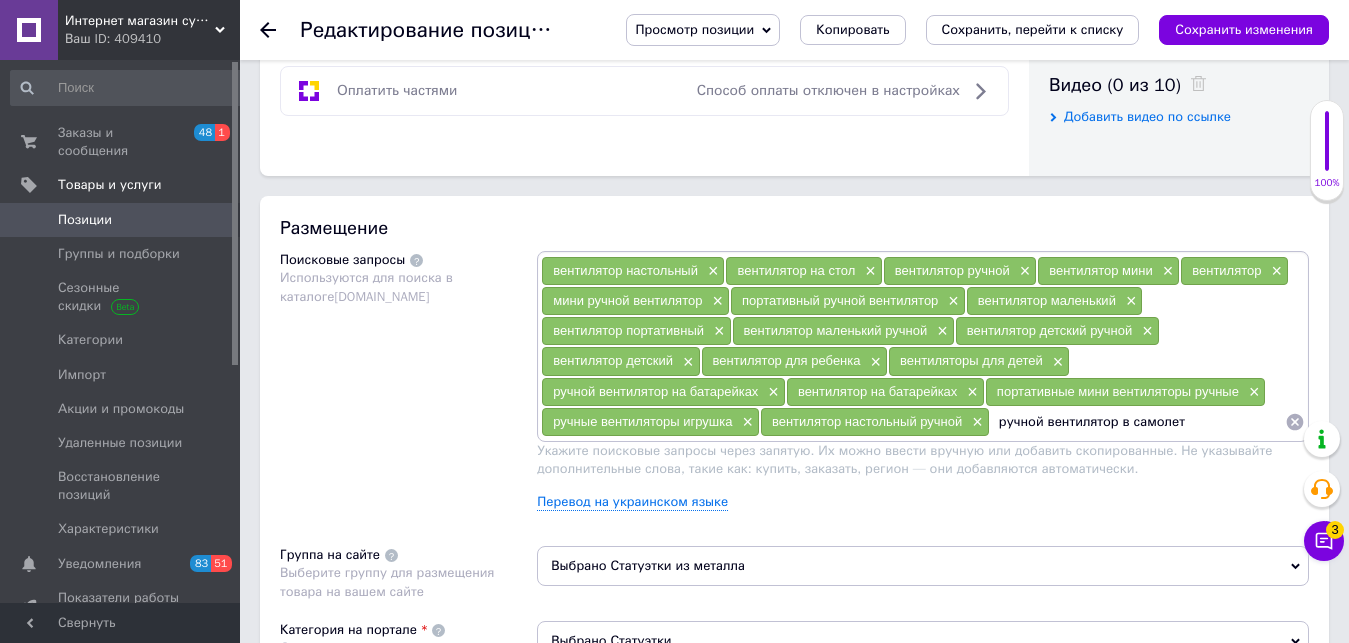 type 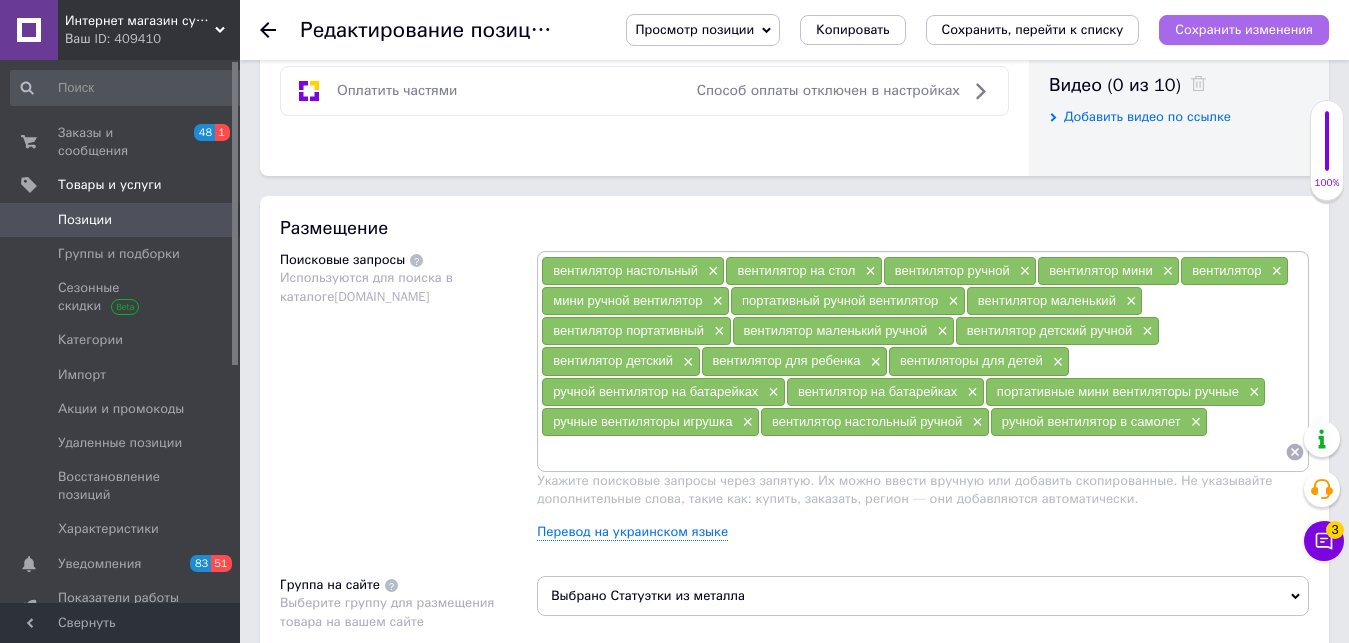 click on "Сохранить изменения" at bounding box center (1244, 29) 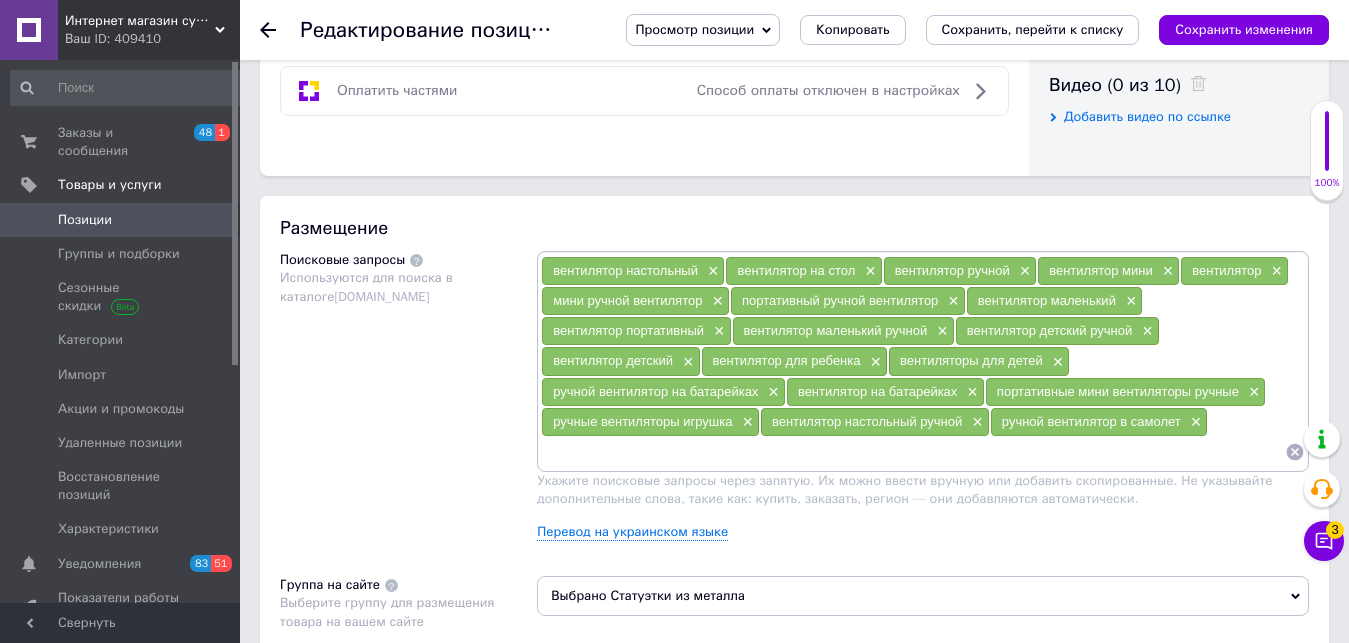 type 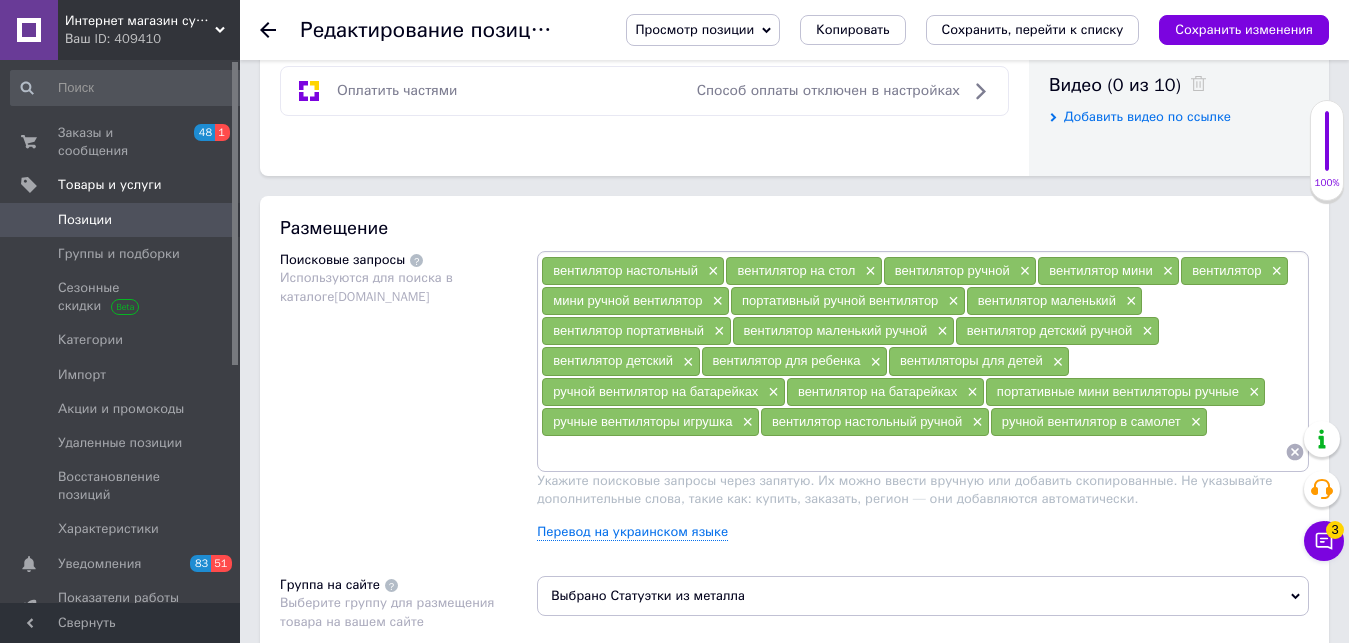 click at bounding box center [913, 452] 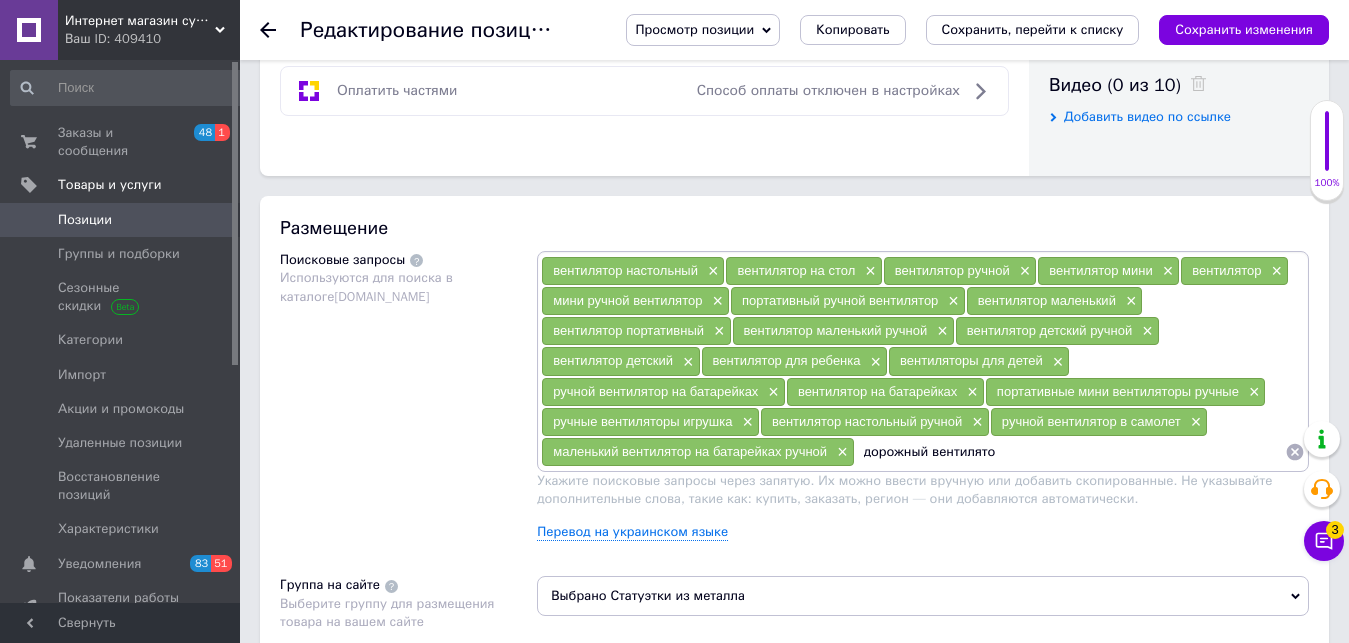 type on "дорожный вентилятор" 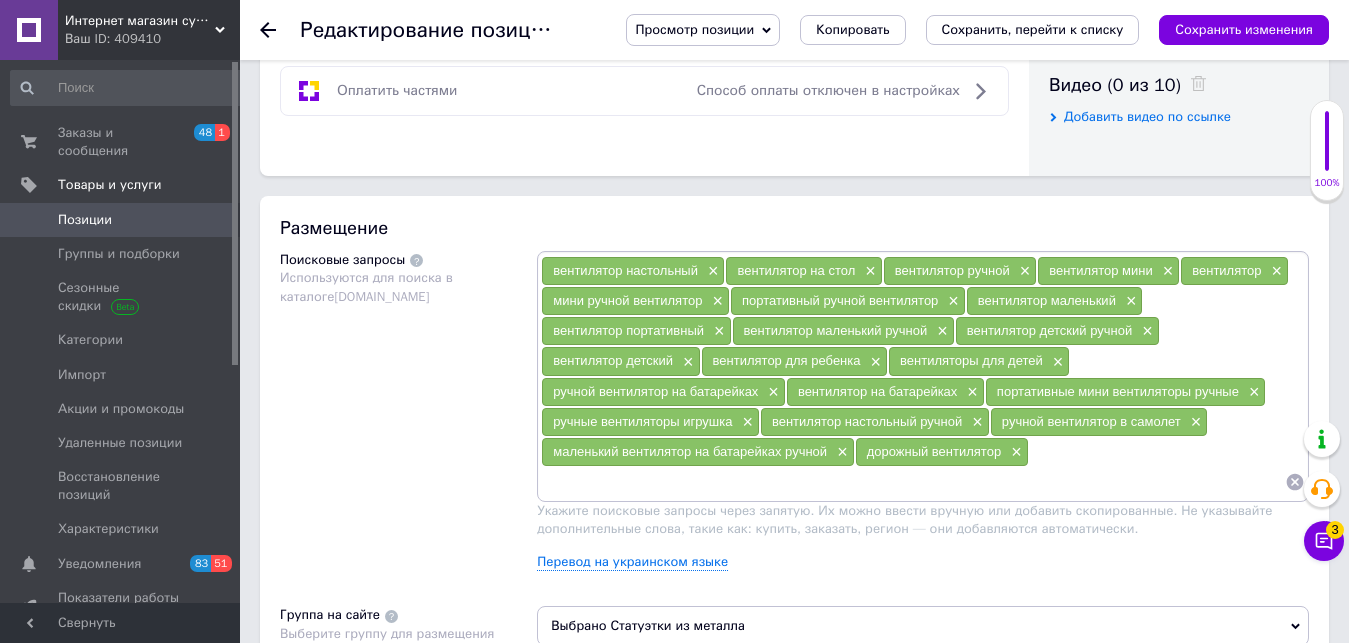 paste on "маленький вентилятор настольный" 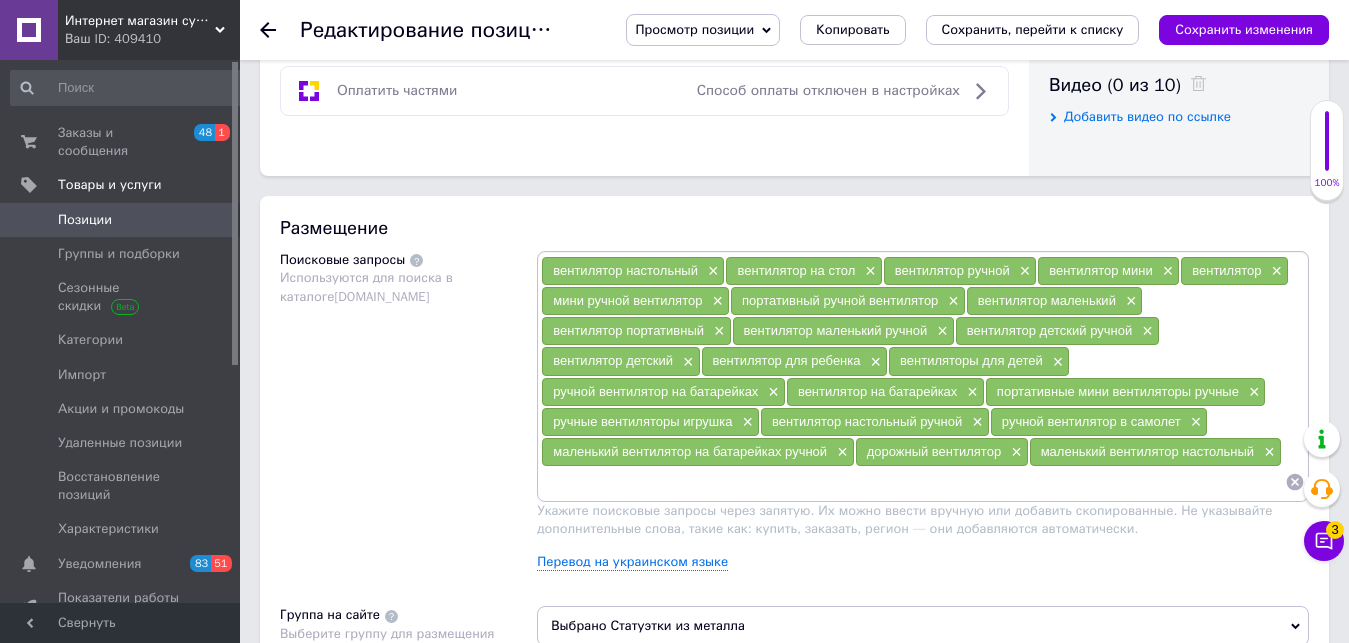 paste on "настольный мини вентилятор" 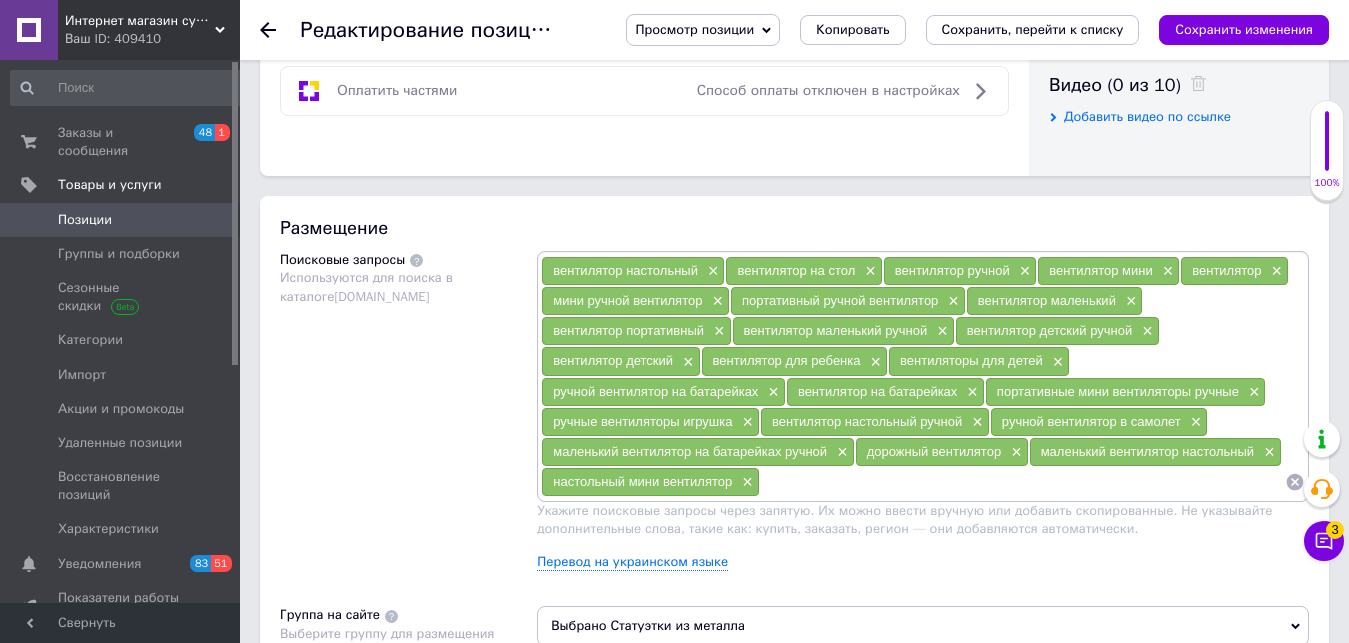 paste on "портативный настольный вентилятор" 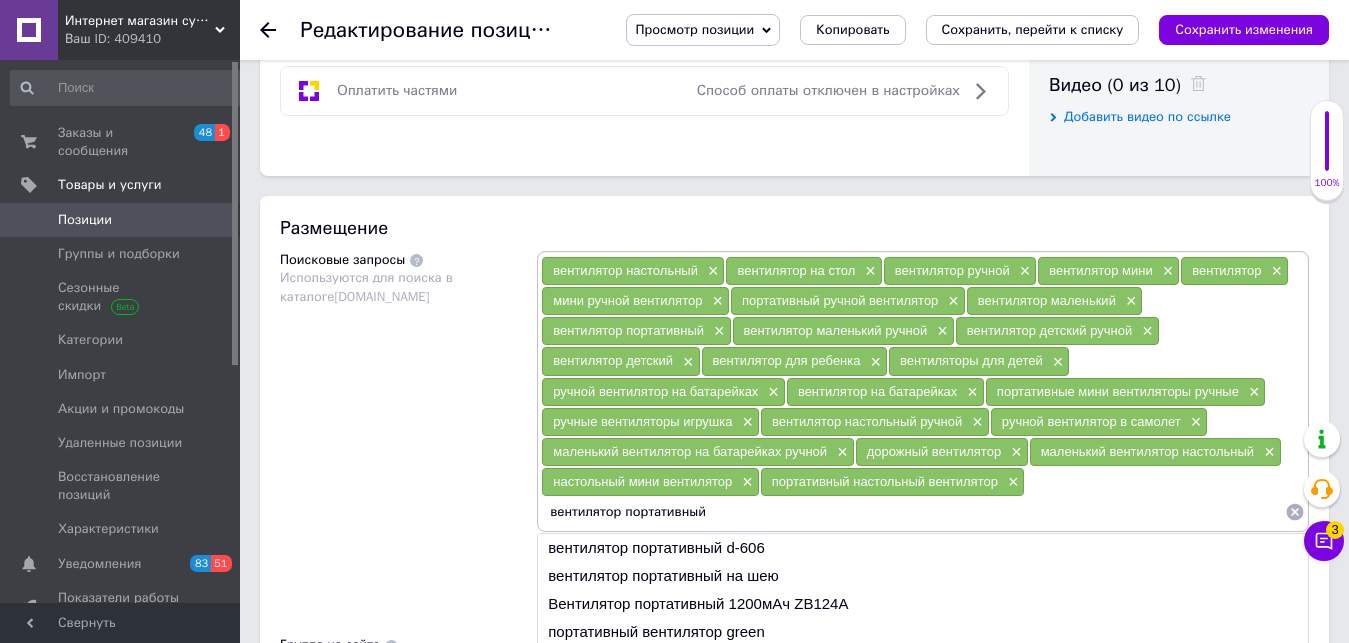 drag, startPoint x: 458, startPoint y: 512, endPoint x: 368, endPoint y: 510, distance: 90.02222 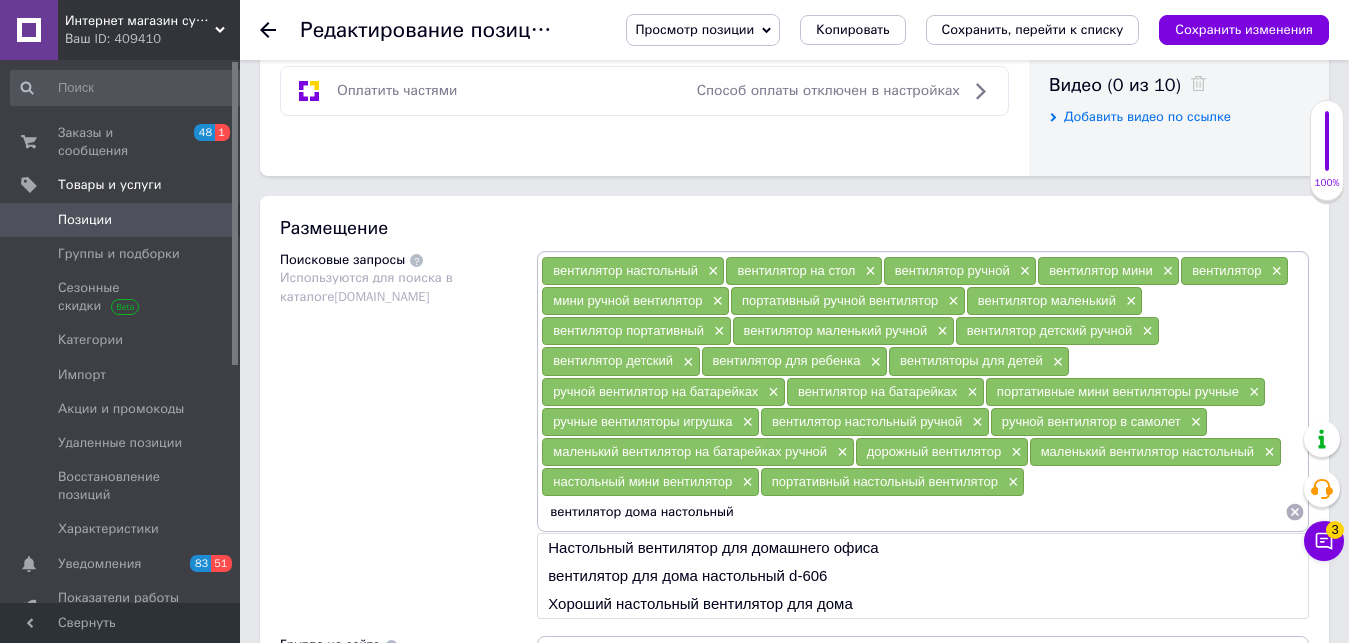 click on "вентилятор дома настольный" at bounding box center (913, 512) 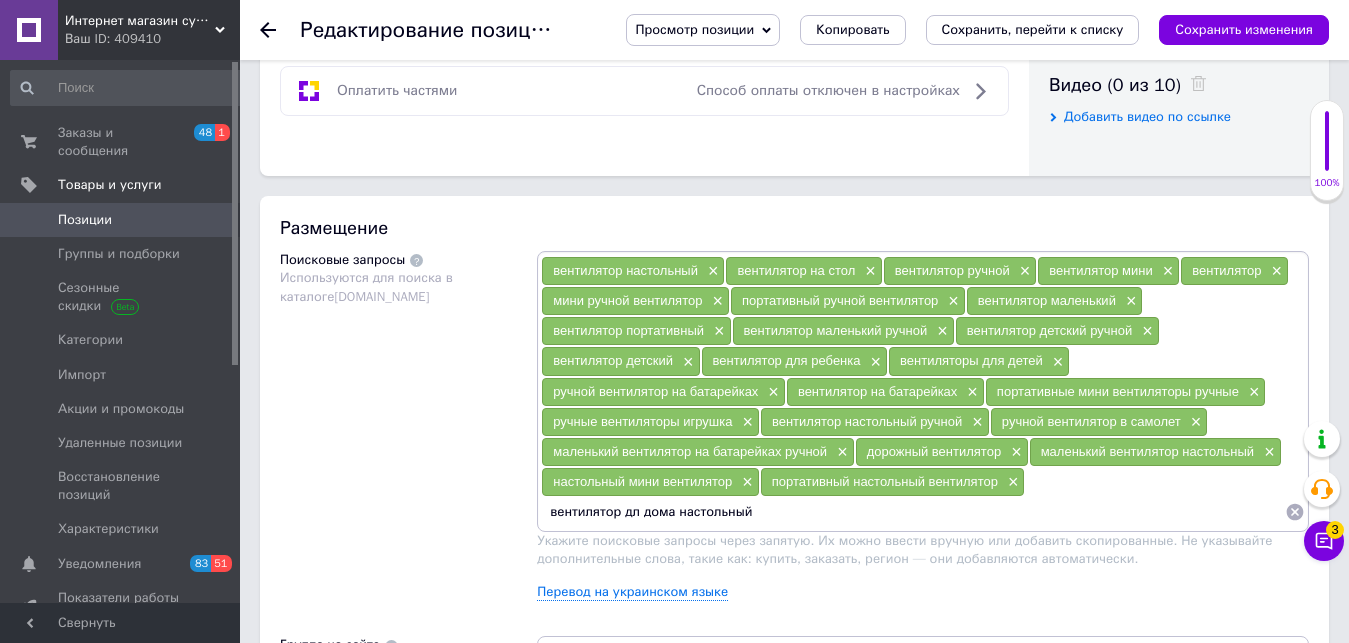 type on "вентилятор для дома настольный" 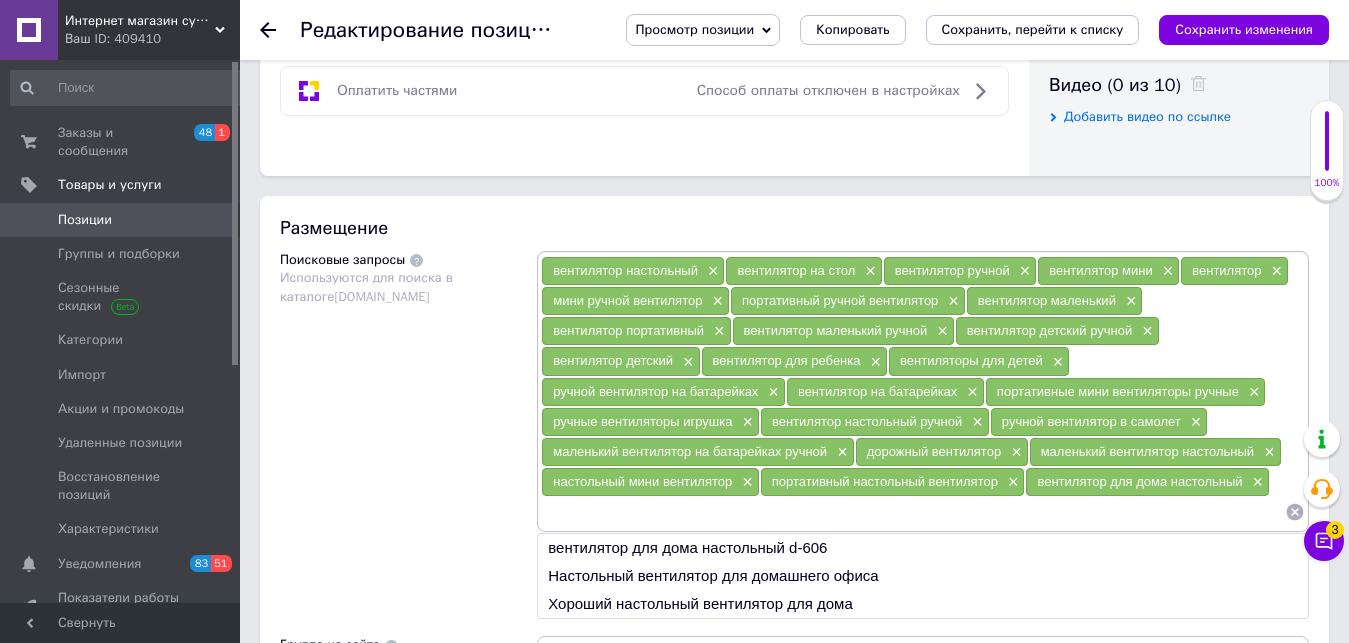 scroll, scrollTop: 1122, scrollLeft: 0, axis: vertical 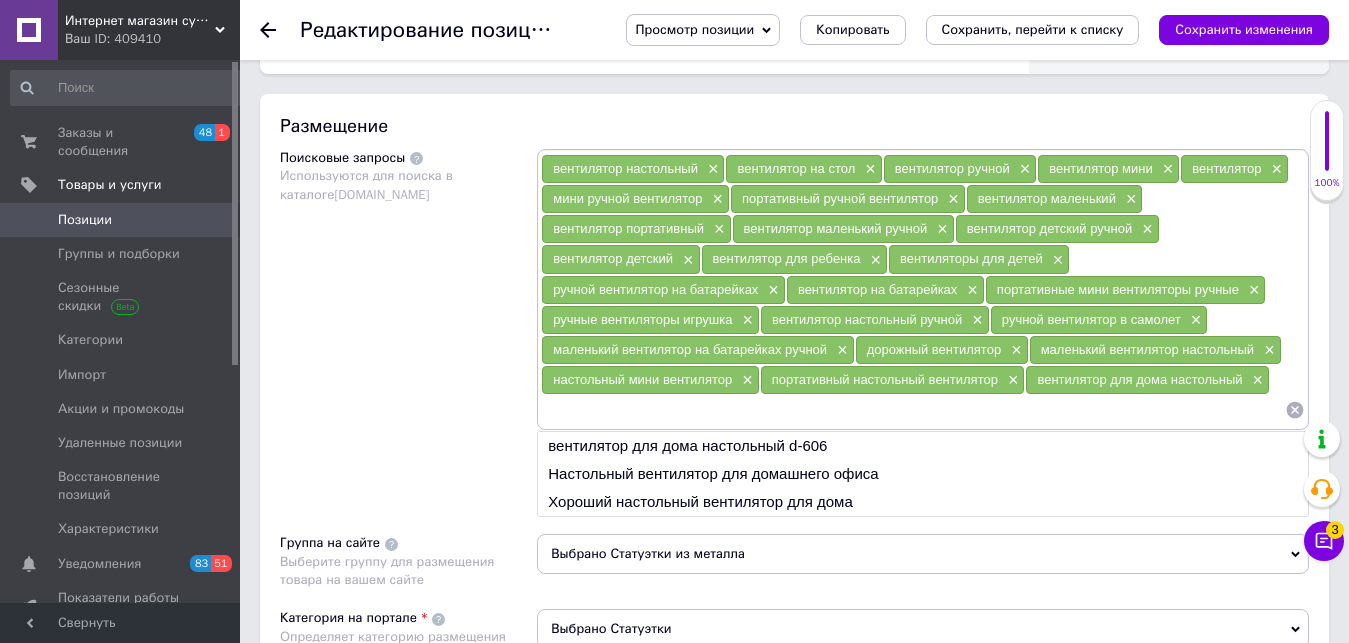 paste on "портативный мини вентилятор" 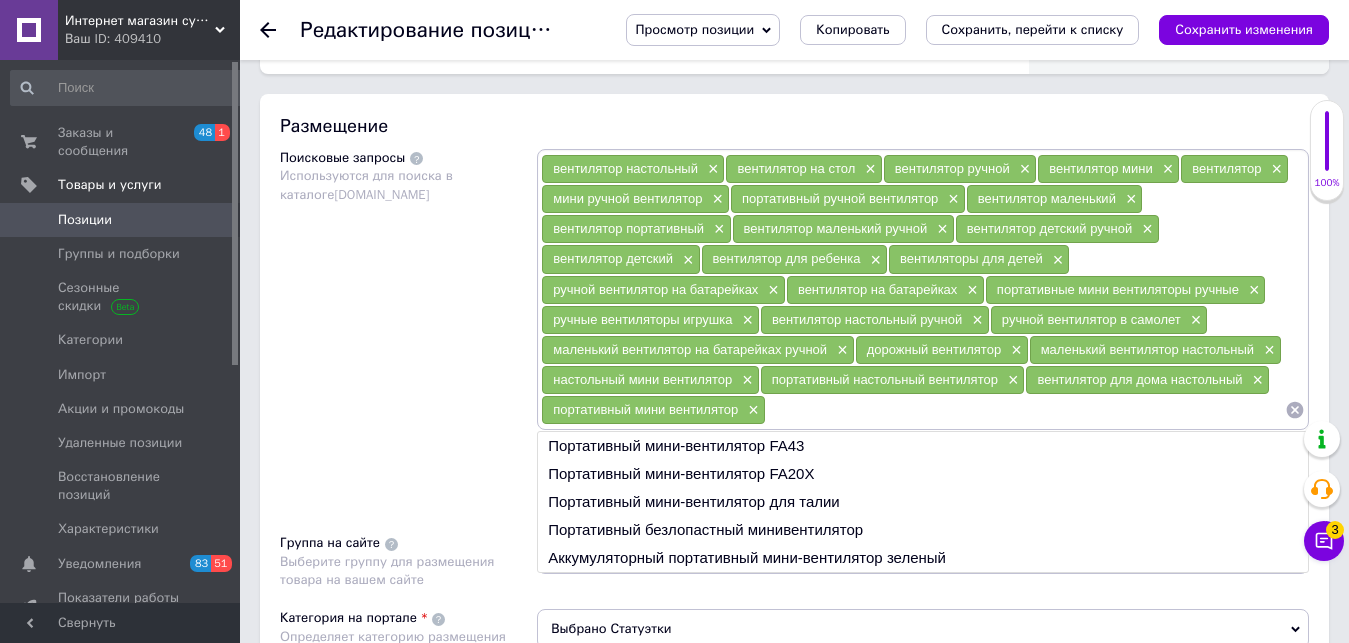 paste on "вентилятор складной портативный" 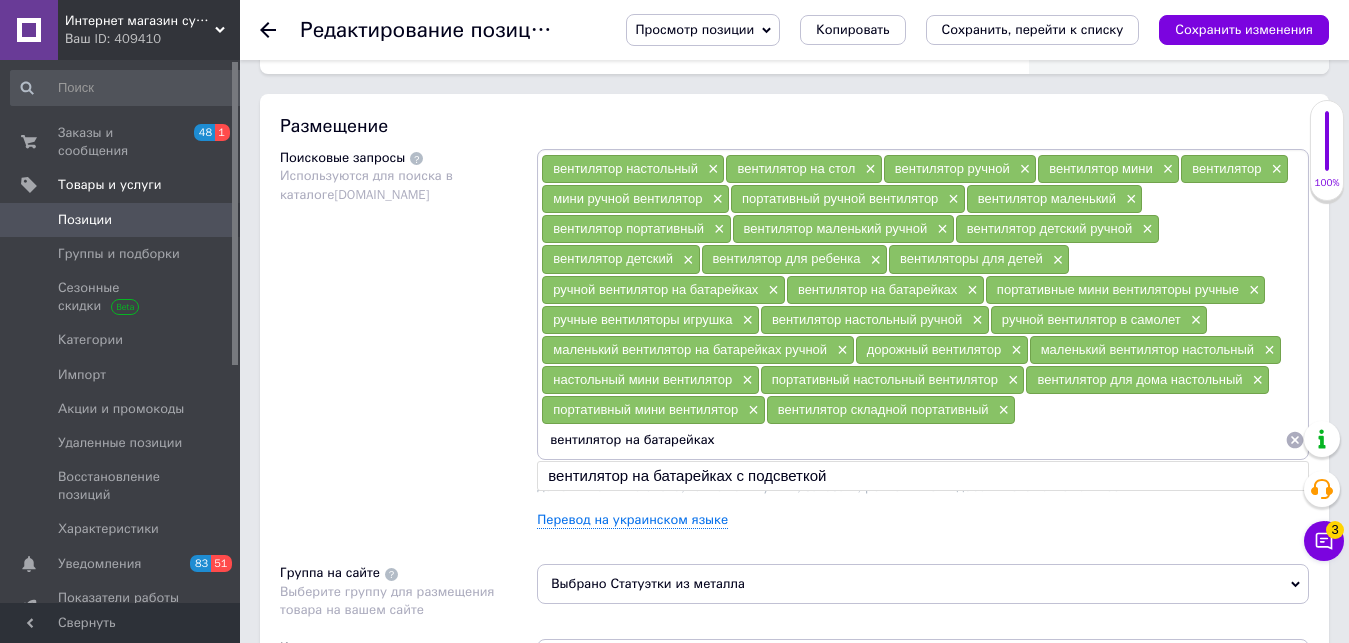 drag, startPoint x: 722, startPoint y: 447, endPoint x: 339, endPoint y: 447, distance: 383 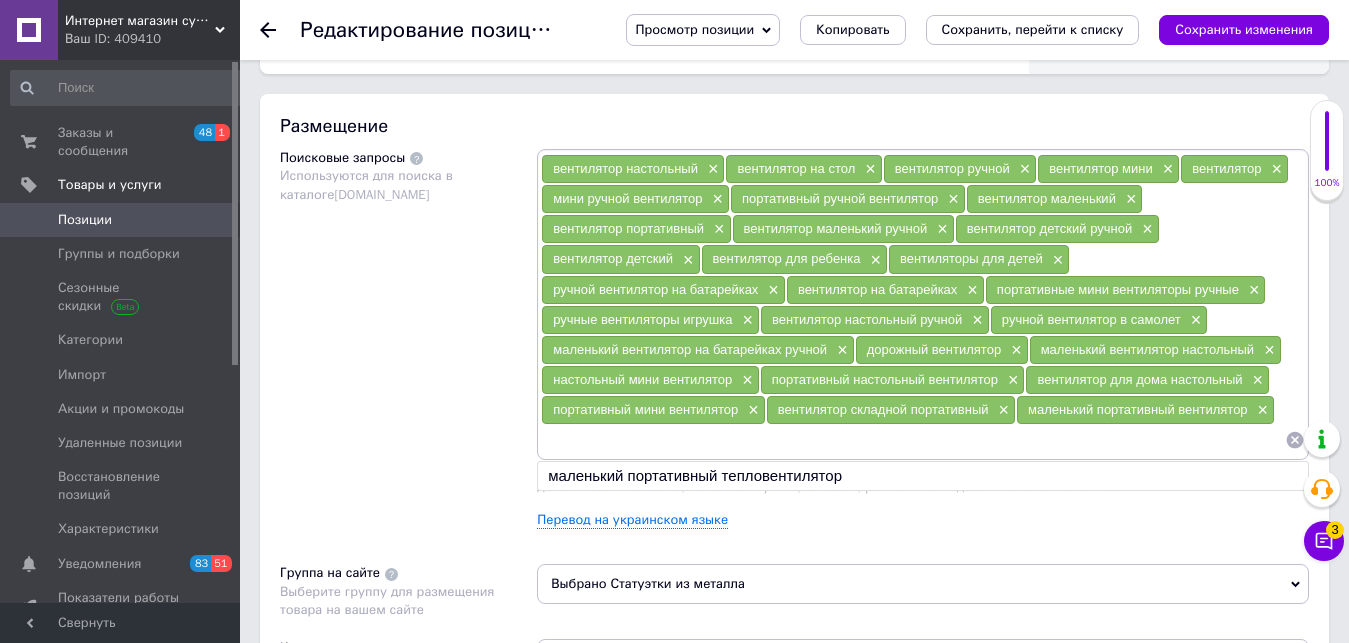 paste on "портативный вентилятор для продувки" 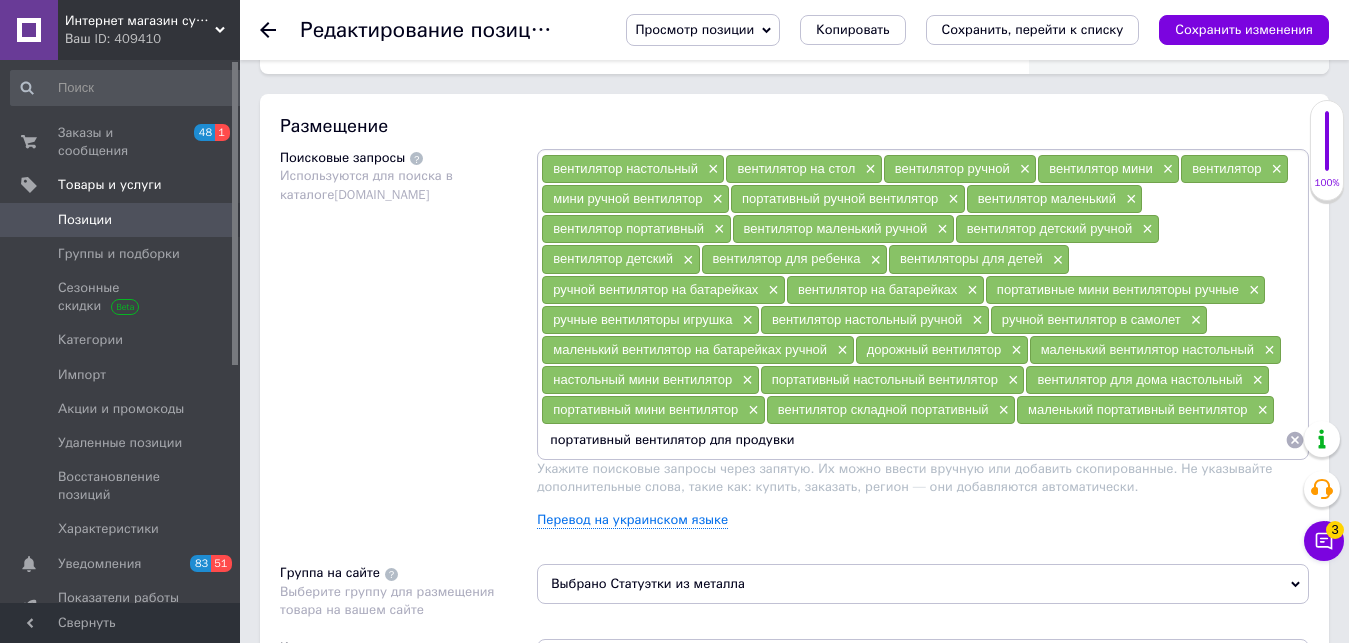 type 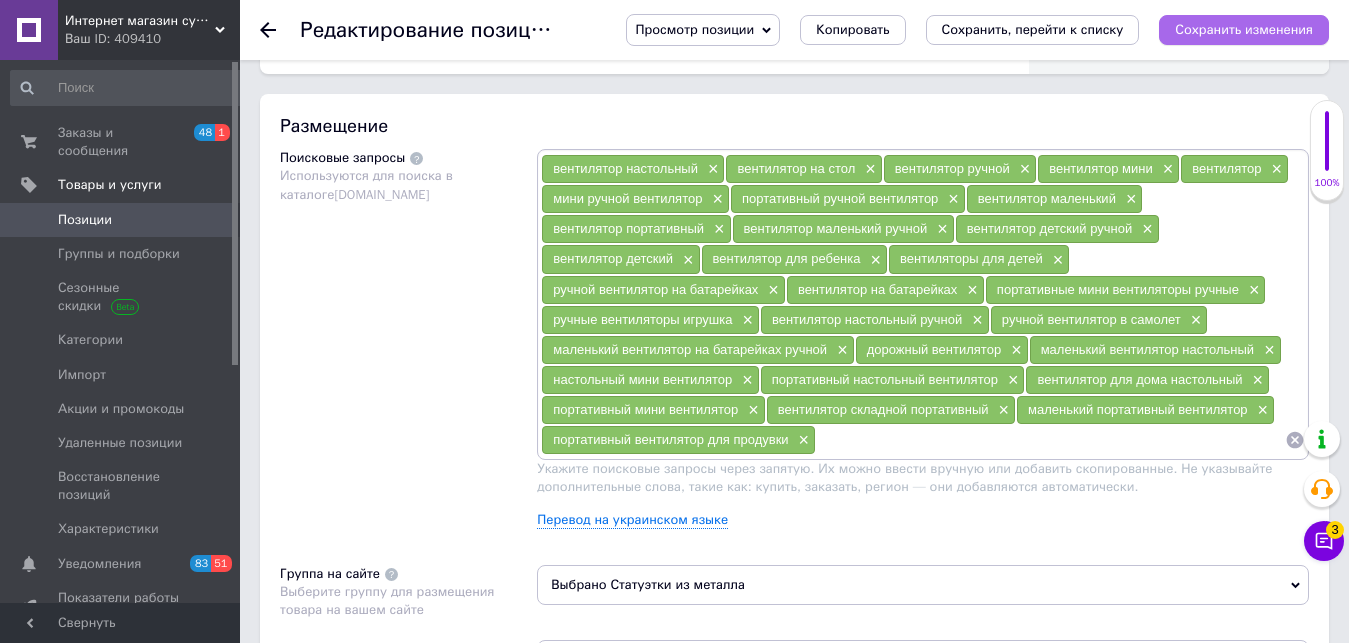 click on "Сохранить изменения" at bounding box center (1244, 29) 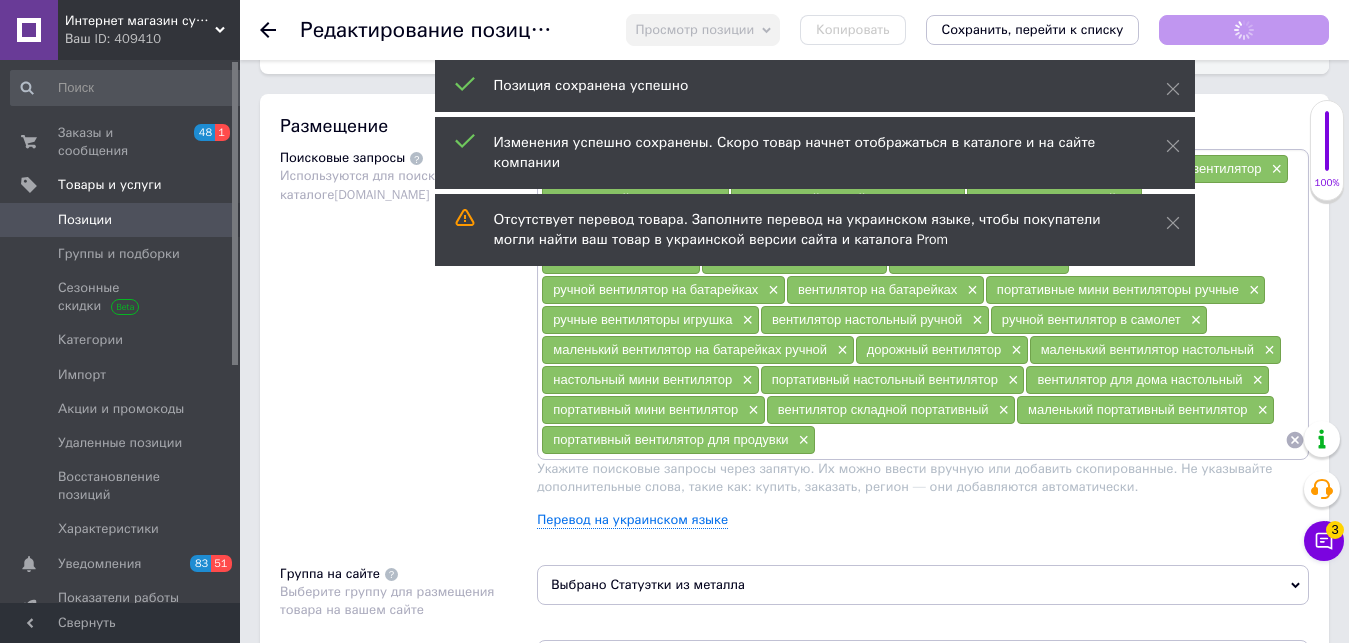 scroll, scrollTop: 1530, scrollLeft: 0, axis: vertical 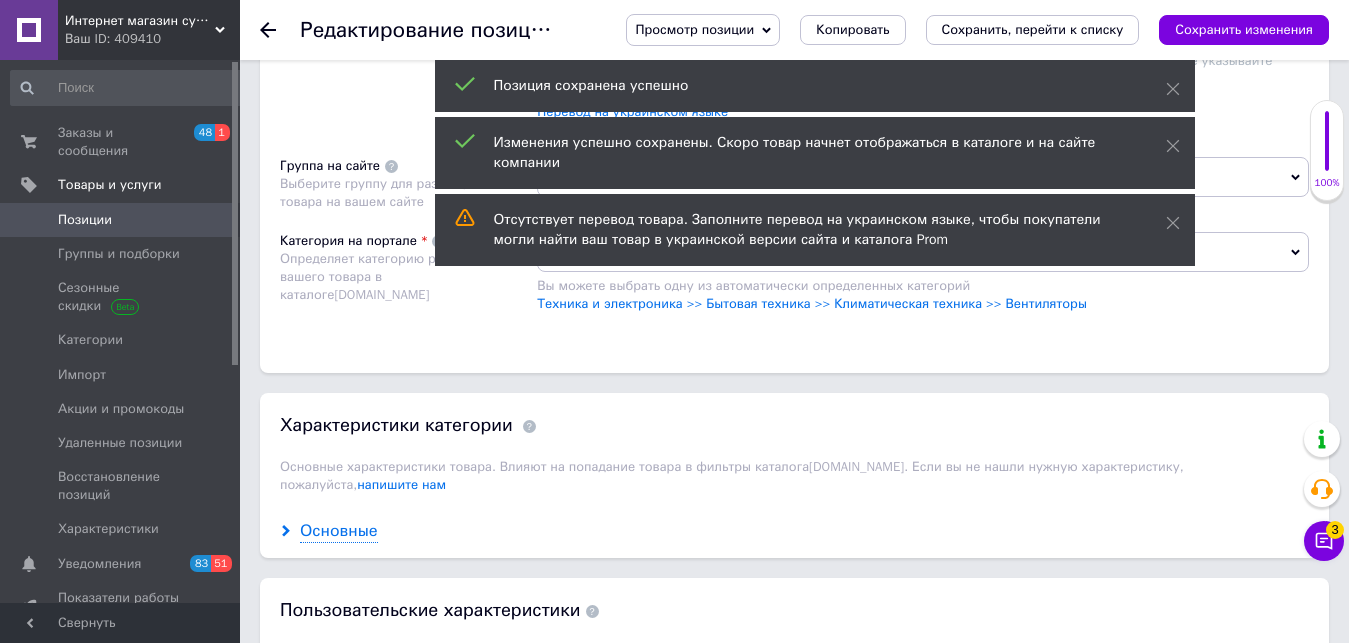 click on "Основные" at bounding box center [339, 531] 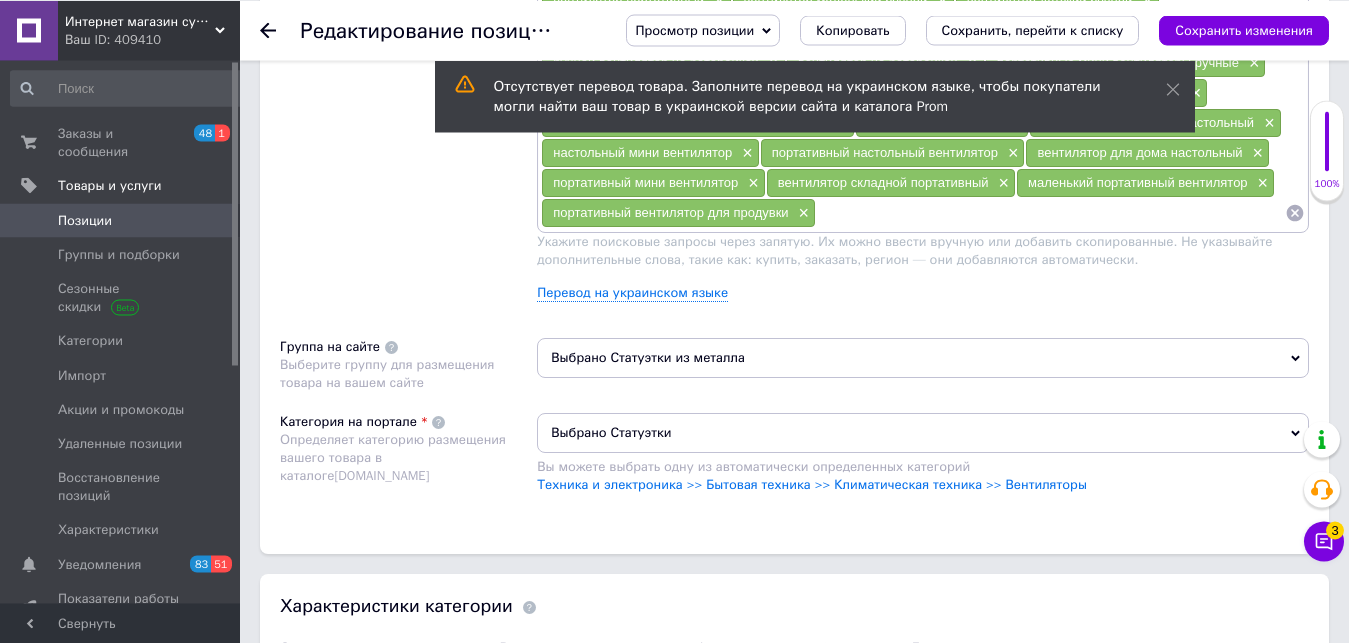 scroll, scrollTop: 1428, scrollLeft: 0, axis: vertical 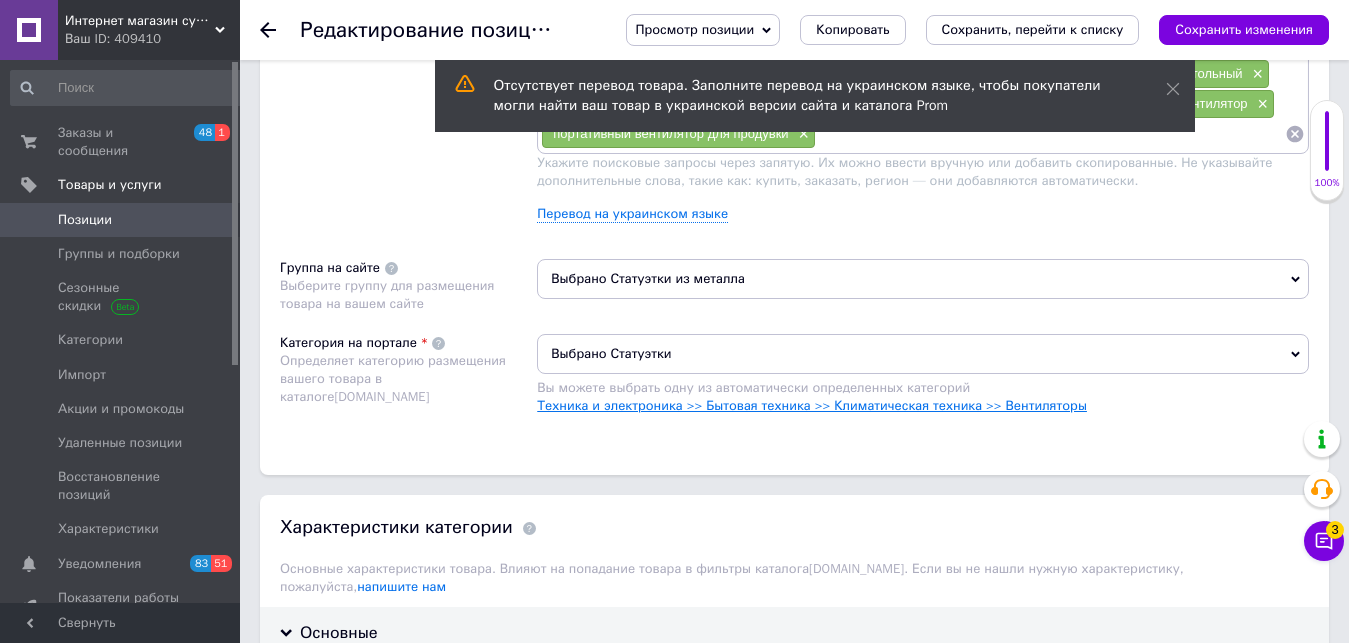 click on "Техника и электроника >> Бытовая техника >> Климатическая техника >> Вентиляторы" at bounding box center (812, 405) 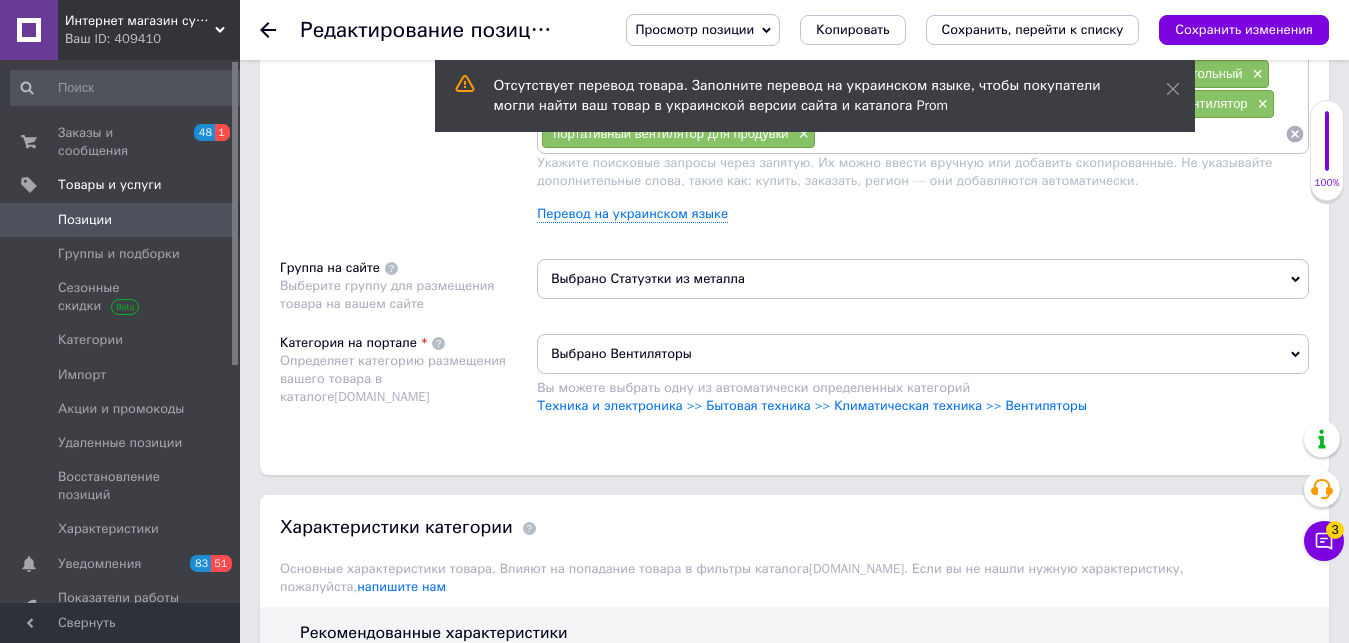 click on "Выбрано Статуэтки из металла" at bounding box center (923, 279) 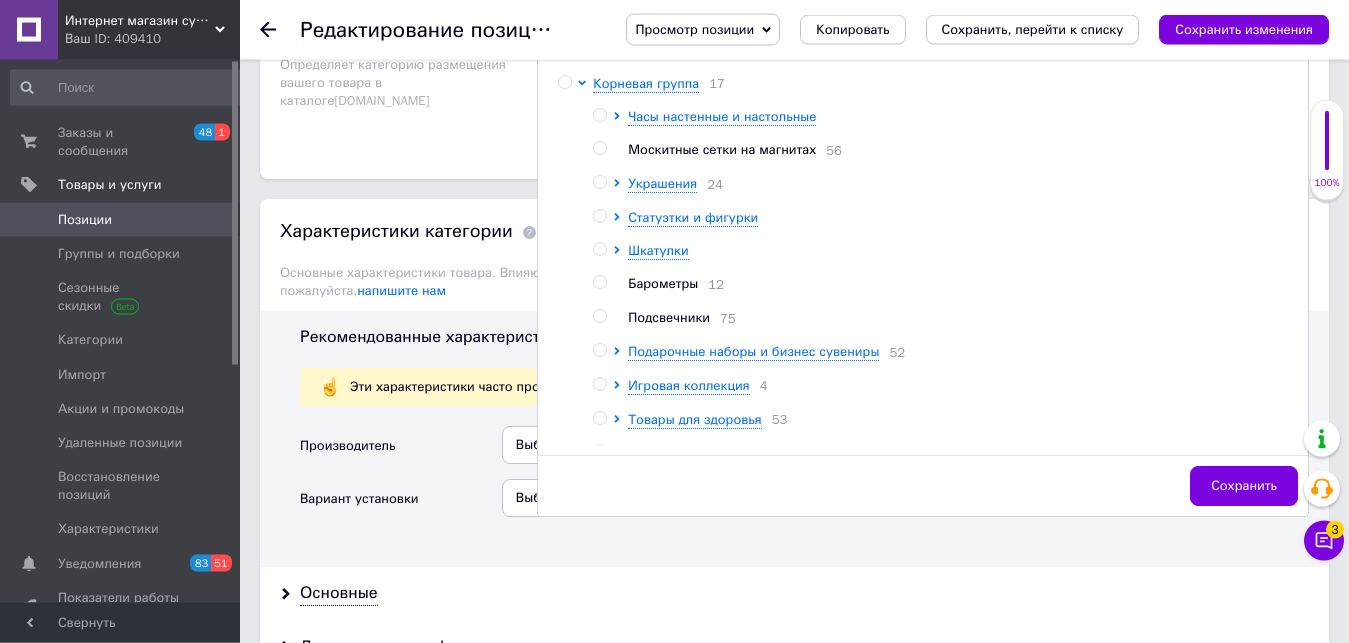 scroll, scrollTop: 1734, scrollLeft: 0, axis: vertical 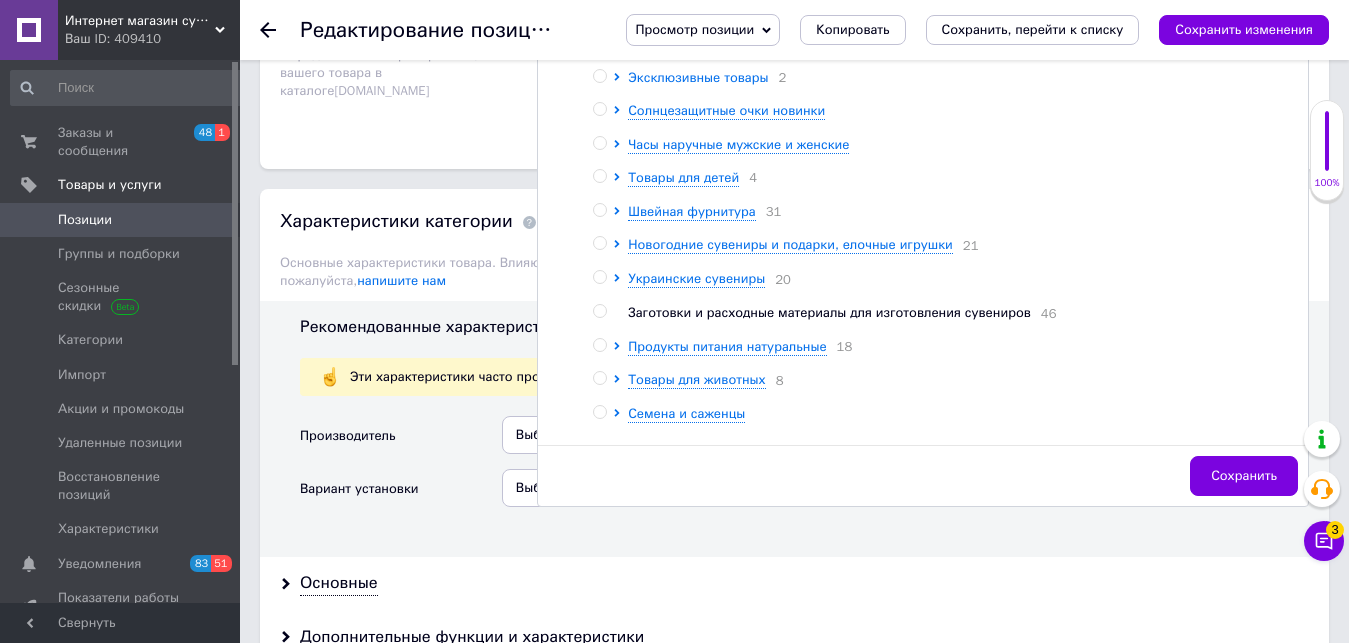 click 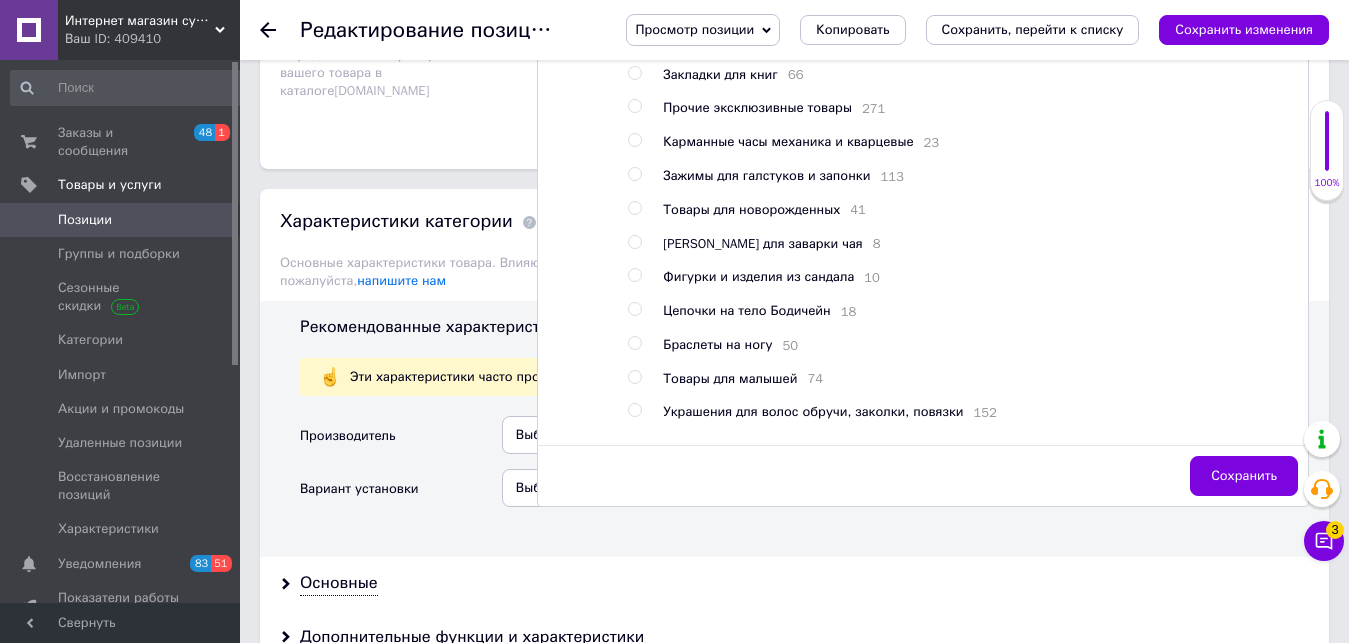 scroll, scrollTop: 1243, scrollLeft: 0, axis: vertical 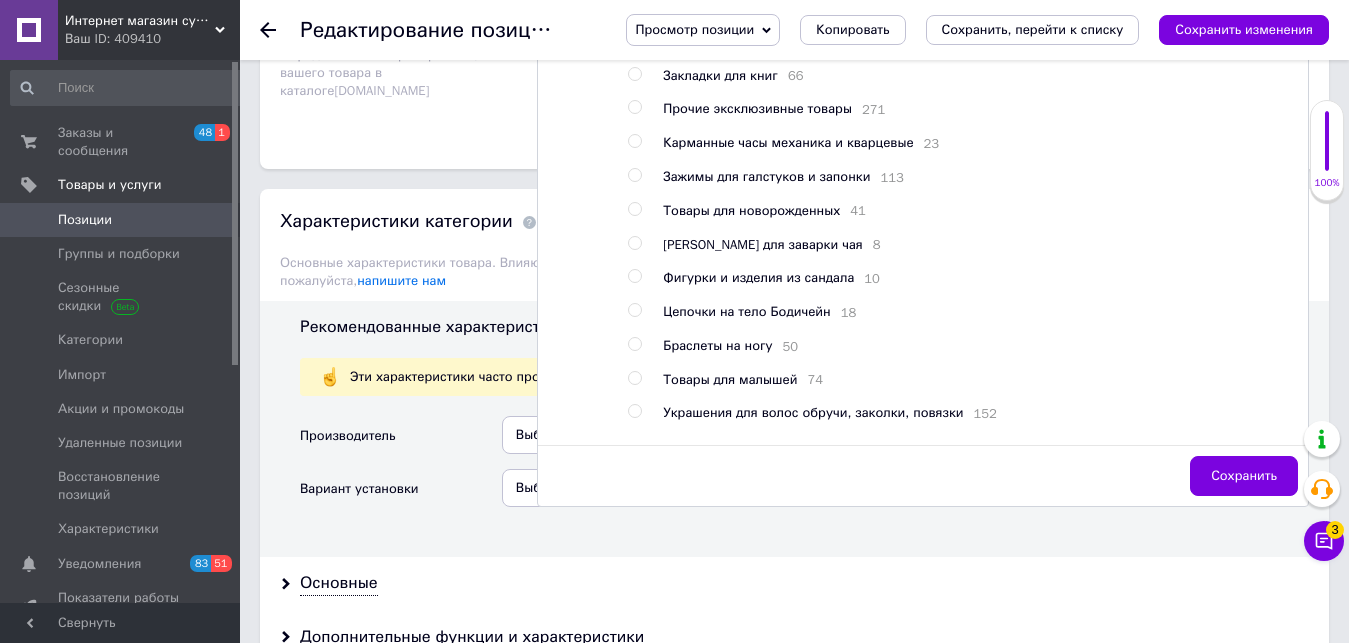 click at bounding box center [655, 109] 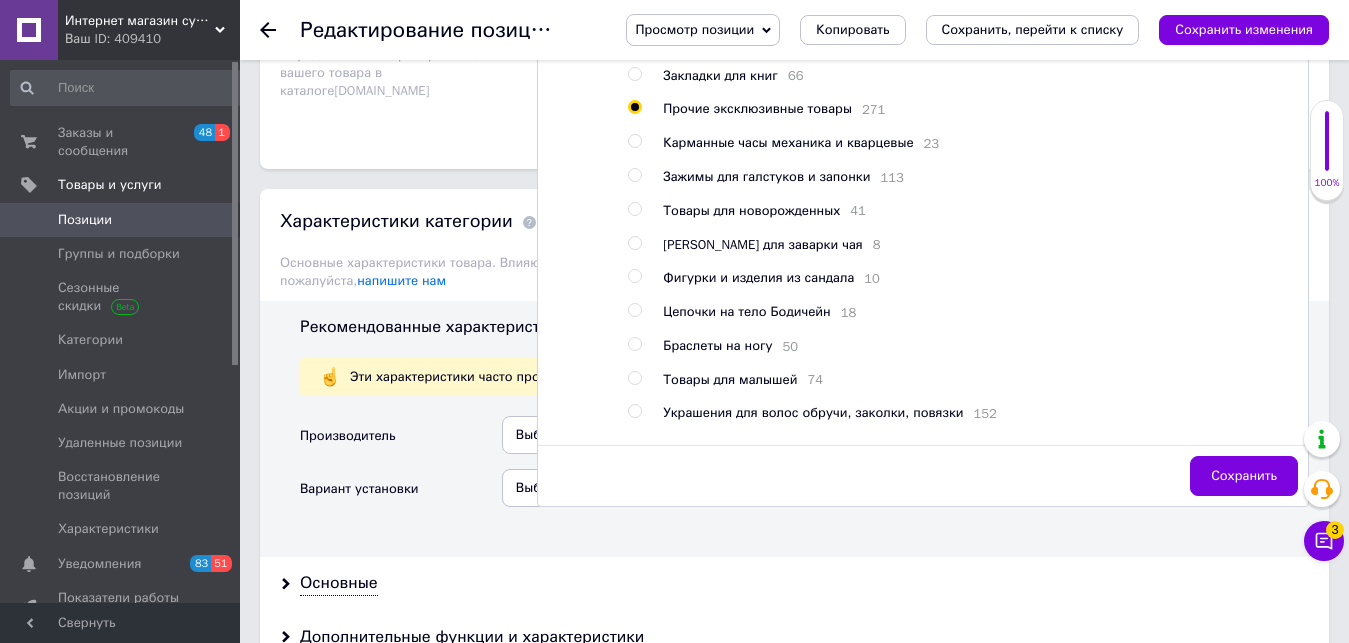radio on "true" 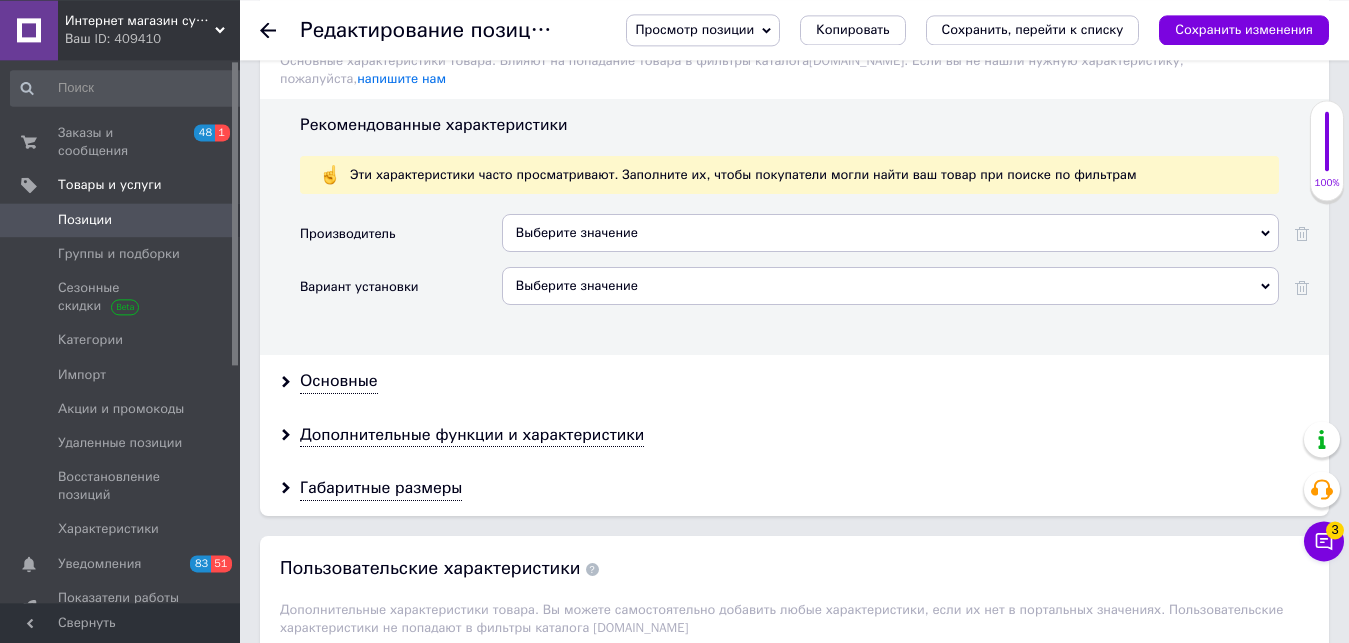 scroll, scrollTop: 1938, scrollLeft: 0, axis: vertical 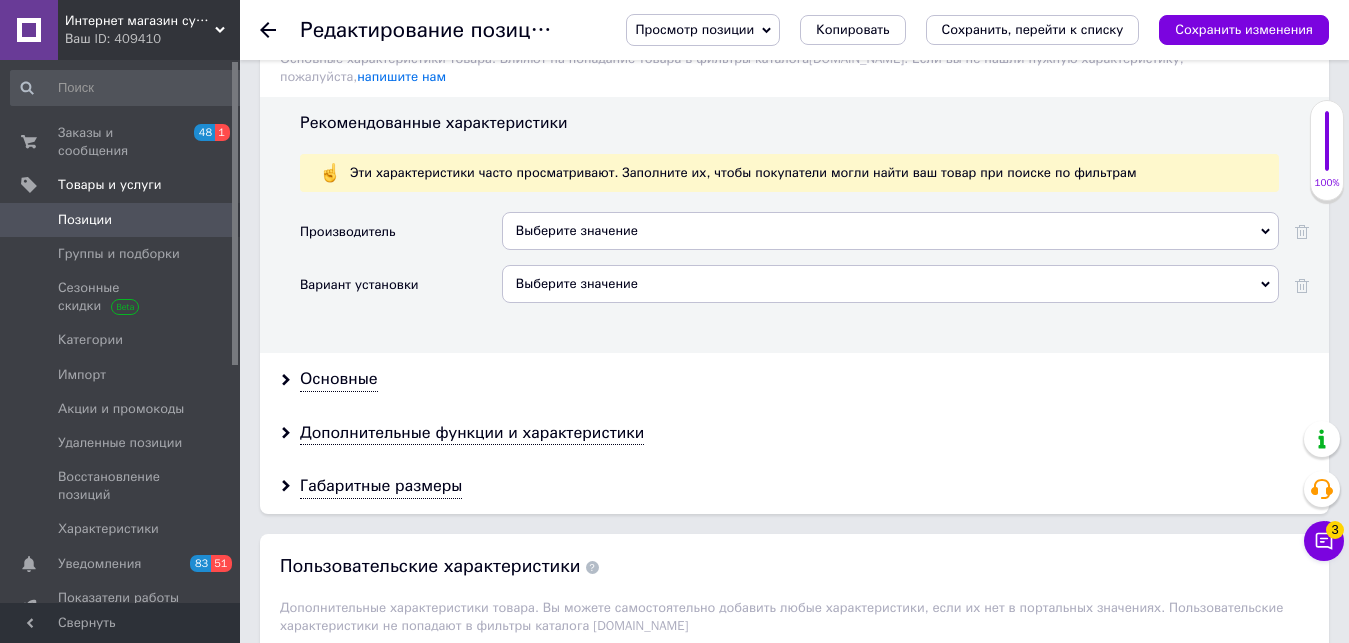 drag, startPoint x: 353, startPoint y: 357, endPoint x: 710, endPoint y: 294, distance: 362.5162 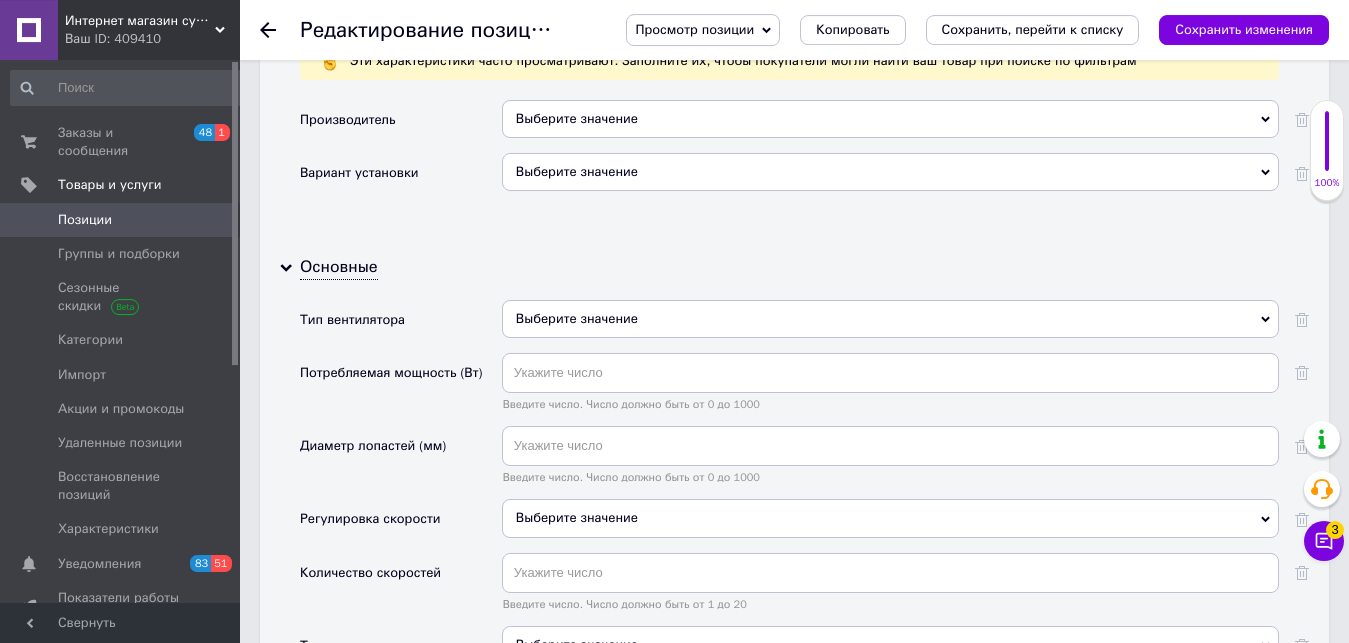 scroll, scrollTop: 2244, scrollLeft: 0, axis: vertical 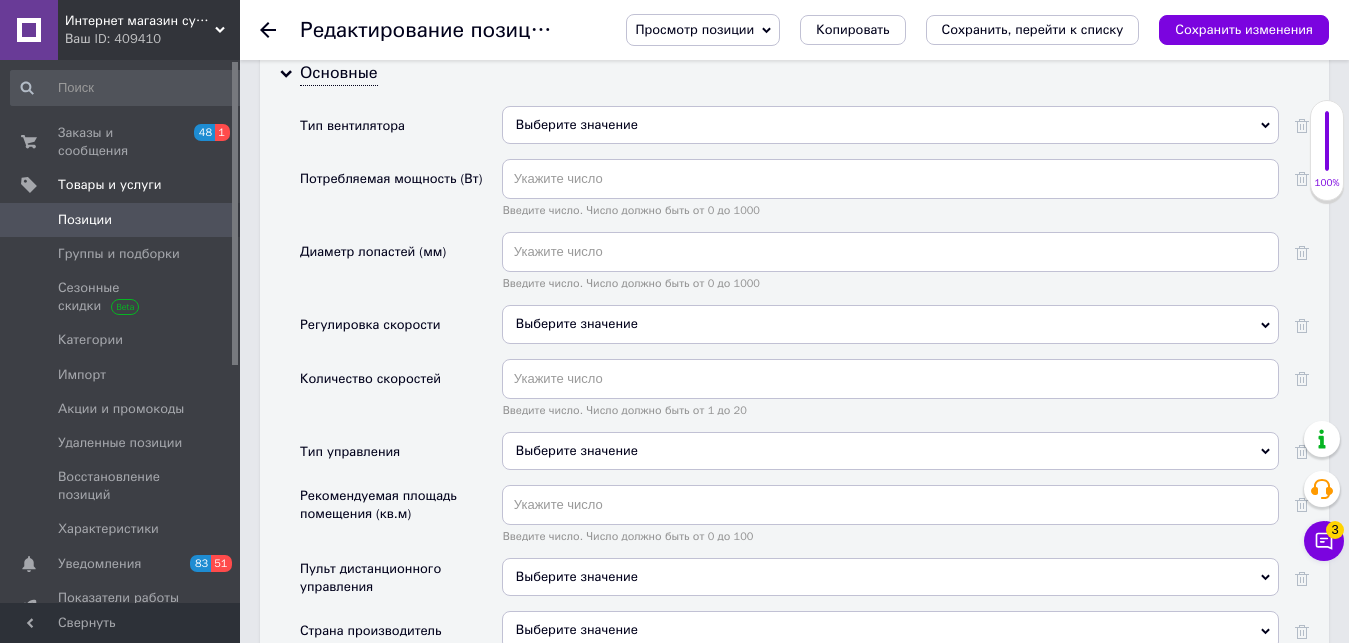 click on "Выберите значение" at bounding box center [890, 125] 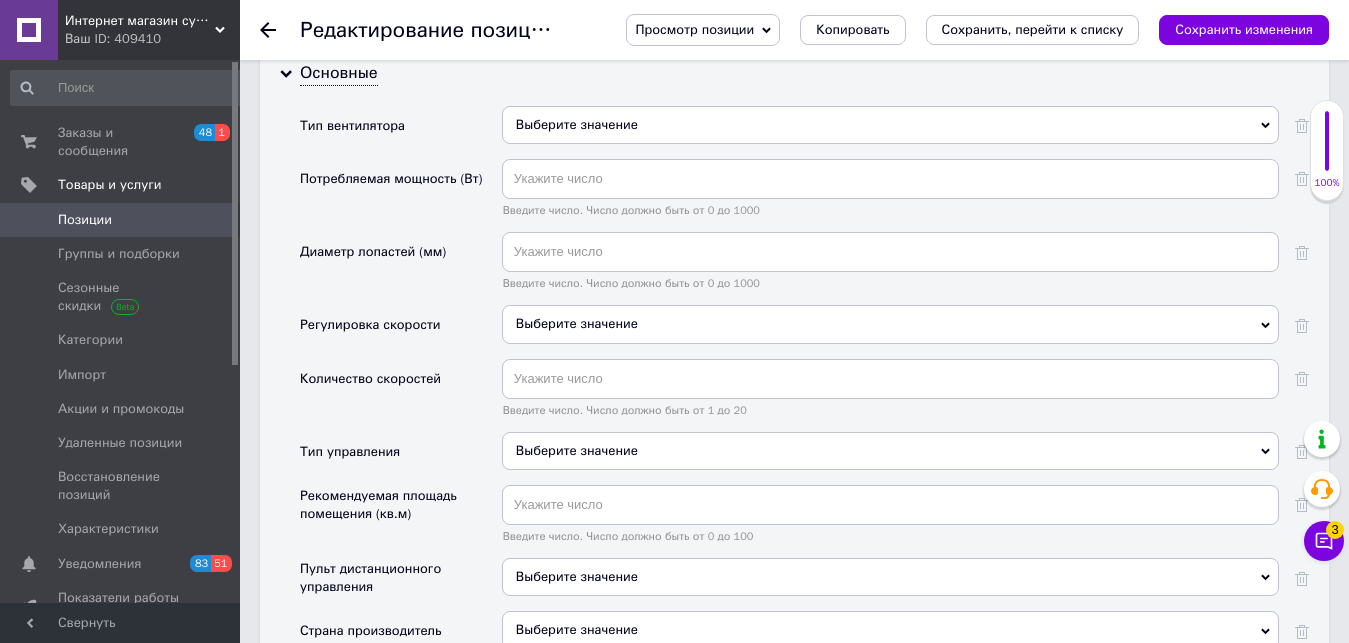 click on "Диаметр лопастей (мм)" at bounding box center (401, 268) 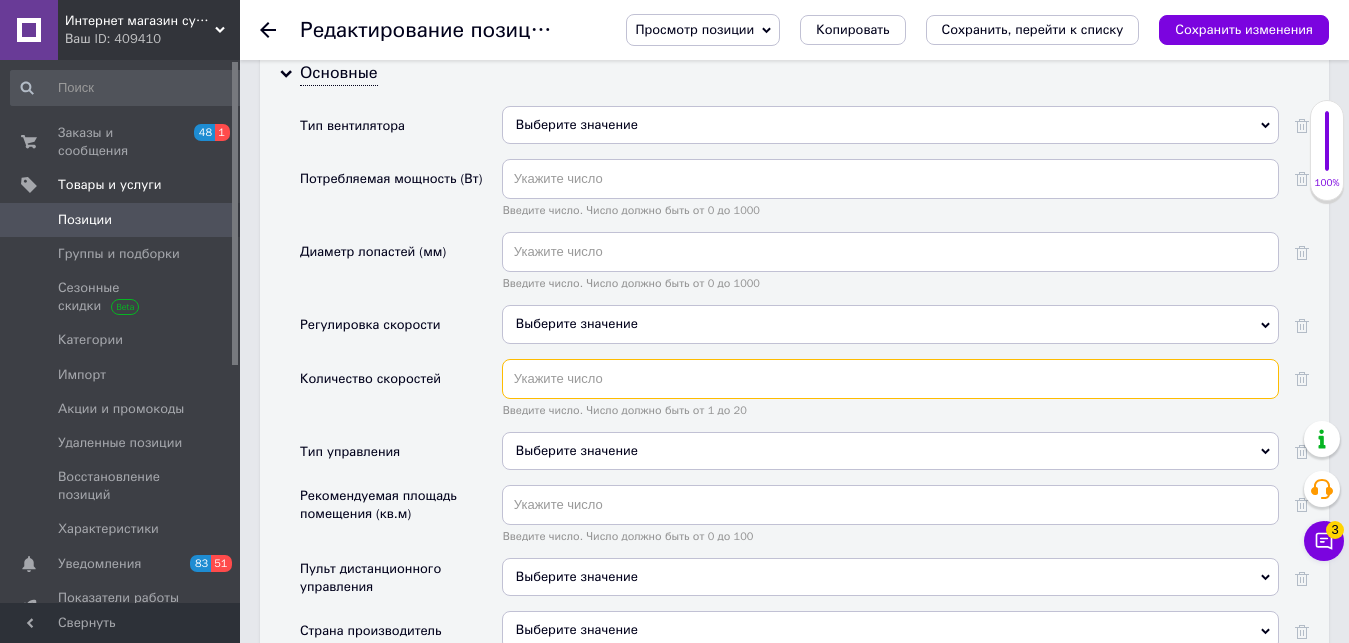 click at bounding box center [890, 379] 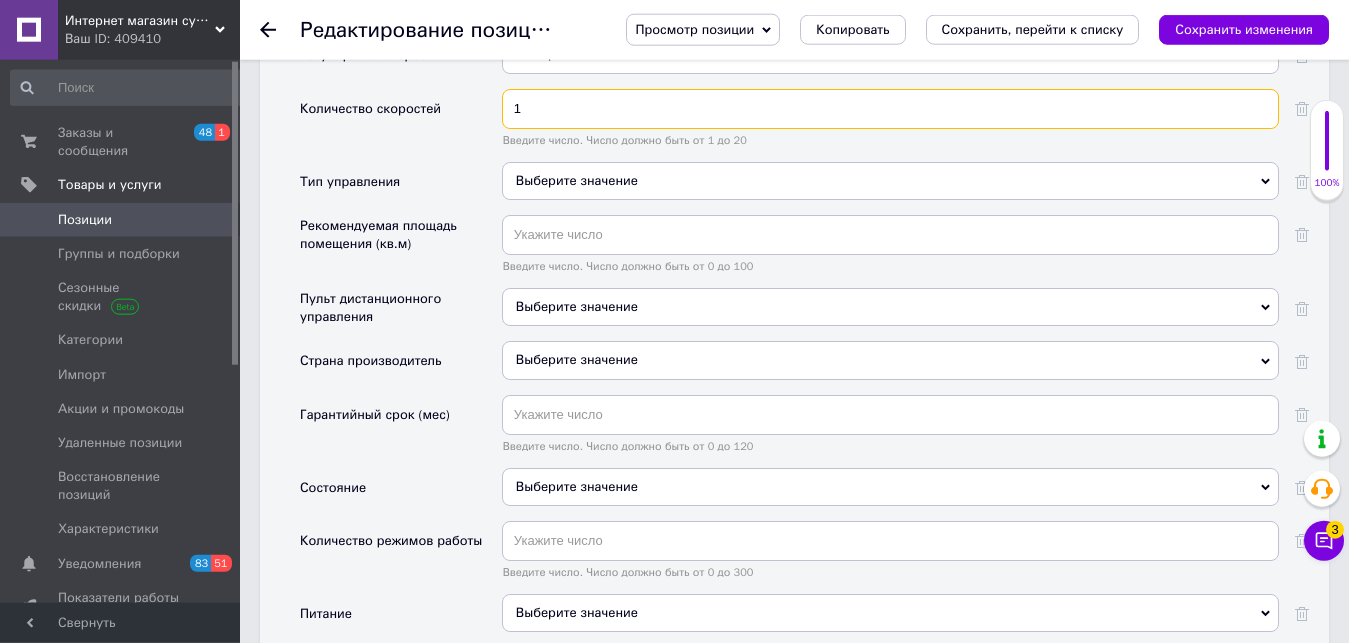 scroll, scrollTop: 2550, scrollLeft: 0, axis: vertical 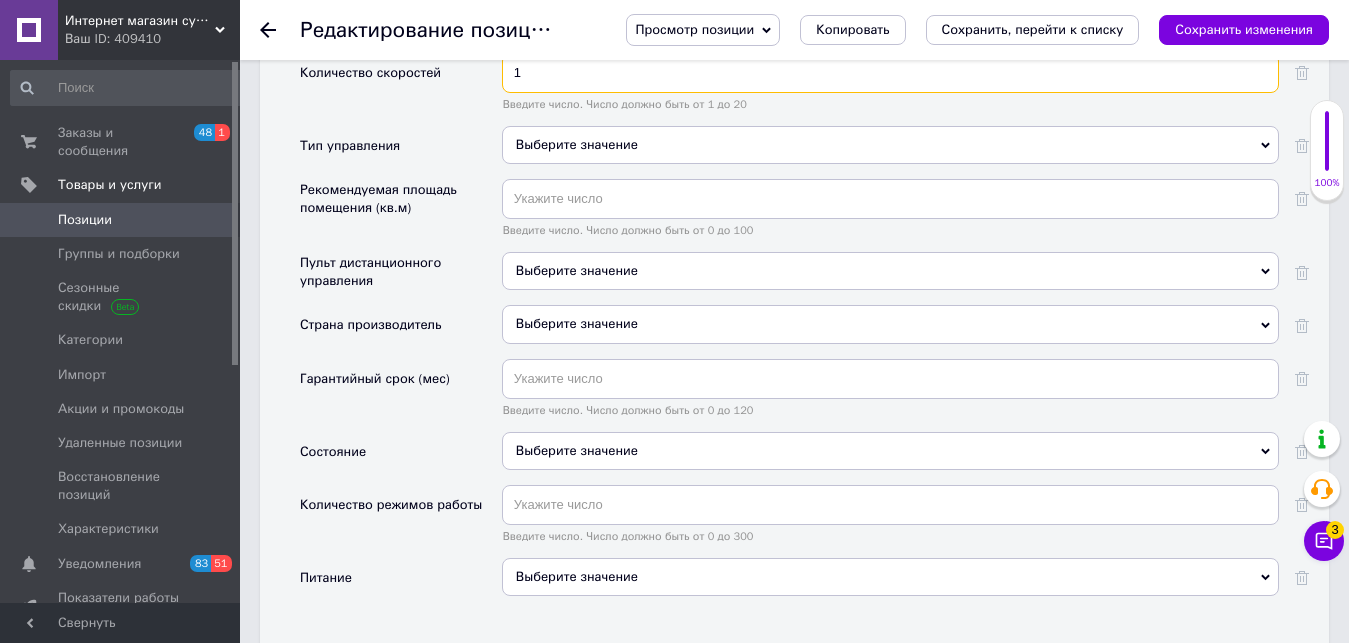 type on "1" 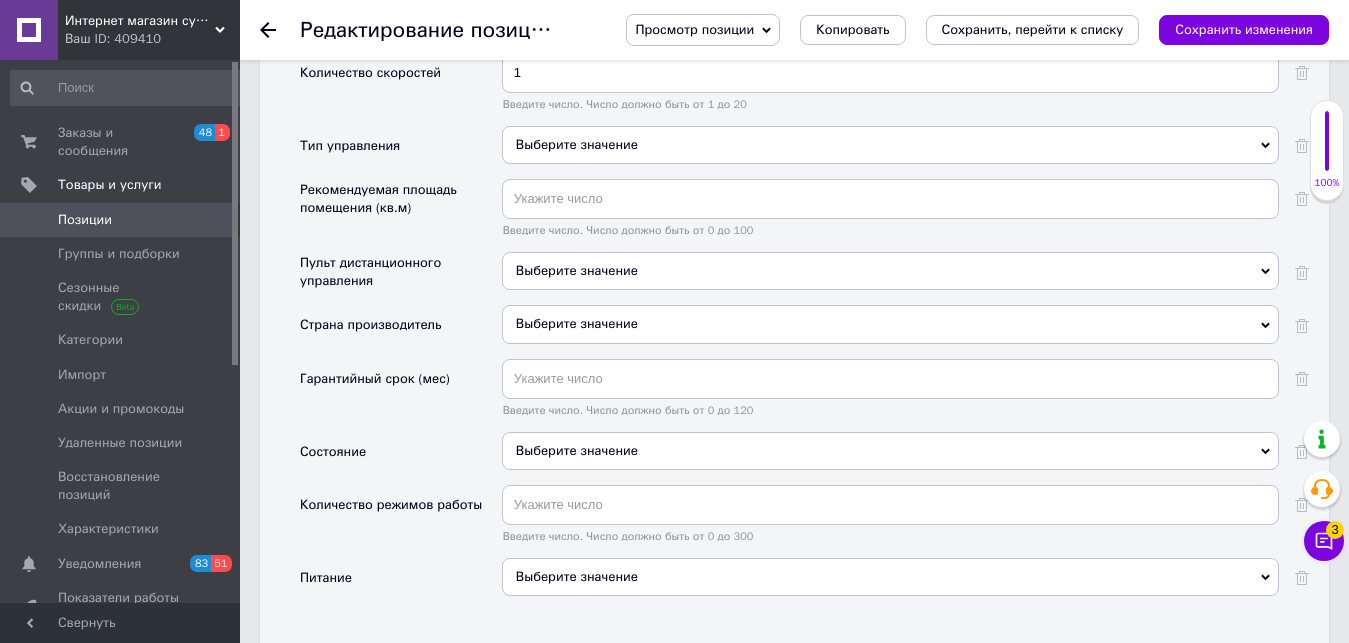 click on "Выберите значение" at bounding box center [890, 451] 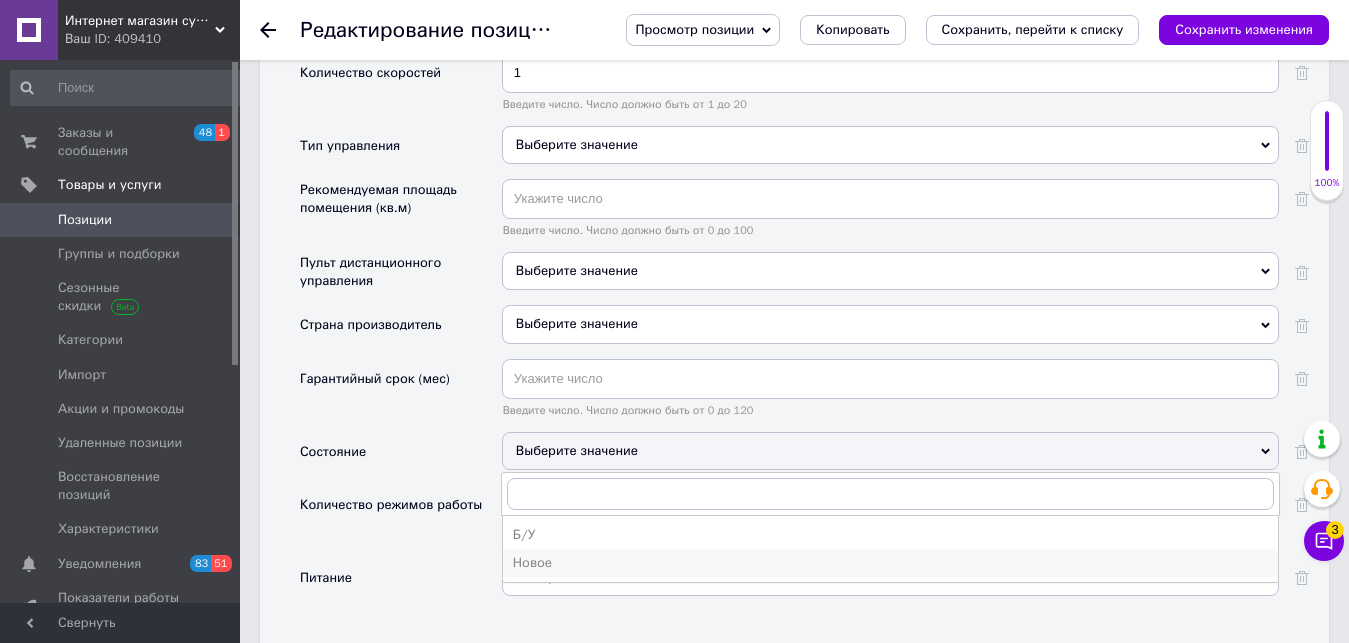 click on "Новое" at bounding box center (890, 563) 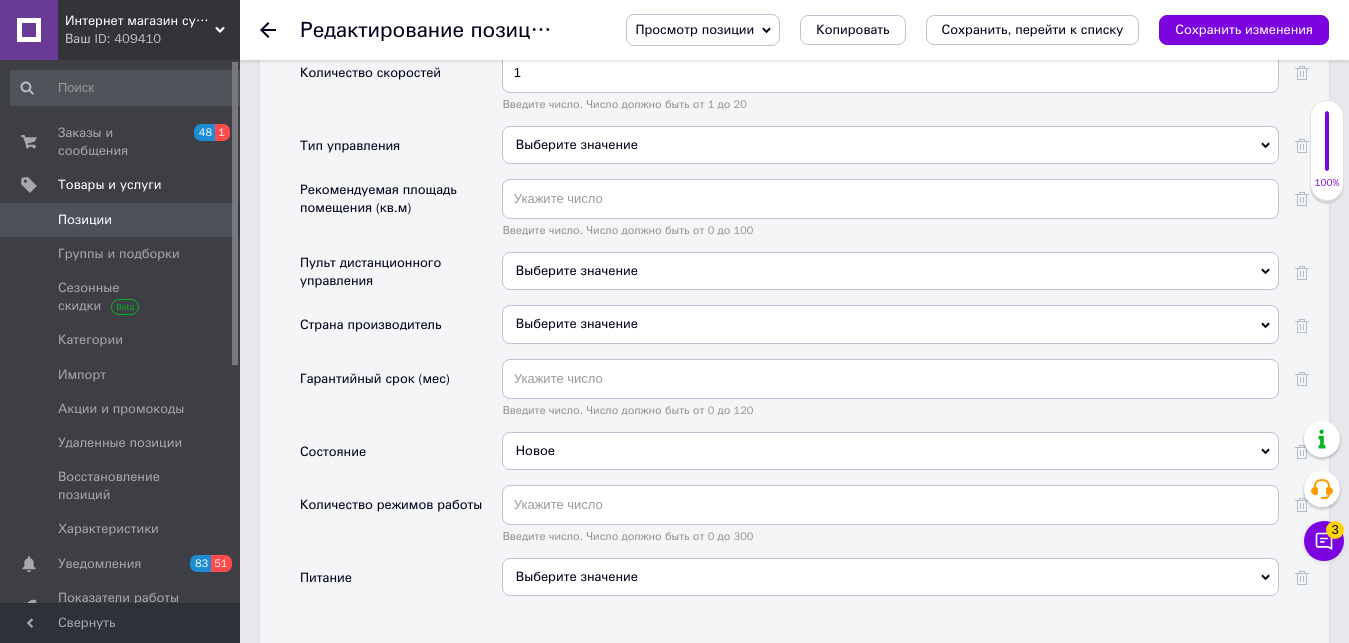 click on "Выберите значение" at bounding box center [890, 577] 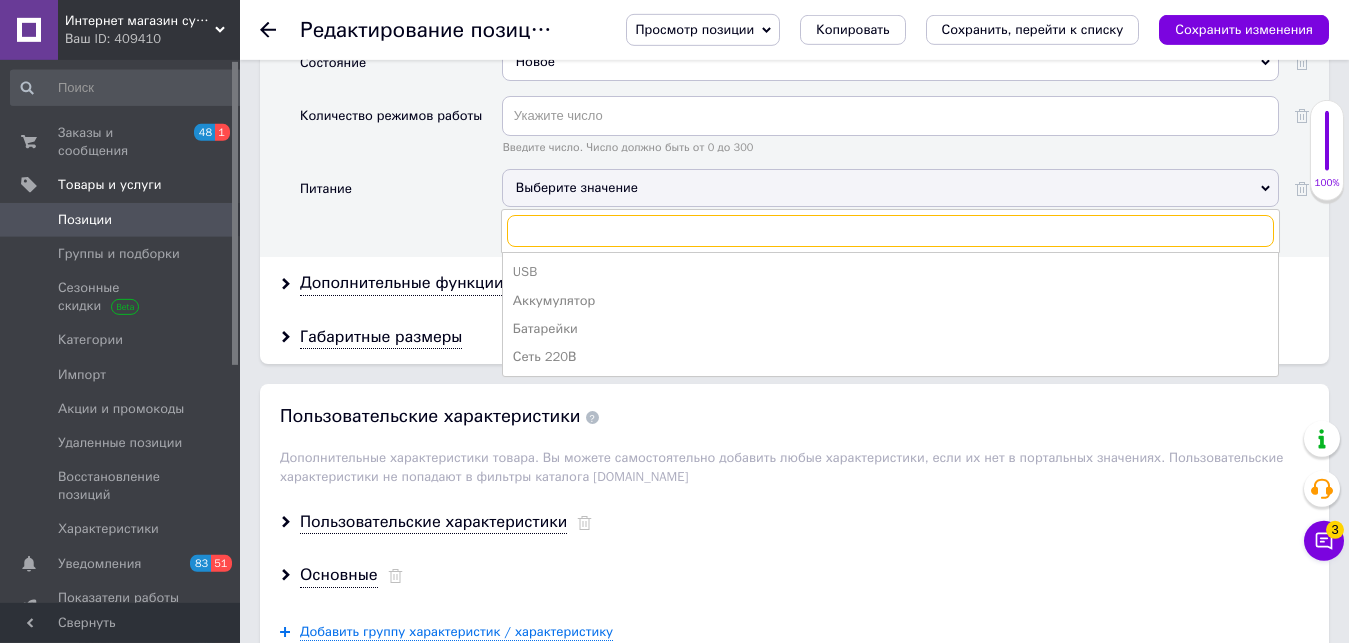 scroll, scrollTop: 2958, scrollLeft: 0, axis: vertical 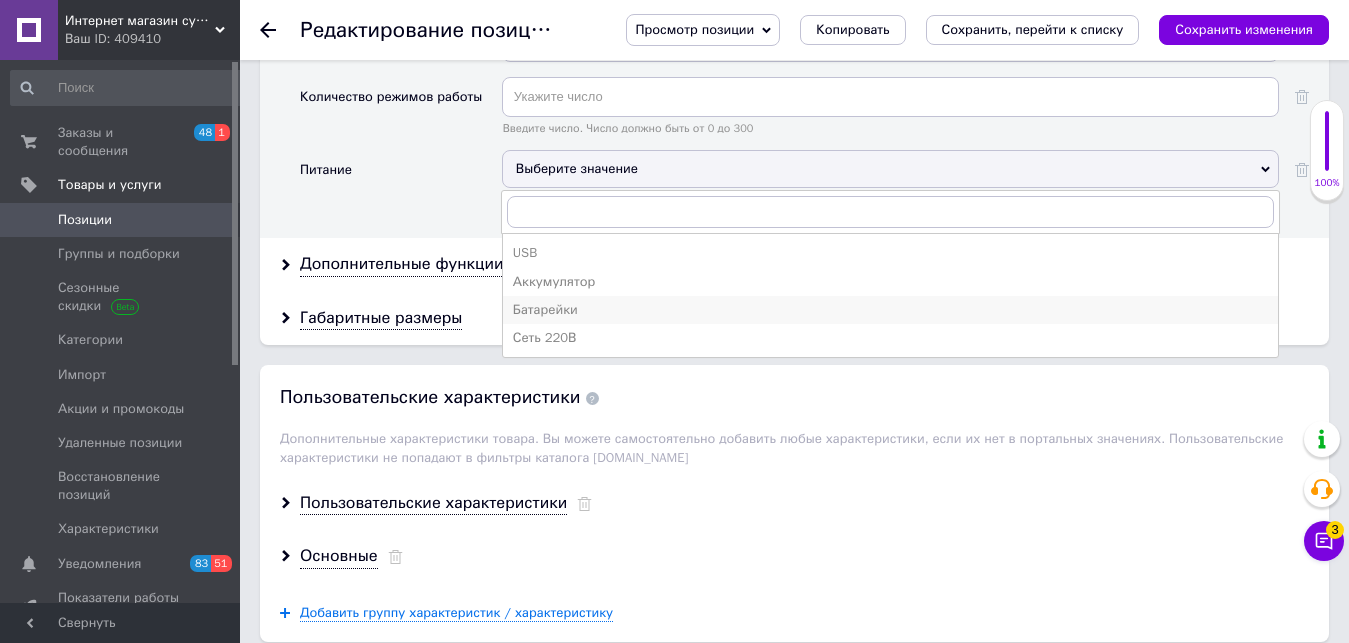 click on "Батарейки" at bounding box center (890, 310) 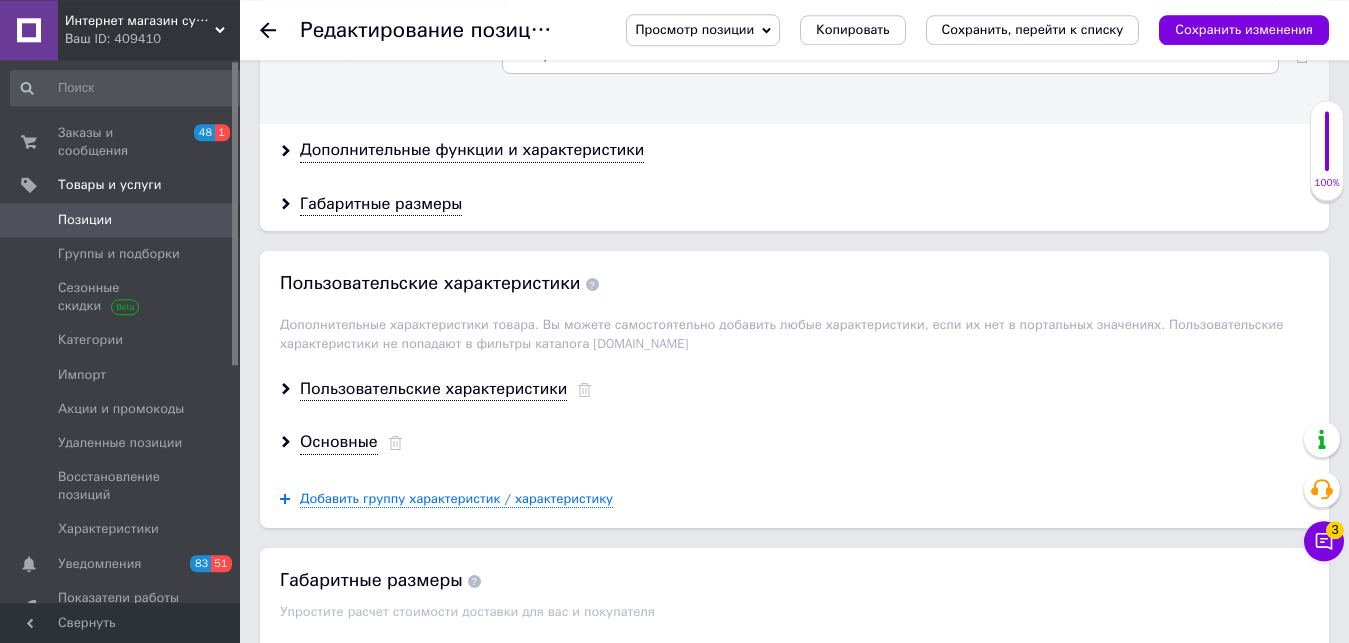 scroll, scrollTop: 3162, scrollLeft: 0, axis: vertical 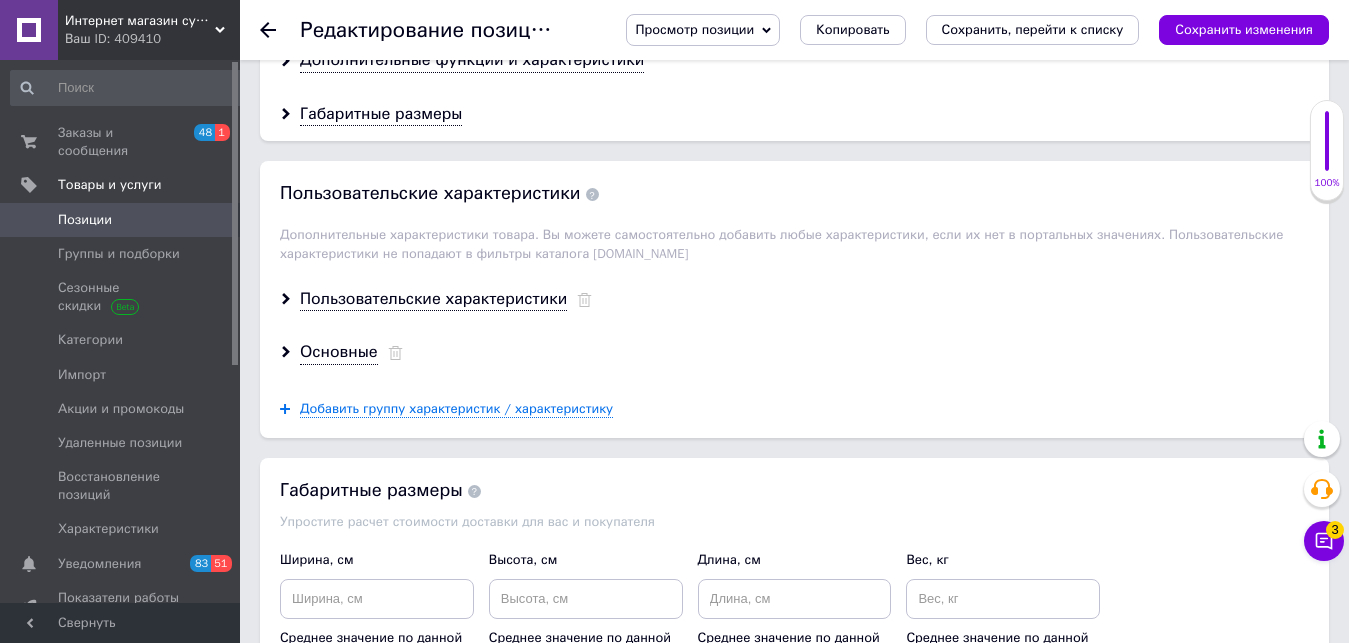 click on "Пользовательские характеристики" at bounding box center (794, 299) 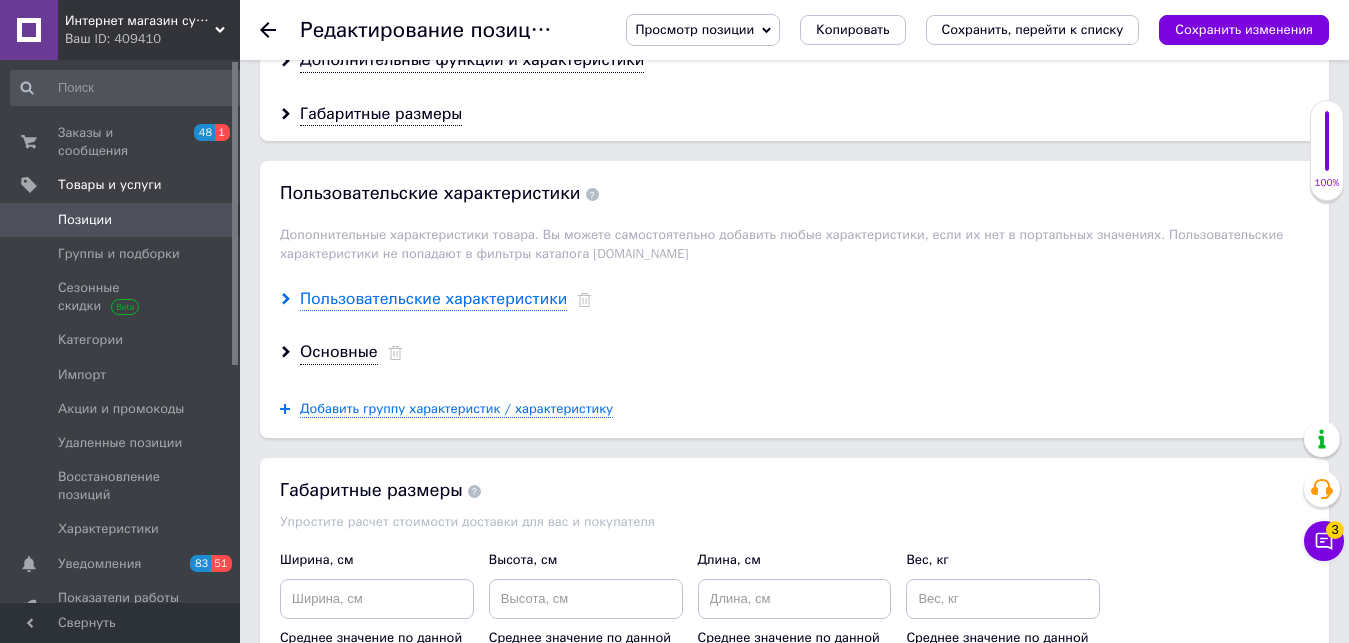 click on "Пользовательские характеристики" at bounding box center (433, 299) 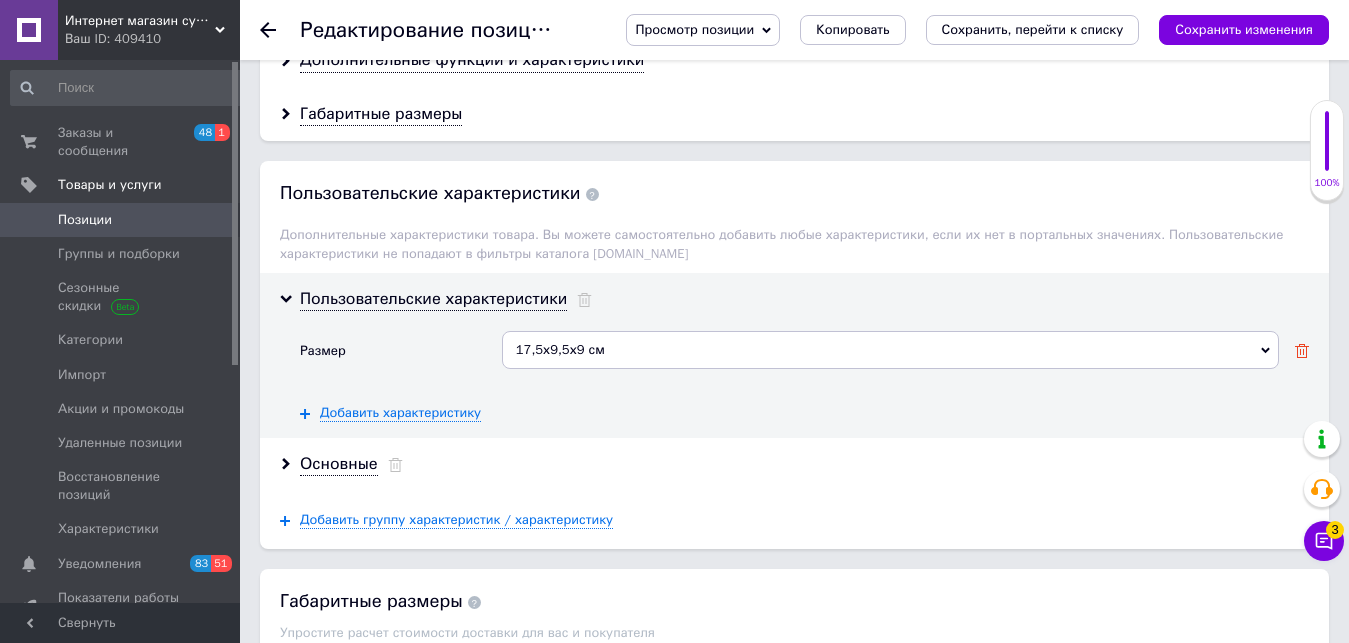 click 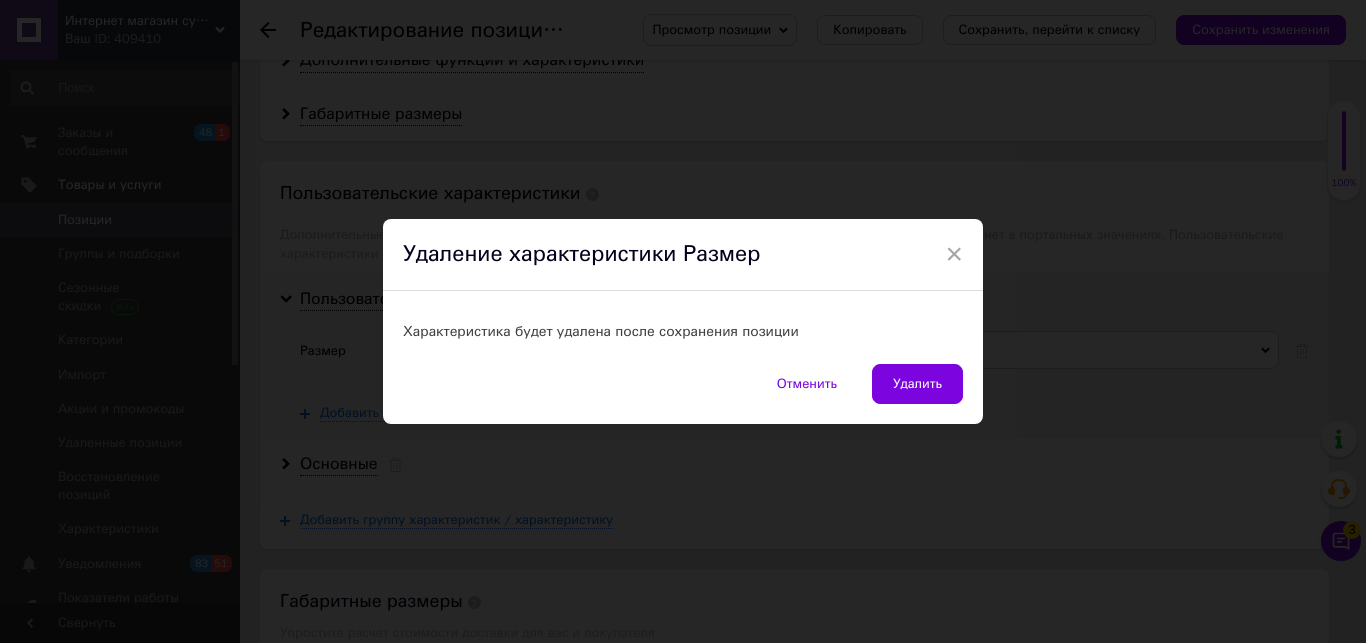 click on "Удалить" at bounding box center (917, 384) 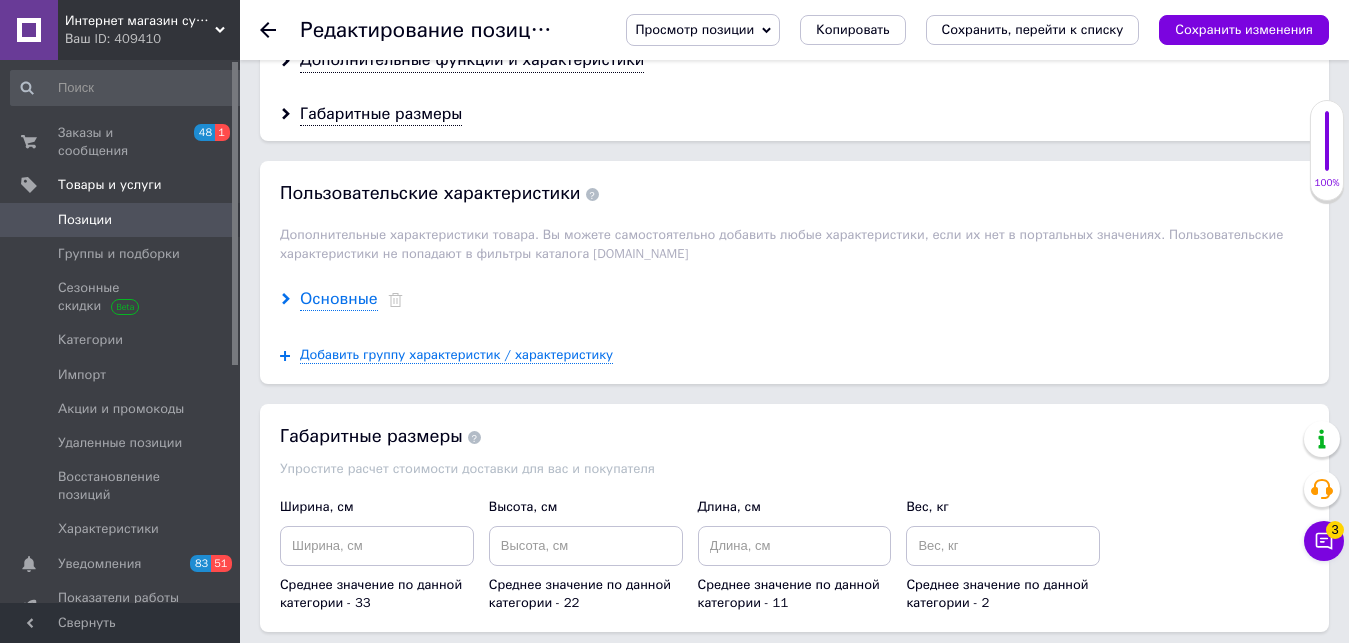 click on "Основные" at bounding box center [339, 299] 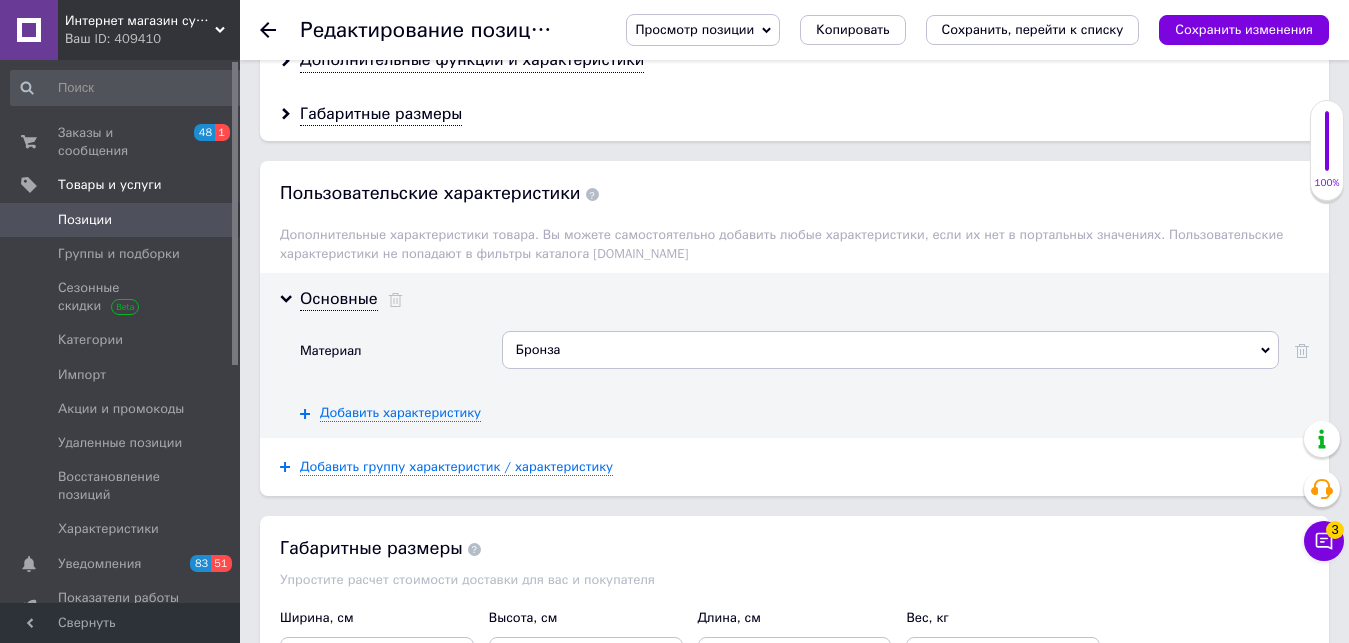click on "Бронза" at bounding box center (890, 350) 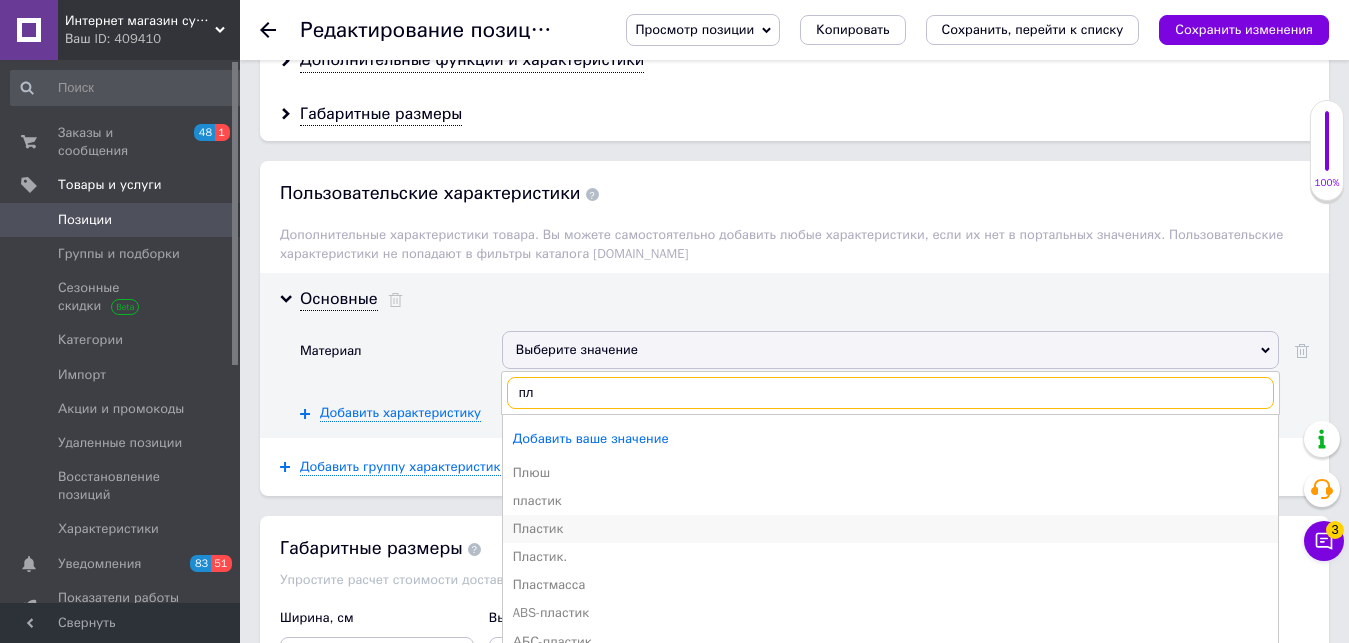 type on "пл" 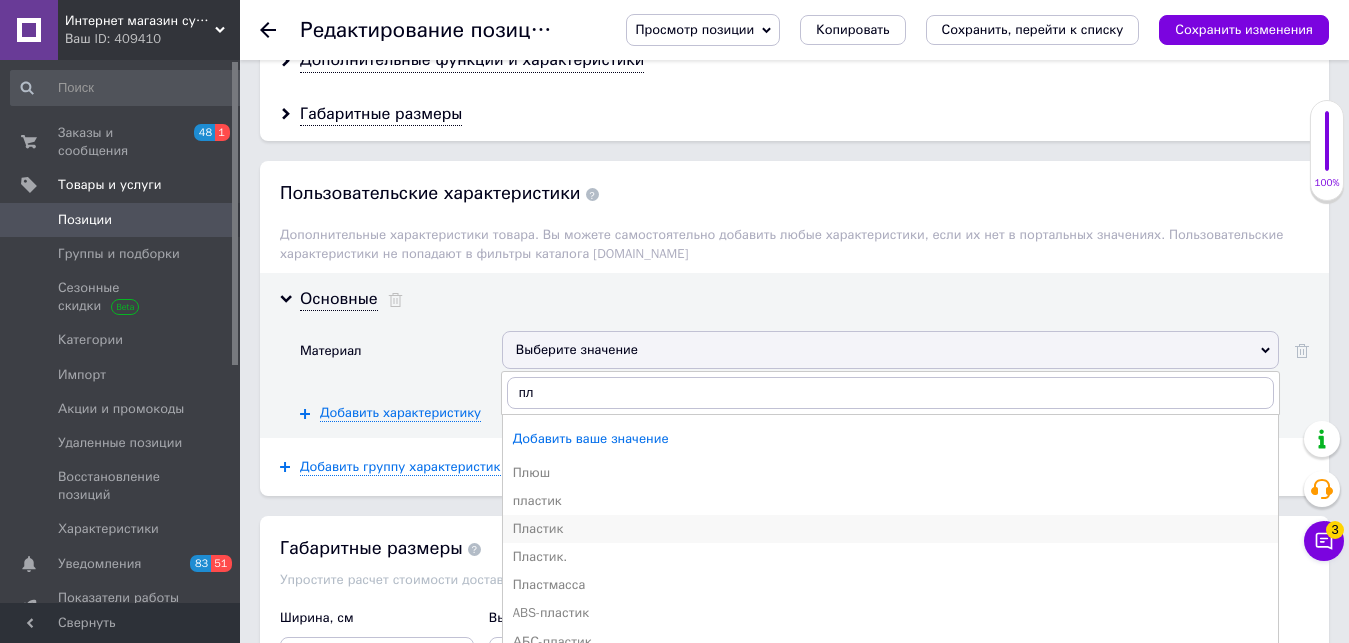 click on "Пластик" at bounding box center [890, 529] 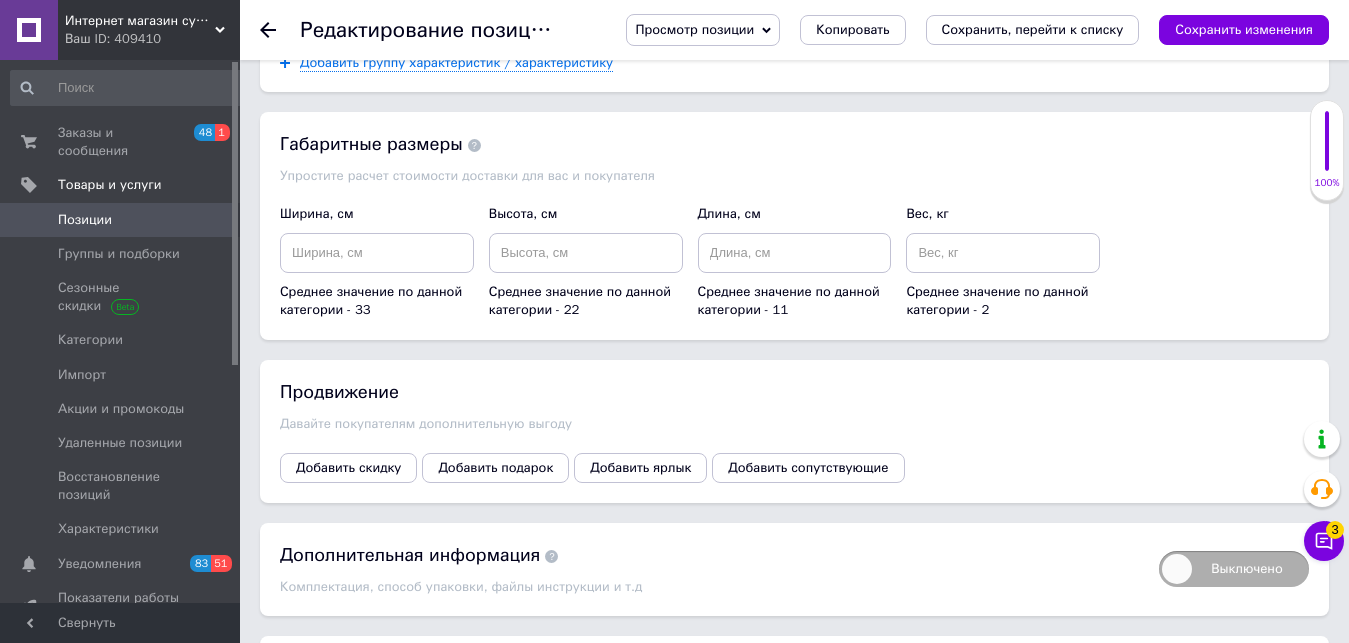 scroll, scrollTop: 3570, scrollLeft: 0, axis: vertical 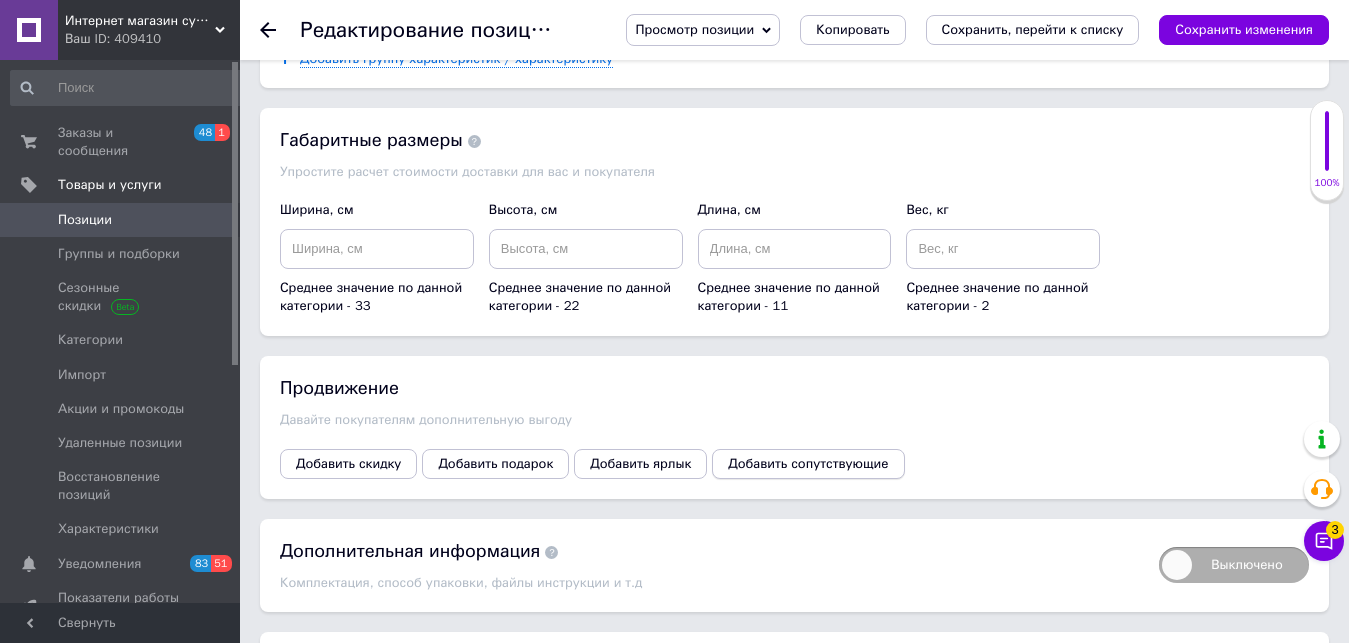 click on "Добавить сопутствующие" at bounding box center (808, 464) 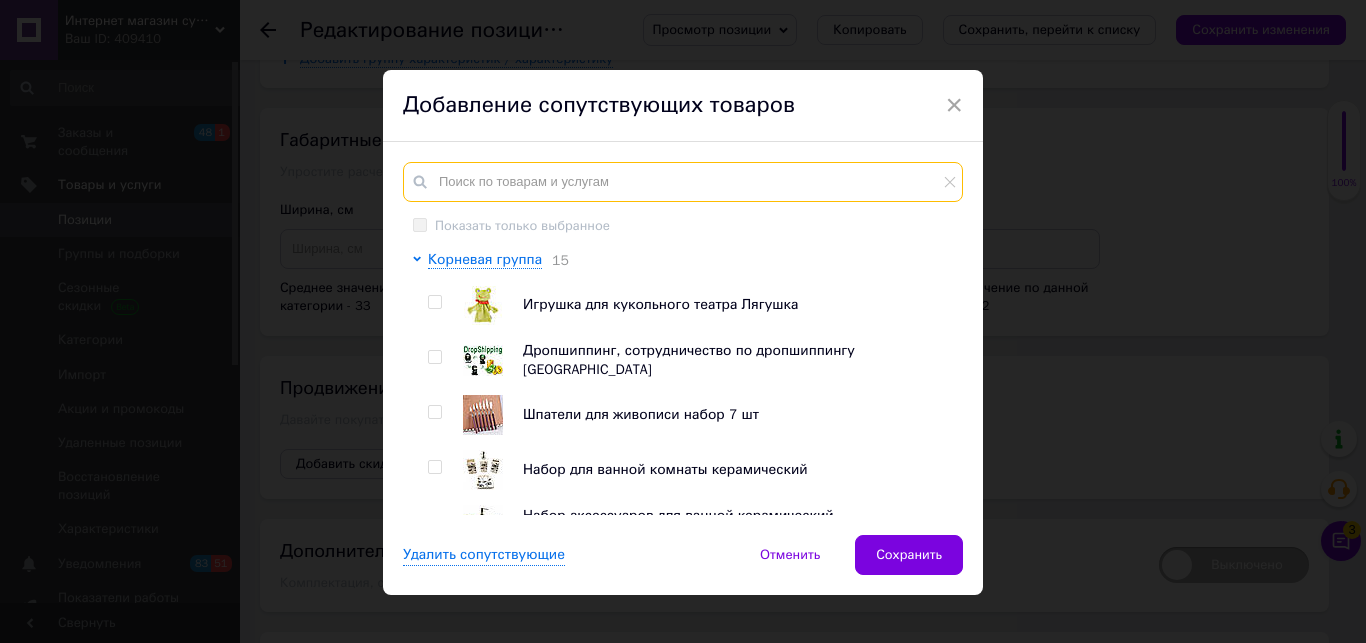 click at bounding box center (683, 182) 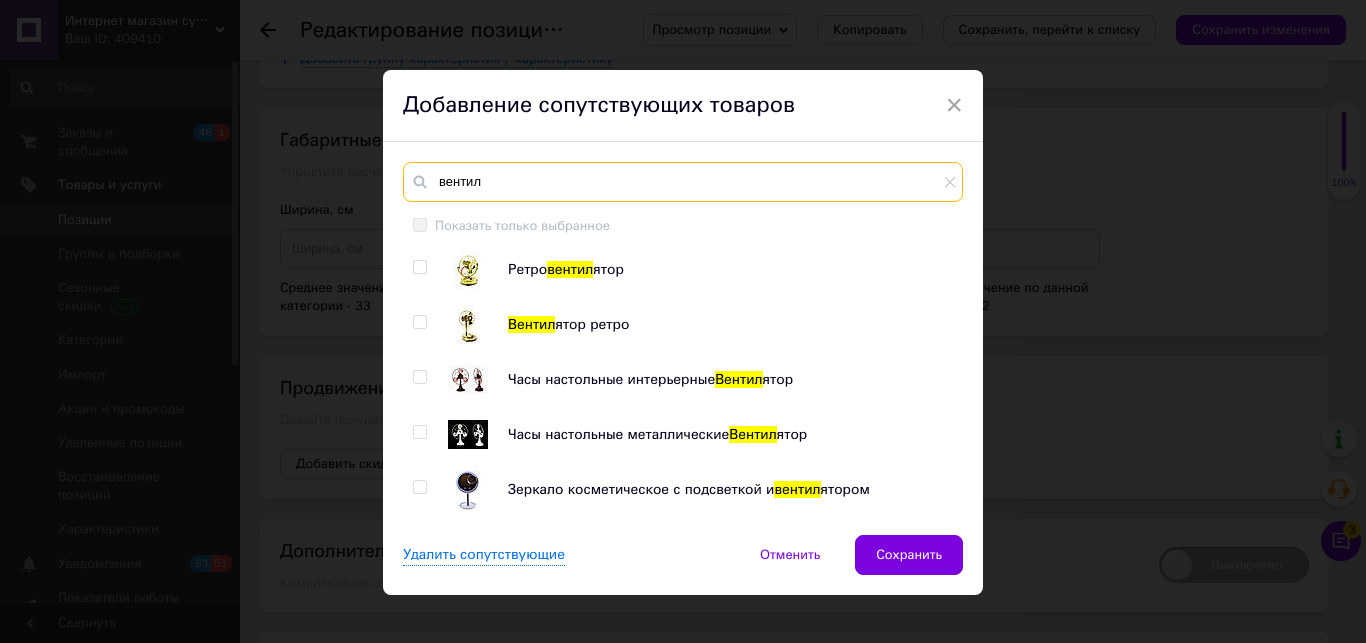 type on "вентил" 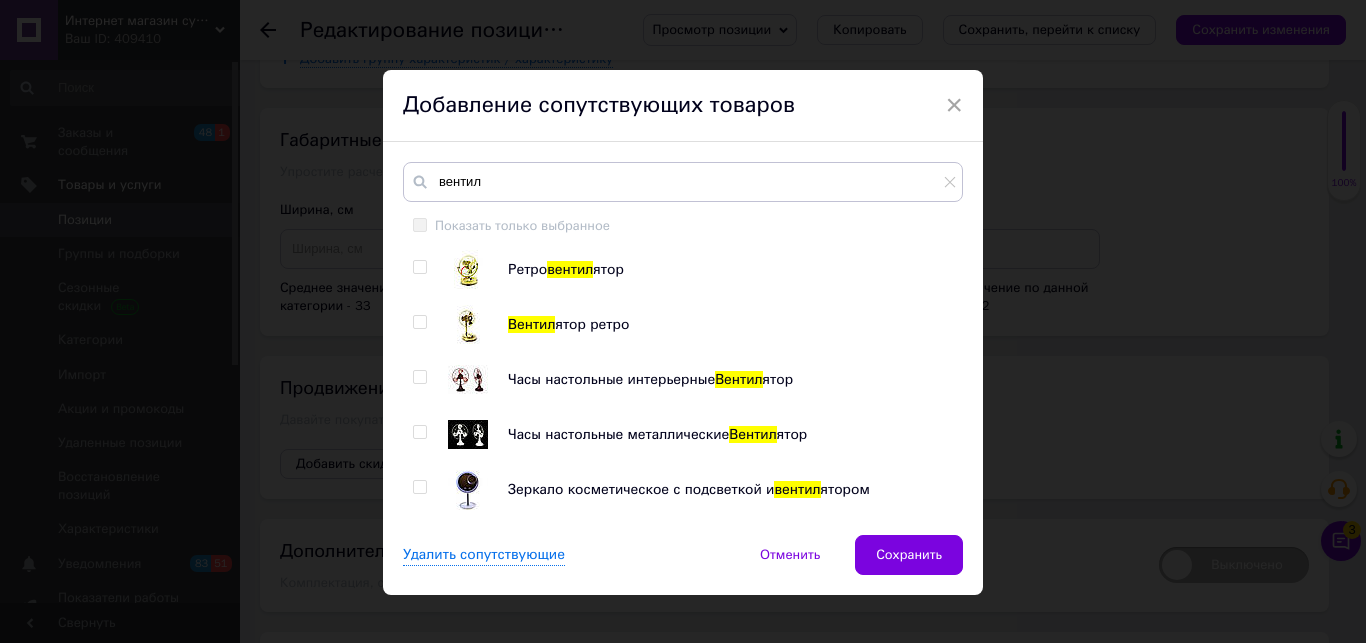 click at bounding box center [419, 267] 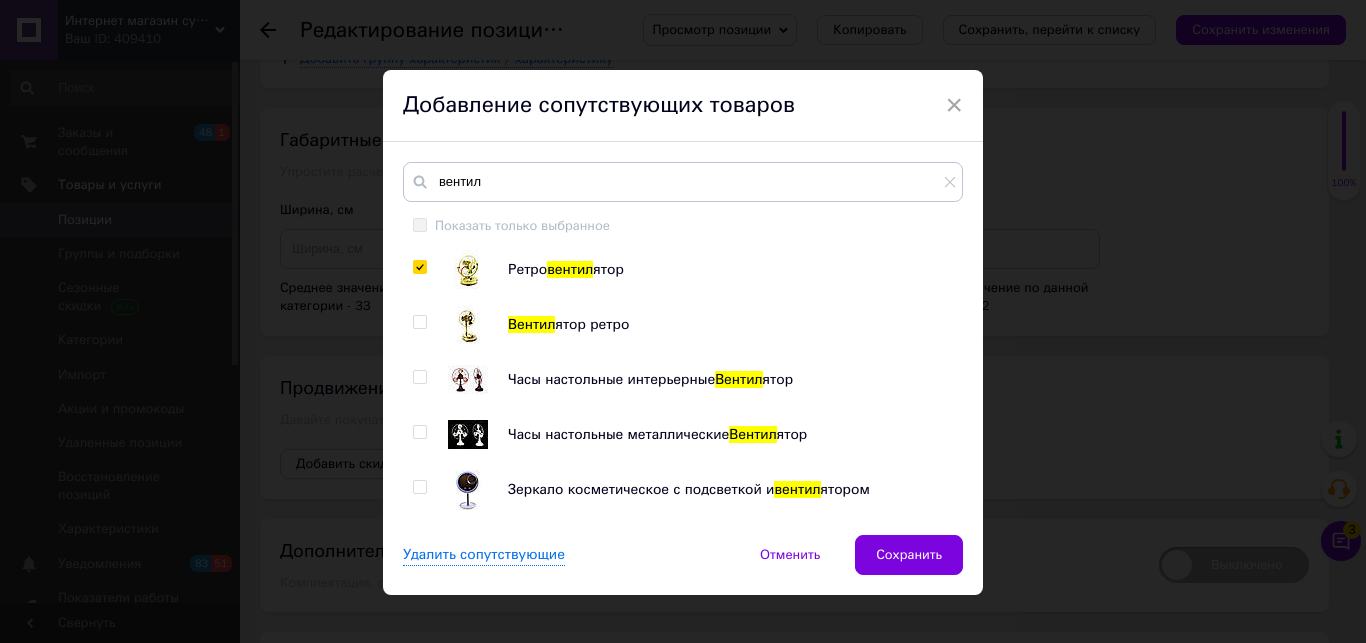 checkbox on "true" 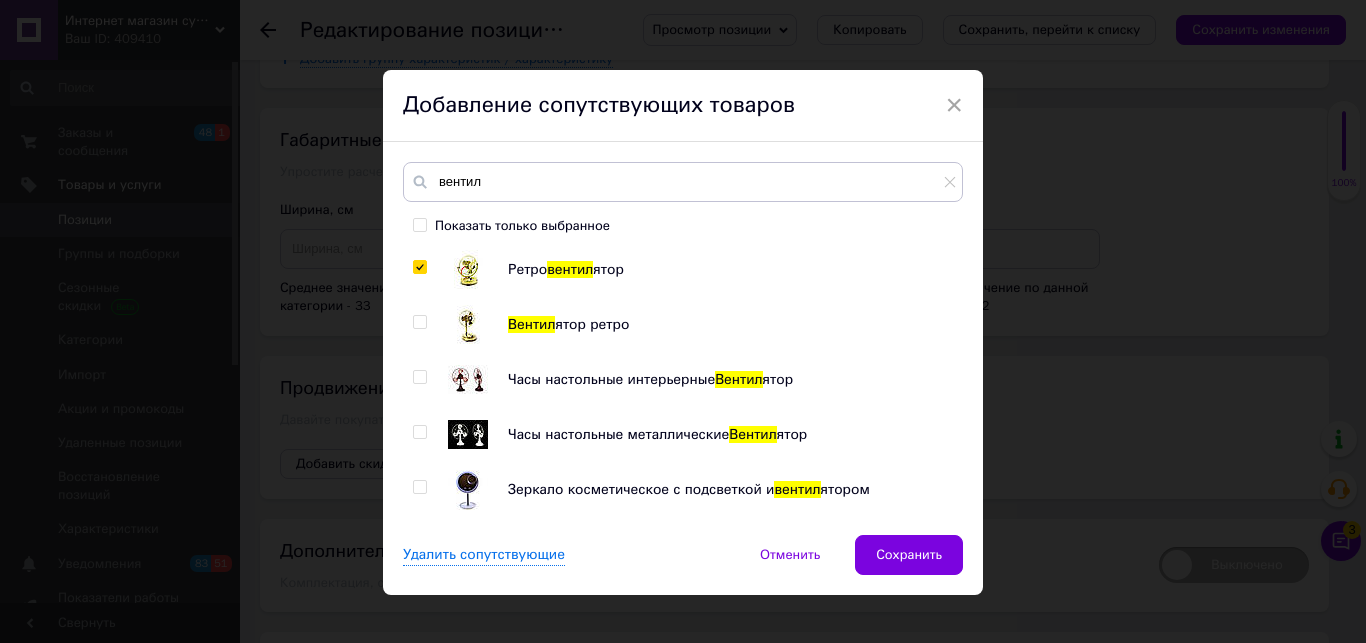 click at bounding box center [419, 322] 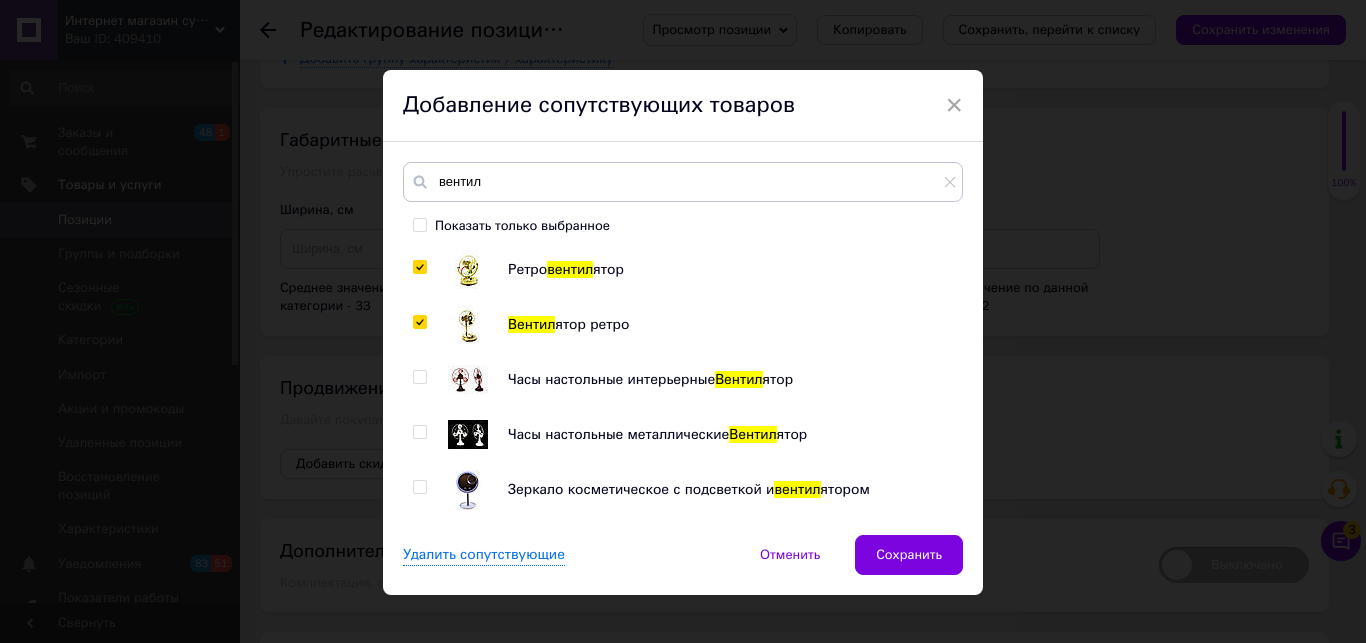 checkbox on "true" 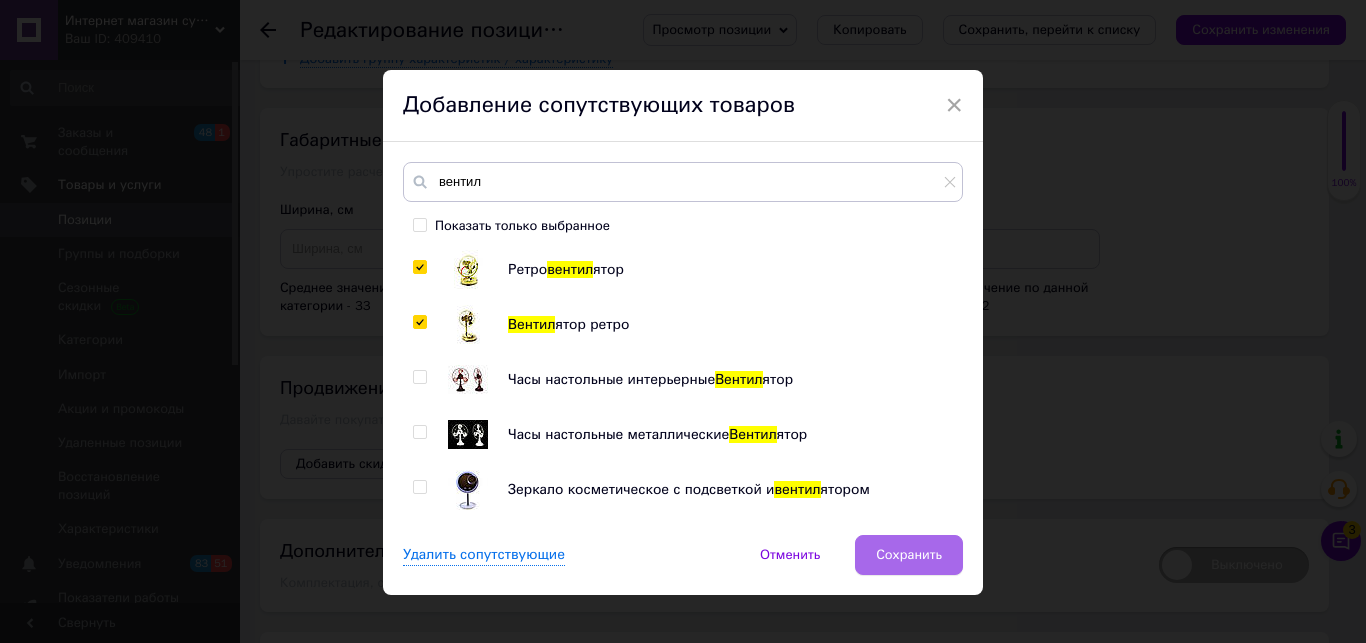 click on "Сохранить" at bounding box center [909, 555] 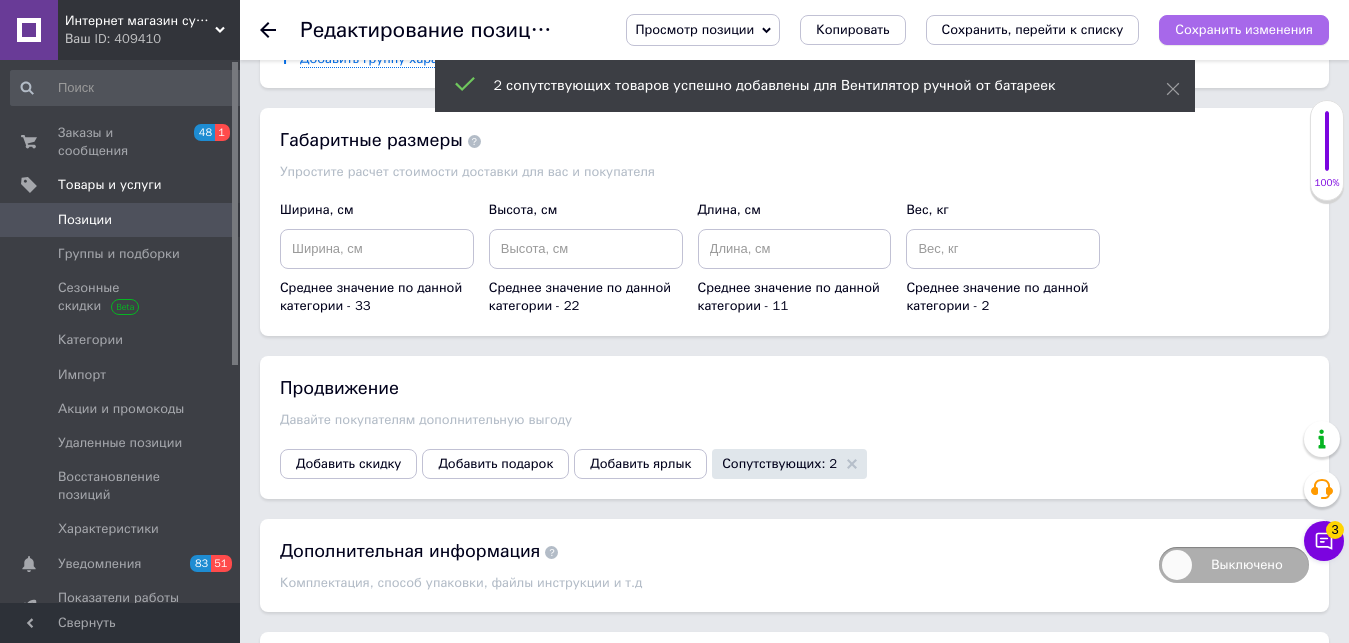 click on "Сохранить изменения" at bounding box center [1244, 30] 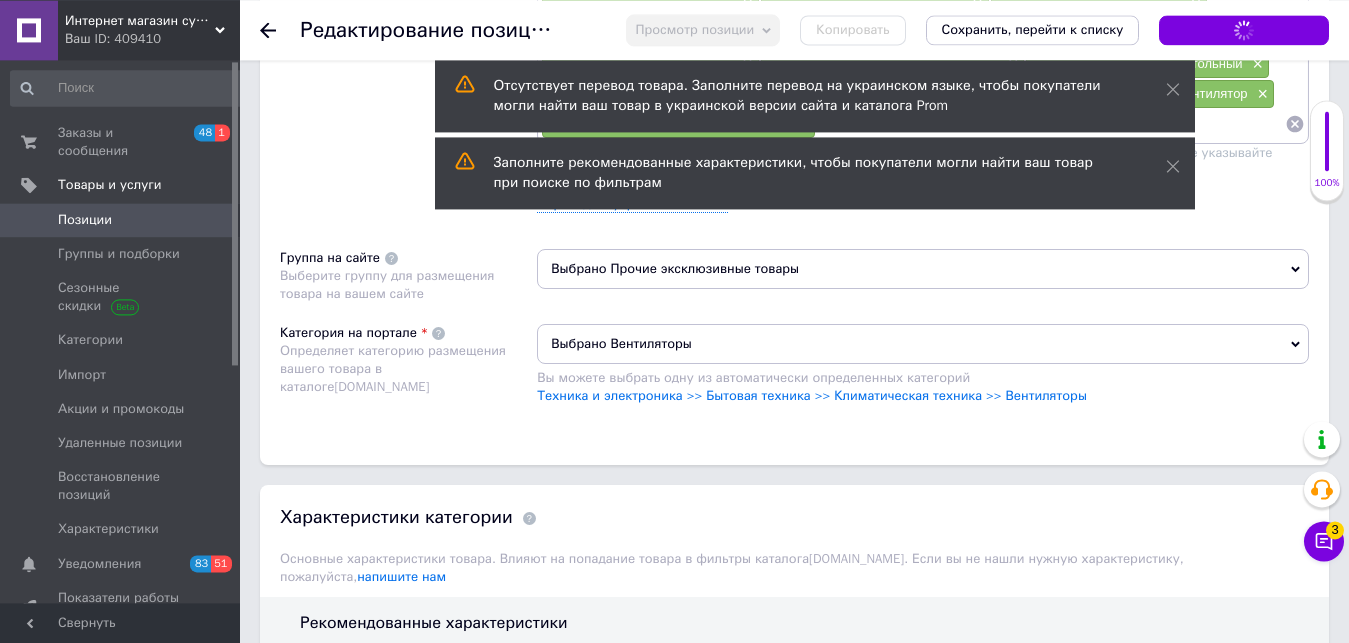 scroll, scrollTop: 0, scrollLeft: 0, axis: both 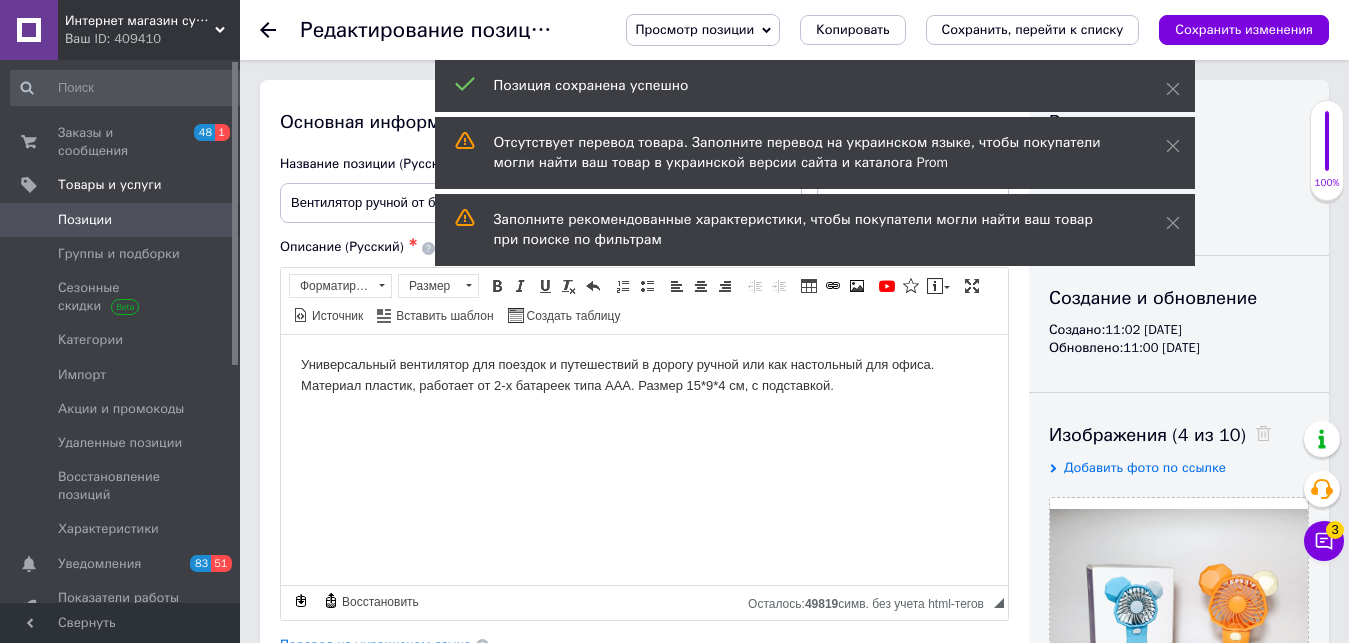 click on "Универсальный вентилятор для поездок и путешествий в дорогу ручной или как настольный для офиса. Материал пластик, работает от 2-х батареек типа ААА. Размер 15*9*4 см, с подставкой." at bounding box center [644, 375] 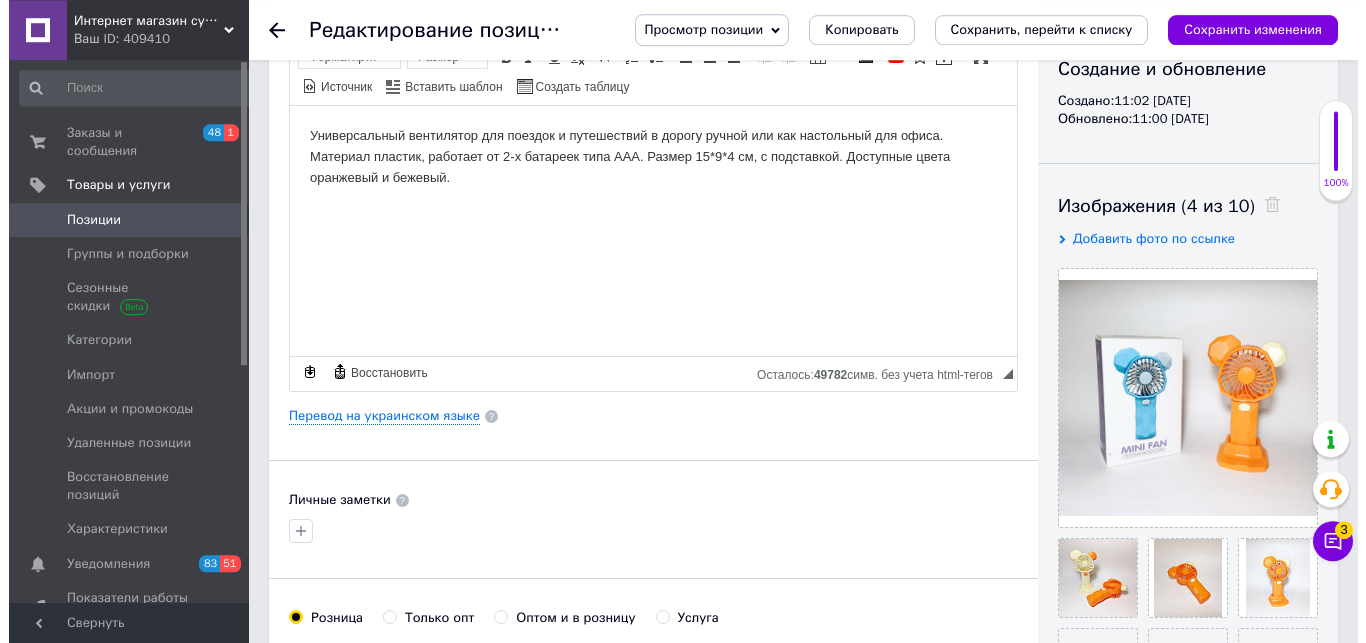 scroll, scrollTop: 408, scrollLeft: 0, axis: vertical 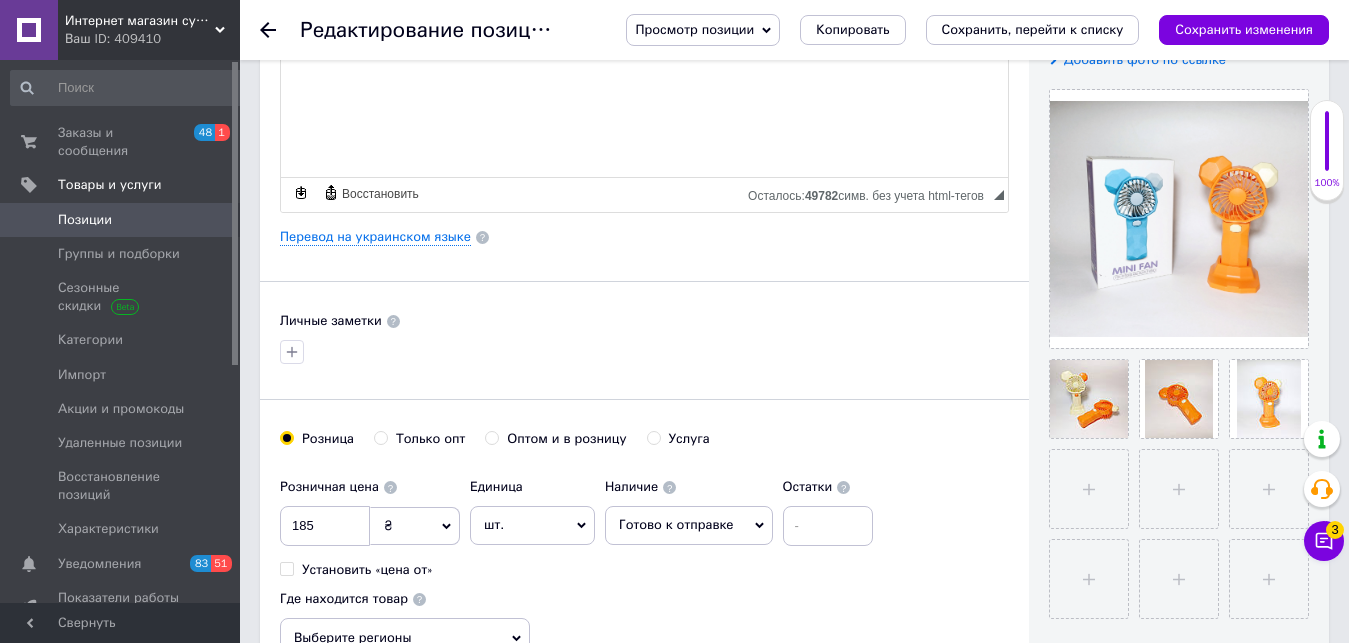 drag, startPoint x: 390, startPoint y: 235, endPoint x: 524, endPoint y: 266, distance: 137.53908 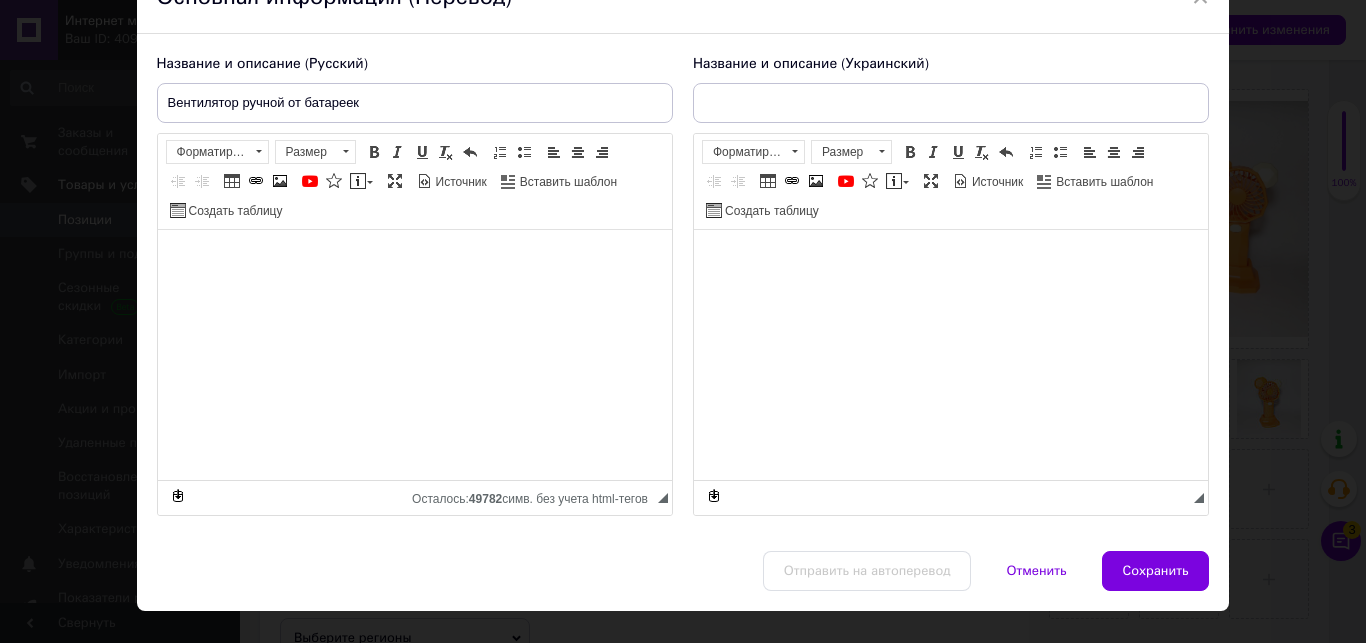 scroll, scrollTop: 146, scrollLeft: 0, axis: vertical 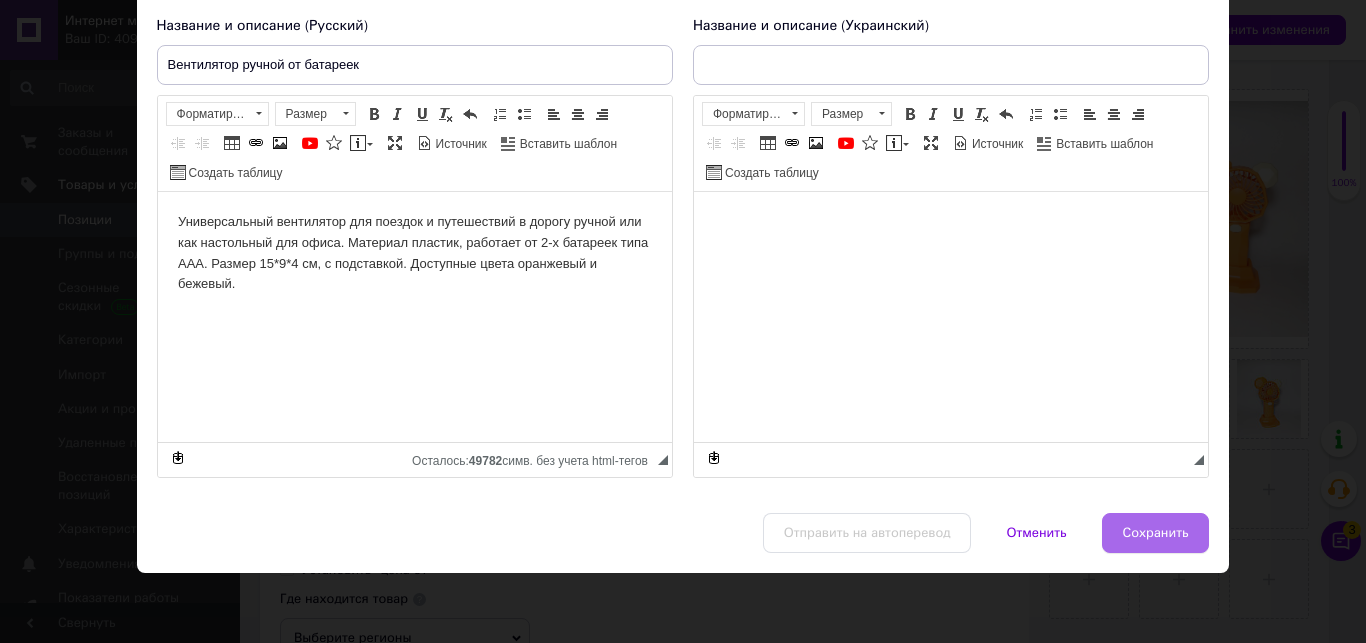 click on "Сохранить" at bounding box center (1156, 533) 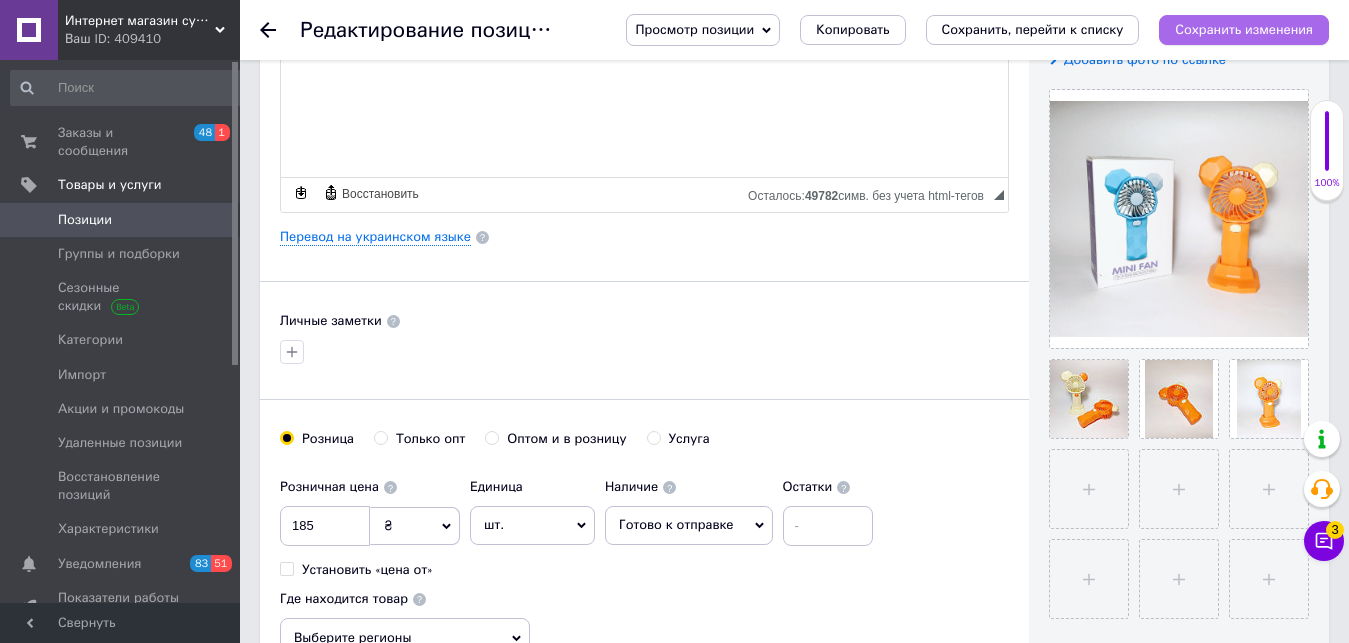 click on "Сохранить изменения" at bounding box center [1244, 29] 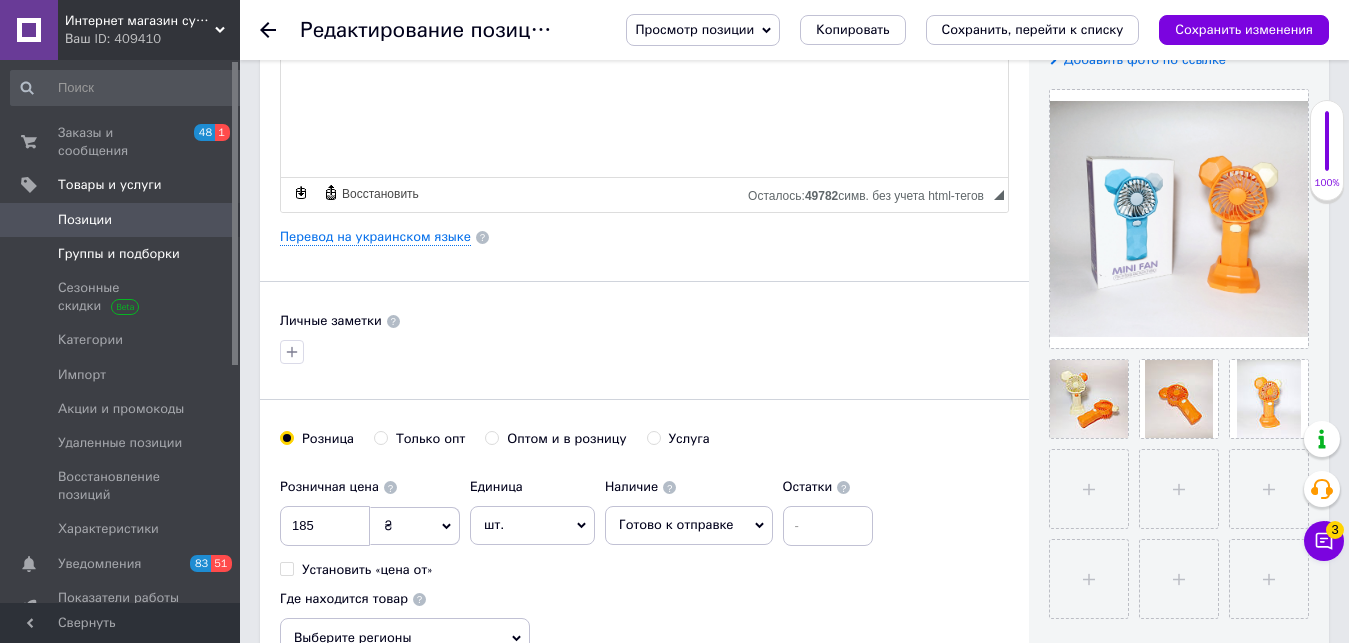 scroll, scrollTop: 0, scrollLeft: 0, axis: both 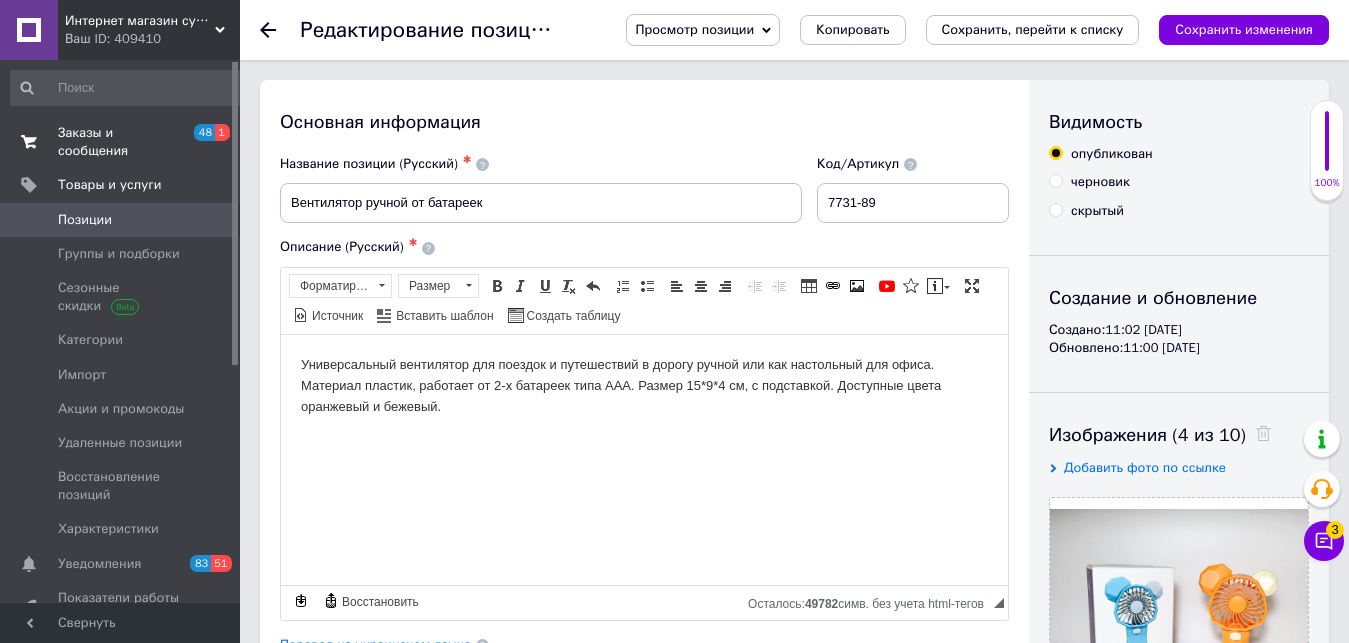 click on "Заказы и сообщения 48 1" at bounding box center [128, 142] 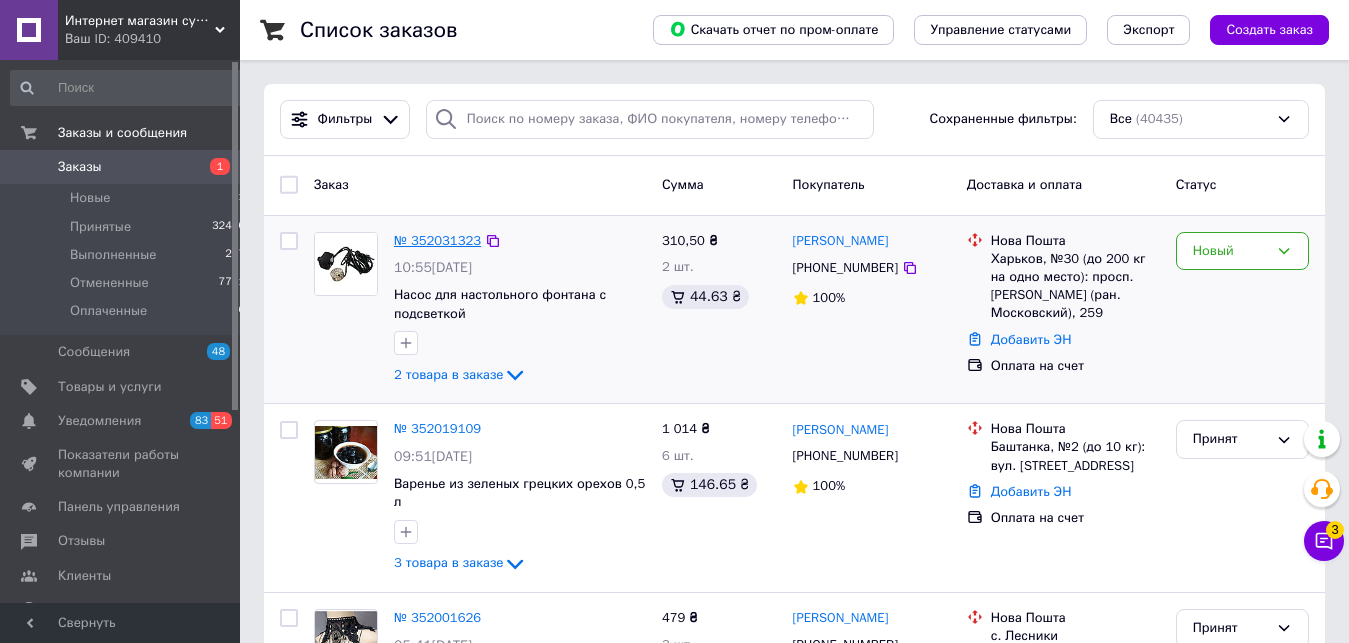 click on "№ 352031323" at bounding box center (437, 240) 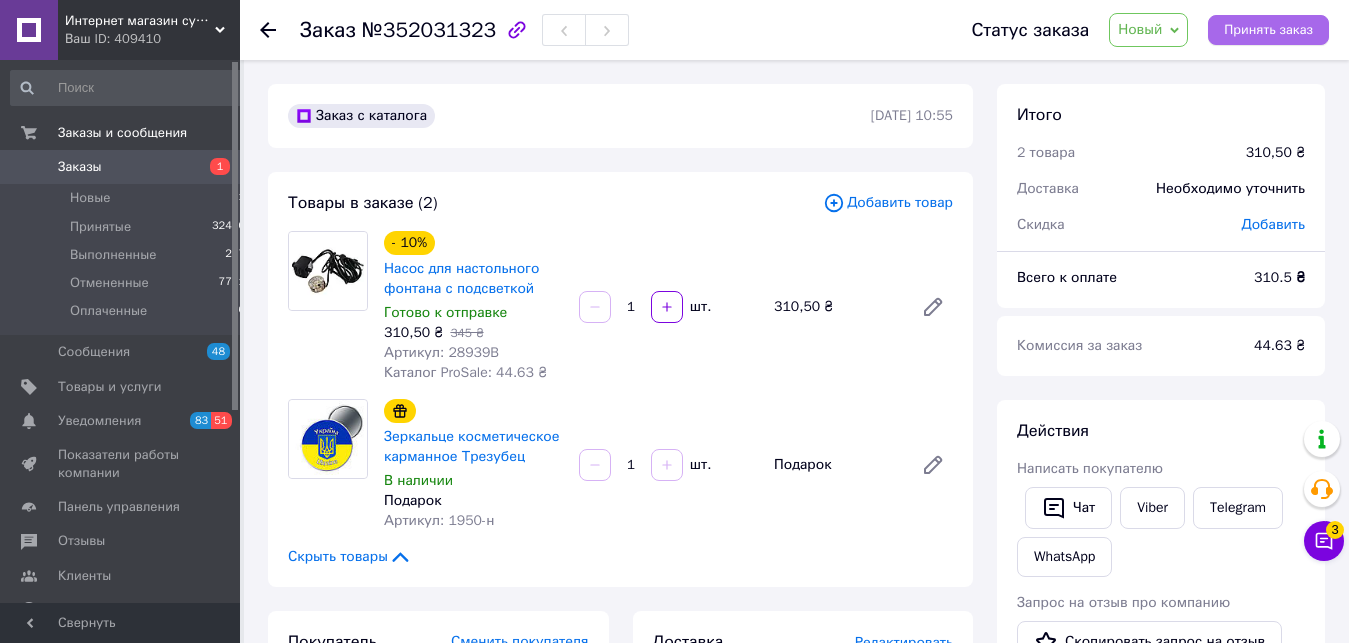 click on "Принять заказ" at bounding box center (1268, 30) 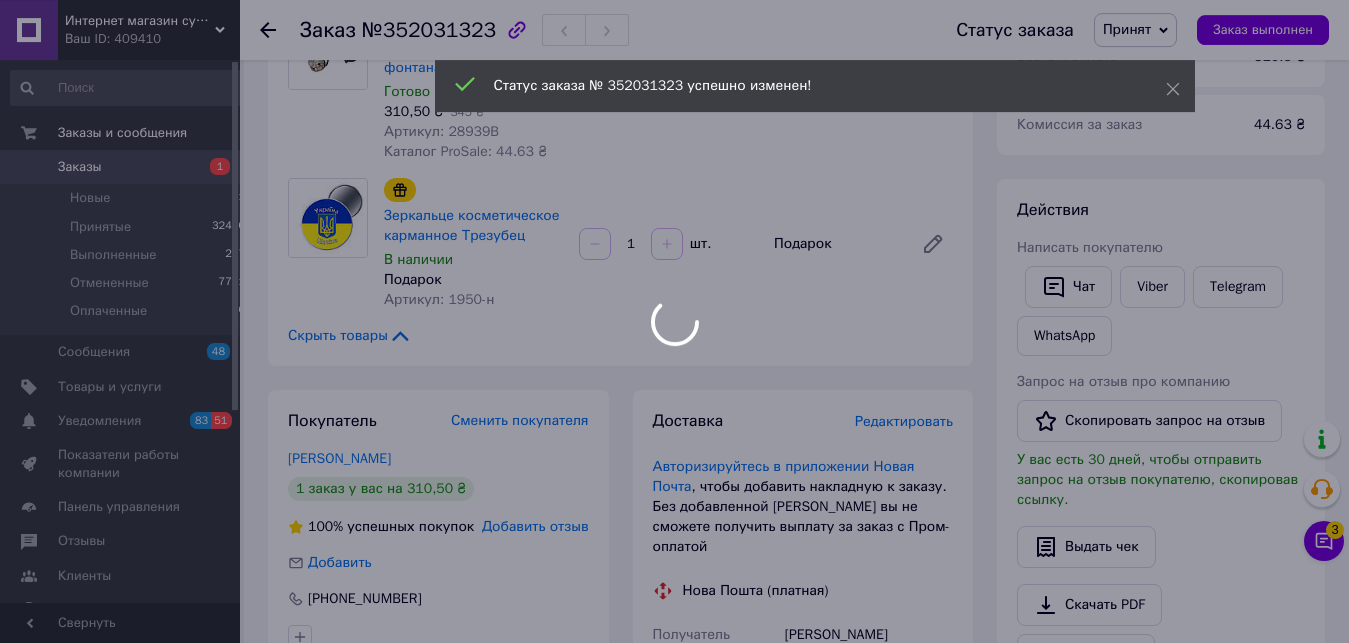 scroll, scrollTop: 408, scrollLeft: 0, axis: vertical 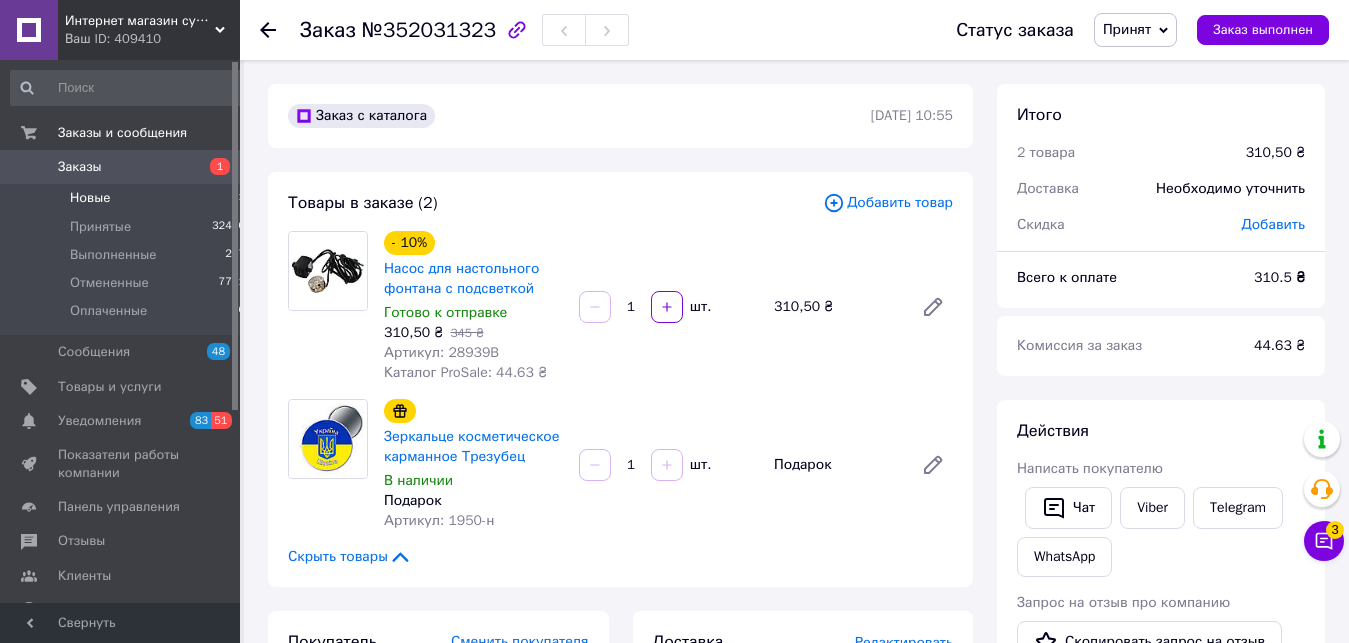 click on "Новые 1" at bounding box center (128, 198) 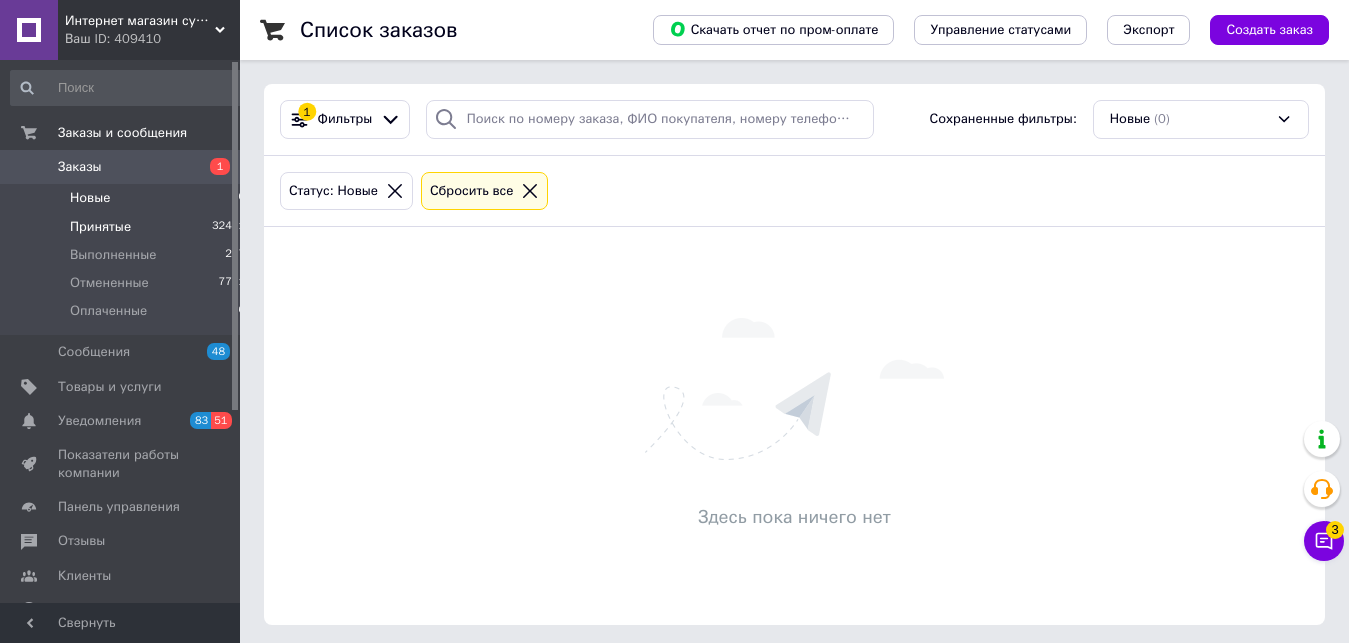 click on "Принятые 32451" at bounding box center (128, 227) 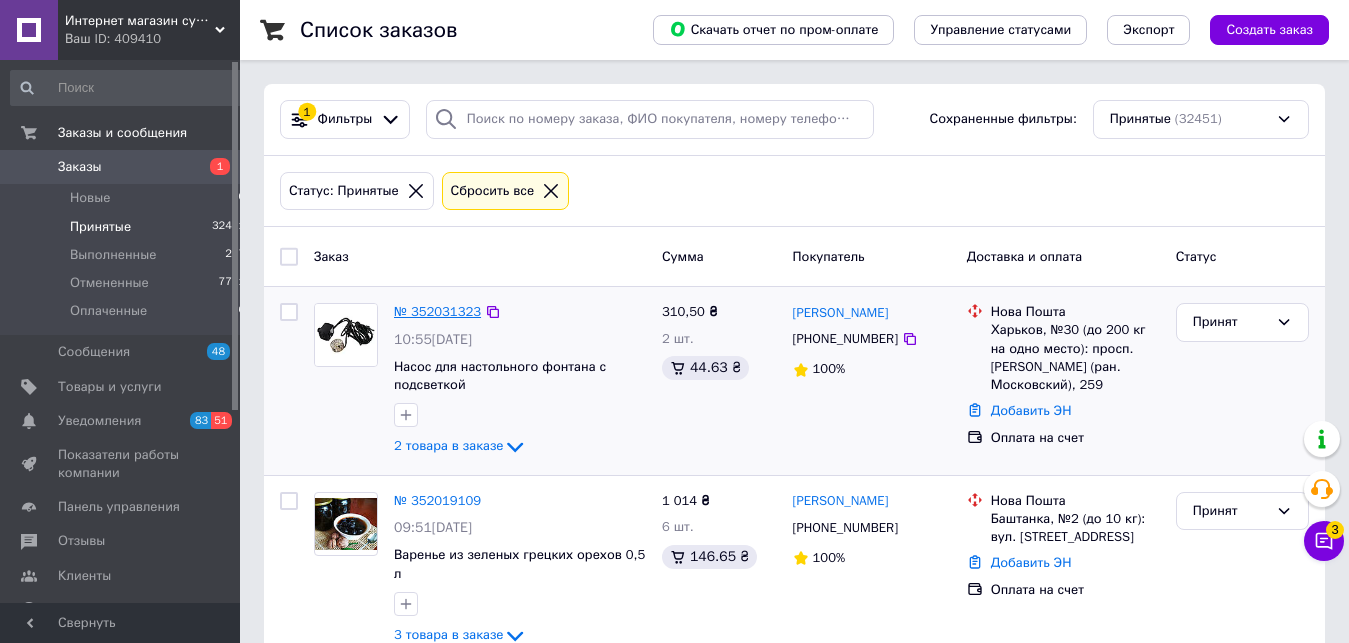 click on "№ 352031323" at bounding box center [437, 311] 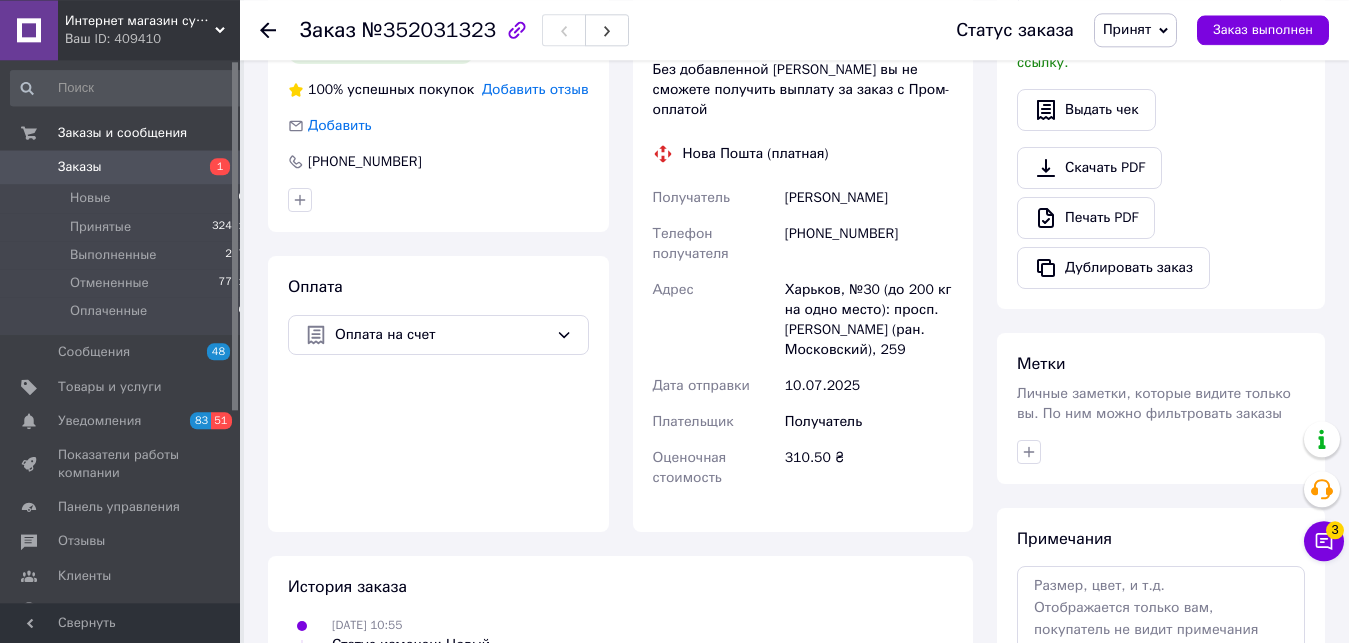 scroll, scrollTop: 714, scrollLeft: 0, axis: vertical 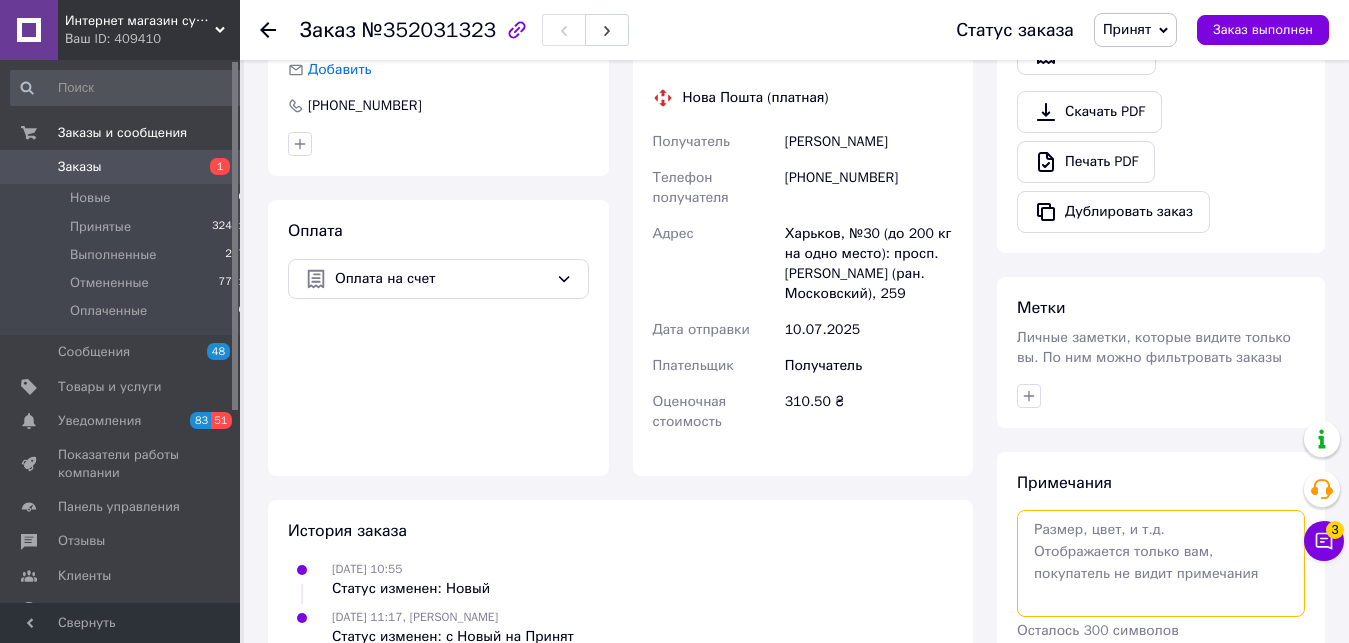 click at bounding box center (1161, 563) 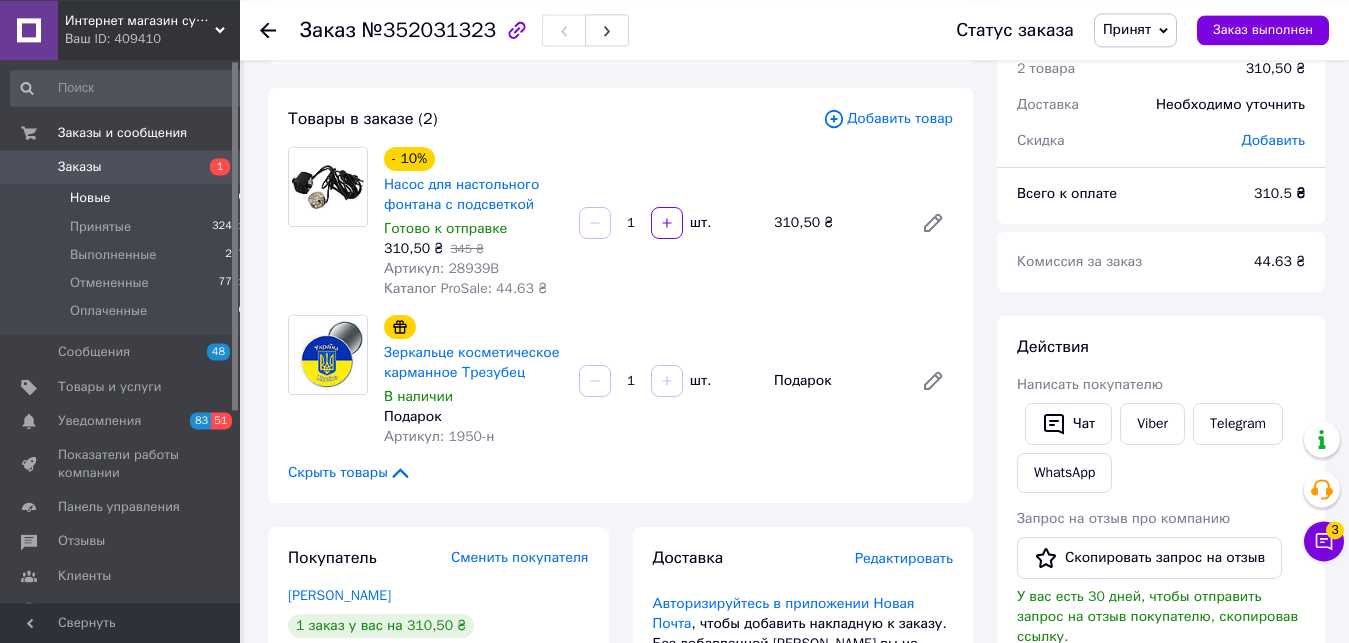 scroll, scrollTop: 0, scrollLeft: 0, axis: both 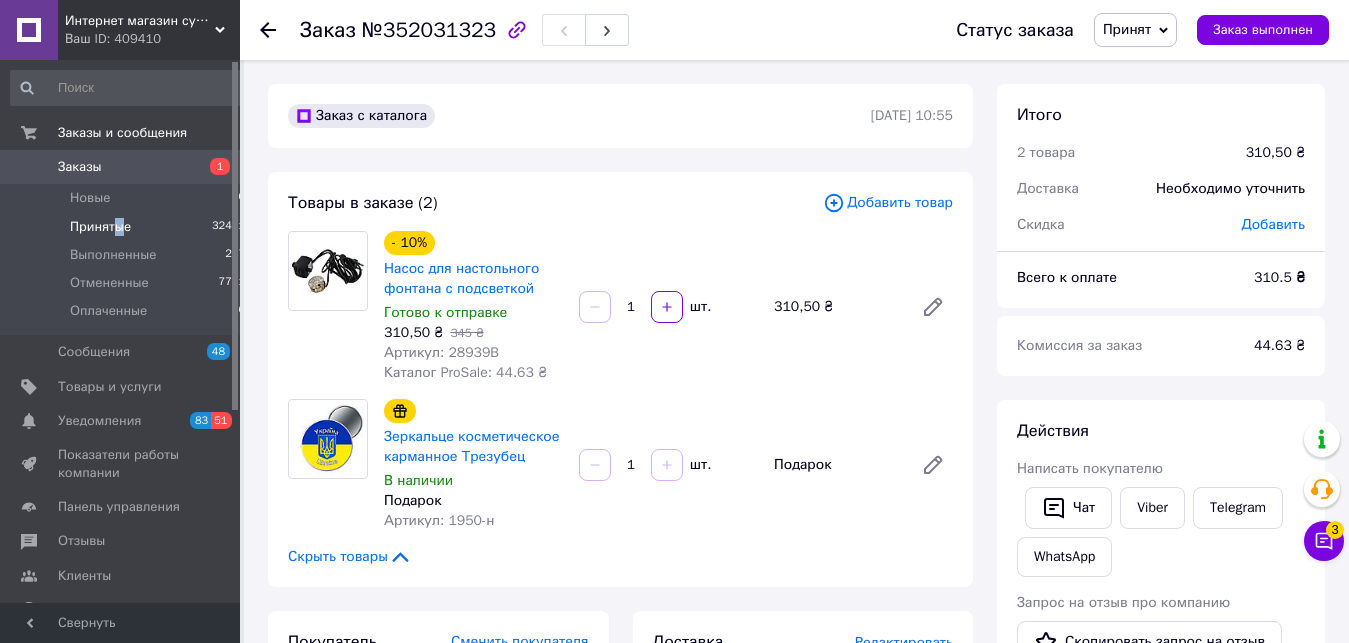 click on "Принятые" at bounding box center [100, 227] 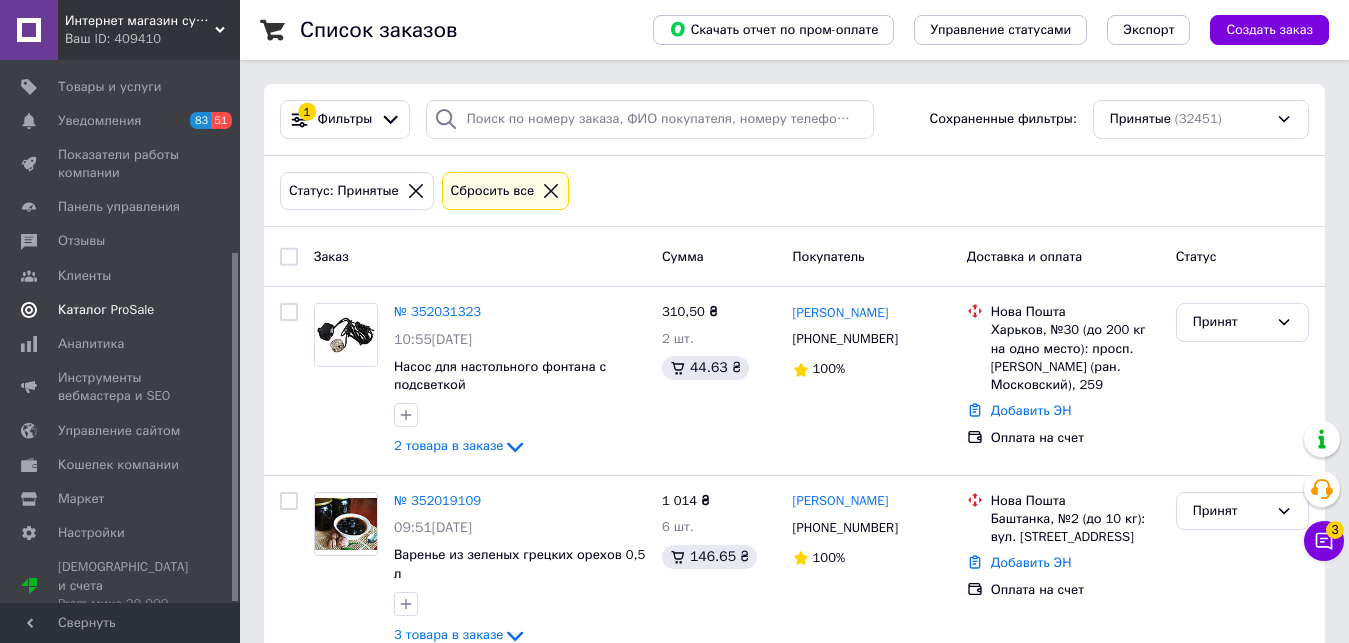 click on "Каталог ProSale" at bounding box center [106, 310] 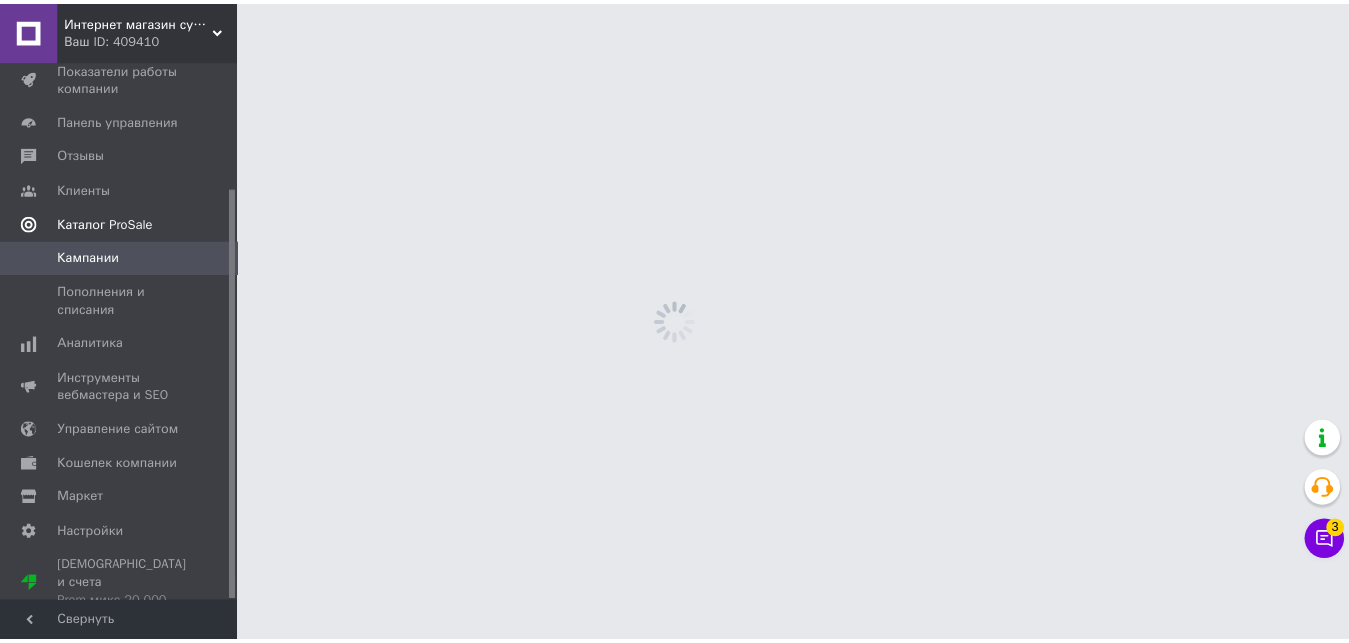 scroll, scrollTop: 167, scrollLeft: 0, axis: vertical 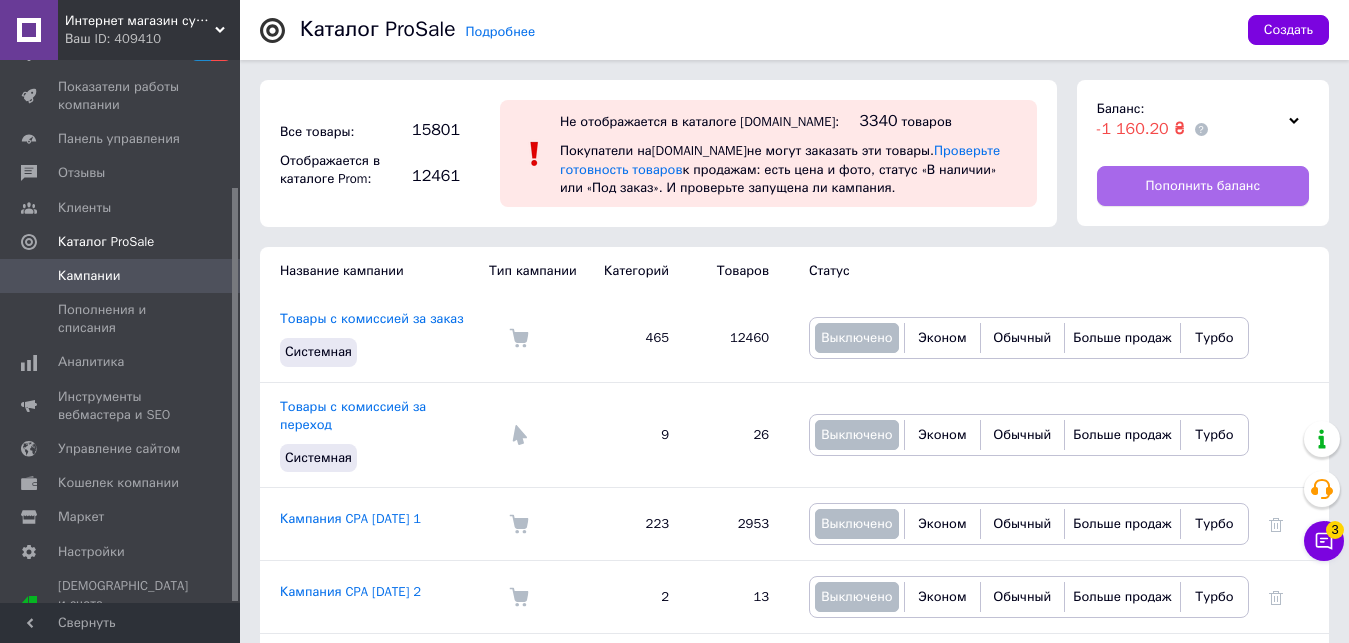click on "Пополнить баланс" at bounding box center [1203, 186] 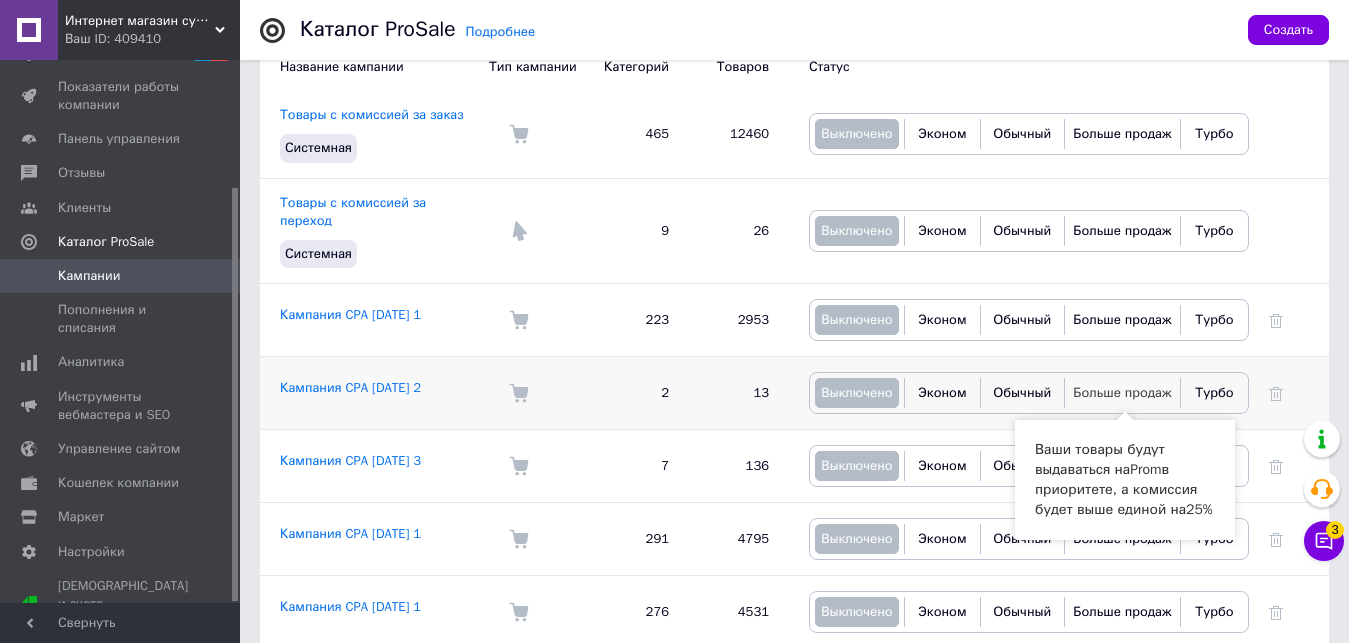 scroll, scrollTop: 0, scrollLeft: 0, axis: both 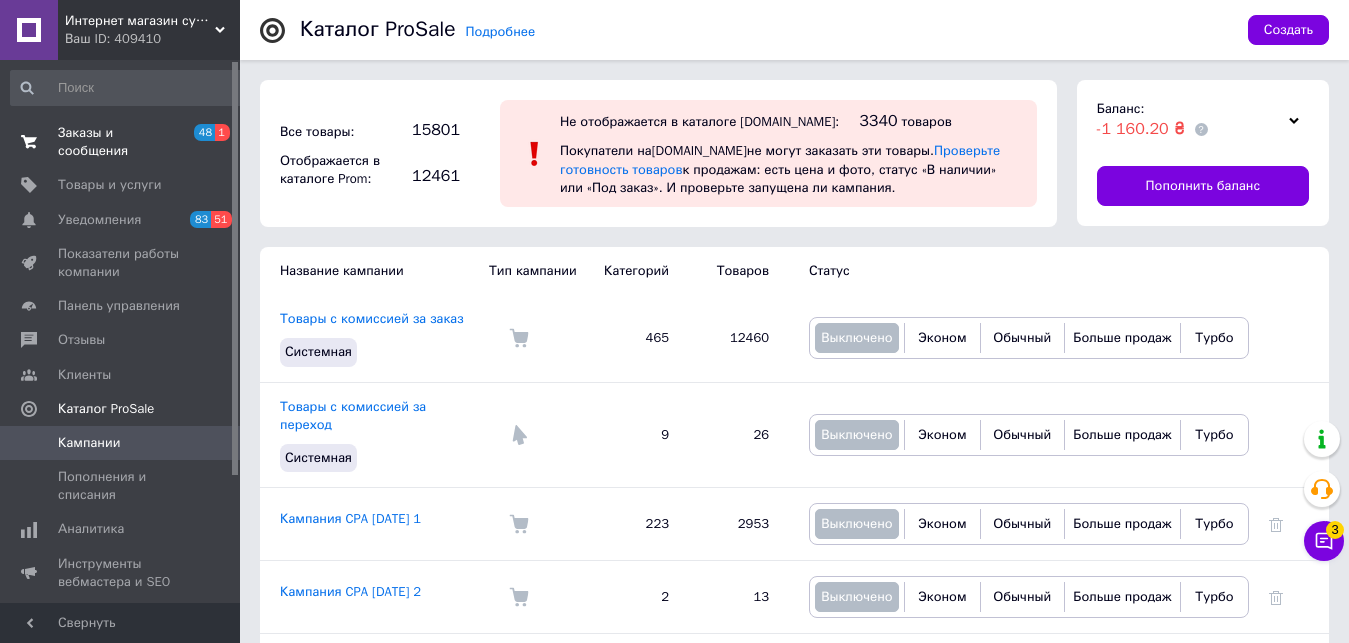 click on "Заказы и сообщения" at bounding box center (121, 142) 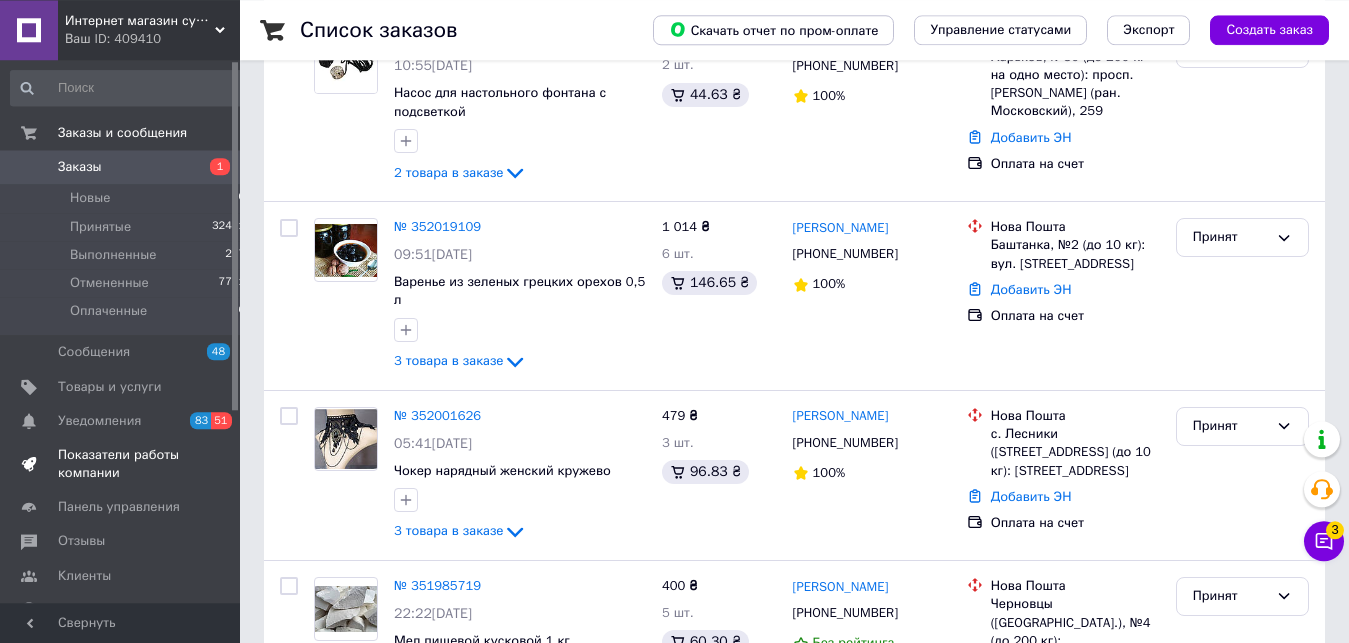 scroll, scrollTop: 204, scrollLeft: 0, axis: vertical 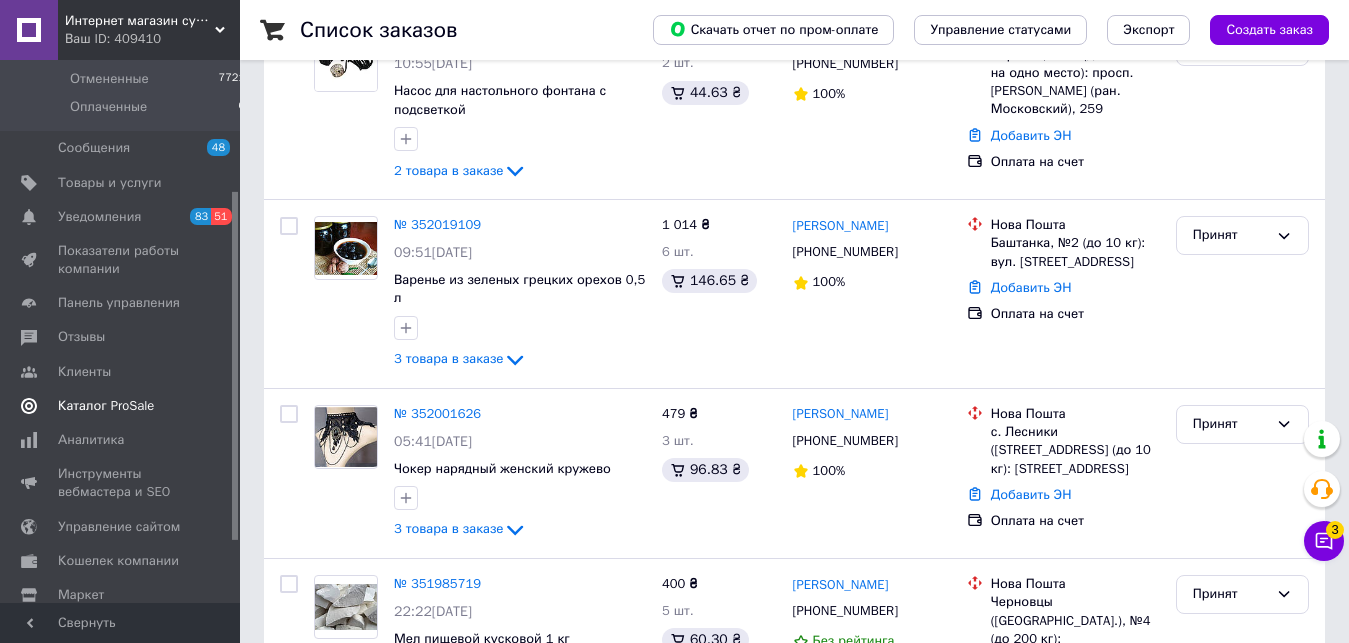 click on "Каталог ProSale" at bounding box center [106, 406] 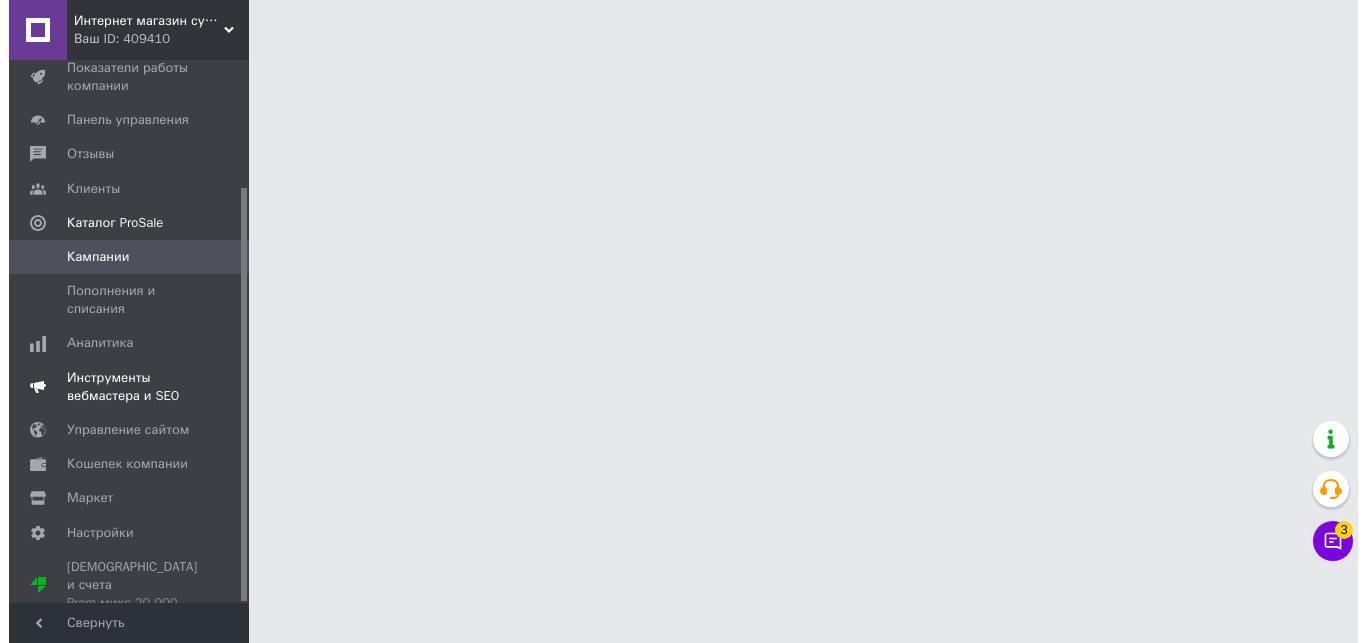 scroll, scrollTop: 0, scrollLeft: 0, axis: both 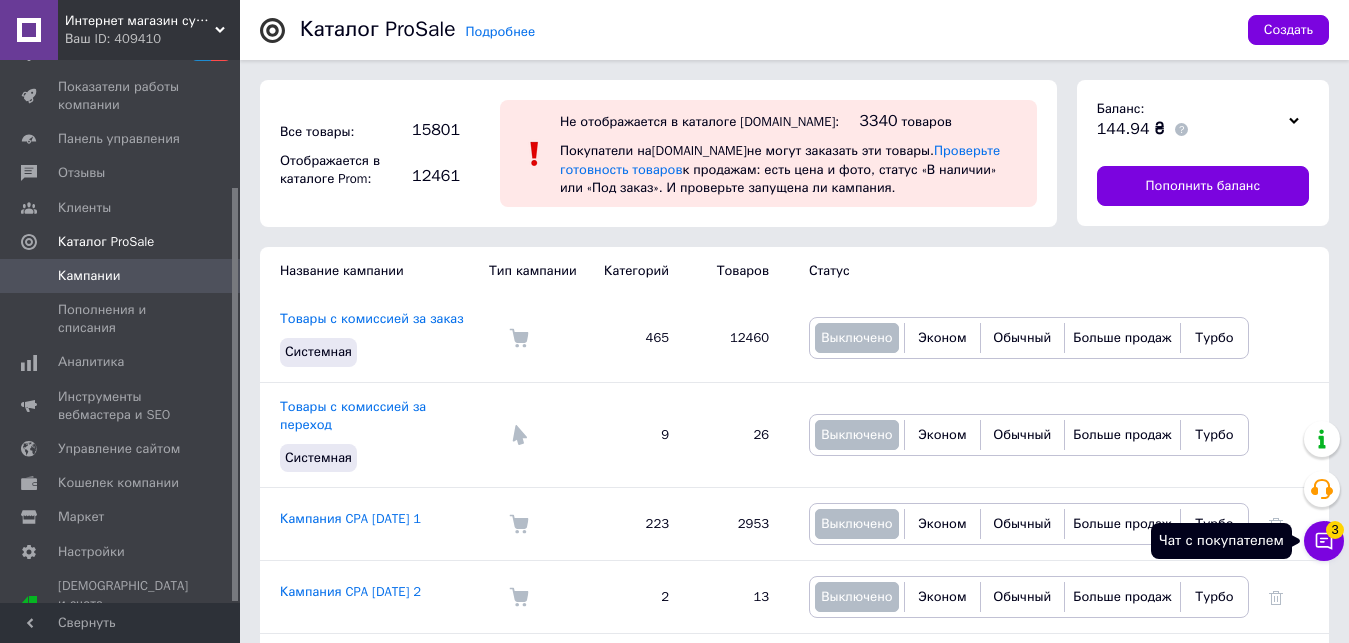 click 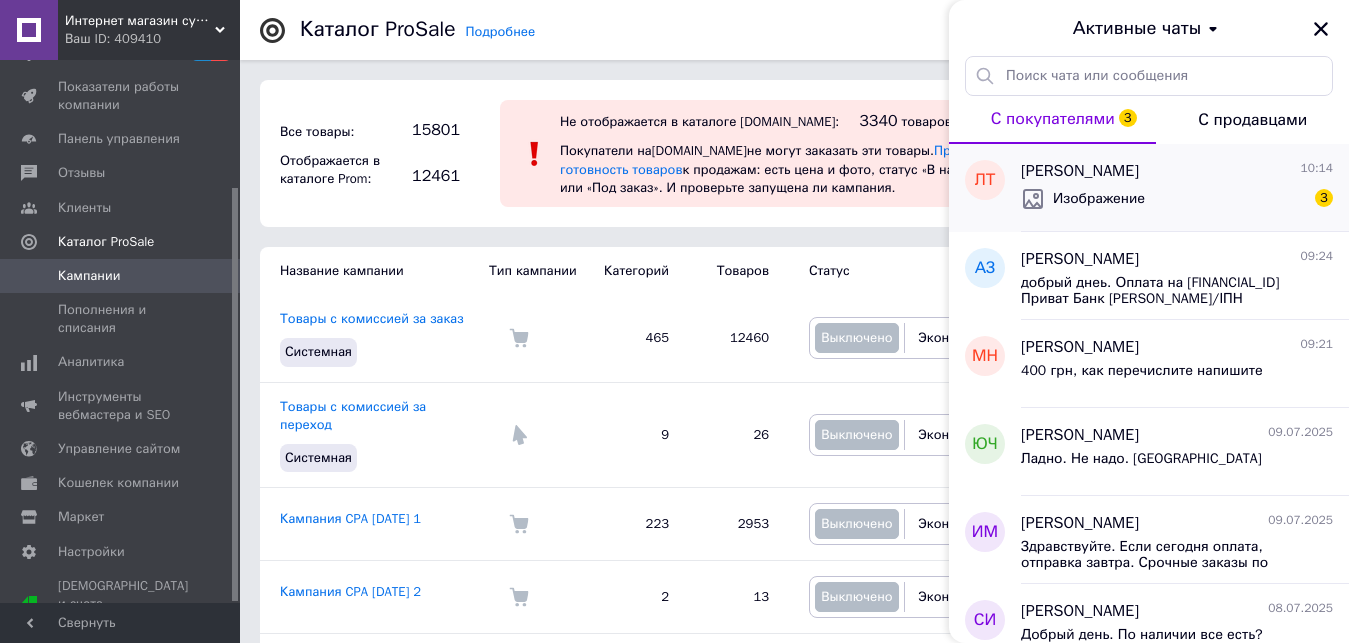 click on "Изображение 3" at bounding box center (1177, 199) 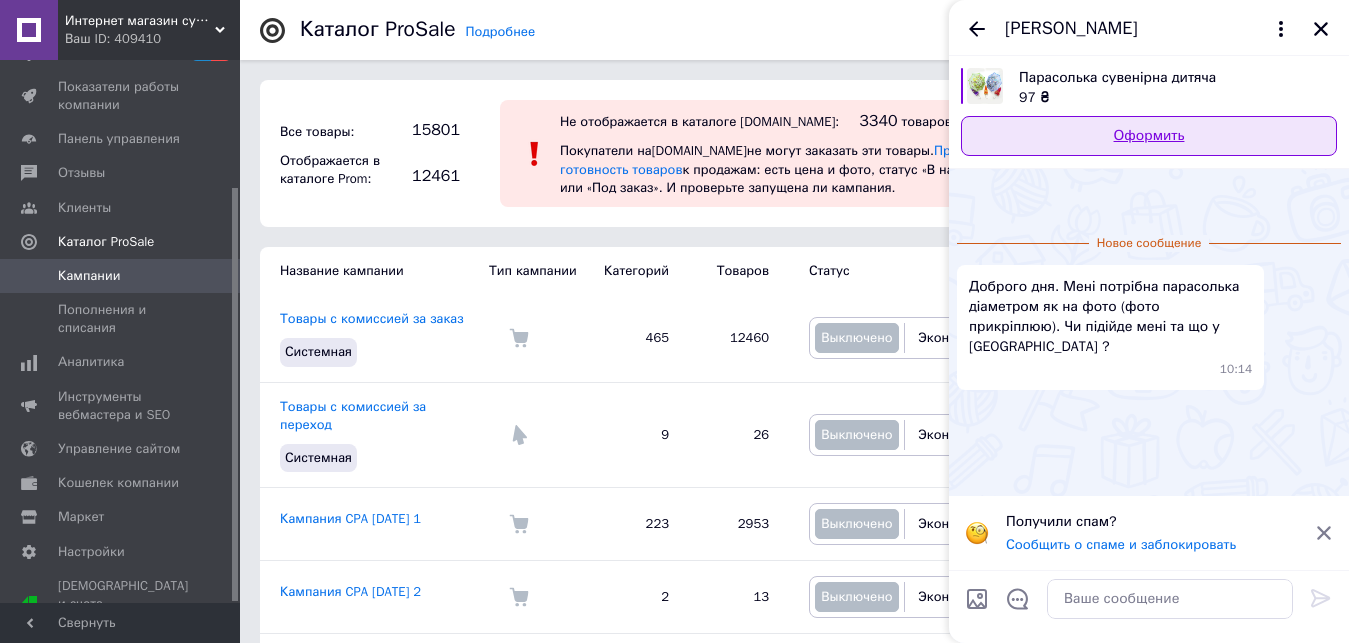 scroll, scrollTop: 133, scrollLeft: 0, axis: vertical 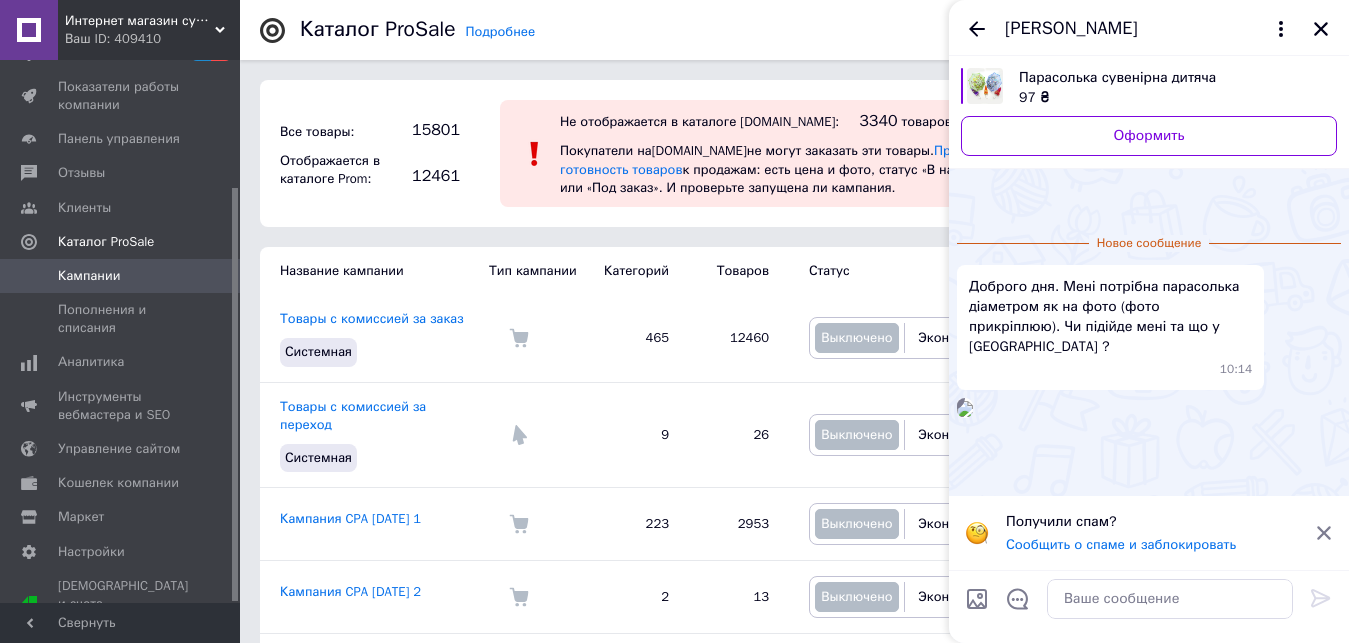 click at bounding box center (965, 409) 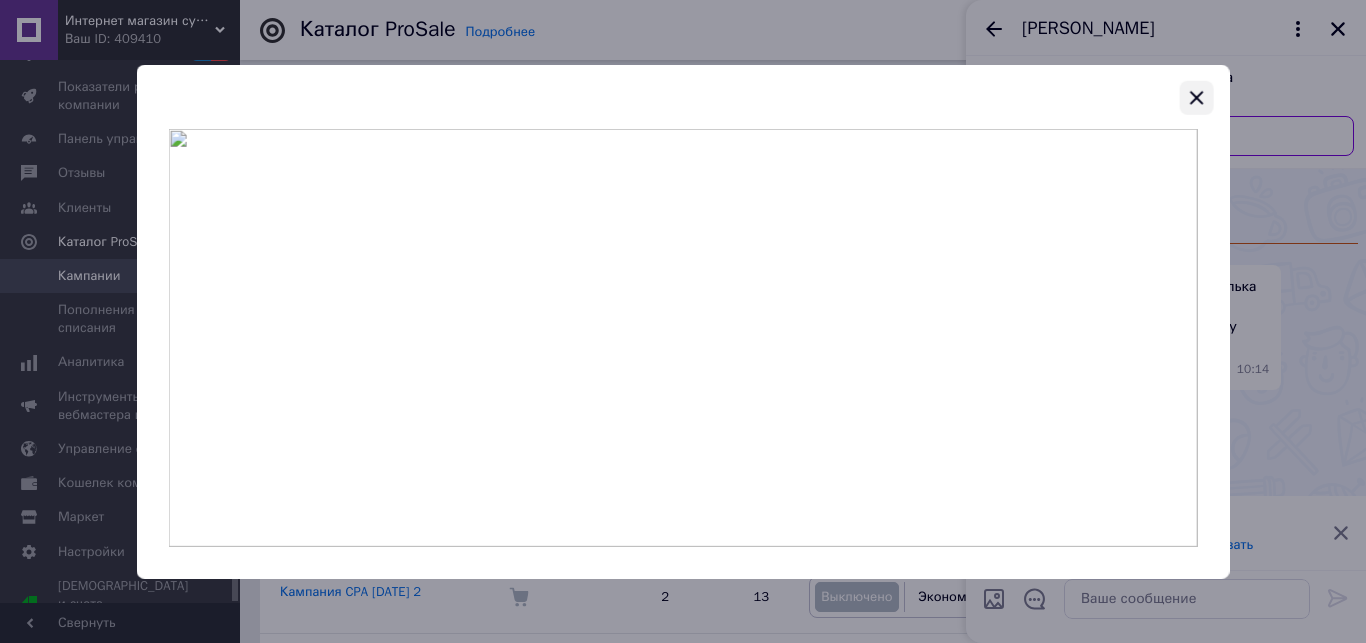 click 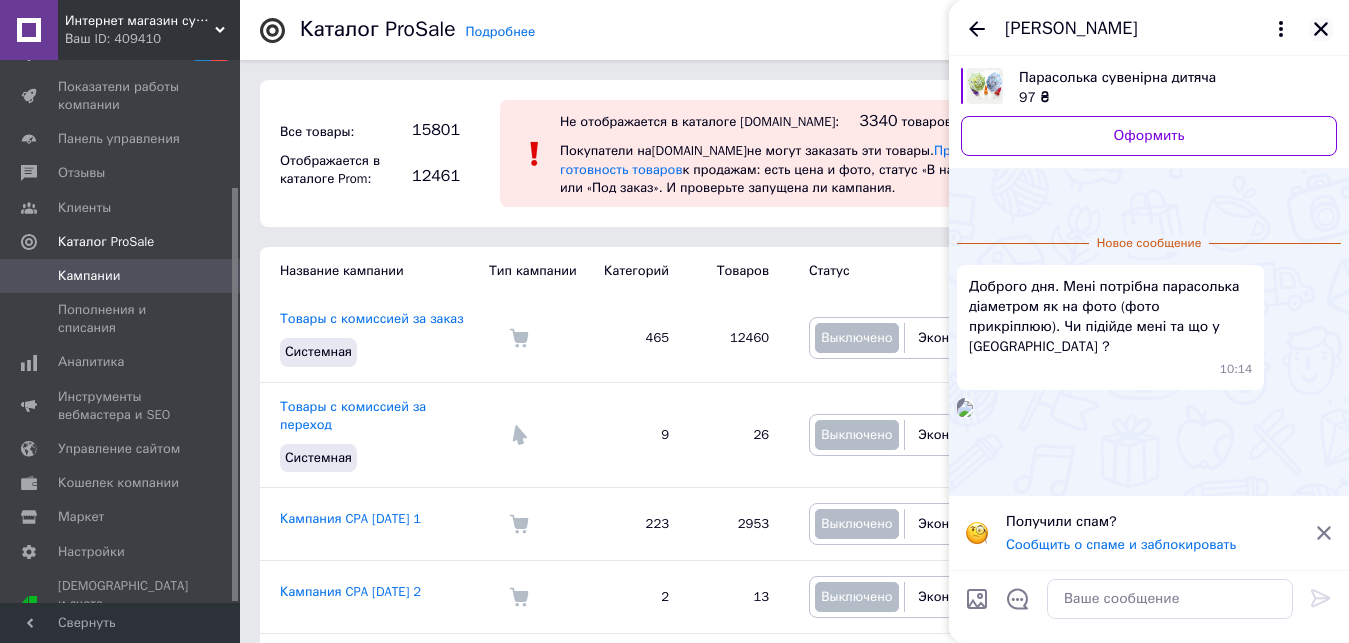 click 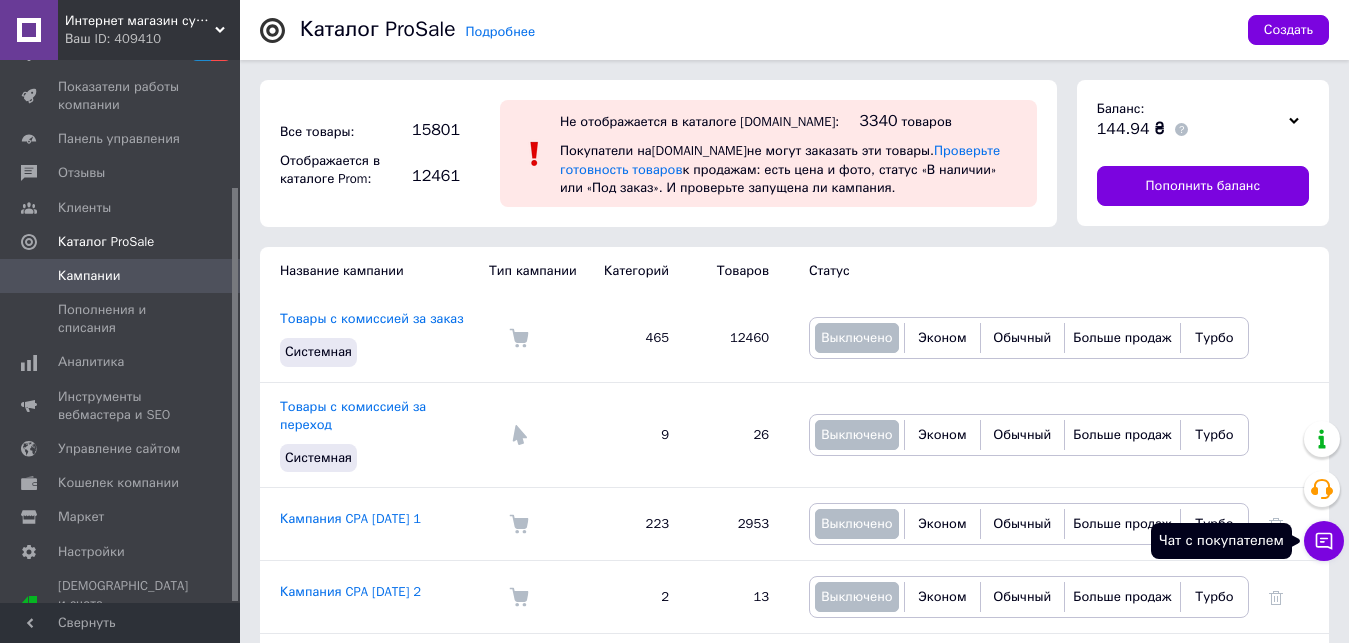 click 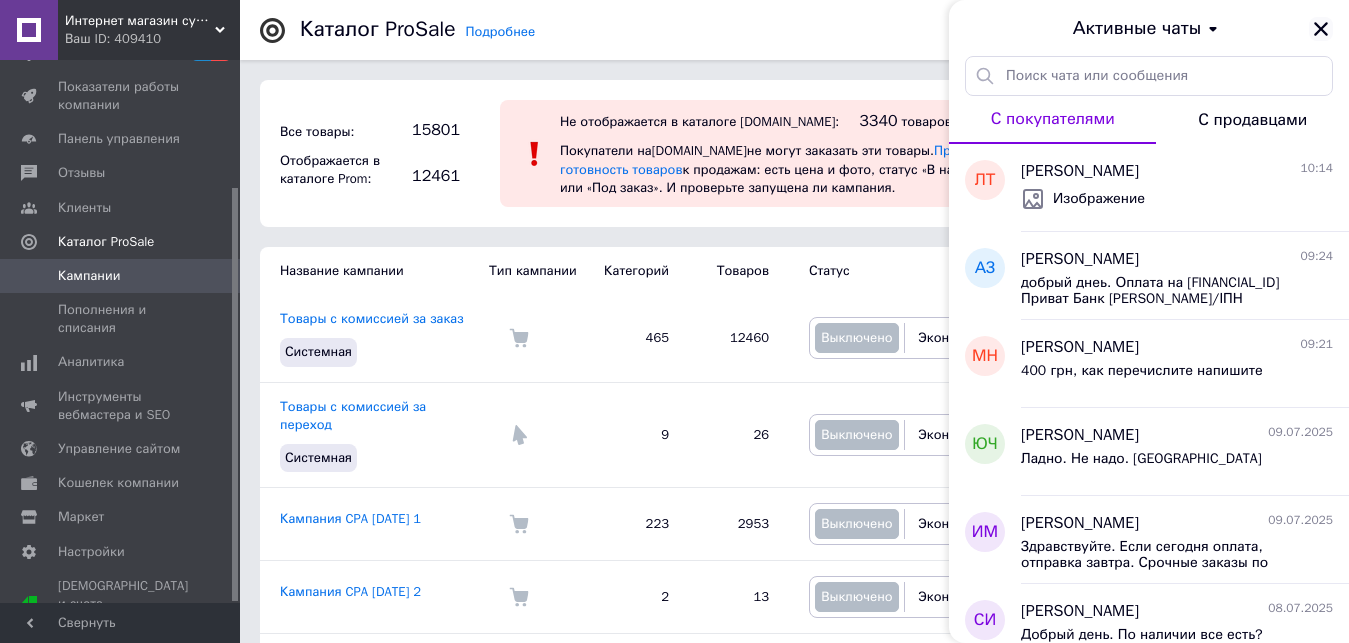 click 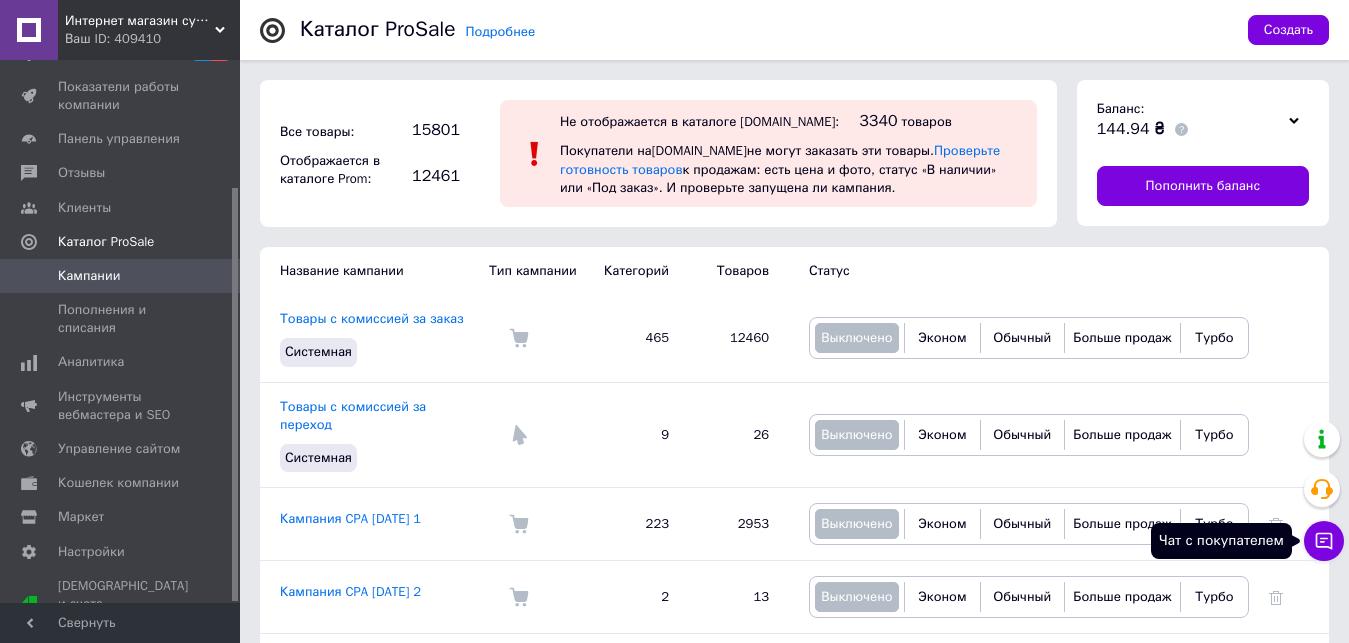 click 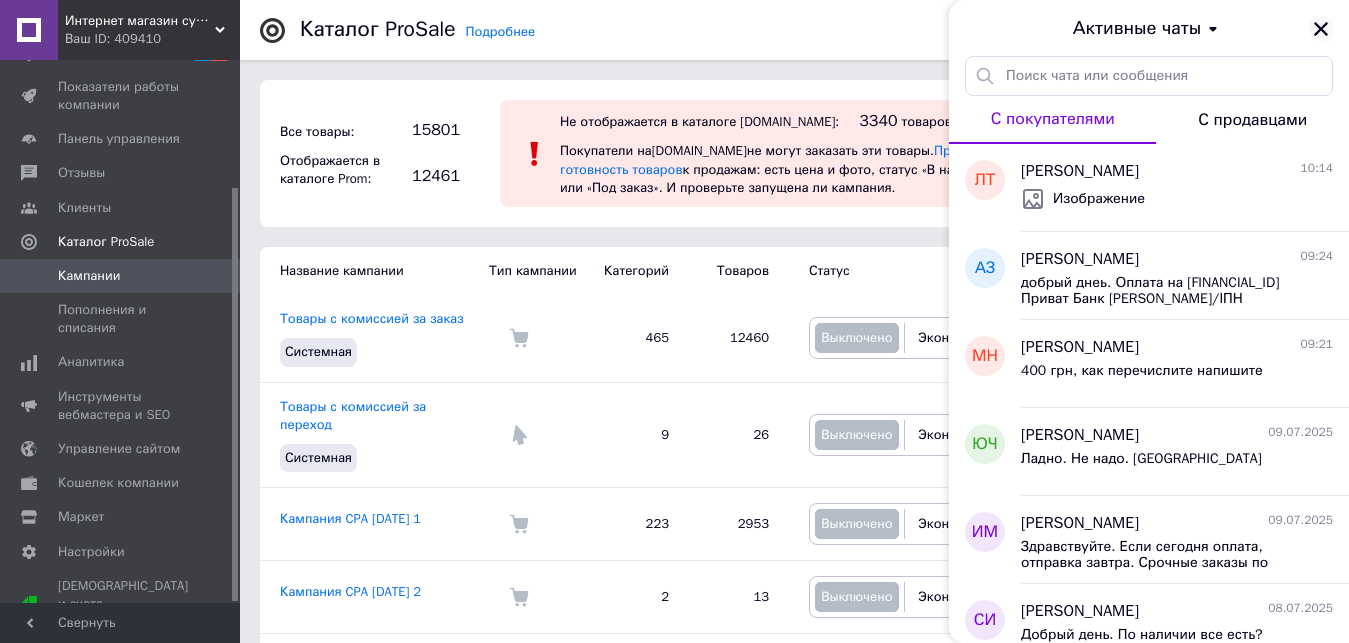 click 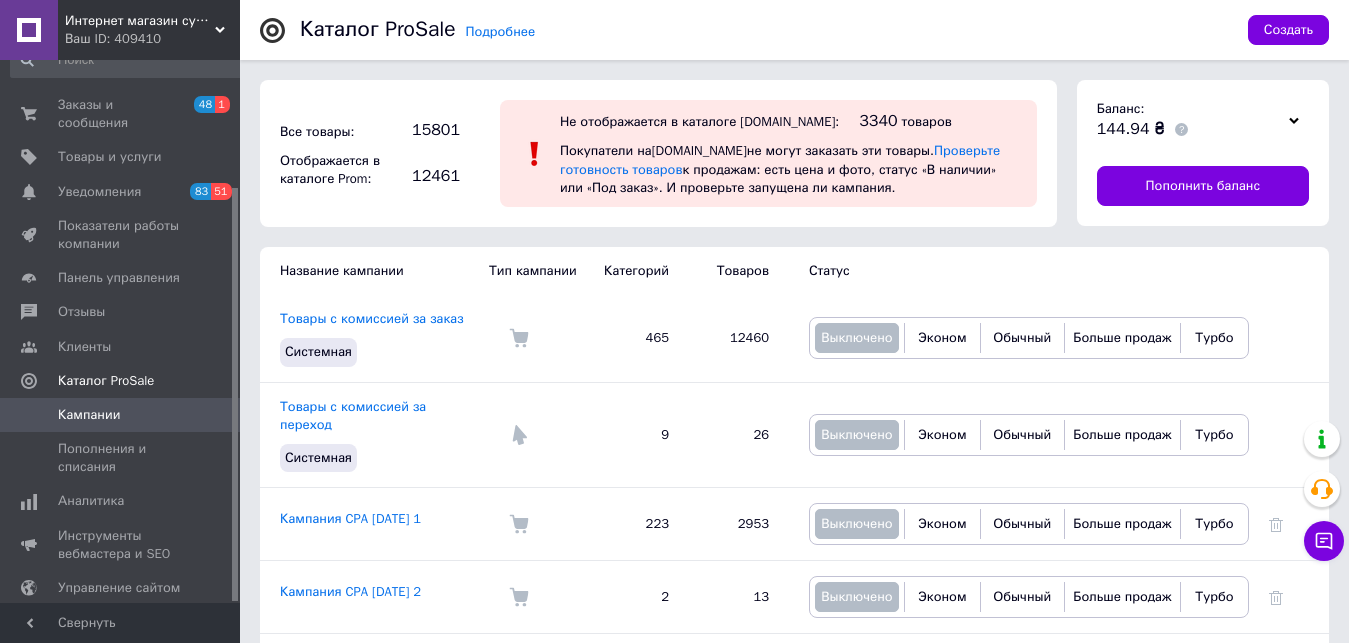 scroll, scrollTop: 0, scrollLeft: 0, axis: both 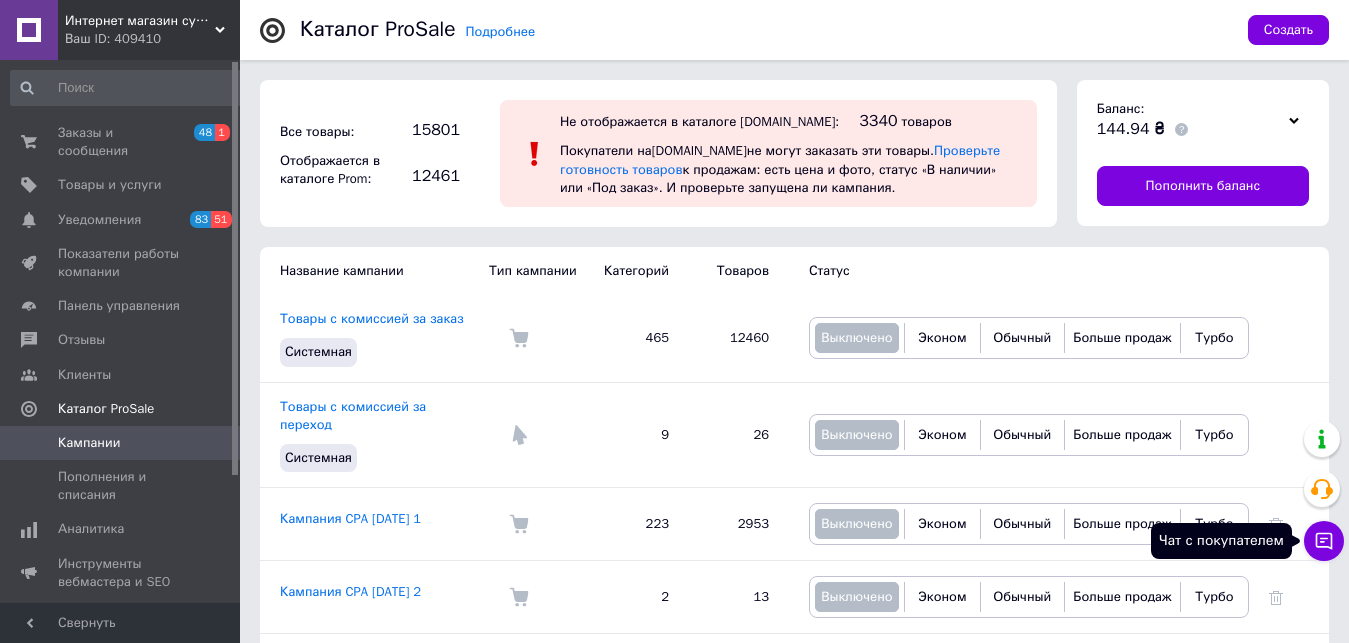 click 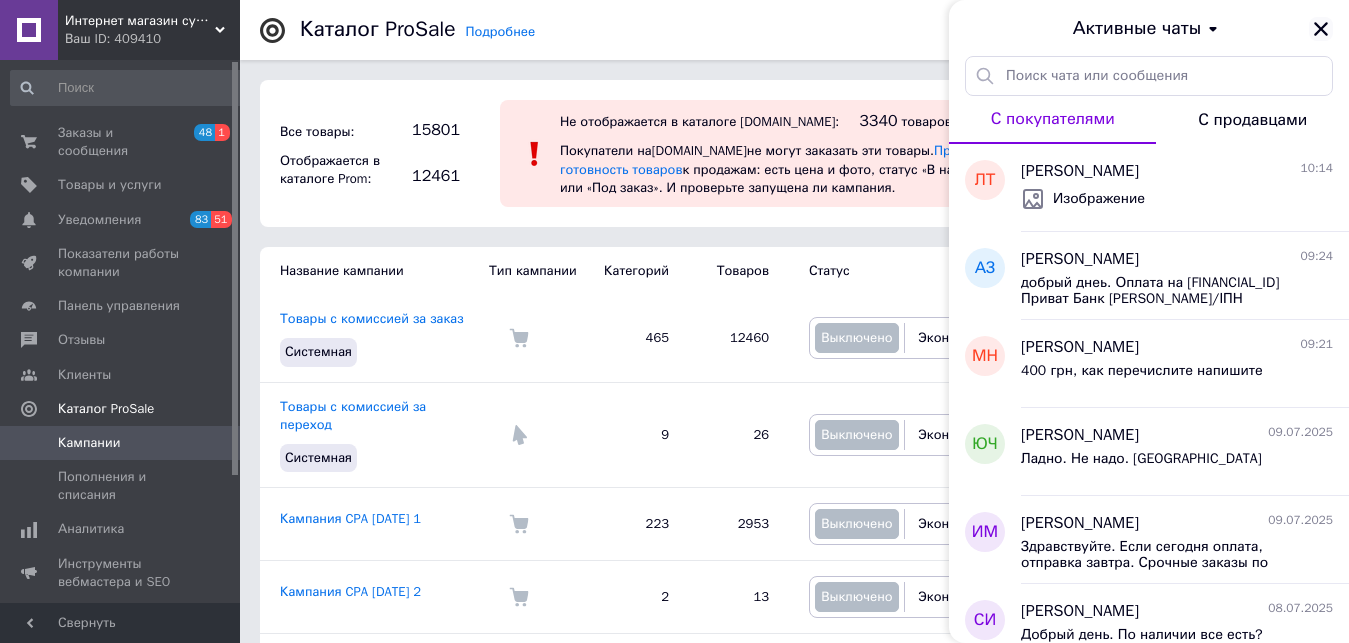 click 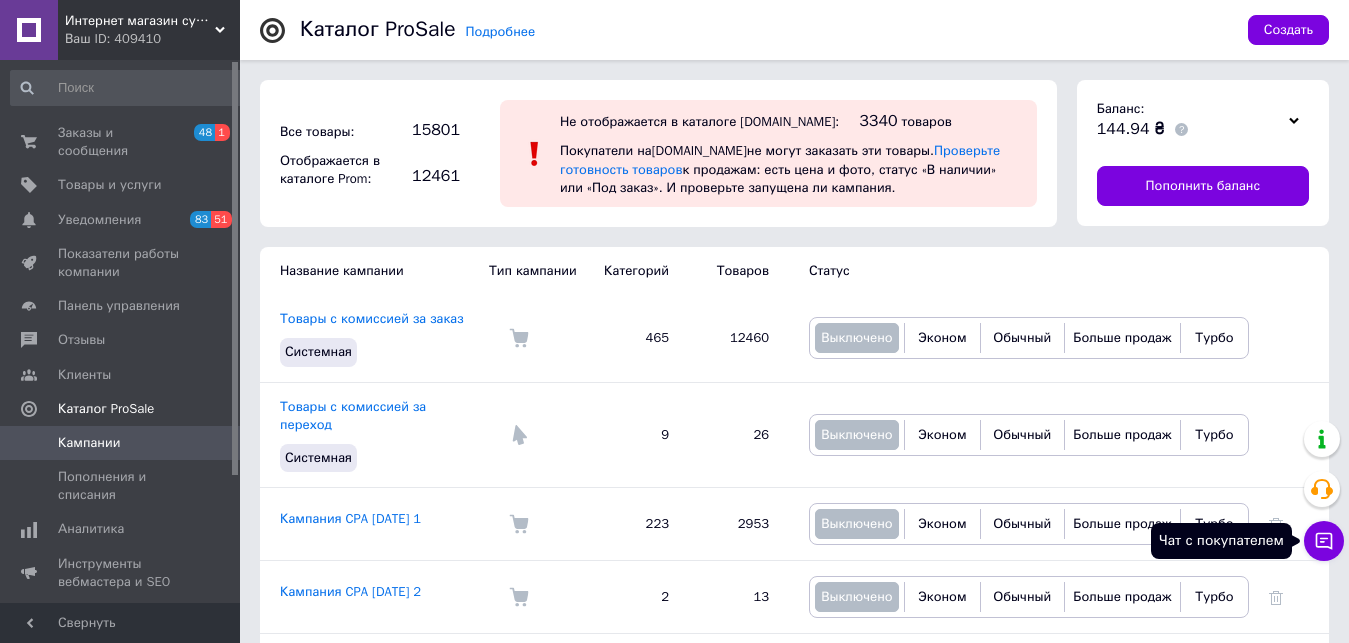 click 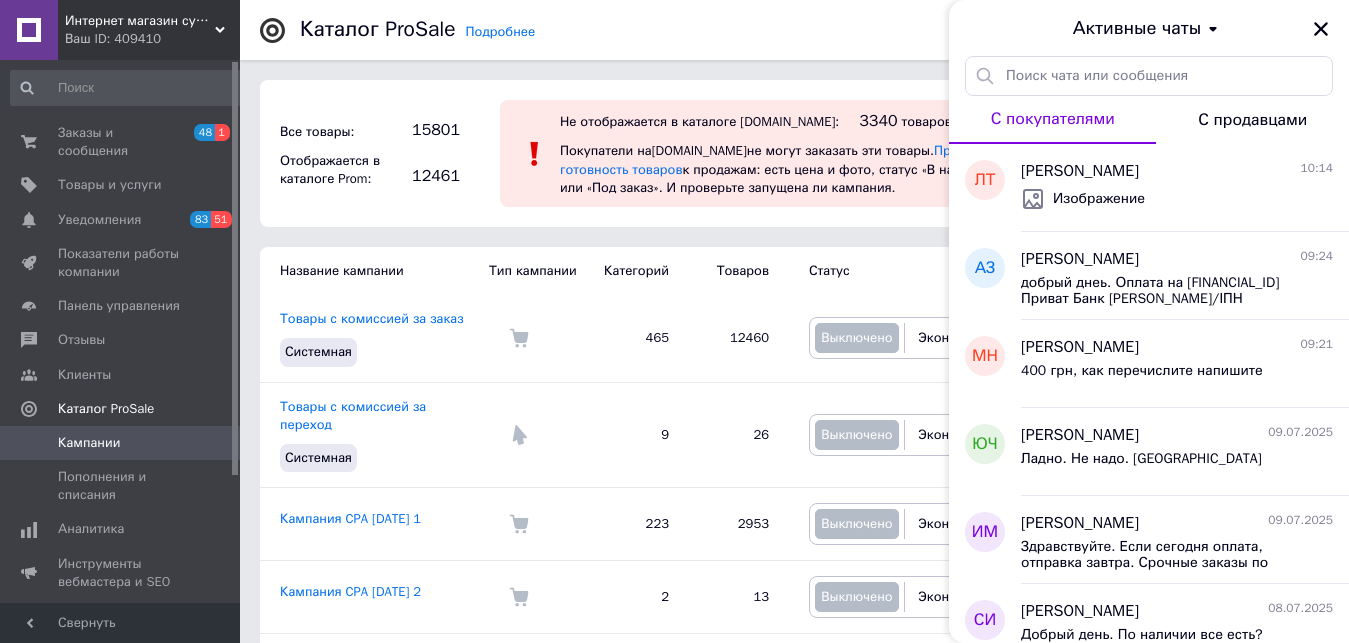 click 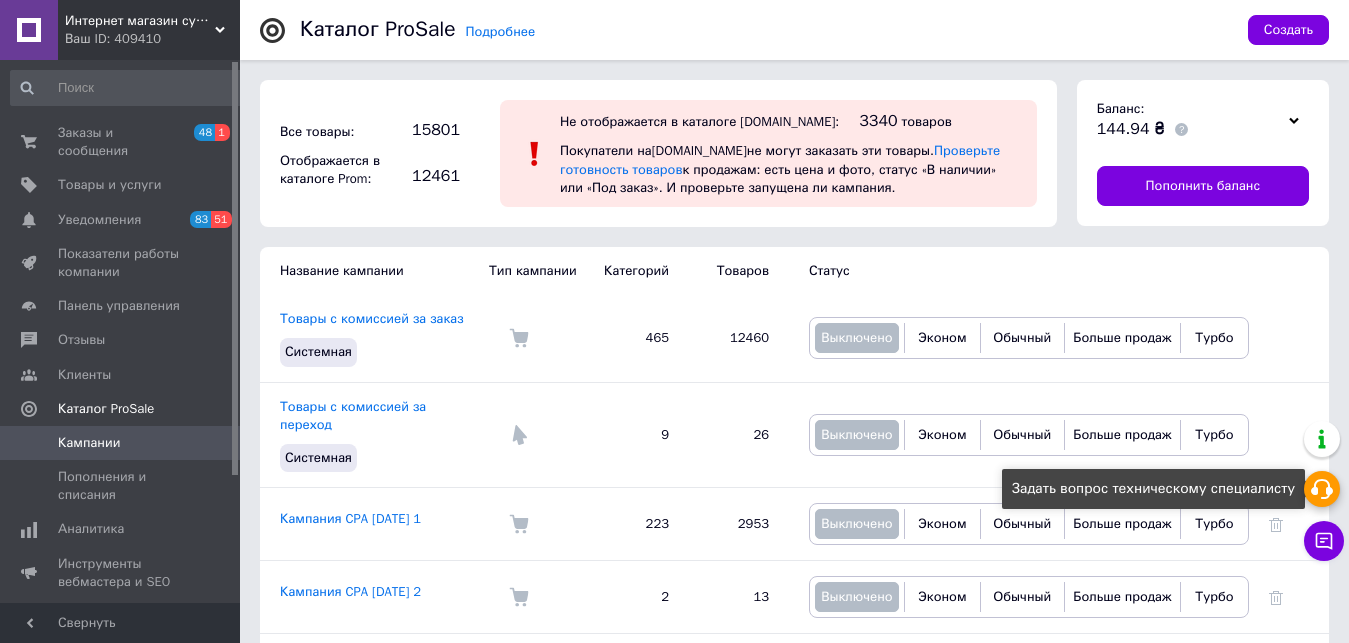 click 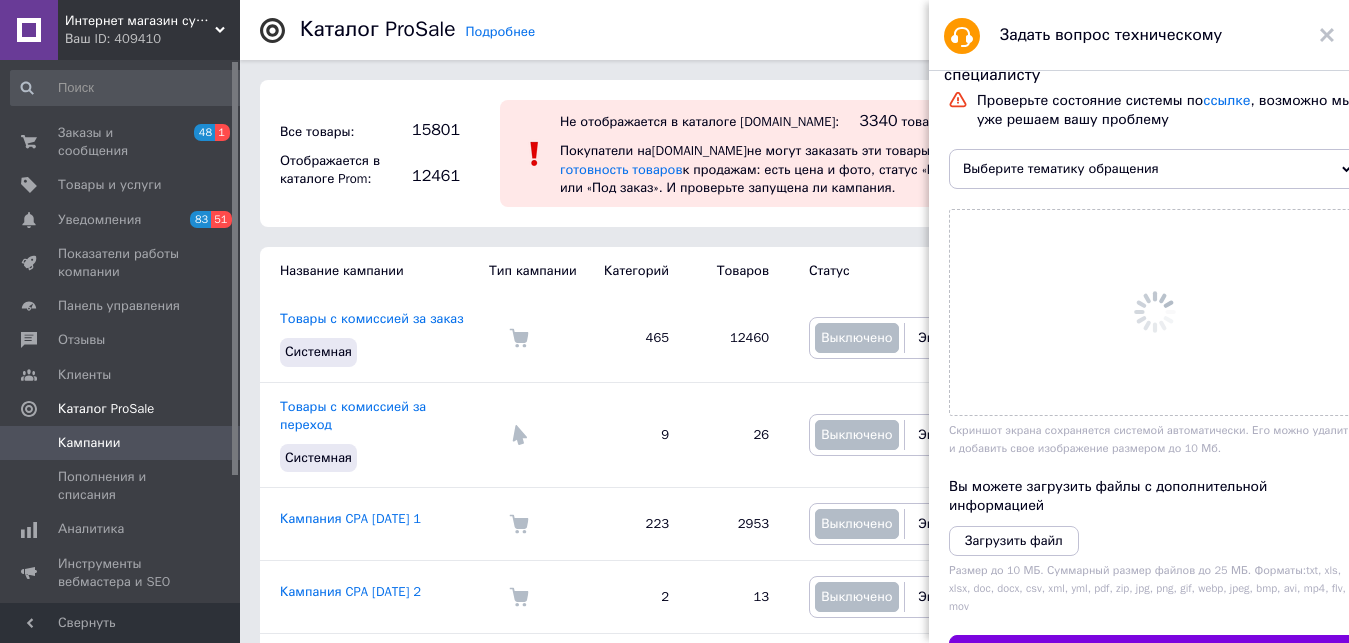click on "Интернет магазин сувениров Старик Хоттабыч Ваш ID: 409410 Сайт Интернет магазин сувениров Старик Х... Кабинет покупателя Проверить состояние системы Страница на портале Справка Выйти Заказы и сообщения 48 1 Товары и услуги Уведомления 83 51 Показатели работы компании Панель управления Отзывы Клиенты Каталог ProSale Кампании Пополнения и списания Аналитика Инструменты вебмастера и SEO Управление сайтом Кошелек компании Маркет Настройки [GEOGRAPHIC_DATA] и счета Prom микс 20 000 Свернуть
Подробнее Каталог ProSale Создать 3340" at bounding box center (674, 2466) 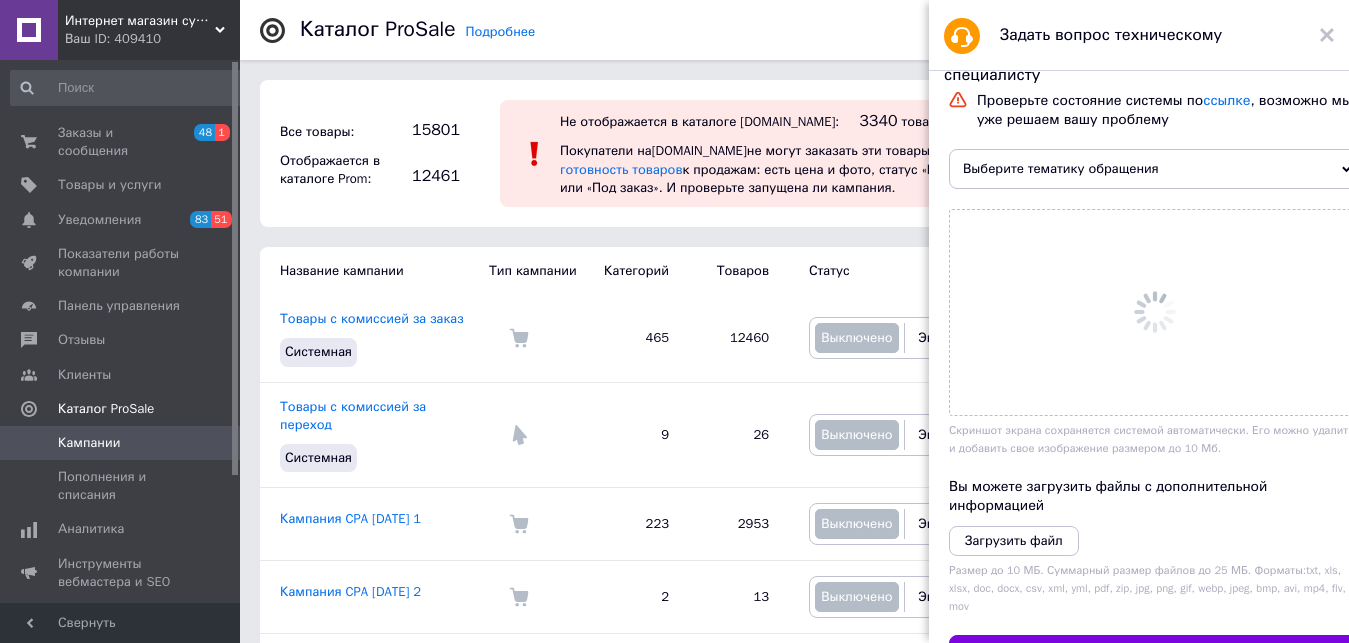 click on "Выберите тематику обращения" at bounding box center (1155, 169) 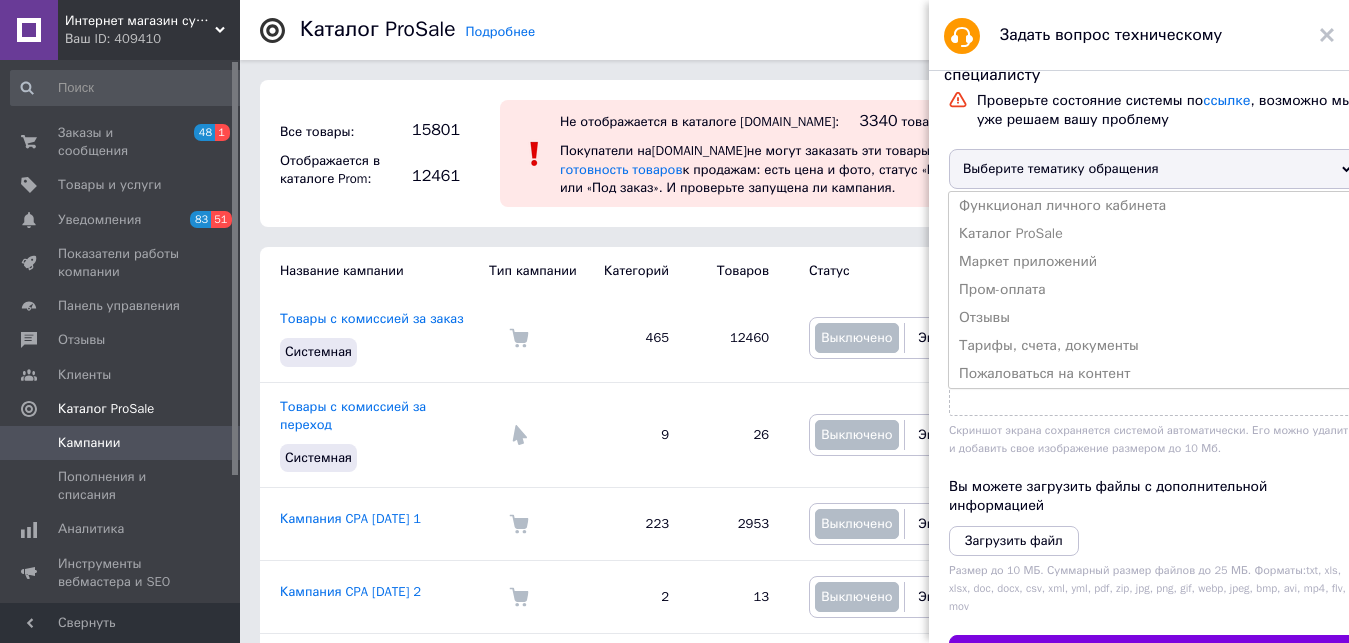 click 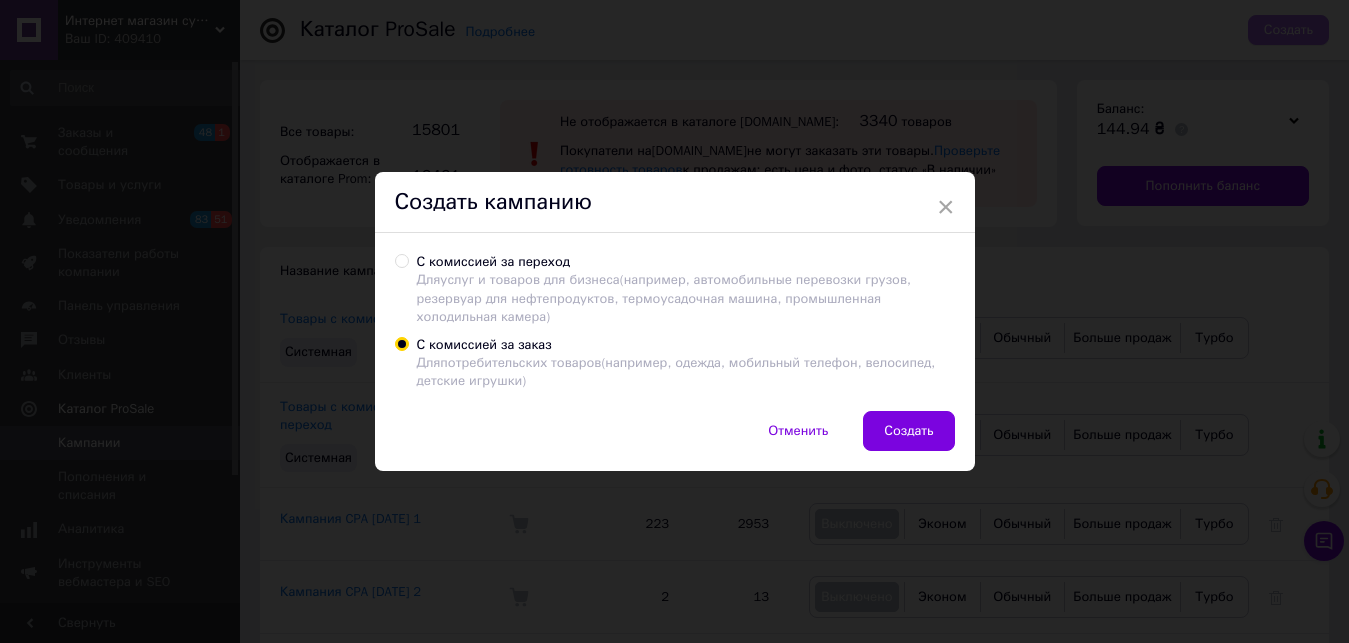 click on "× Создать кампанию С комиссией за переход Для  услуг и товаров для бизнеса  (например, автомобильные перевозки грузов,
резервуар для нефтепродуктов, термоусадочная машина, промышленная холодильная камера) С комиссией за заказ Для  потребительских товаров  (например, одежда, мобильный телефон, велосипед, детские игрушки) Отменить   Создать" at bounding box center [674, 321] 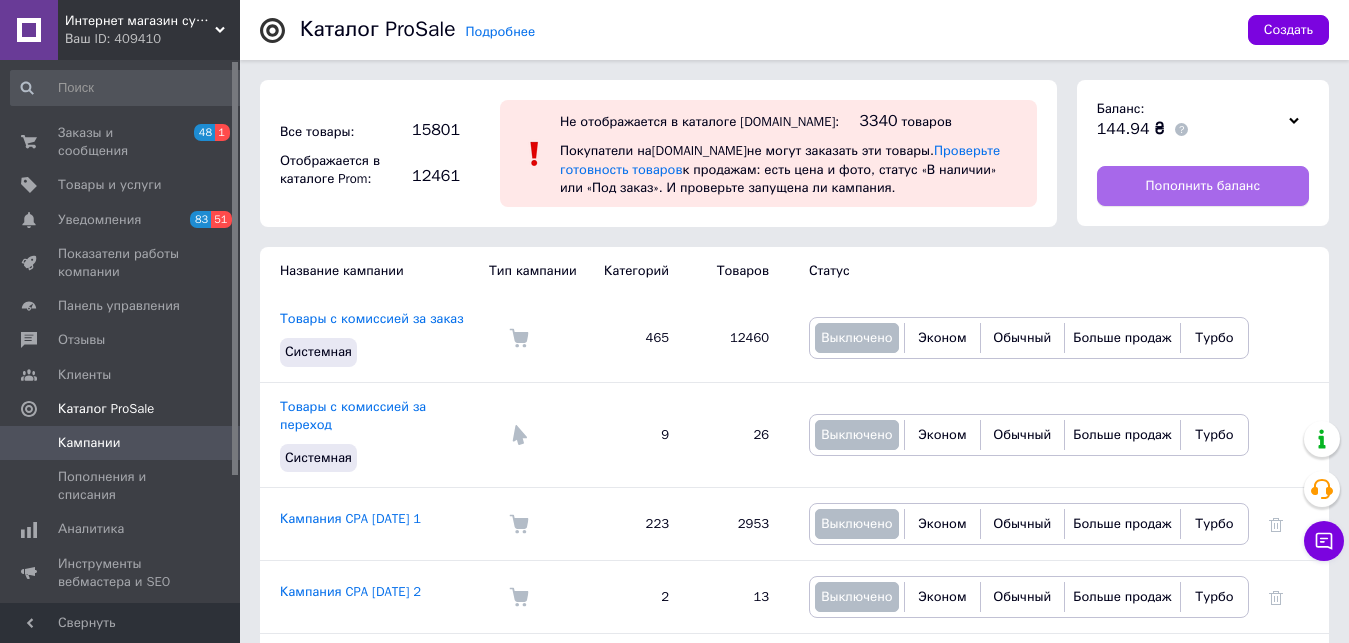 scroll, scrollTop: 0, scrollLeft: 0, axis: both 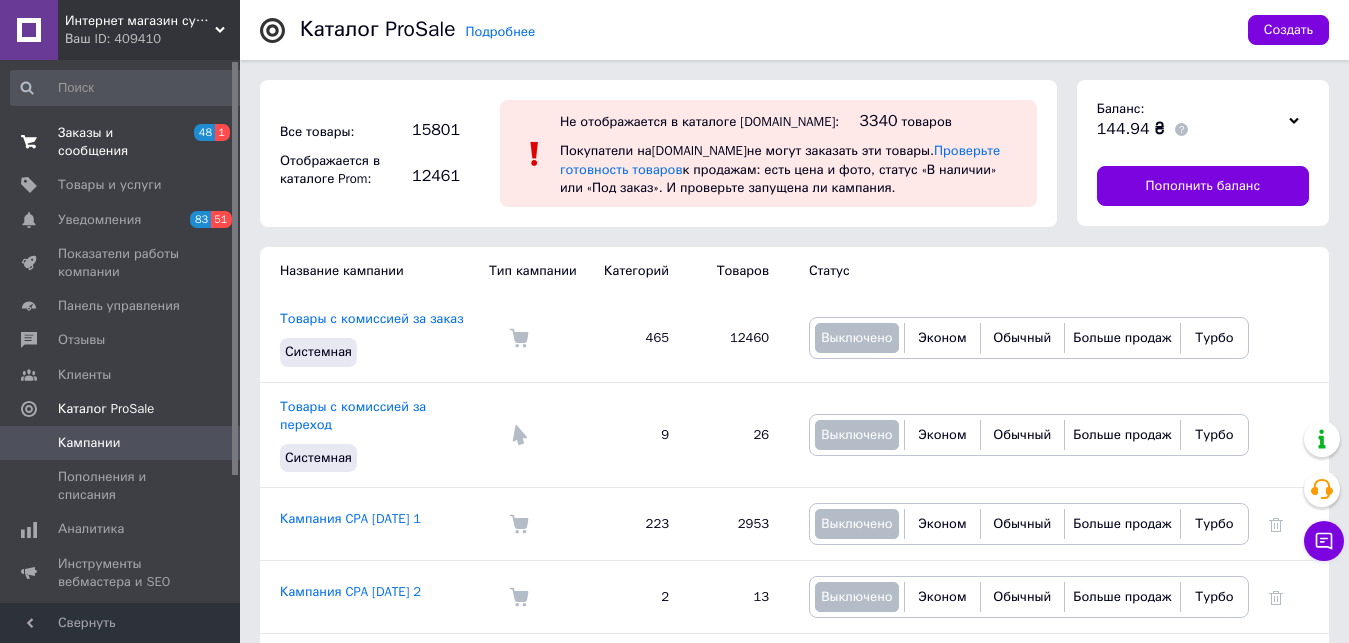 click on "Заказы и сообщения" at bounding box center [121, 142] 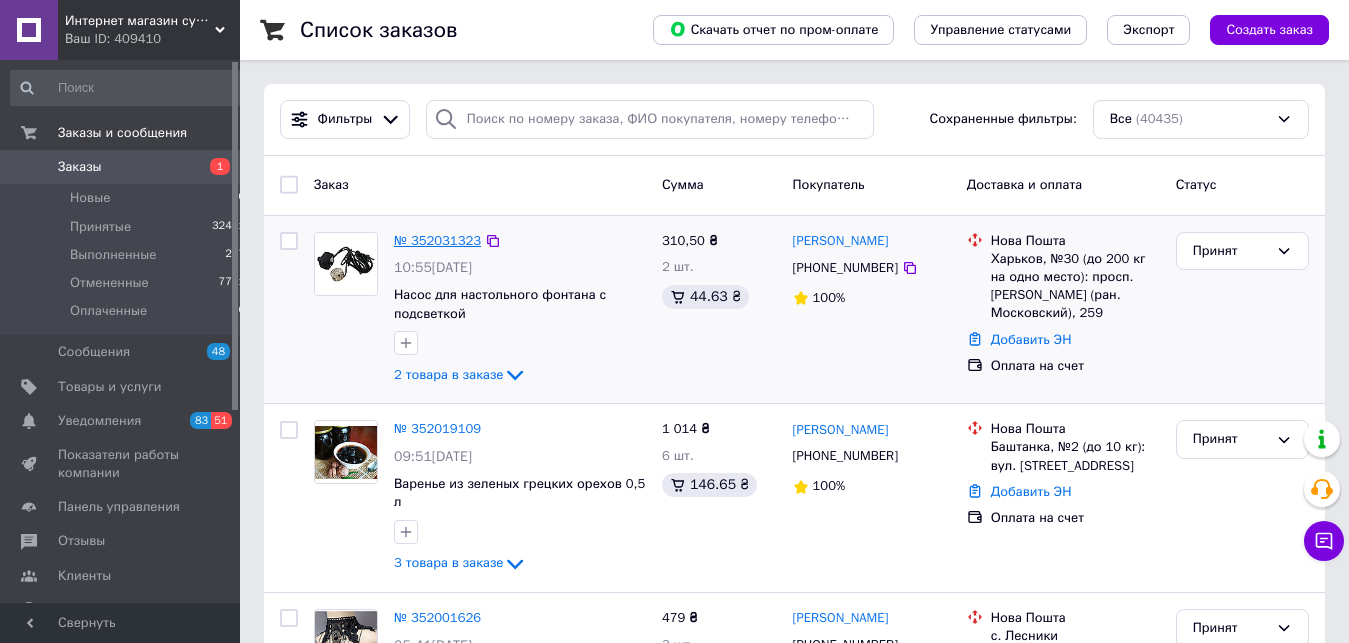 click on "№ 352031323" at bounding box center (437, 240) 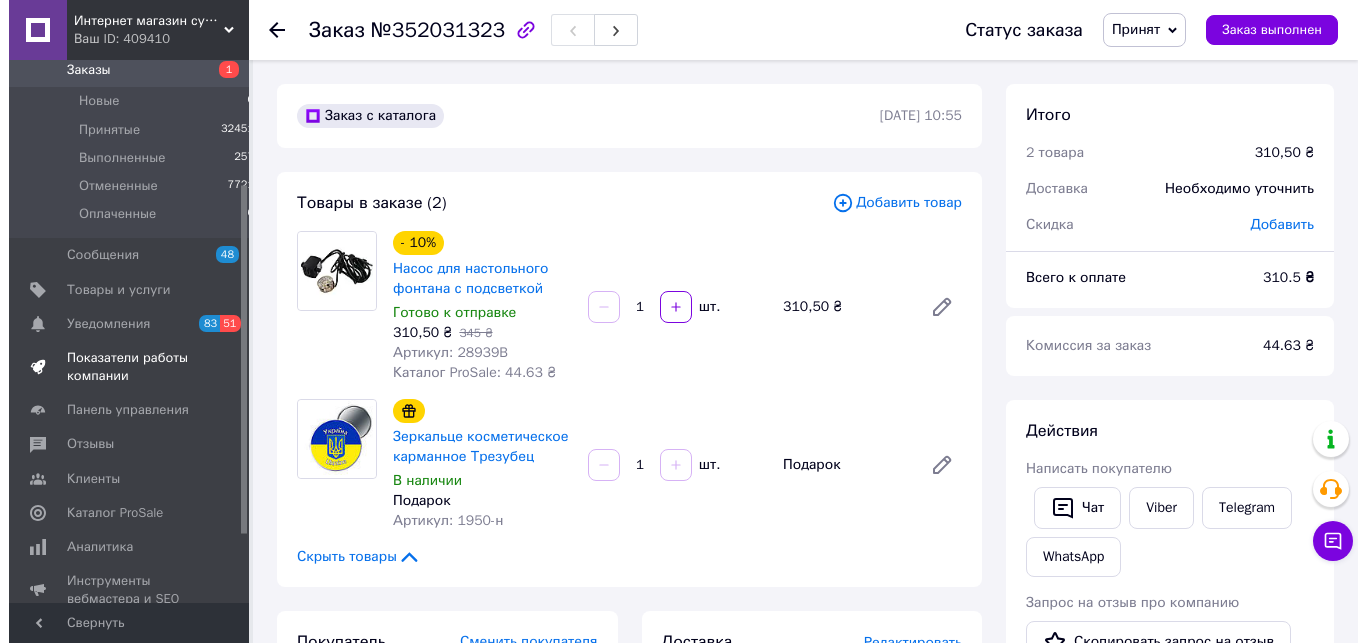 scroll, scrollTop: 204, scrollLeft: 0, axis: vertical 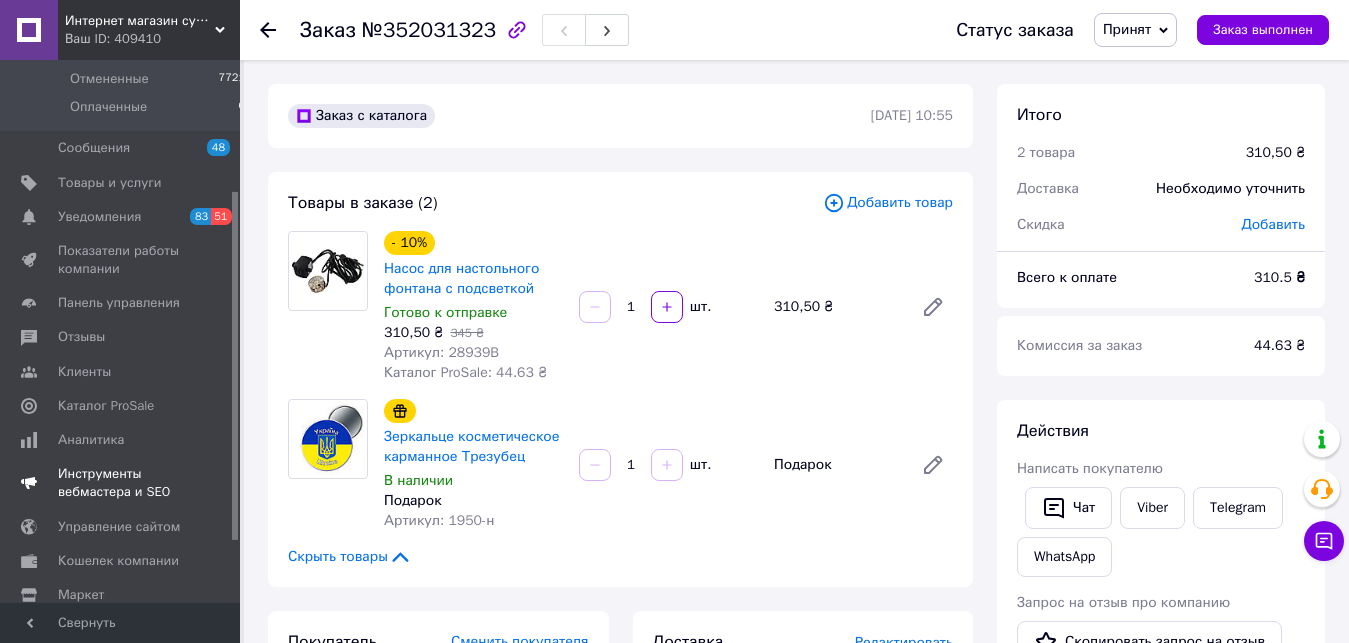 click on "Каталог ProSale" at bounding box center [106, 406] 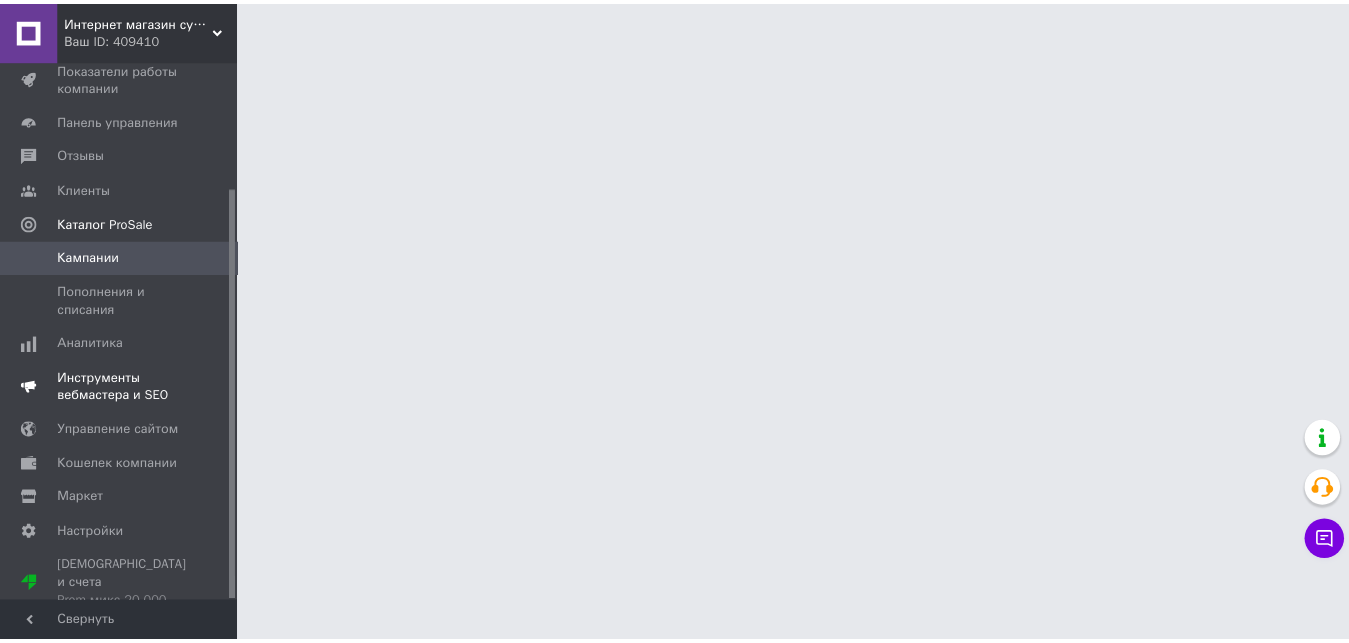 scroll, scrollTop: 167, scrollLeft: 0, axis: vertical 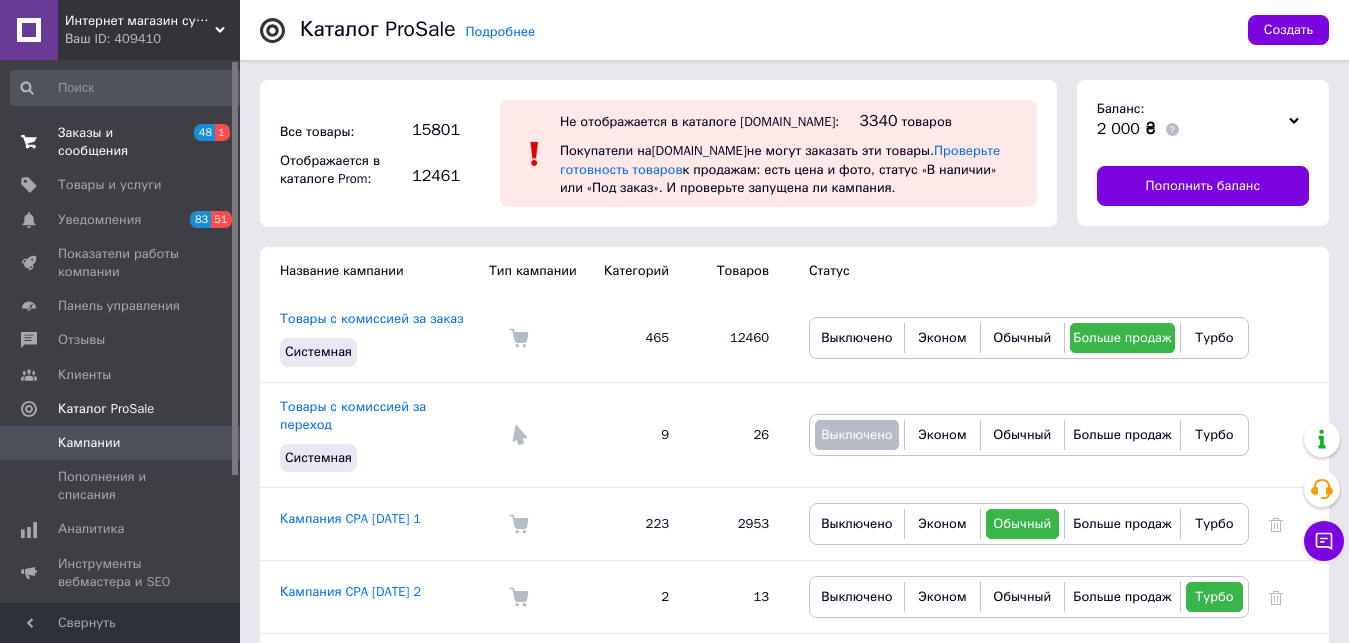 click on "Заказы и сообщения" at bounding box center [121, 142] 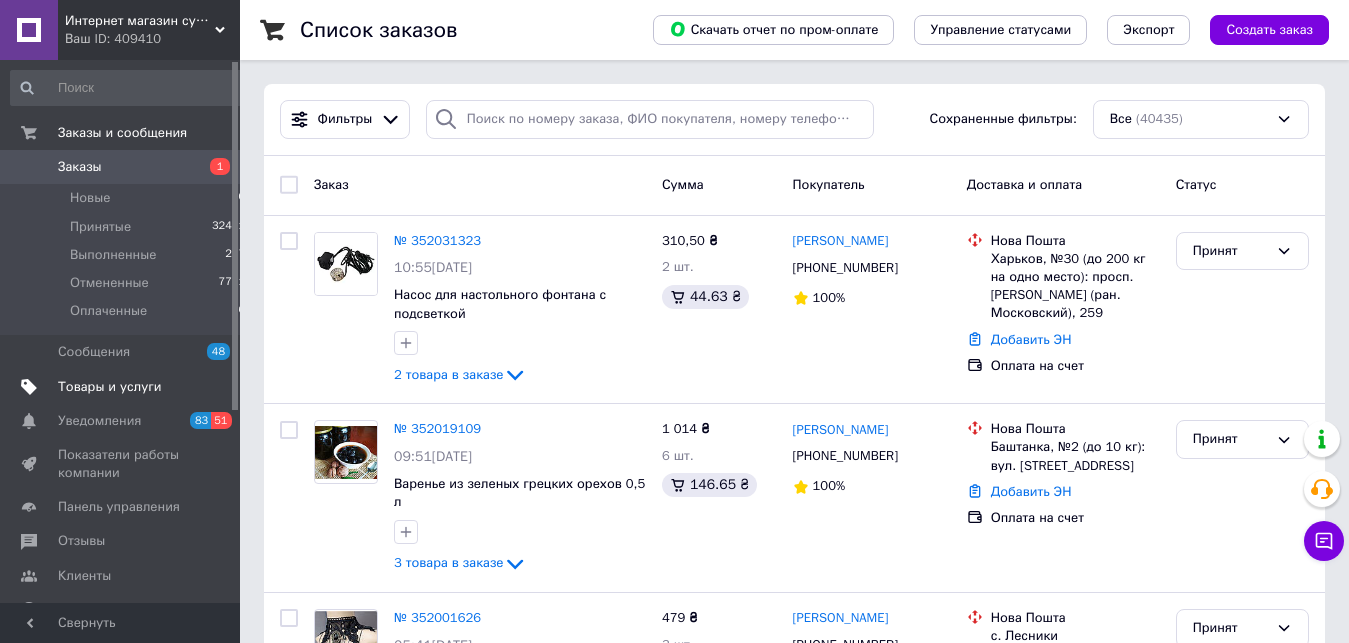 click on "Товары и услуги" at bounding box center (110, 387) 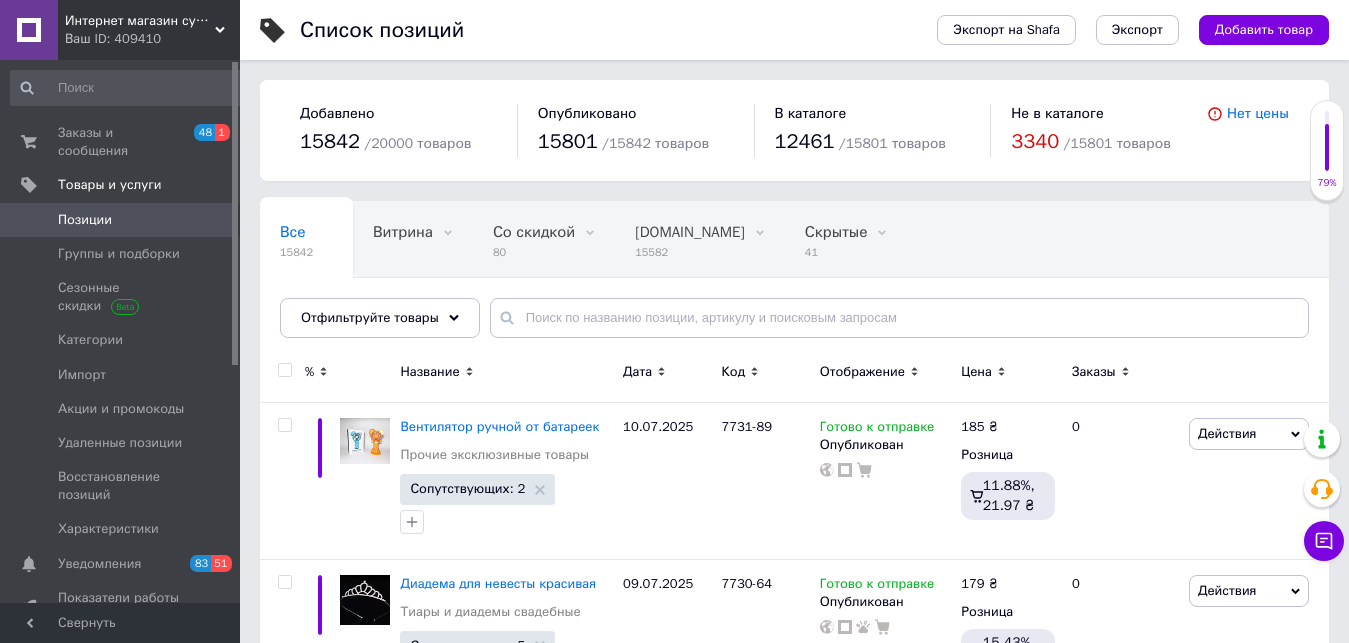 scroll, scrollTop: 3545, scrollLeft: 0, axis: vertical 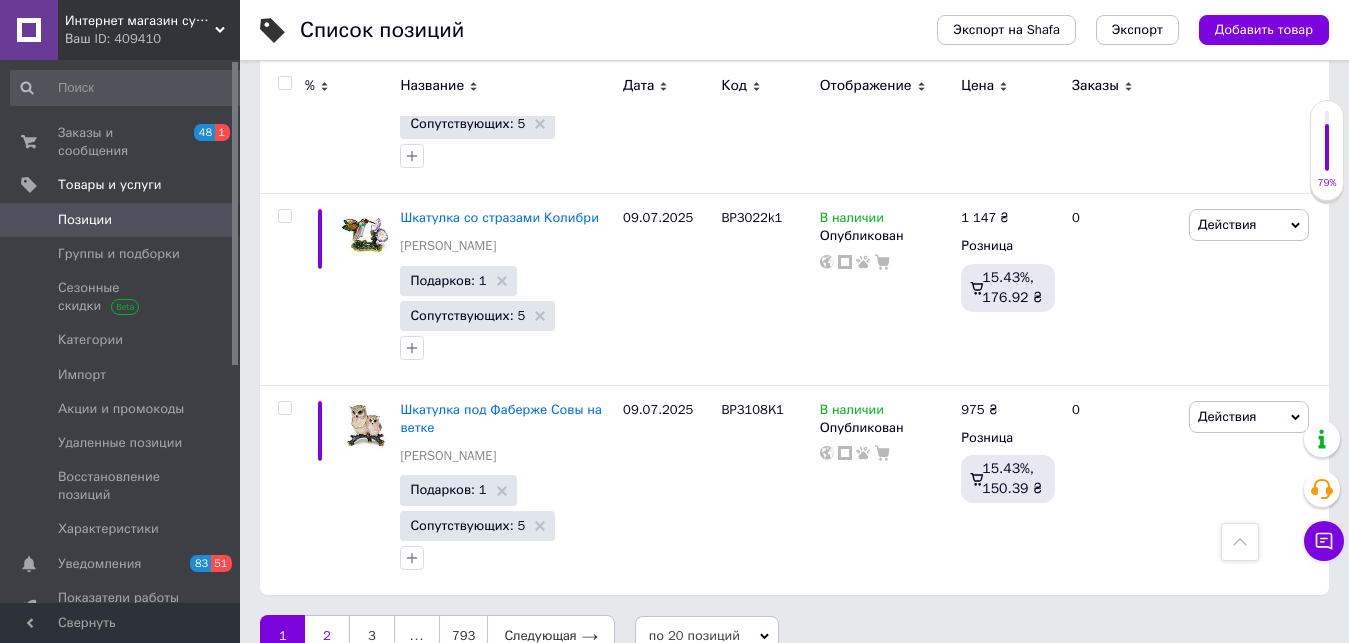 click on "2" at bounding box center (327, 636) 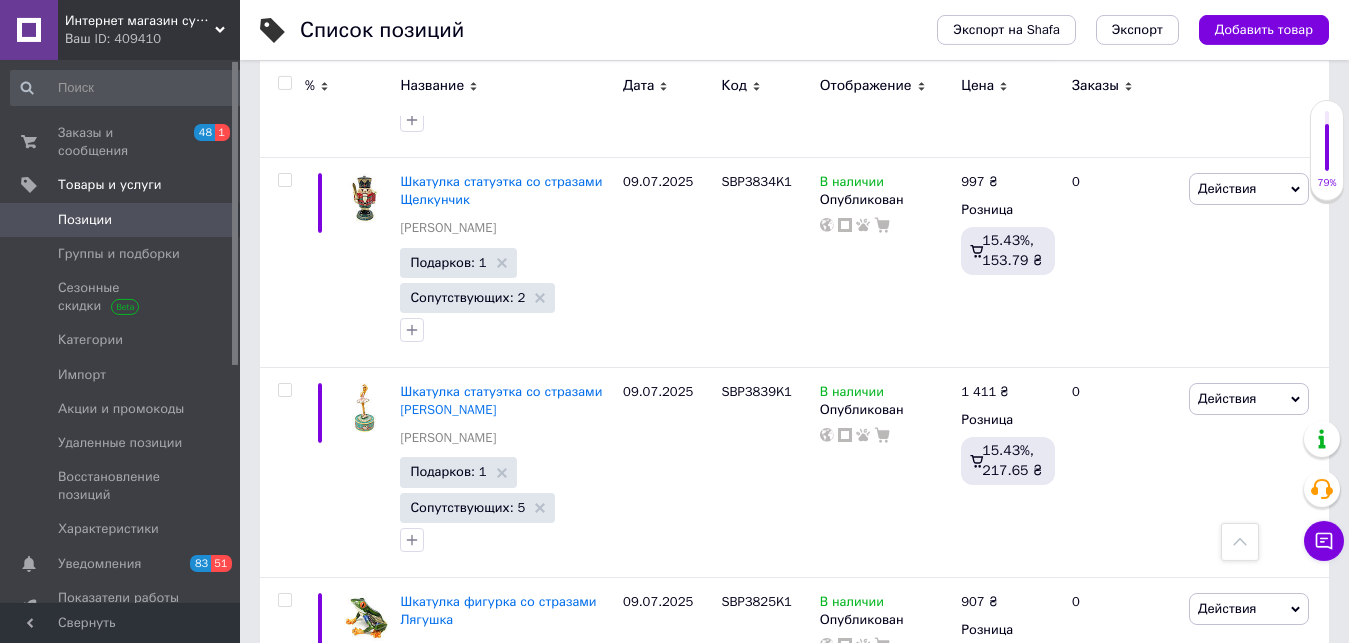 scroll, scrollTop: 689, scrollLeft: 0, axis: vertical 